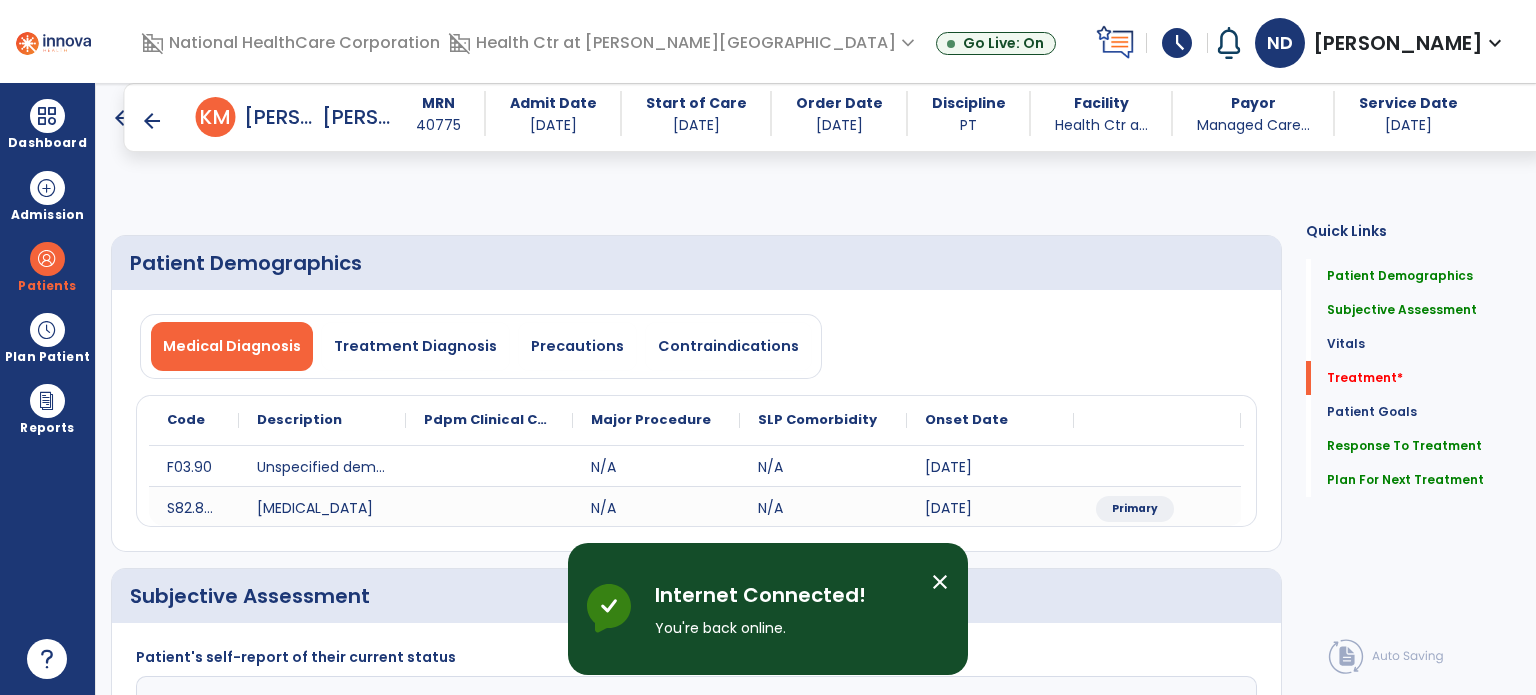 select on "*" 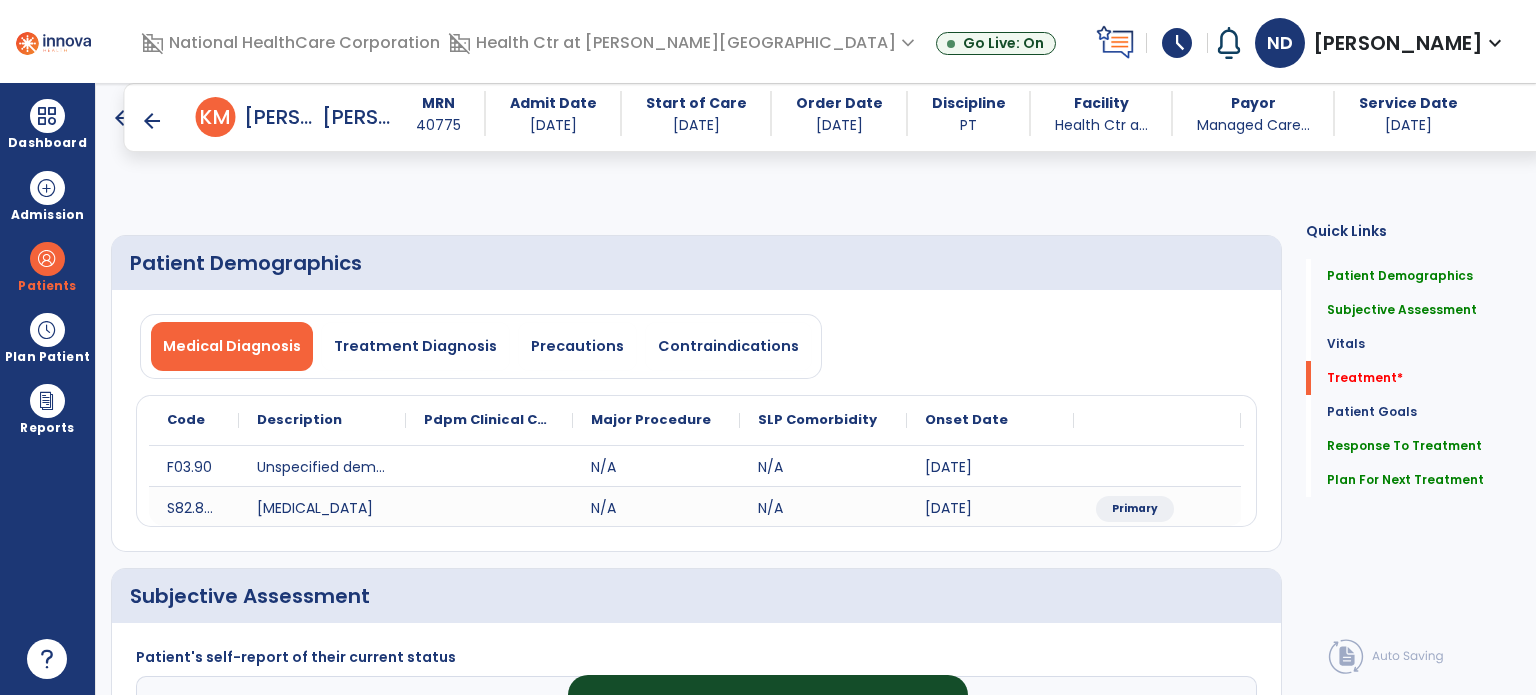 scroll, scrollTop: 0, scrollLeft: 0, axis: both 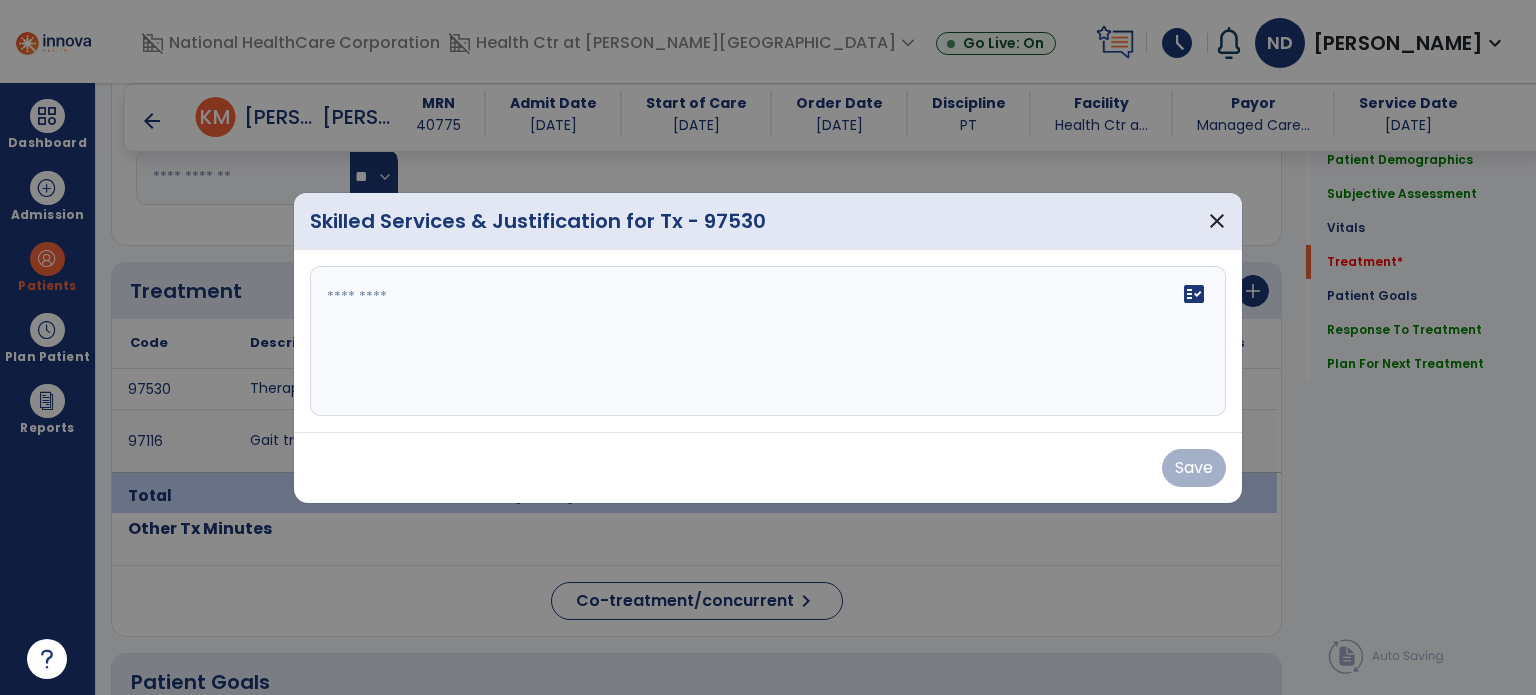 click on "fact_check" at bounding box center [768, 341] 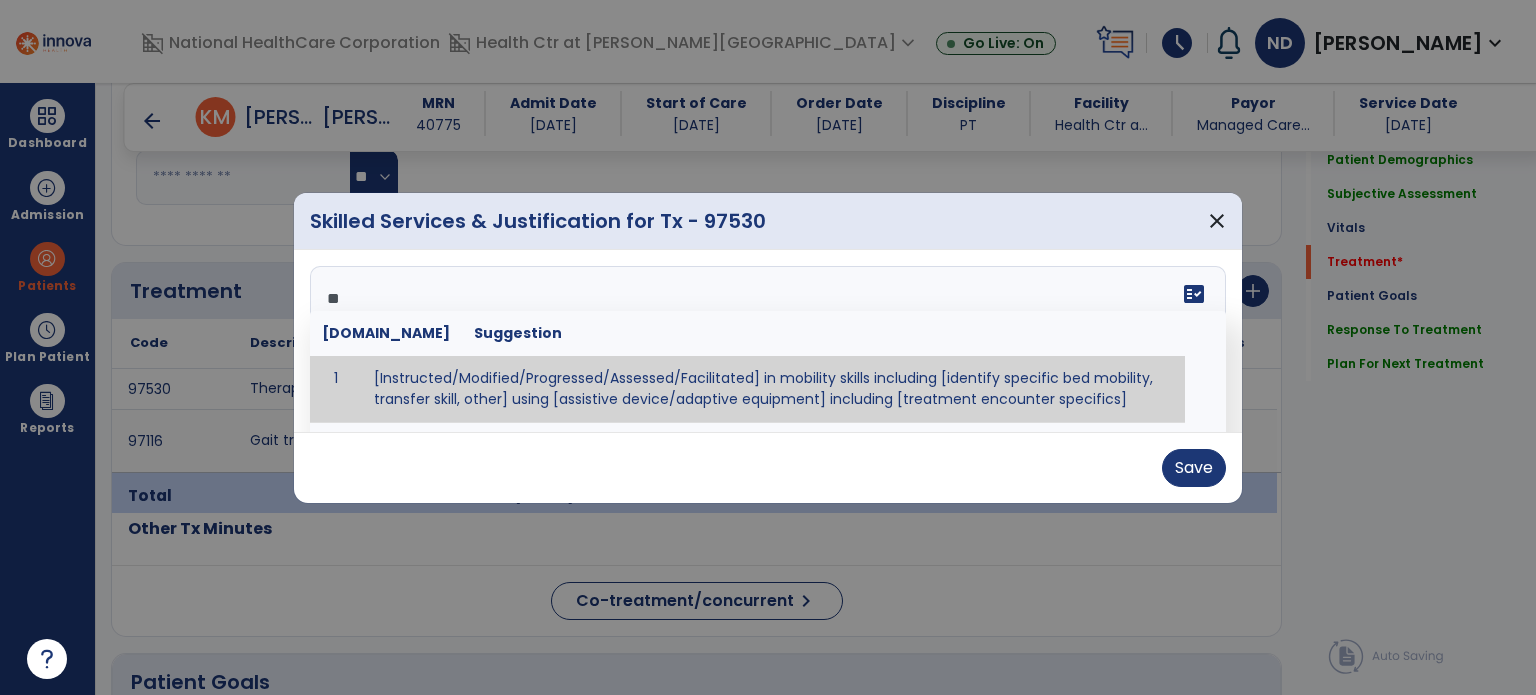 type on "*" 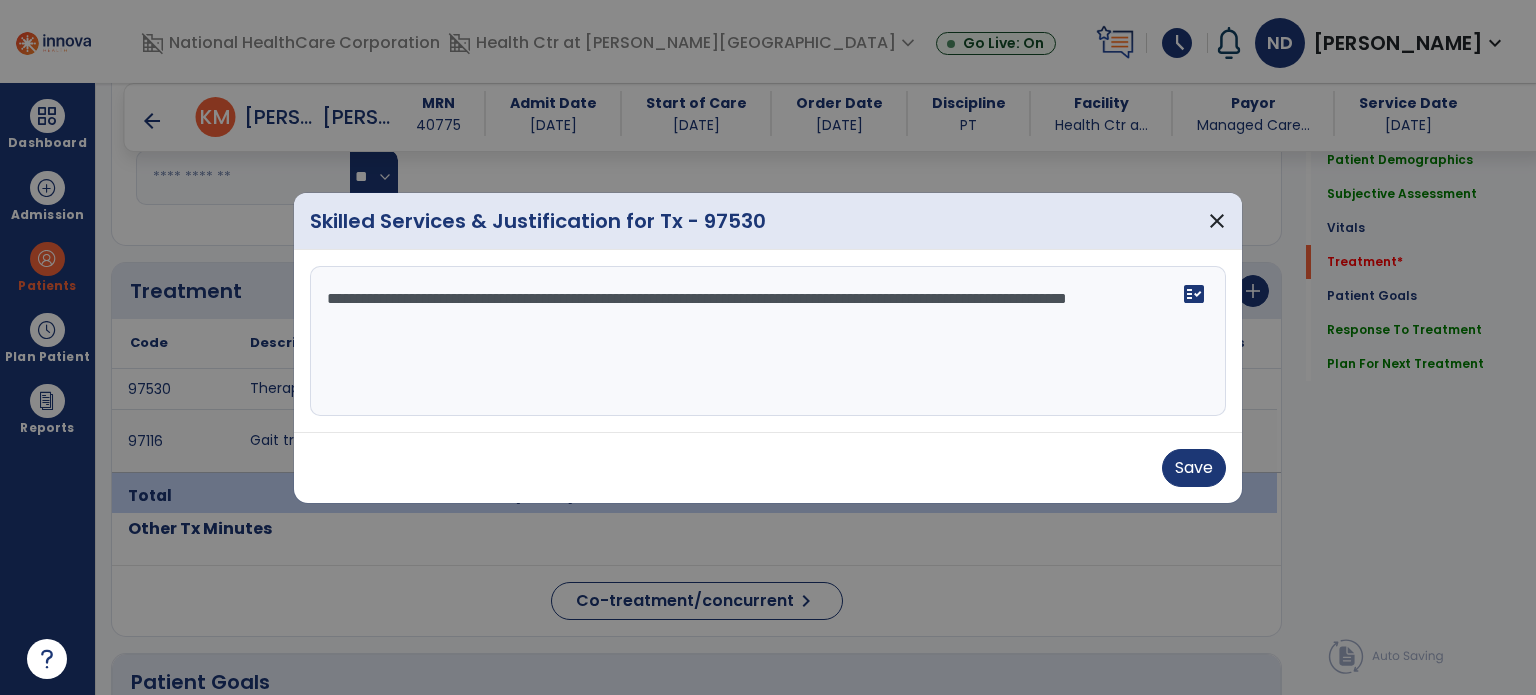 click on "**********" at bounding box center (768, 341) 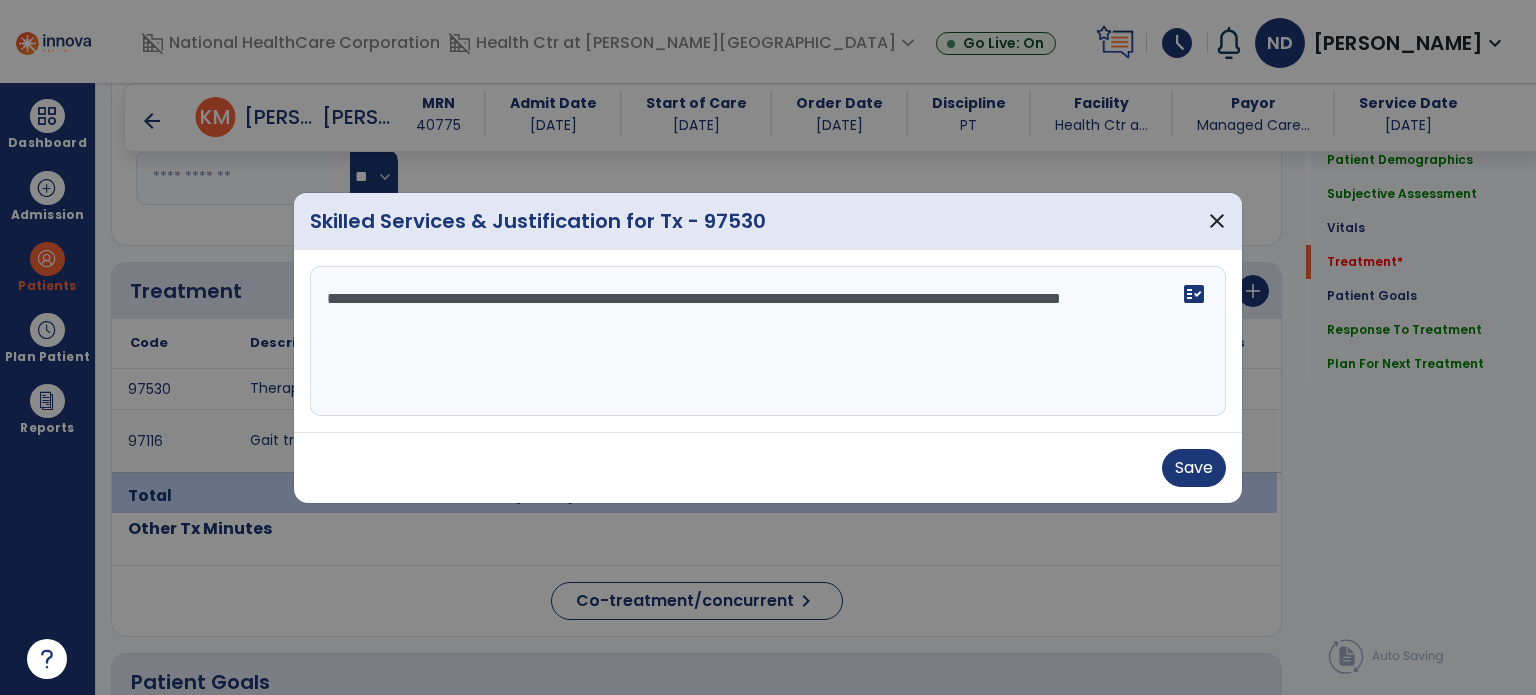 click on "**********" at bounding box center [768, 341] 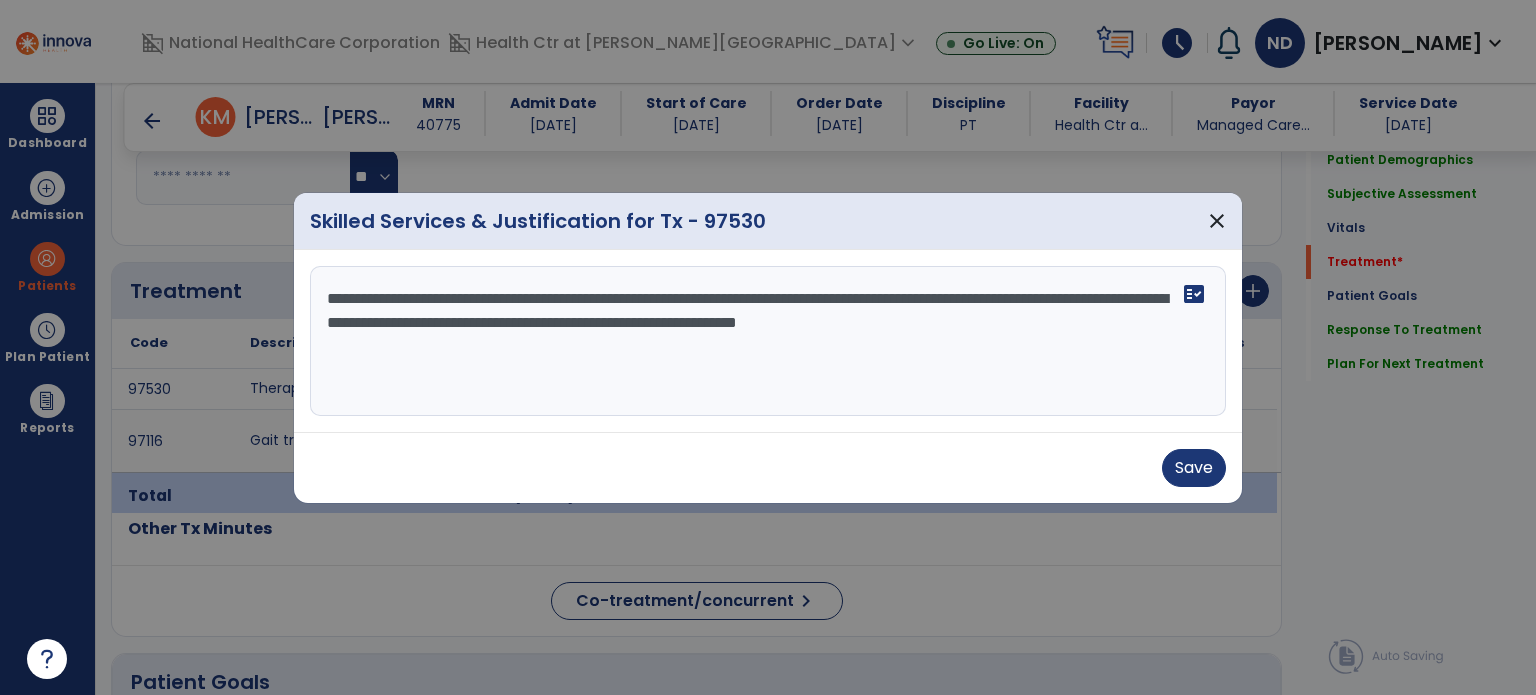 type on "**********" 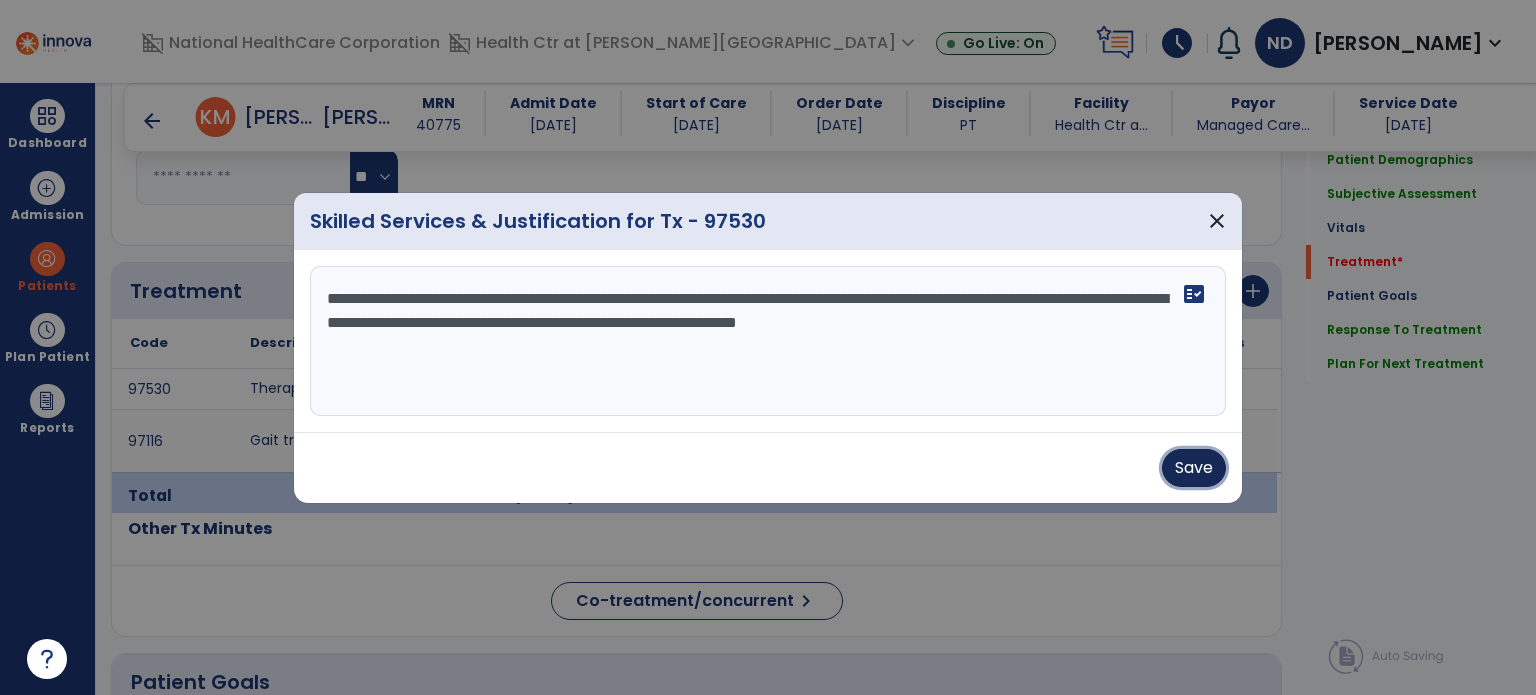 click on "Save" at bounding box center (1194, 468) 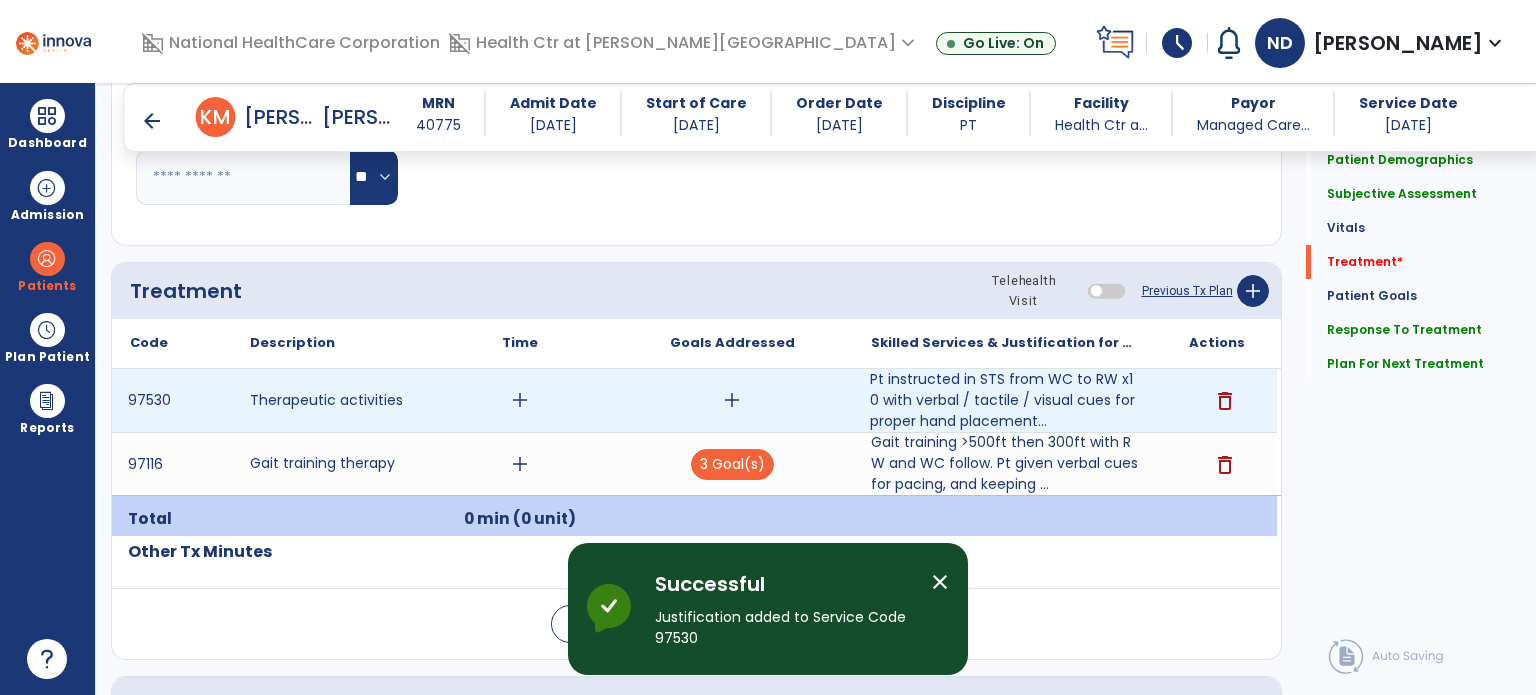 click on "add" at bounding box center (732, 400) 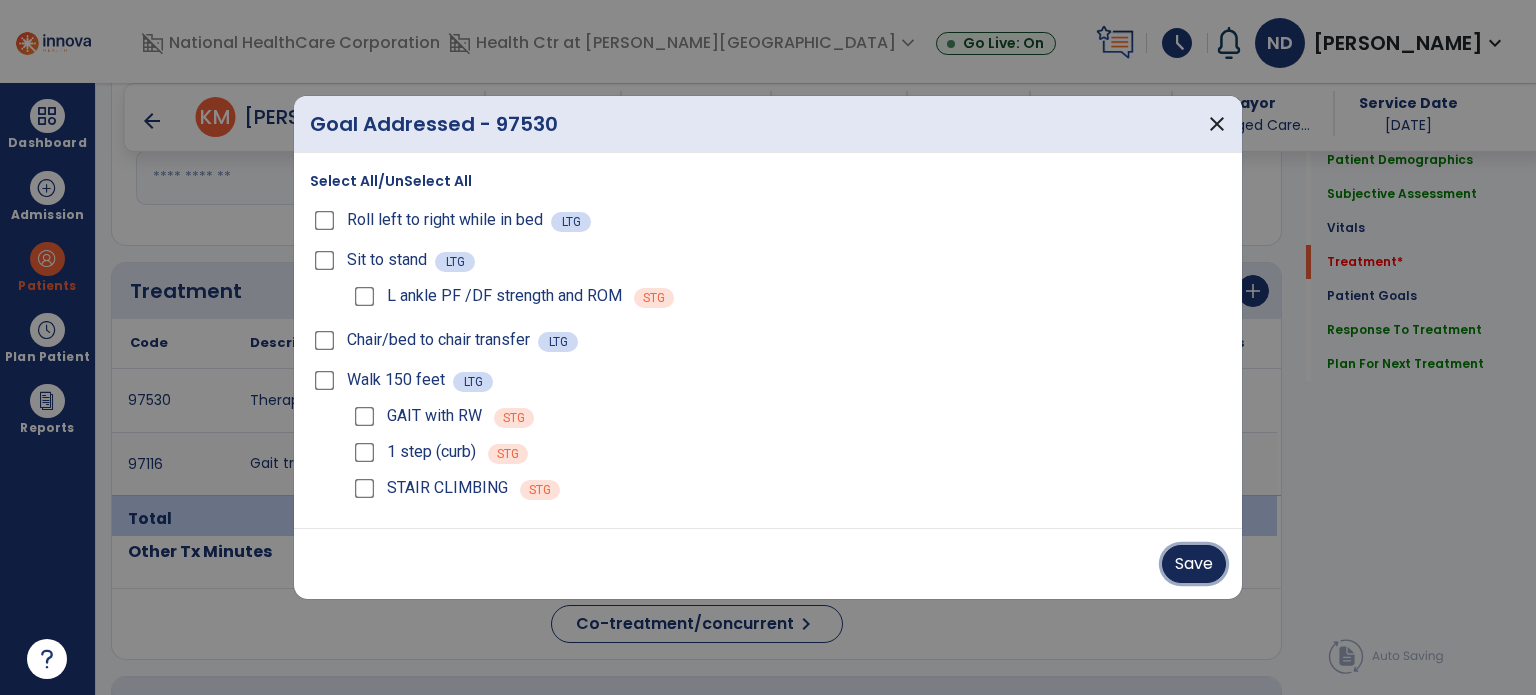 click on "Save" at bounding box center (1194, 564) 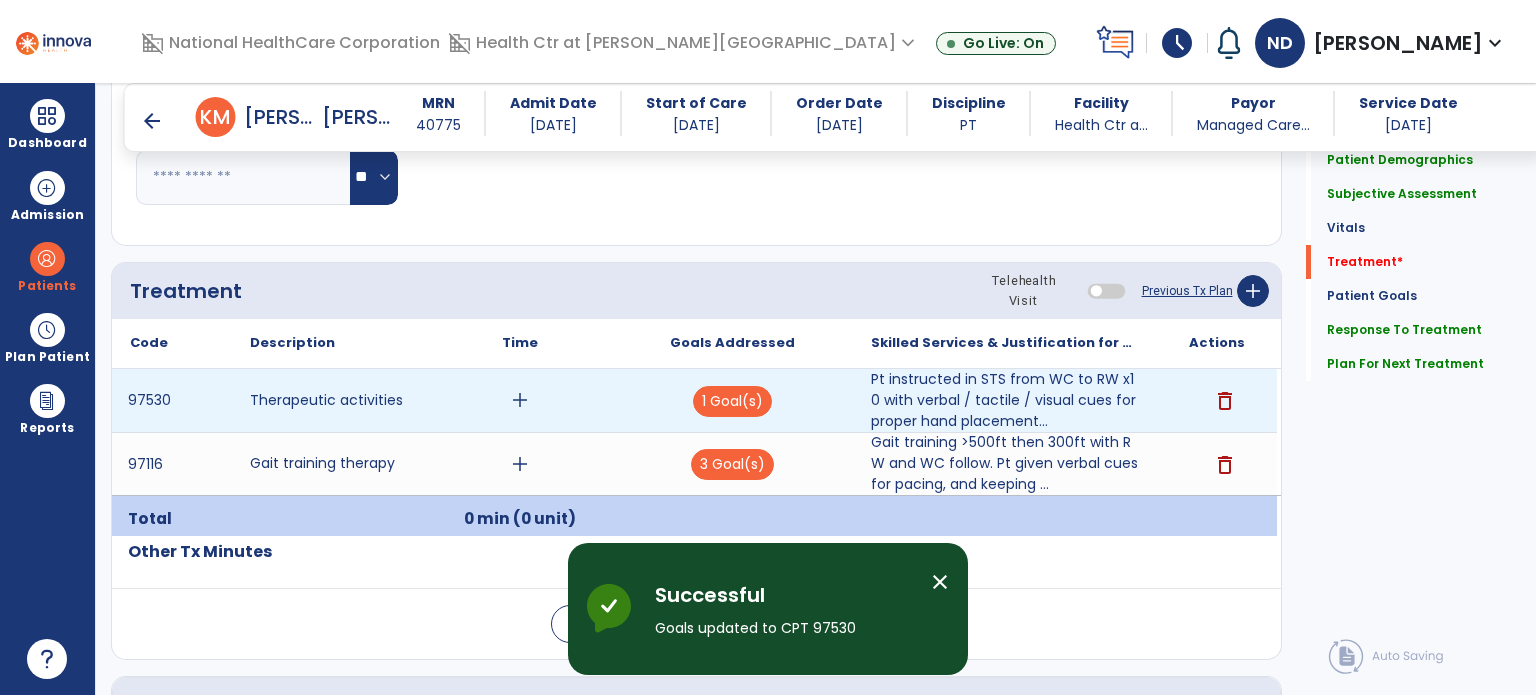 click on "add" at bounding box center [520, 400] 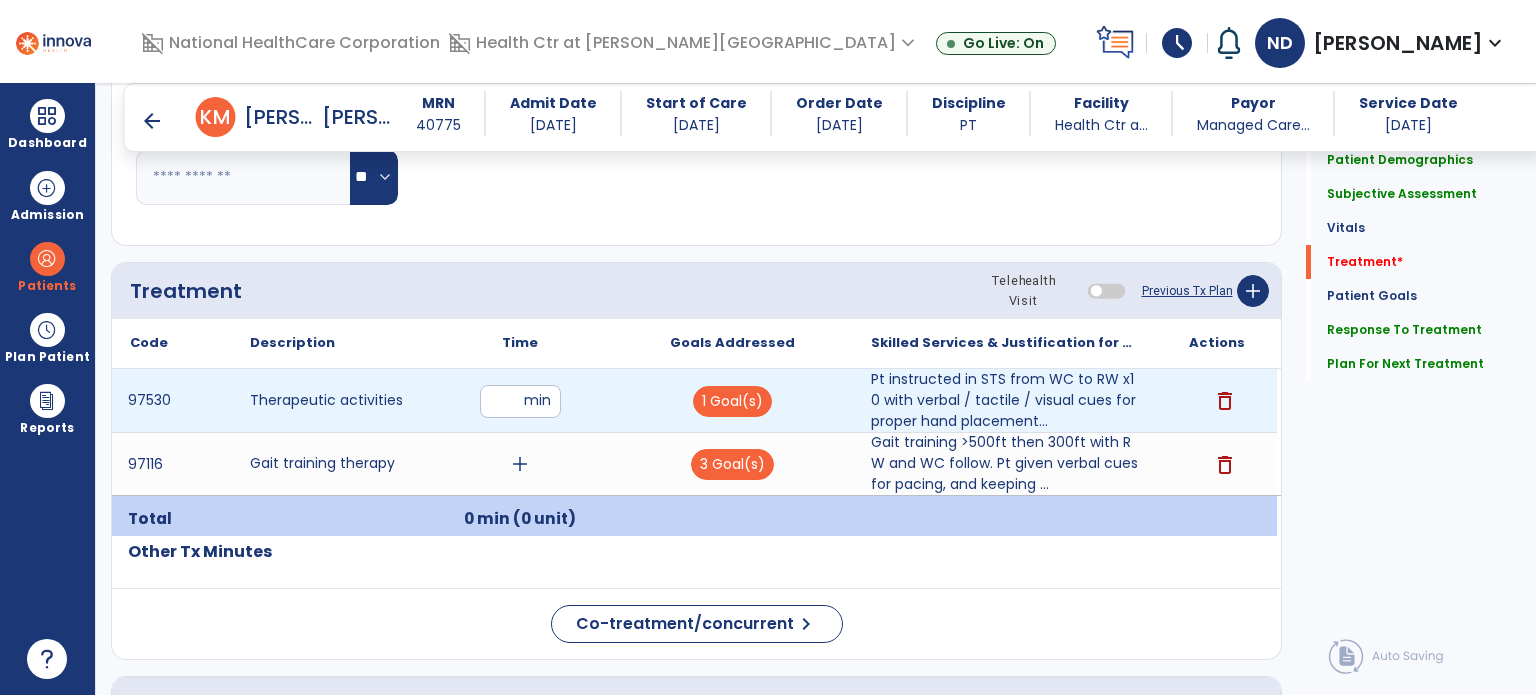 type on "**" 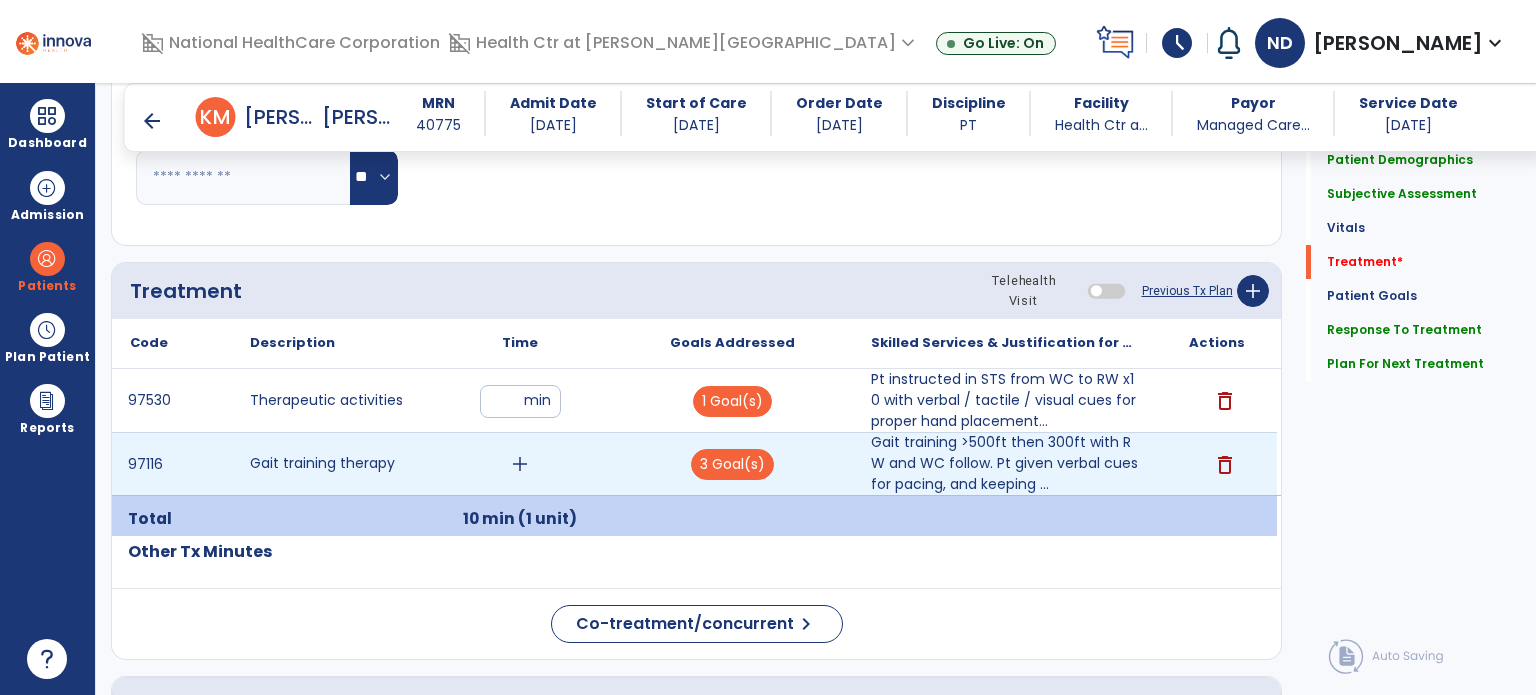 click on "add" at bounding box center (520, 464) 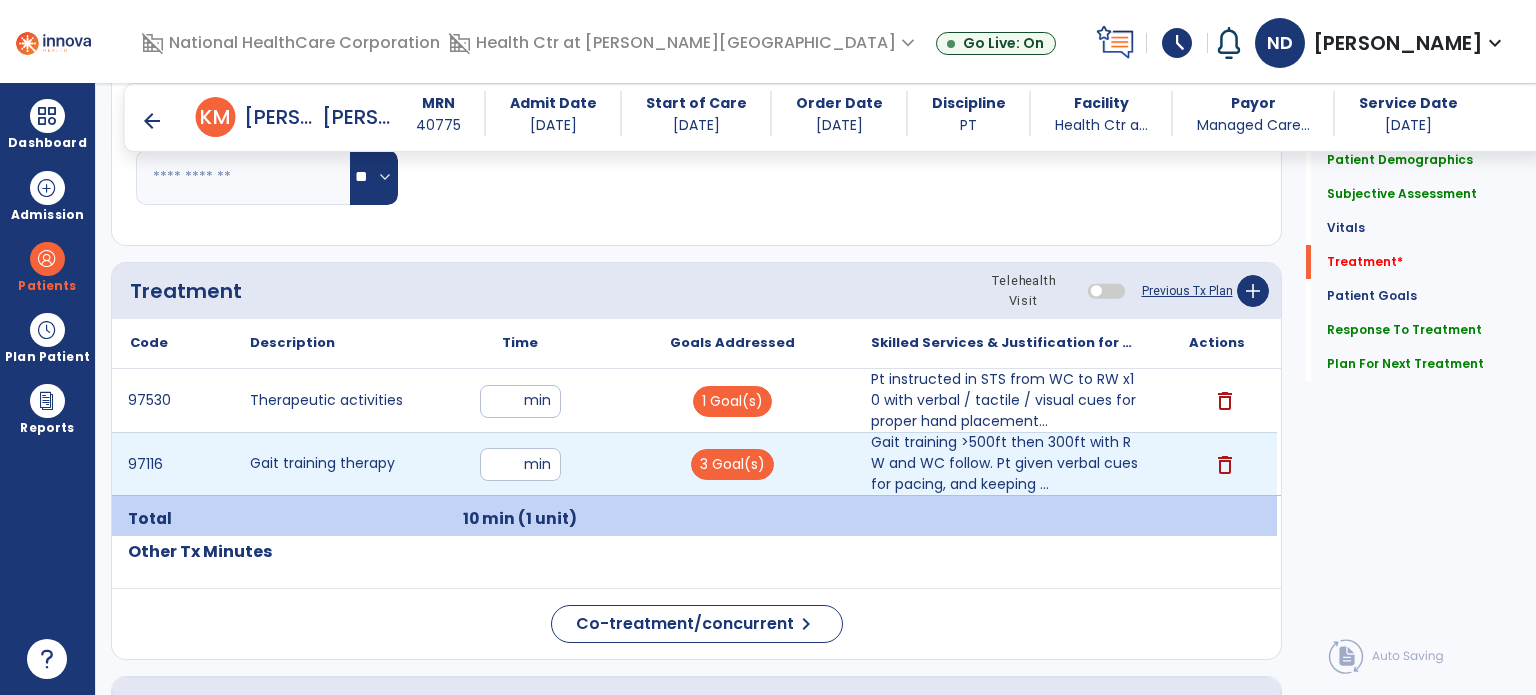 type on "**" 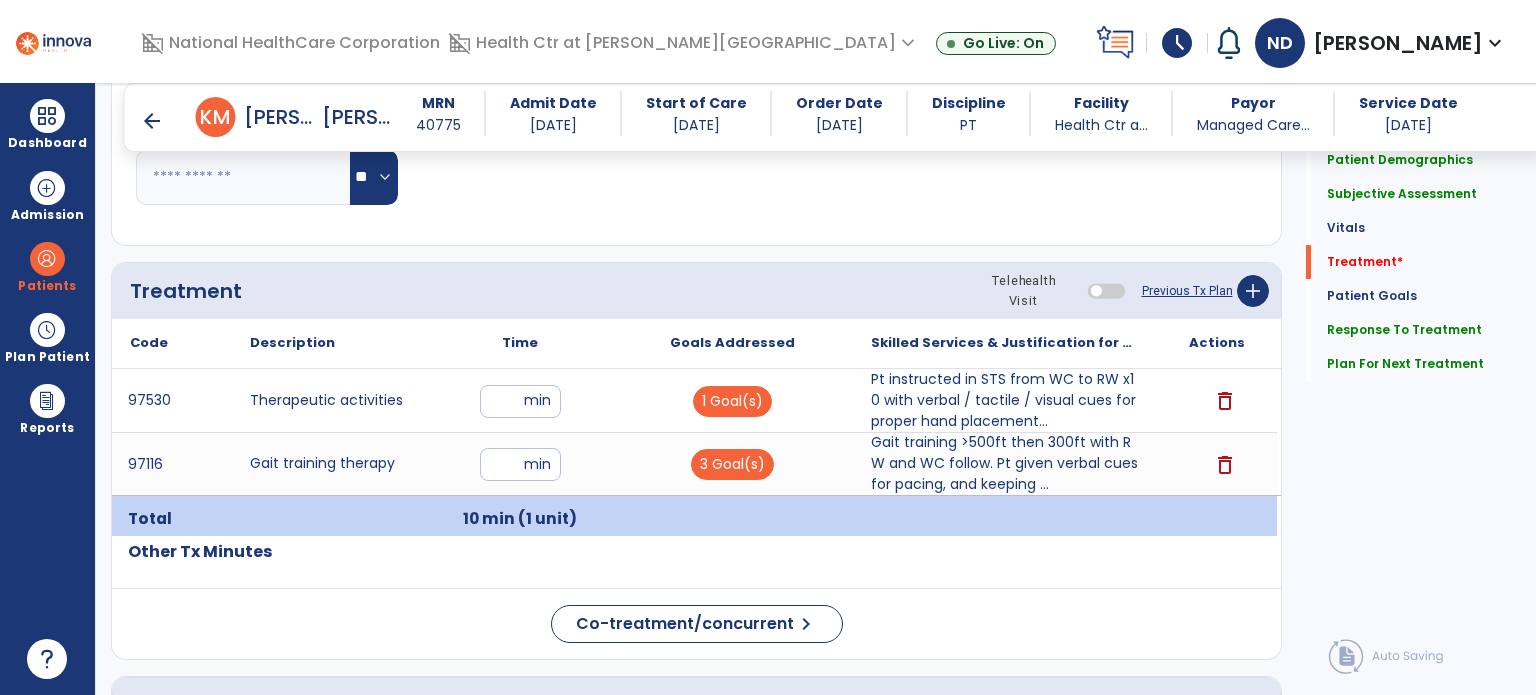 click on "Quick Links  Patient Demographics   Patient Demographics   Subjective Assessment   Subjective Assessment   Vitals   Vitals   Treatment   *  Treatment   *  Patient Goals   Patient Goals   Response To Treatment   Response To Treatment   Plan For Next Treatment   Plan For Next Treatment" 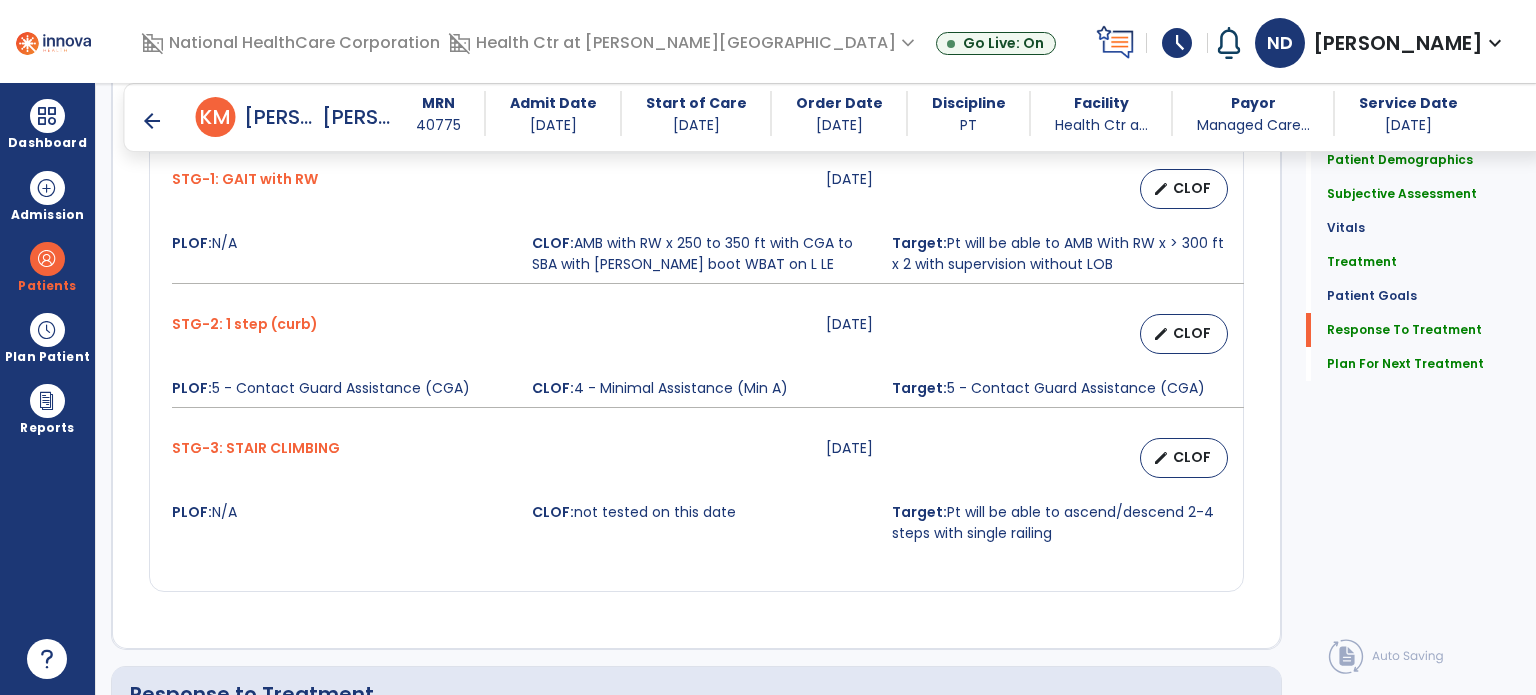 scroll, scrollTop: 3132, scrollLeft: 0, axis: vertical 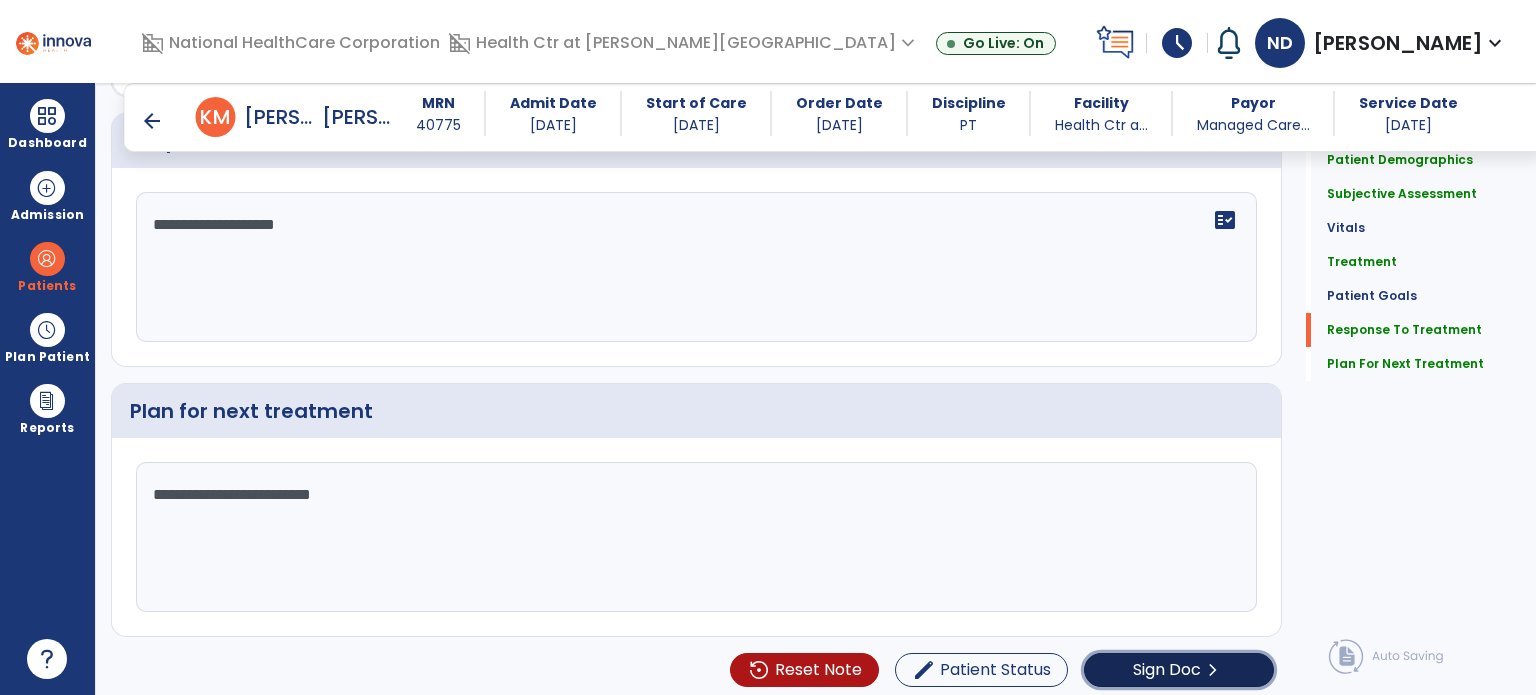 click on "Sign Doc  chevron_right" 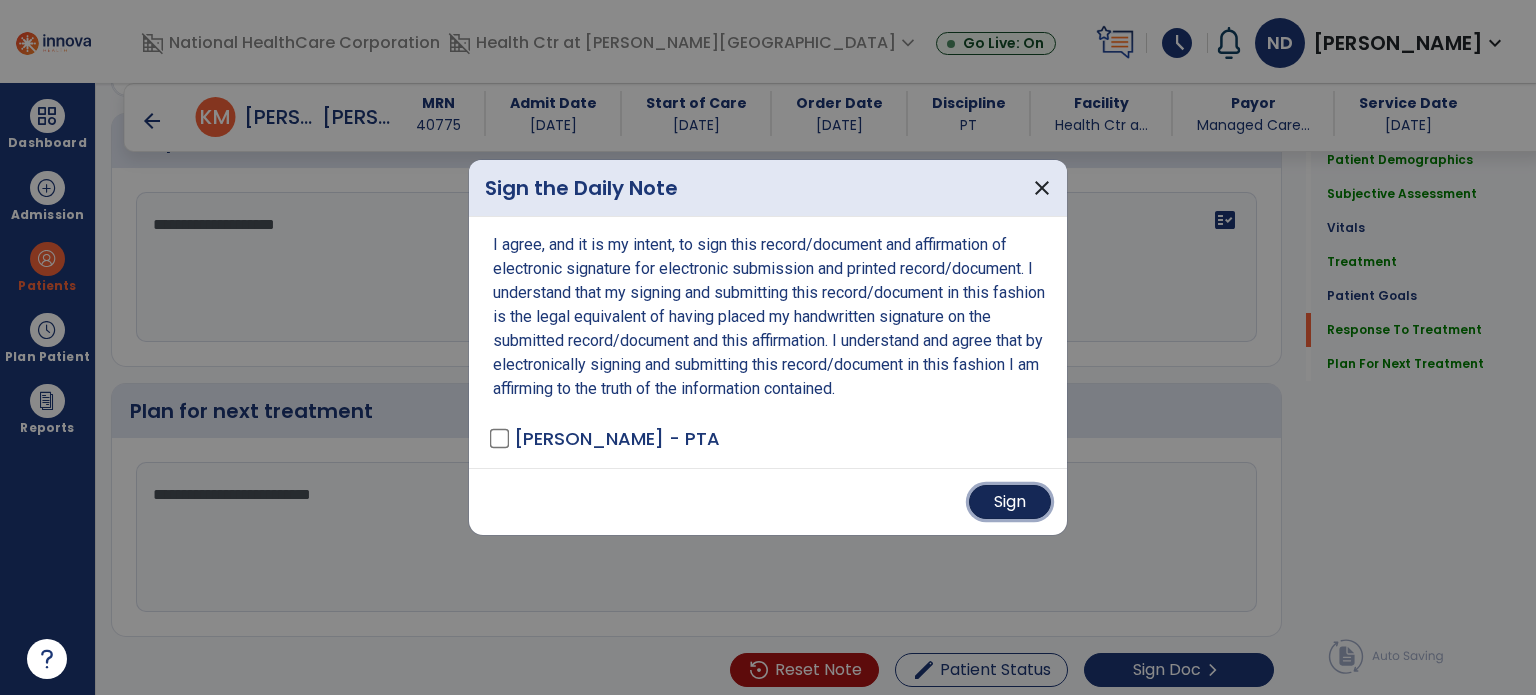 click on "Sign" at bounding box center [1010, 502] 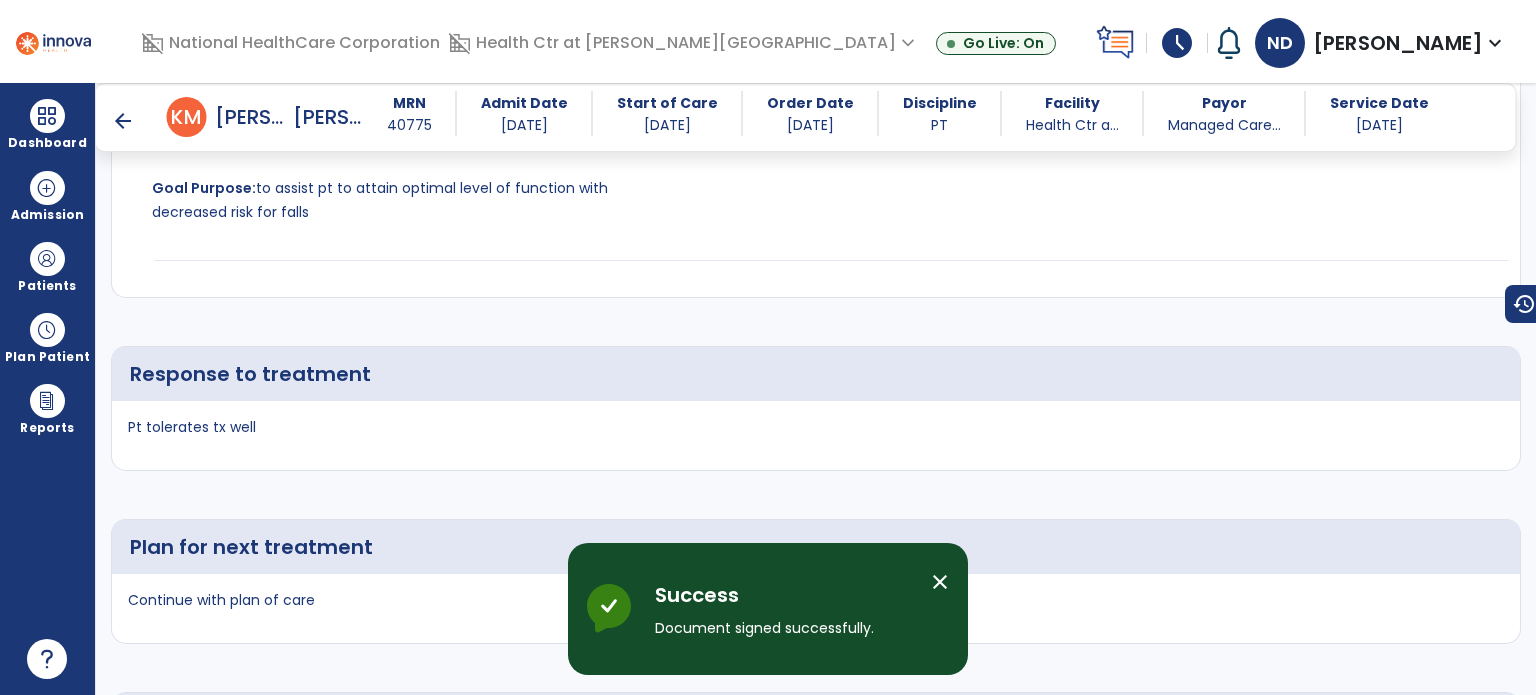 scroll, scrollTop: 4883, scrollLeft: 0, axis: vertical 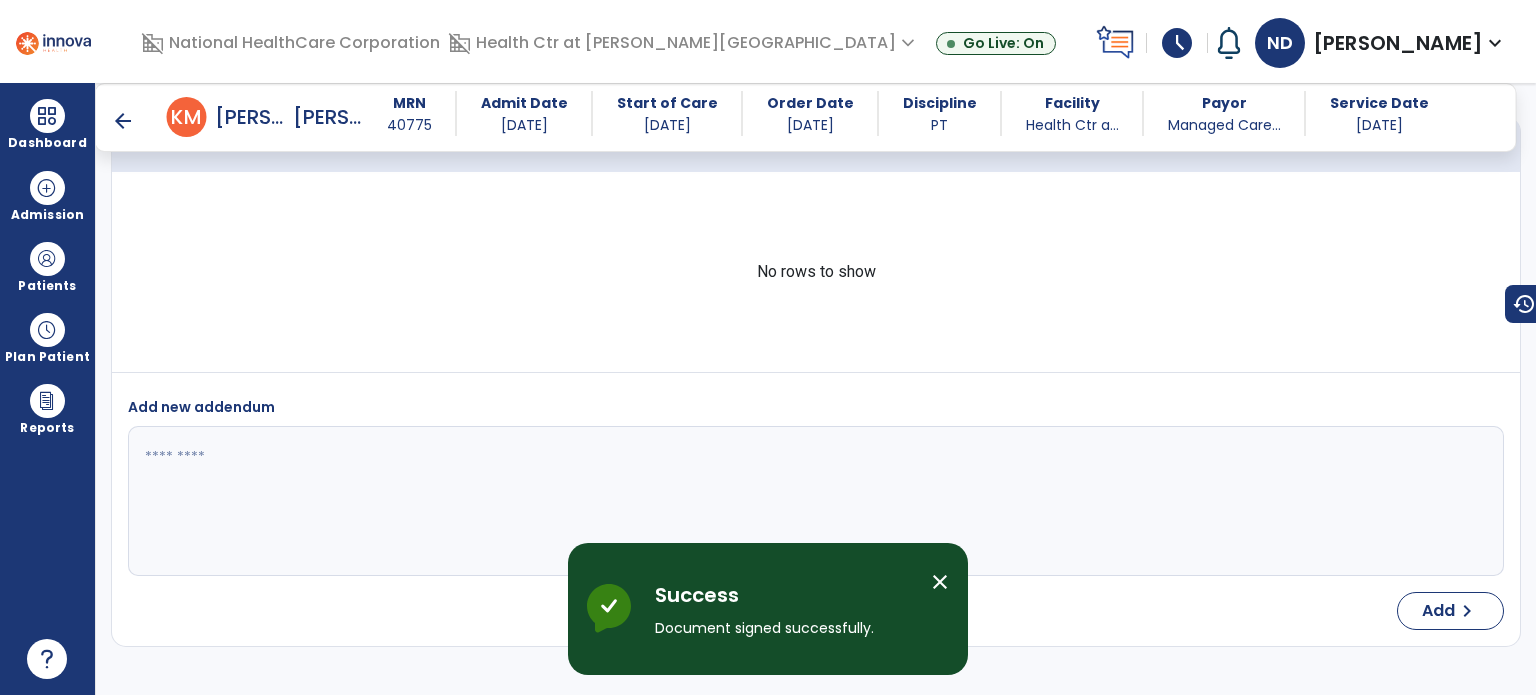 click on "Dashboard" at bounding box center [47, 143] 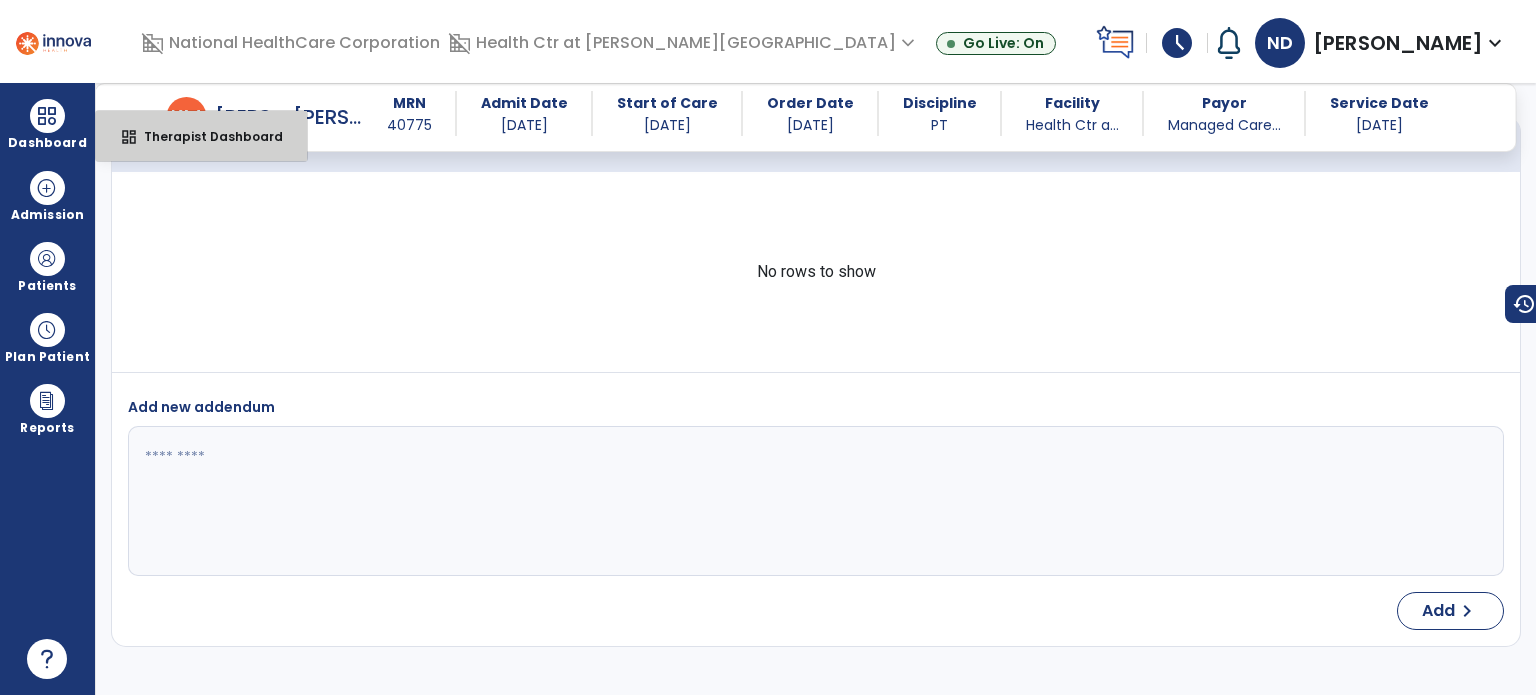 click on "dashboard  Therapist Dashboard" at bounding box center [201, 136] 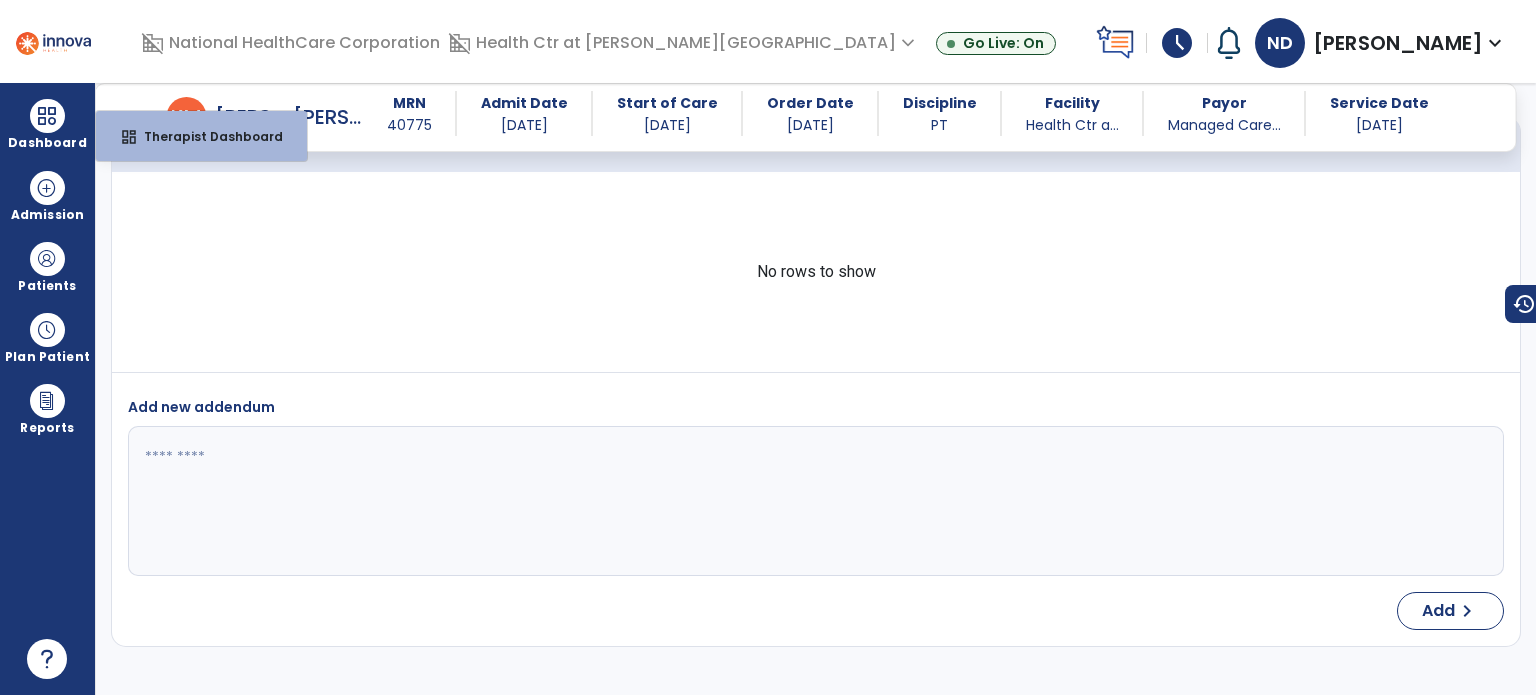 select on "****" 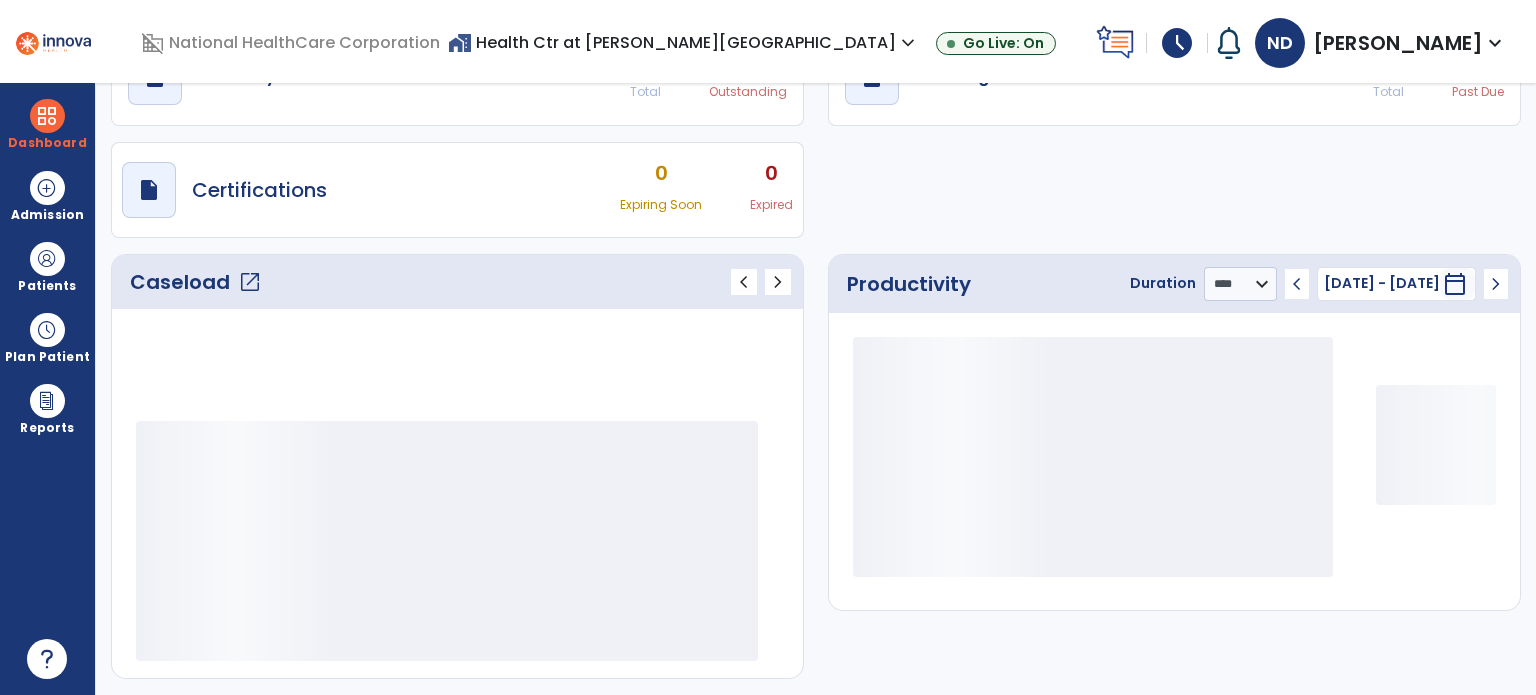 scroll, scrollTop: 109, scrollLeft: 0, axis: vertical 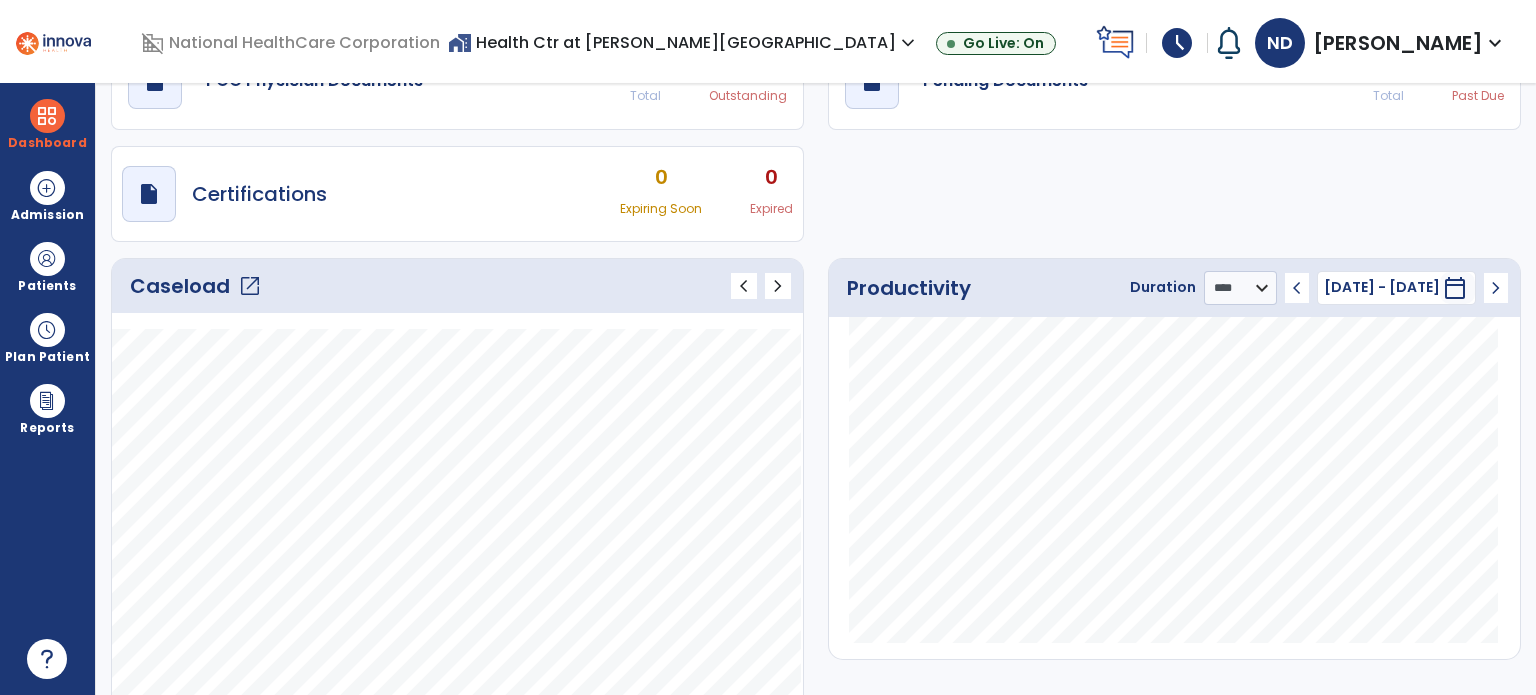 click on "open_in_new" 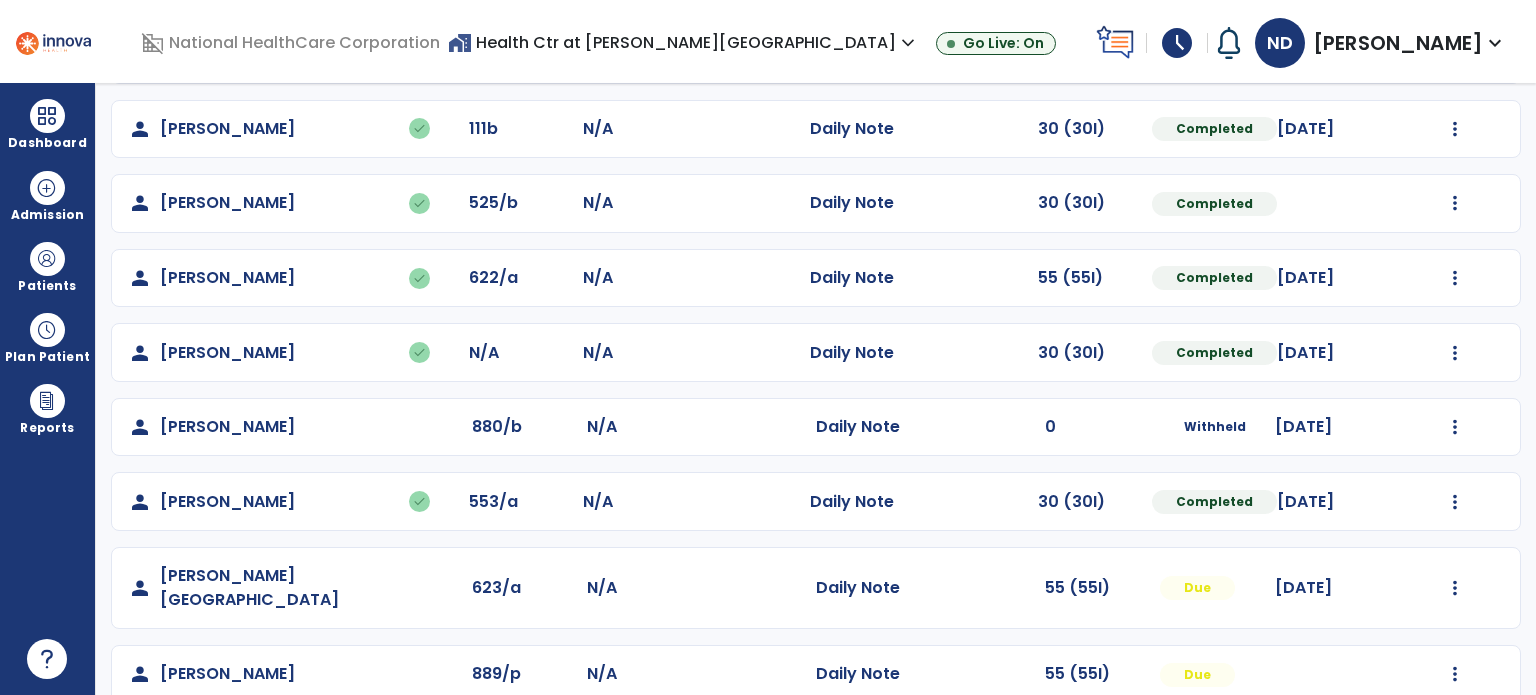 scroll, scrollTop: 617, scrollLeft: 0, axis: vertical 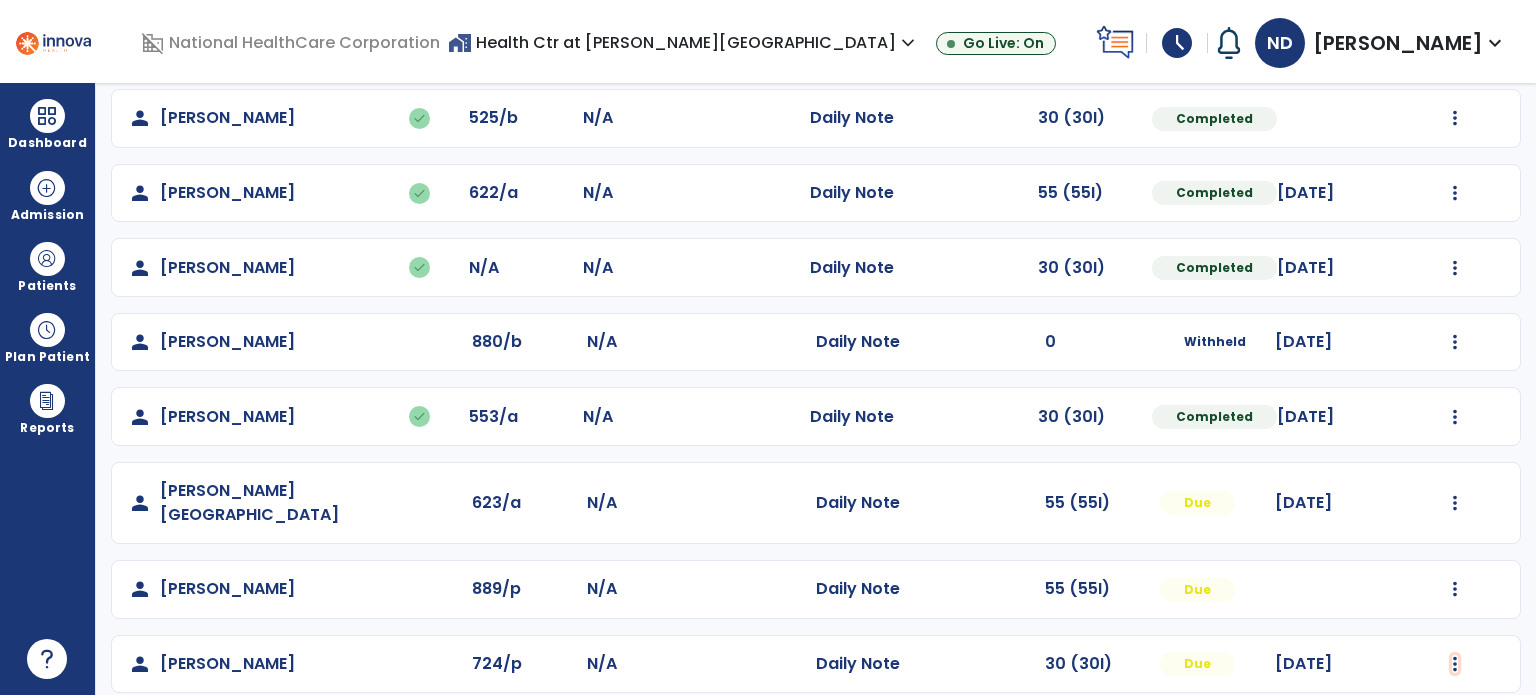 click at bounding box center [1455, -329] 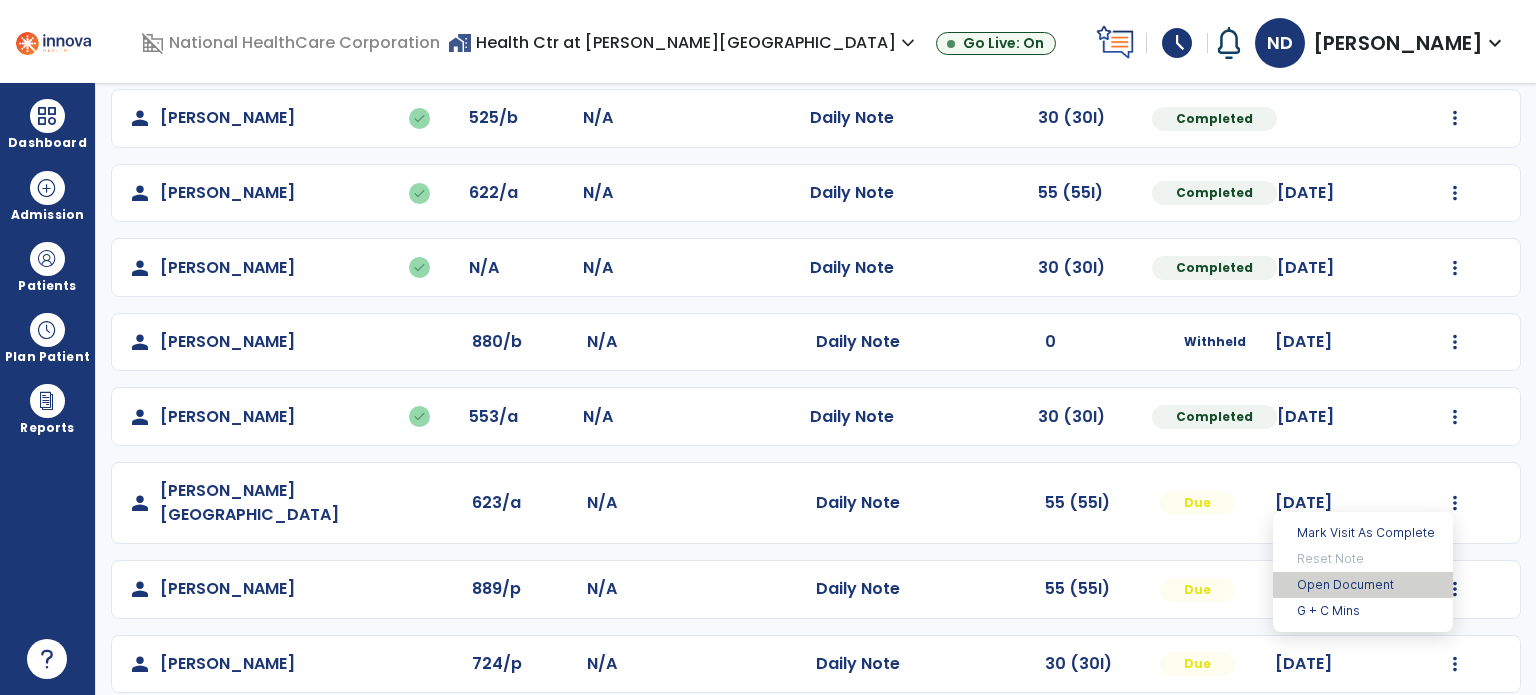 click on "Open Document" at bounding box center [1363, 585] 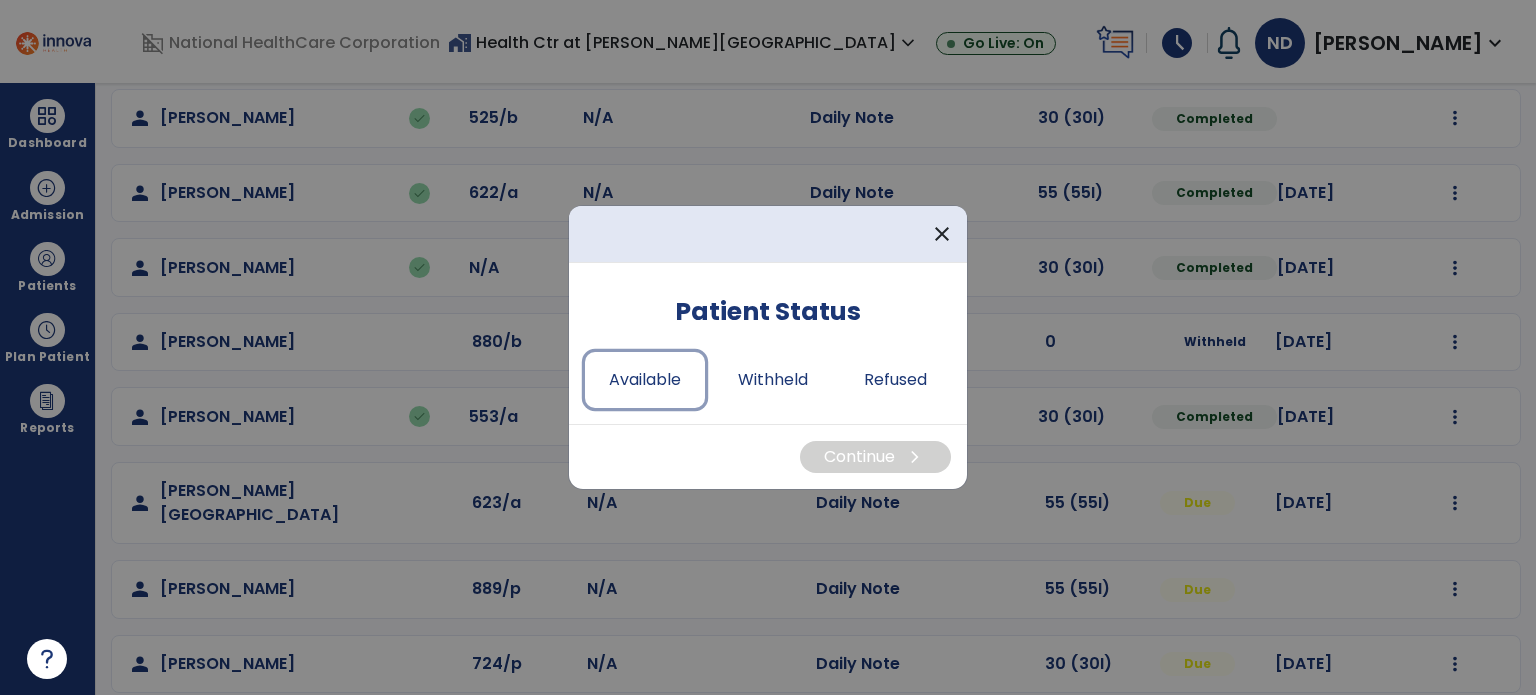 click on "Available" at bounding box center (645, 380) 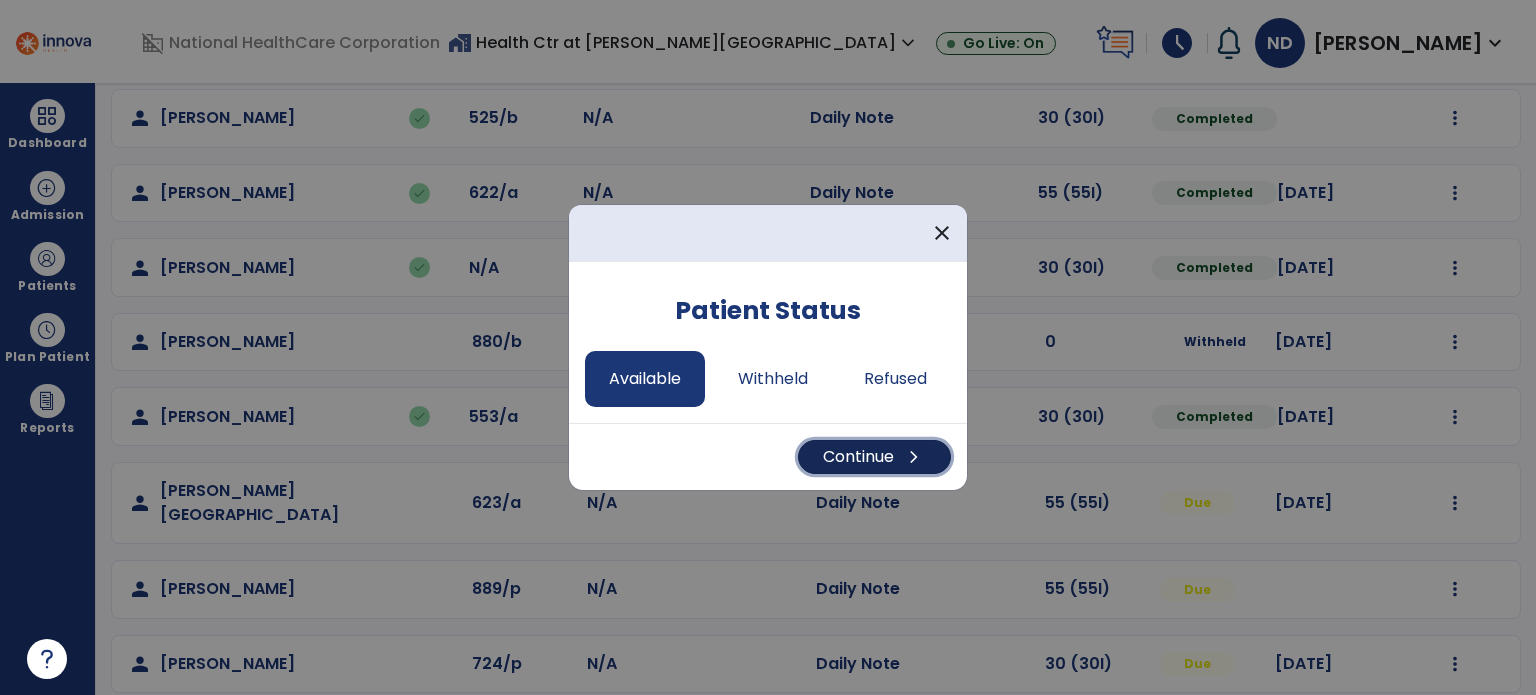 click on "Continue   chevron_right" at bounding box center (874, 457) 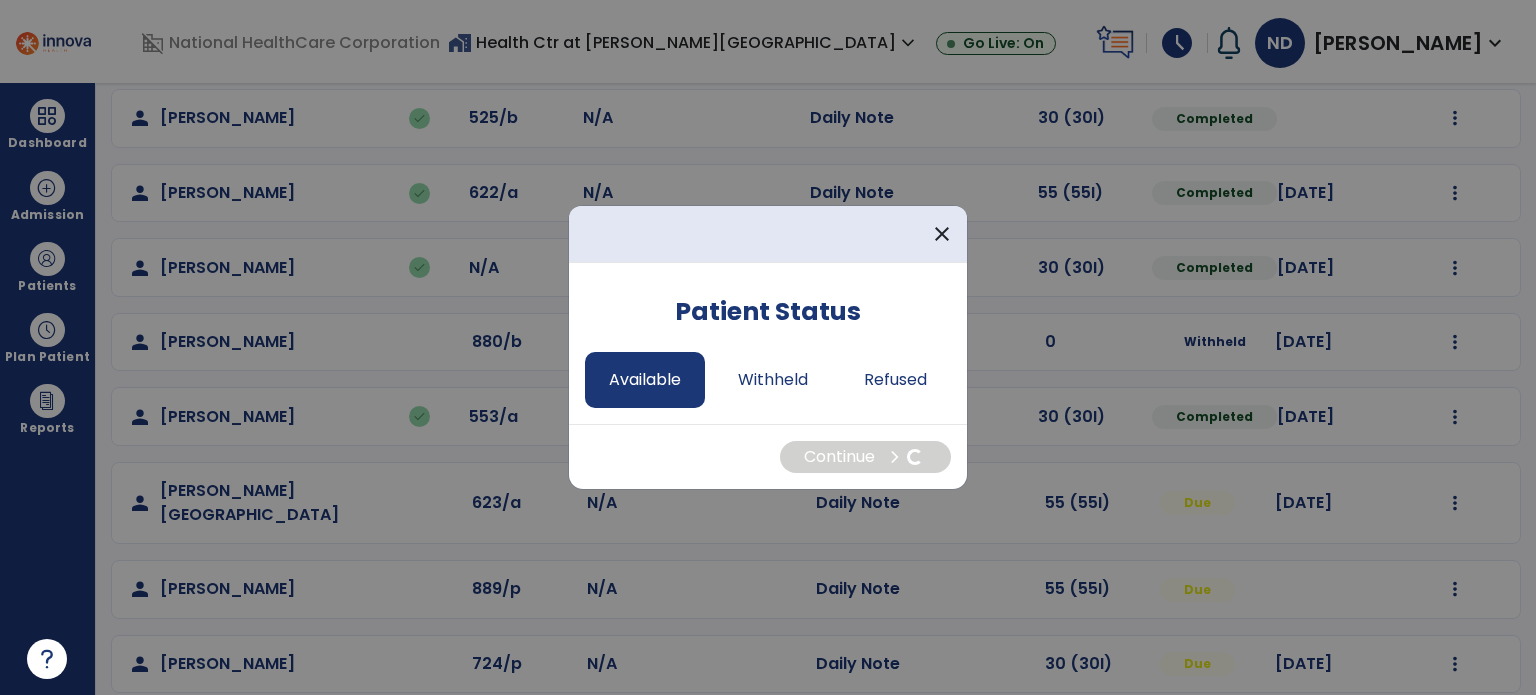 select on "*" 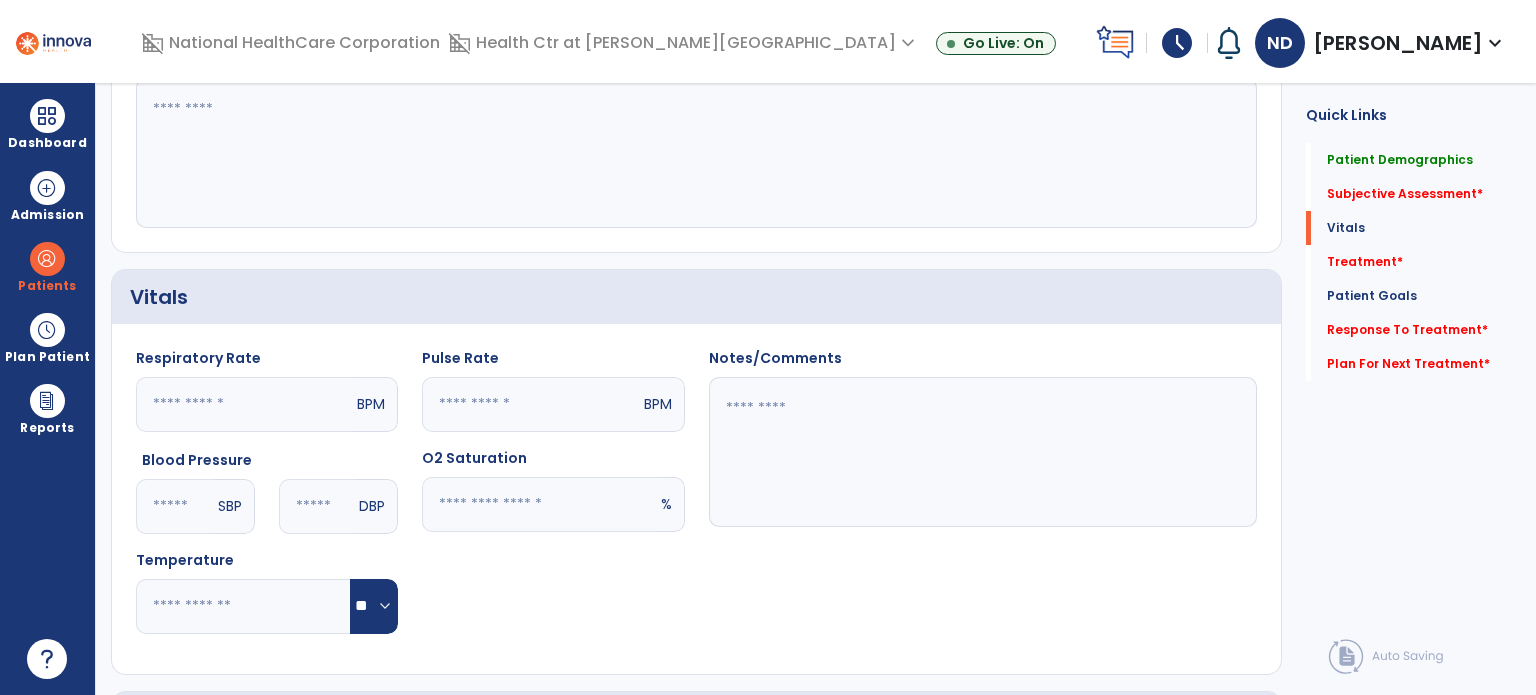 click 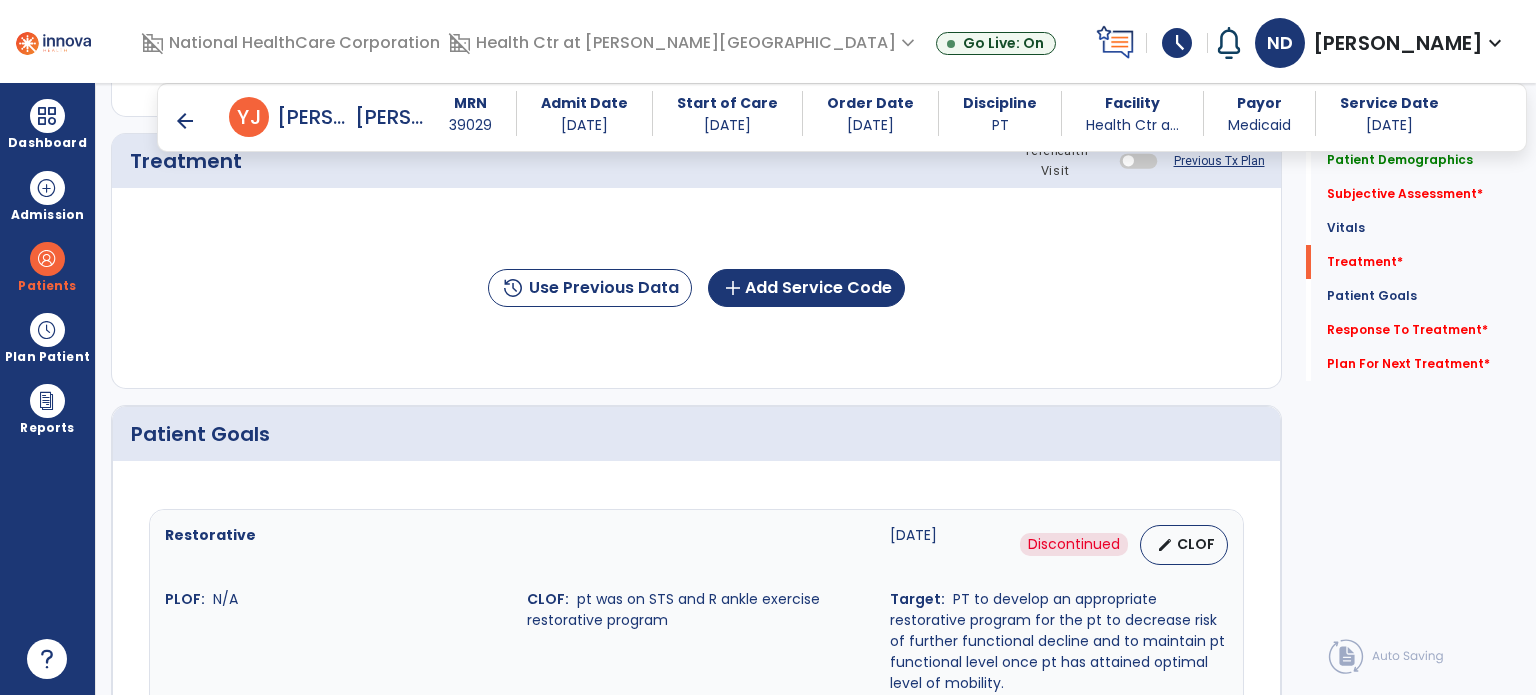 scroll, scrollTop: 1168, scrollLeft: 0, axis: vertical 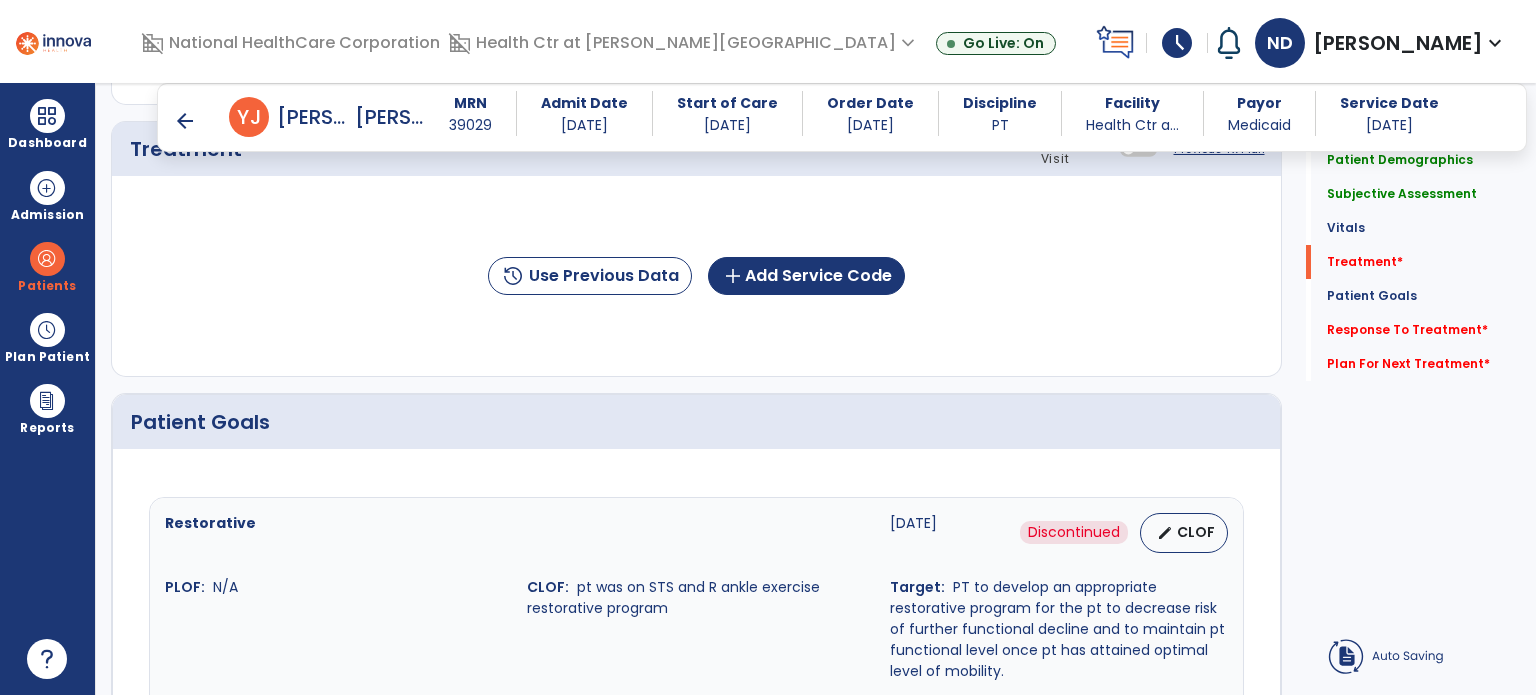 type on "**********" 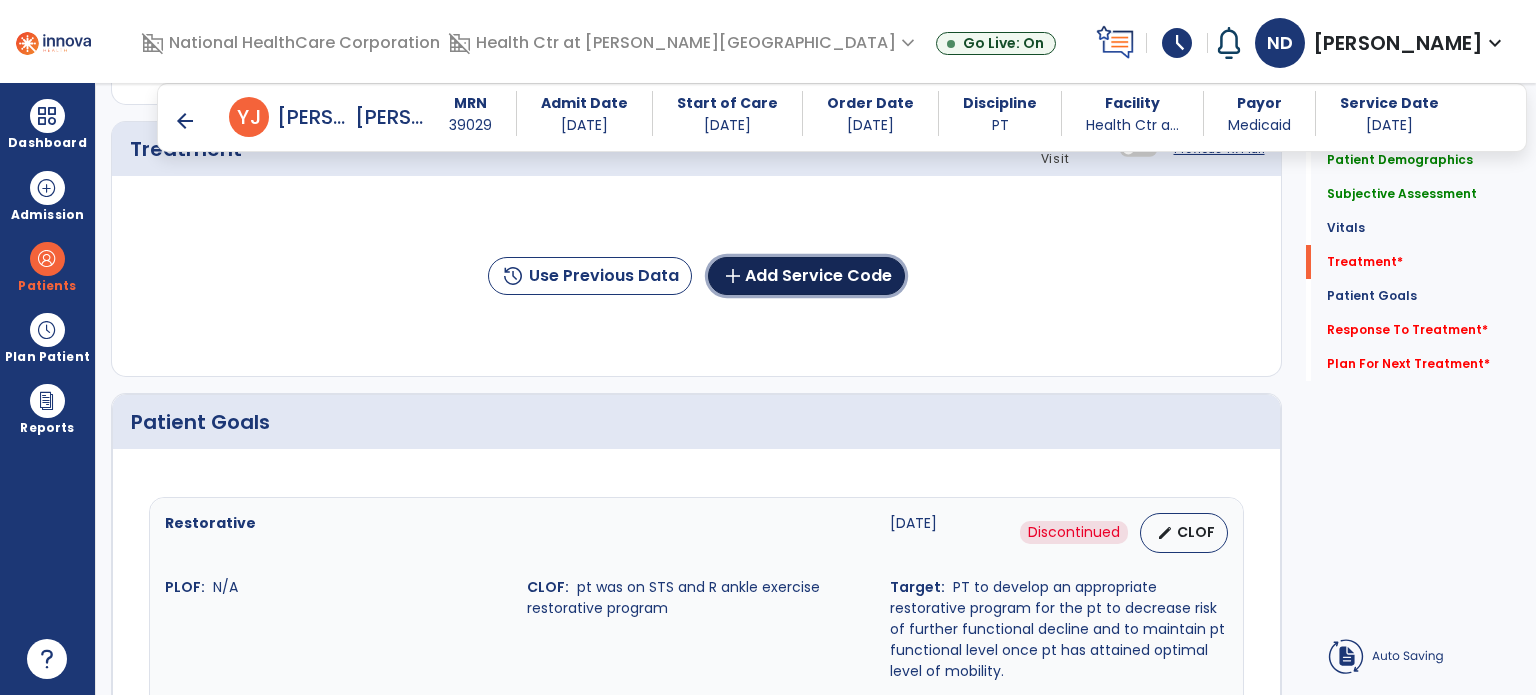 click on "add  Add Service Code" 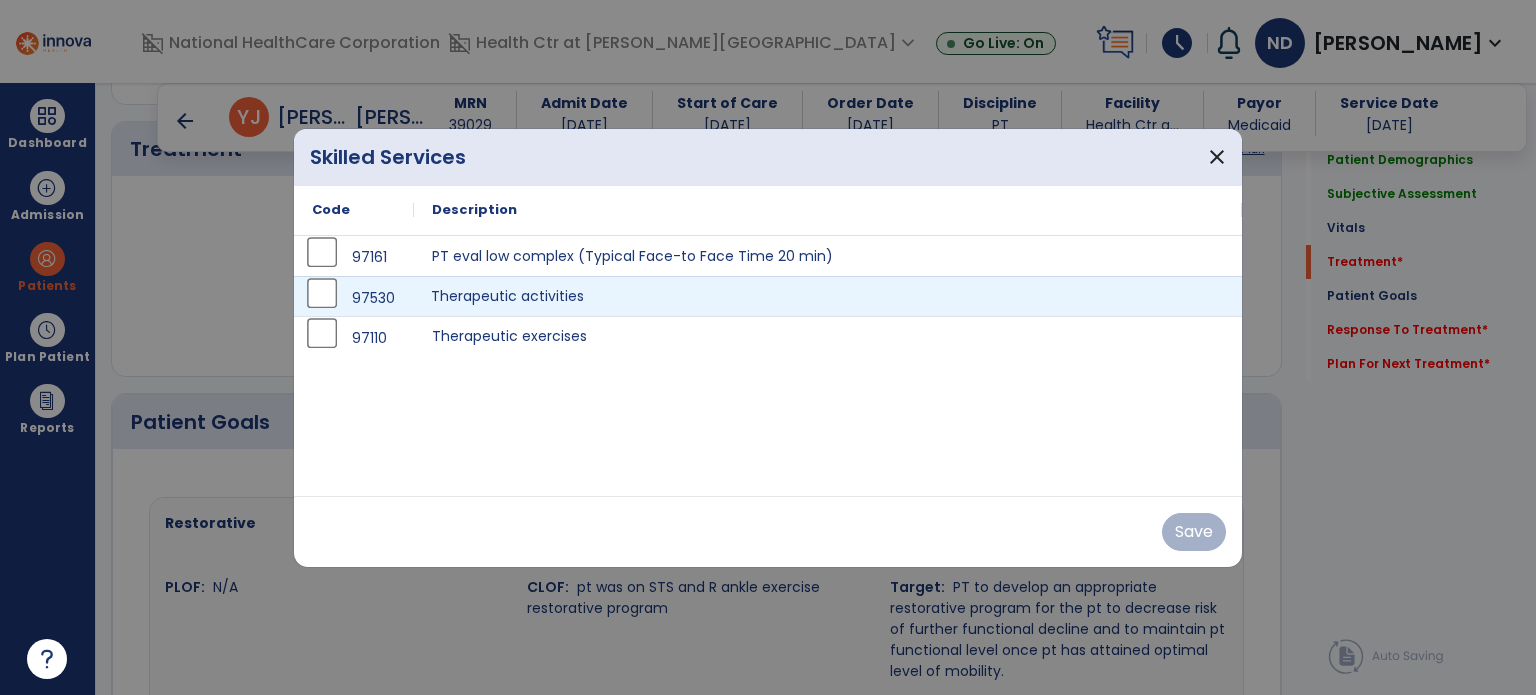 click on "Therapeutic activities" at bounding box center (828, 296) 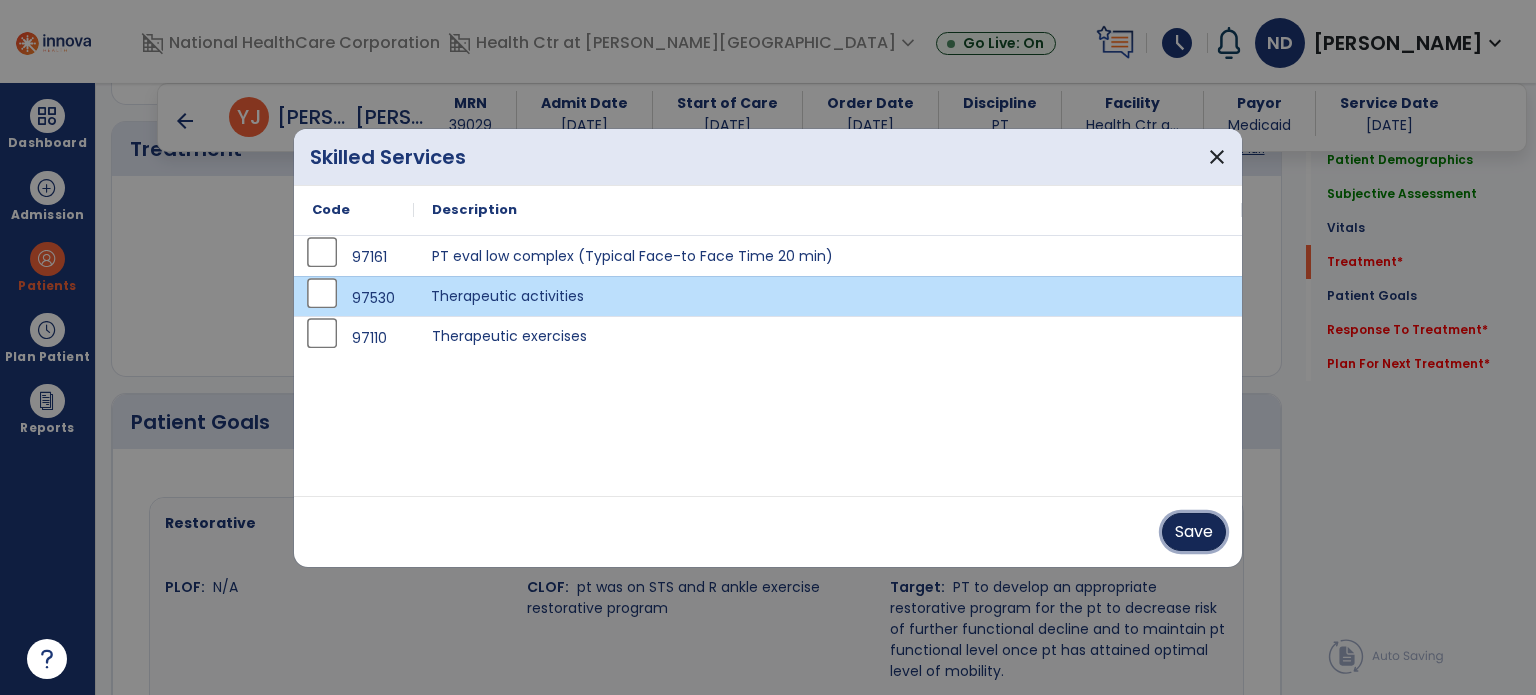click on "Save" at bounding box center (1194, 532) 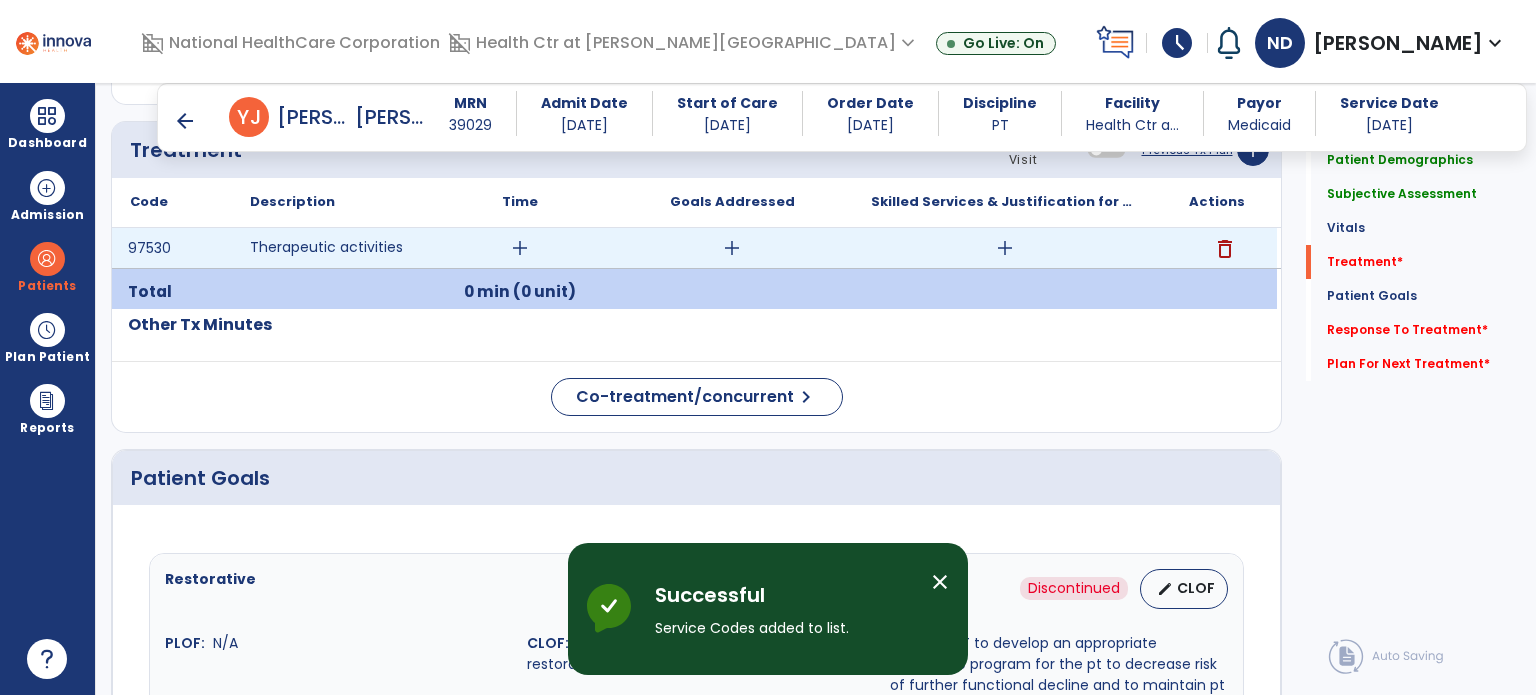 click on "add" at bounding box center [520, 248] 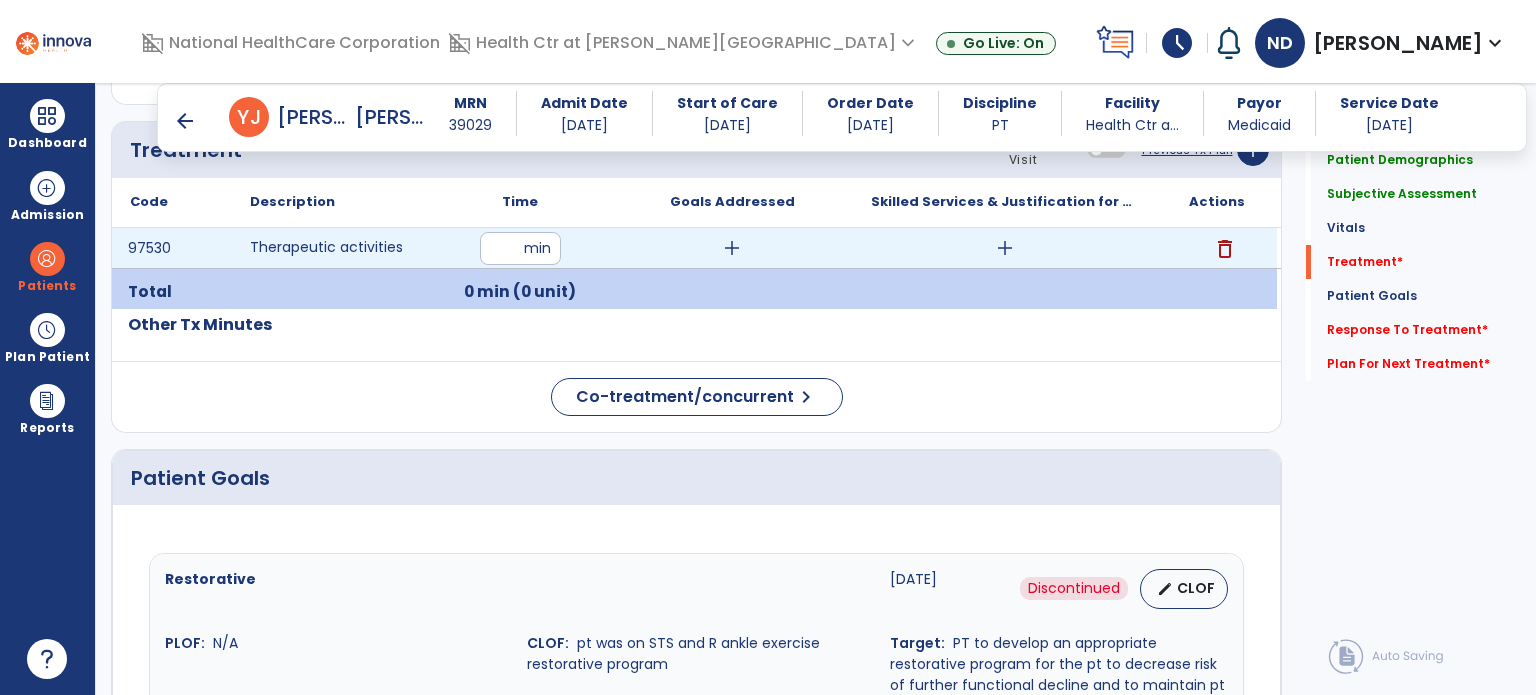 type on "**" 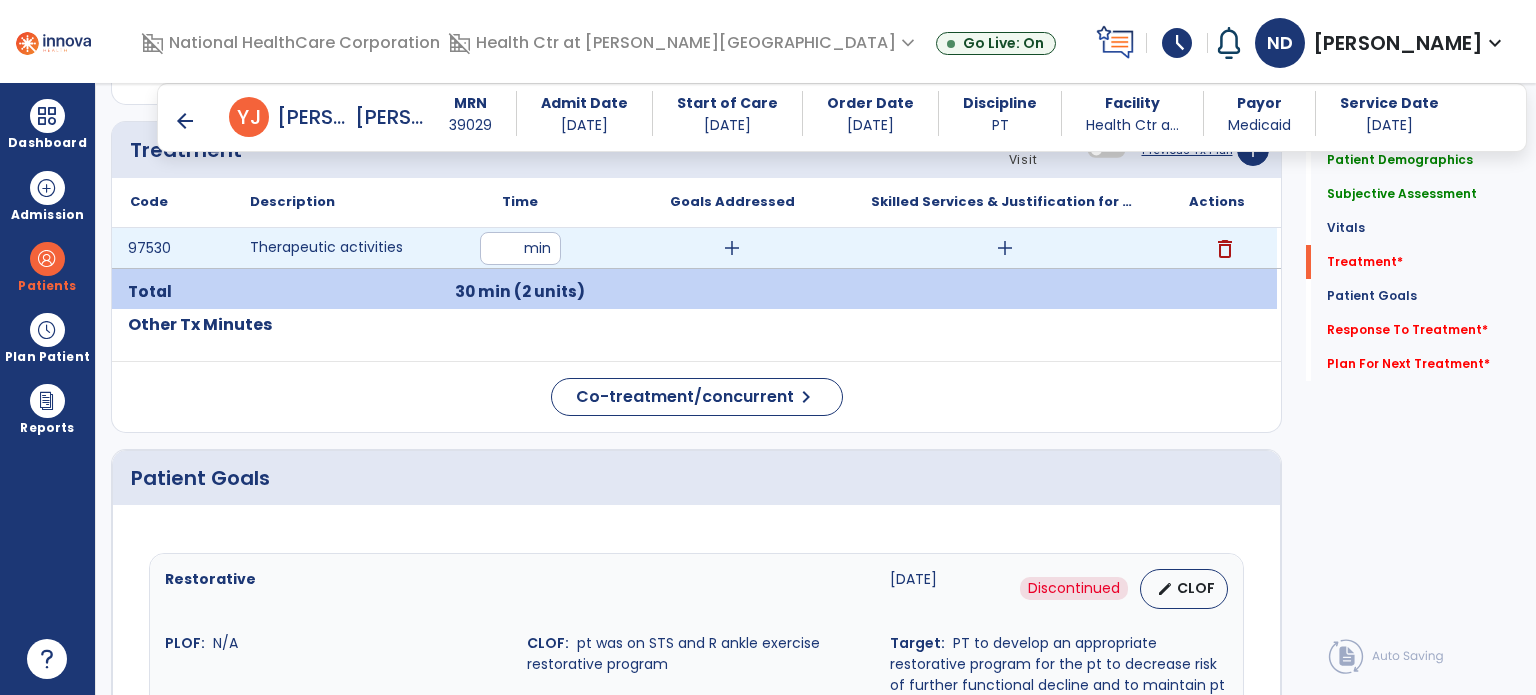 click on "add" at bounding box center [732, 248] 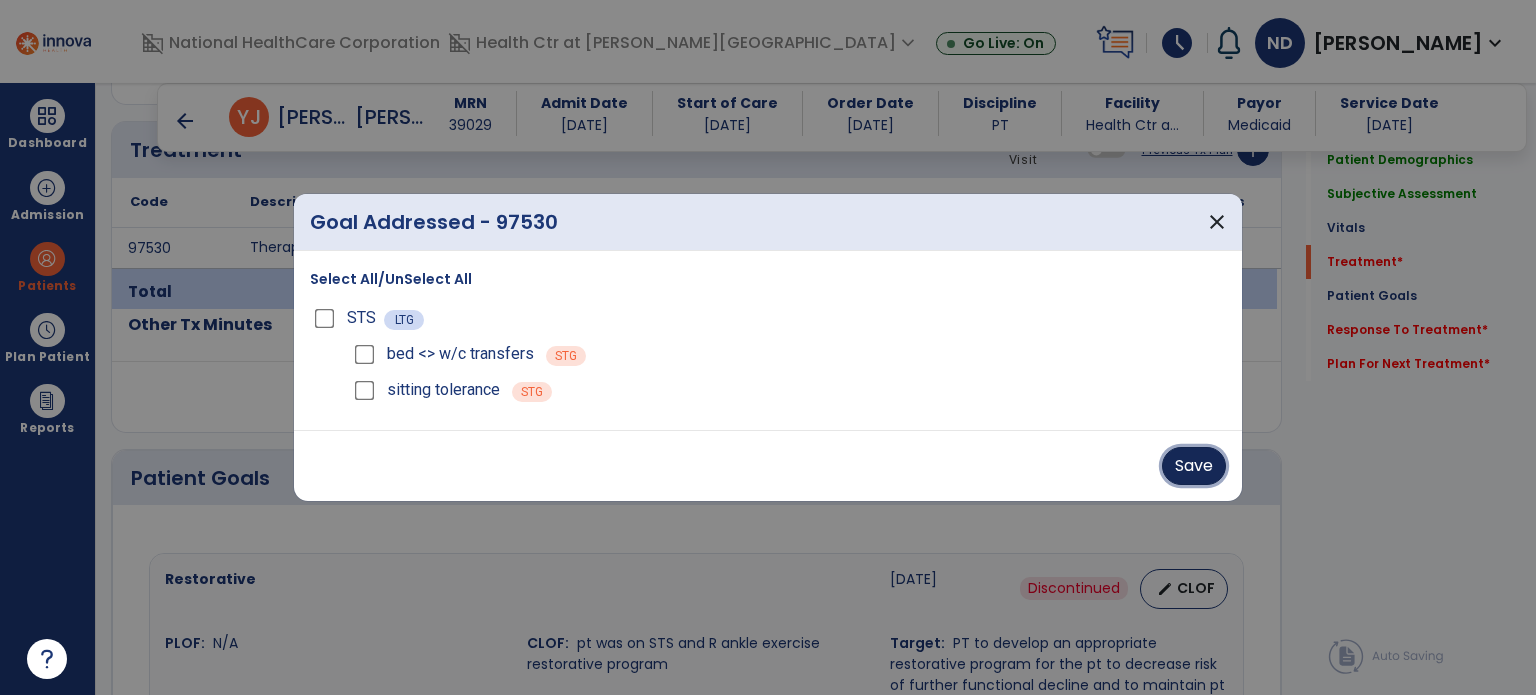 click on "Save" at bounding box center (1194, 466) 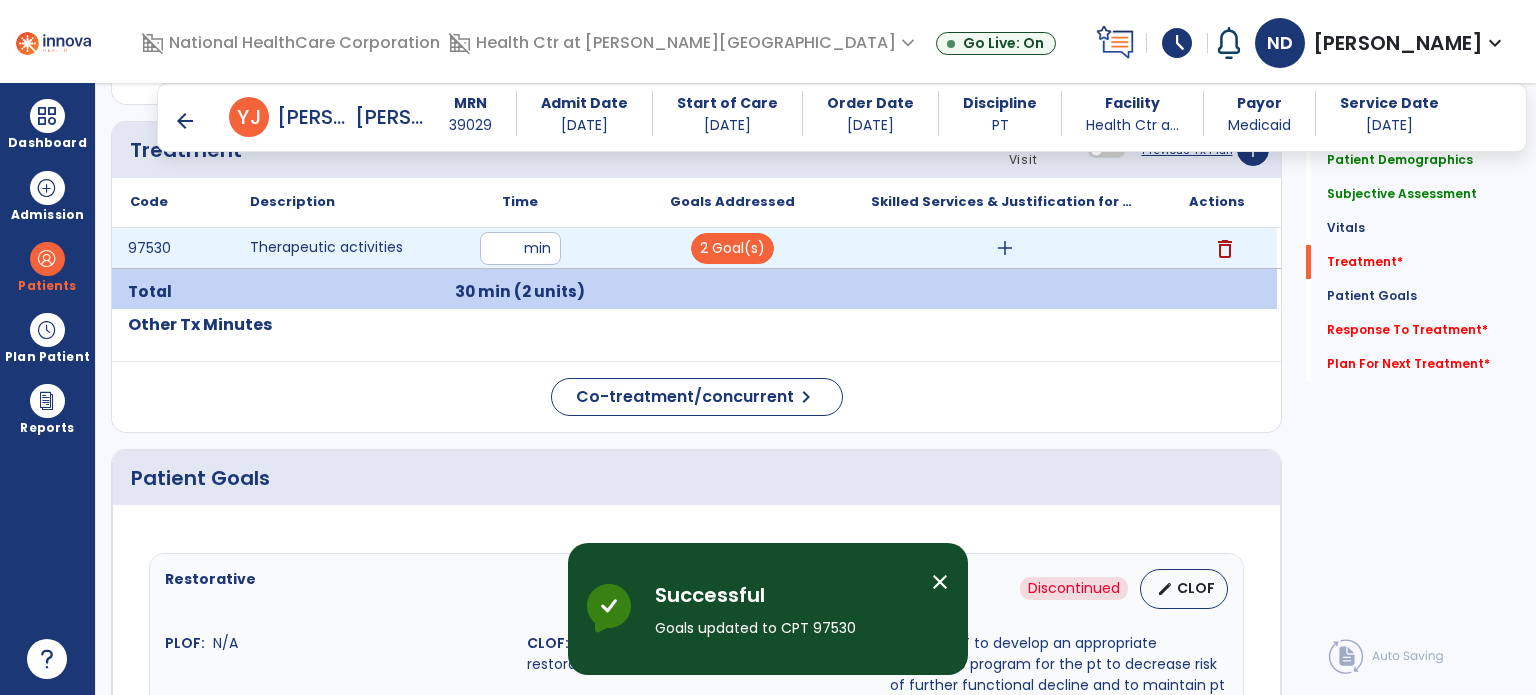 click on "add" at bounding box center (1004, 248) 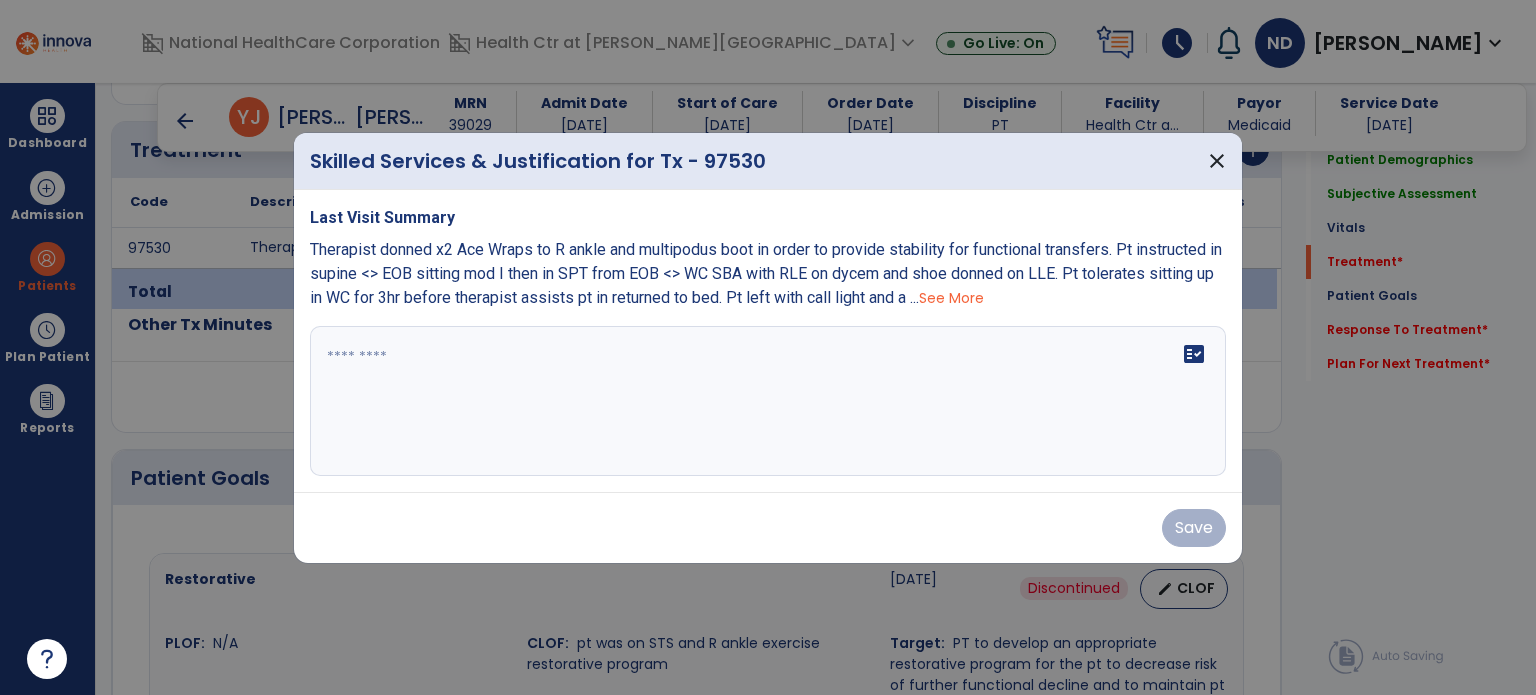 click on "See More" at bounding box center [951, 298] 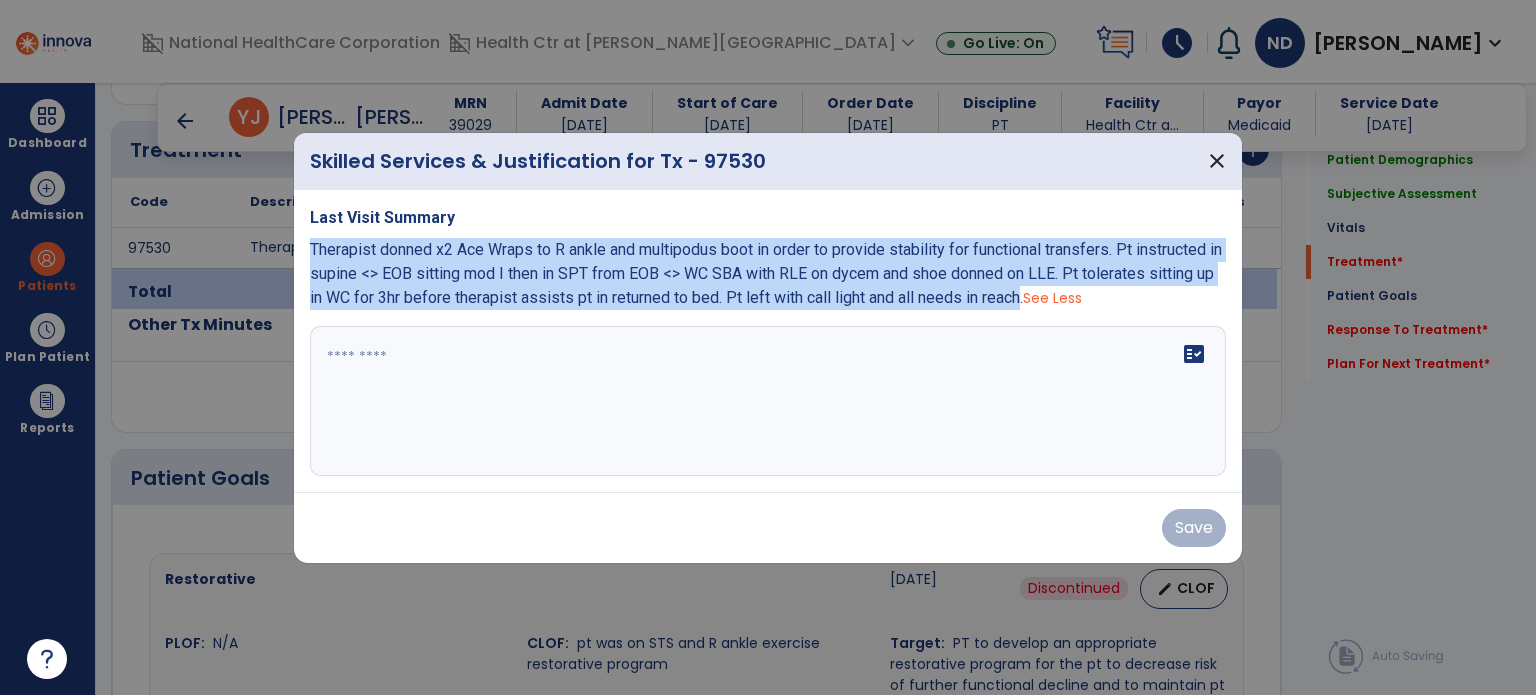 drag, startPoint x: 1050, startPoint y: 301, endPoint x: 297, endPoint y: 243, distance: 755.2304 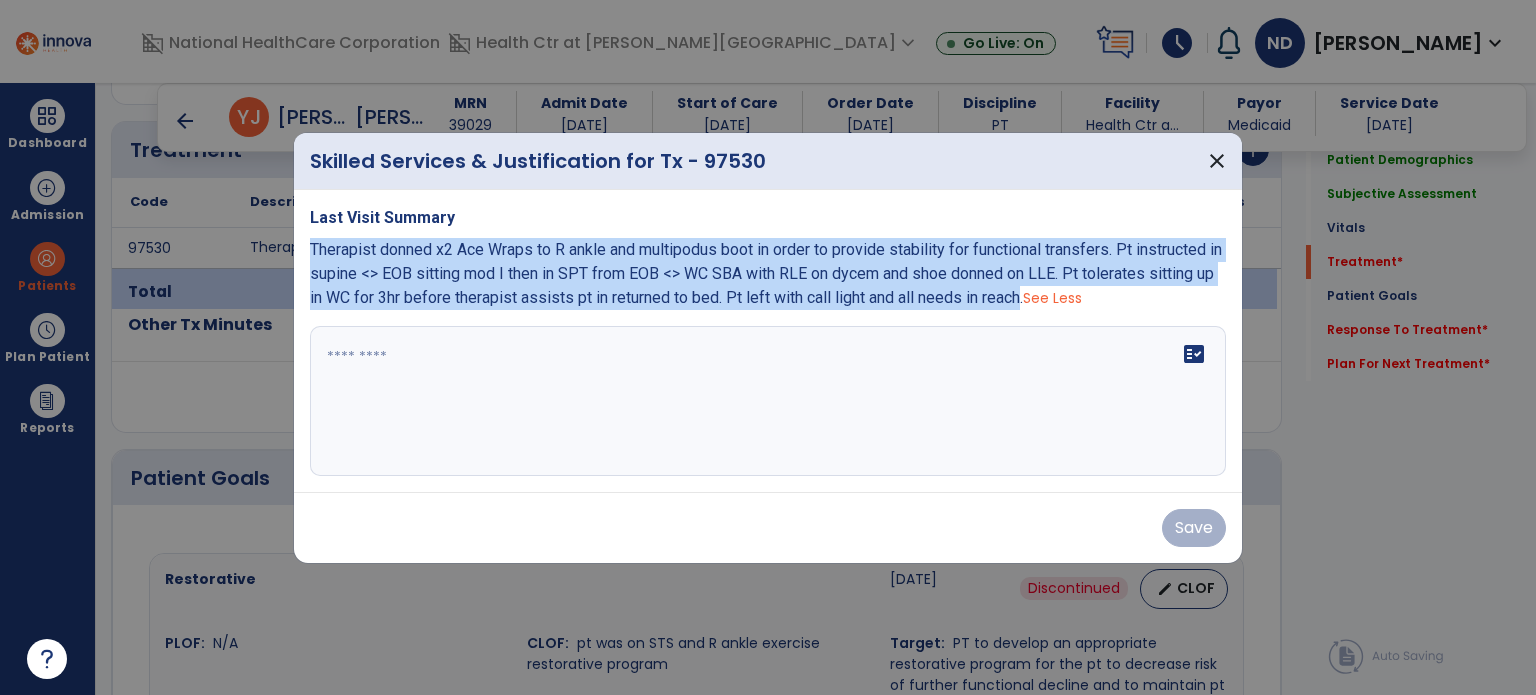 click on "Last Visit Summary Therapist donned x2 Ace Wraps to R ankle and multipodus boot in order to provide stability for functional transfers. Pt instructed in supine <> EOB sitting mod I then in SPT from EOB <> WC SBA with RLE on dycem and shoe donned on LLE. Pt tolerates sitting up in WC for 3hr before therapist assists pt in returned to bed. Pt left with call light and all needs in reach.  See Less   fact_check" at bounding box center [768, 341] 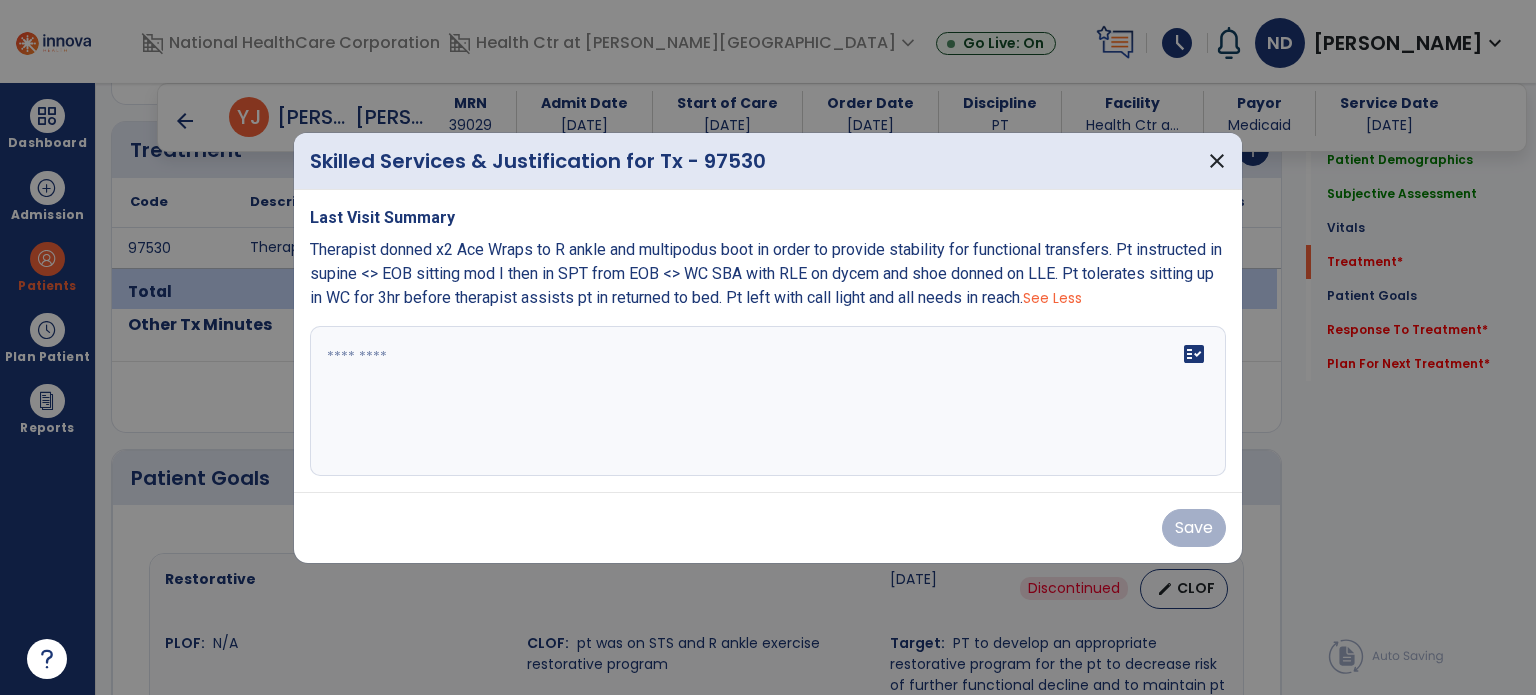 click at bounding box center [768, 401] 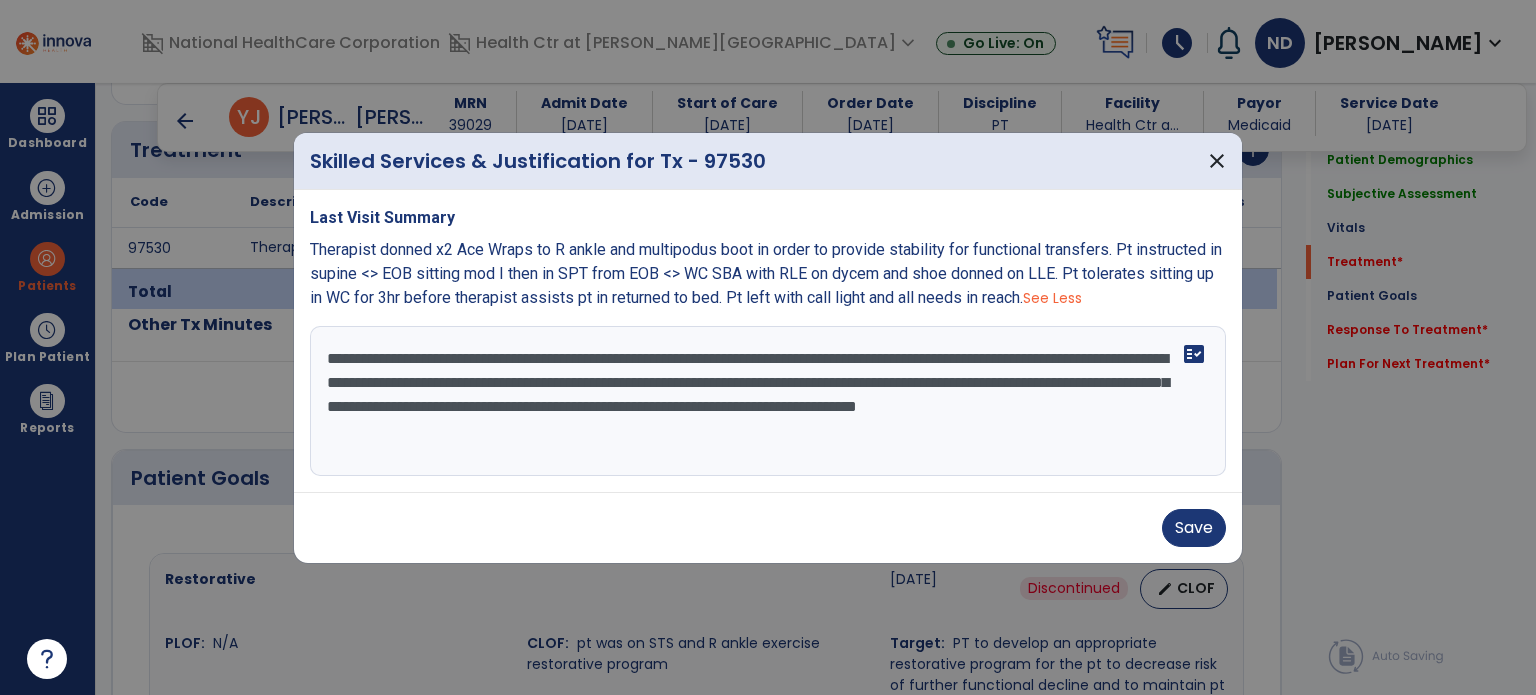 type on "**********" 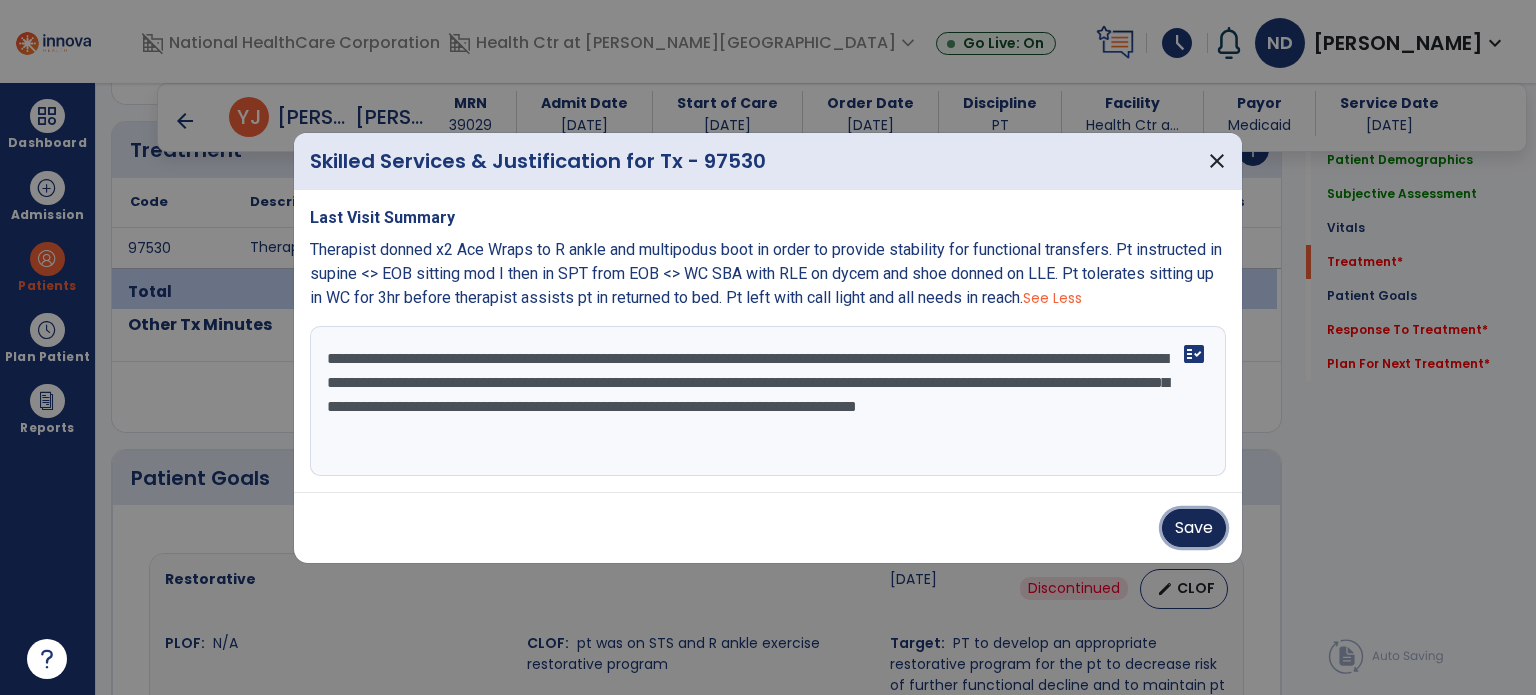 click on "Save" at bounding box center [1194, 528] 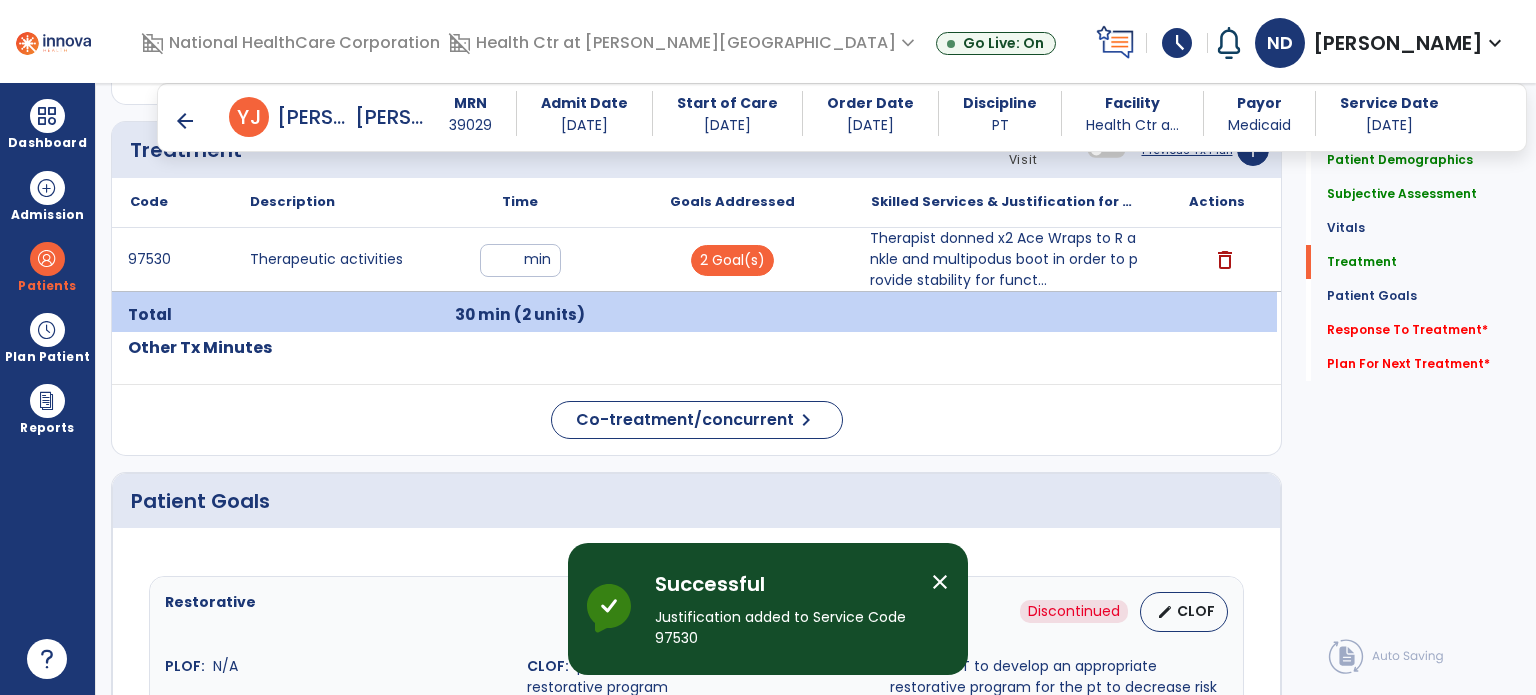 click on "Response To Treatment   *" 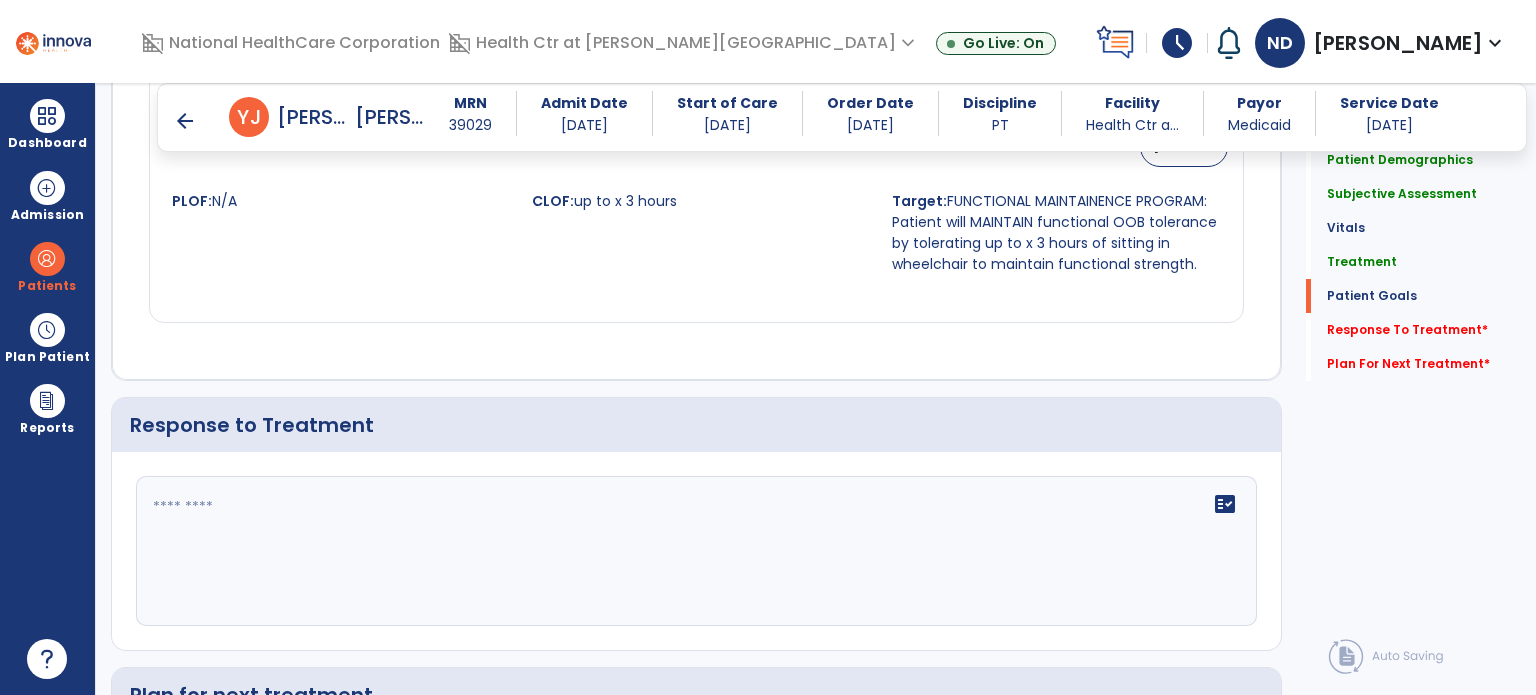 scroll, scrollTop: 2921, scrollLeft: 0, axis: vertical 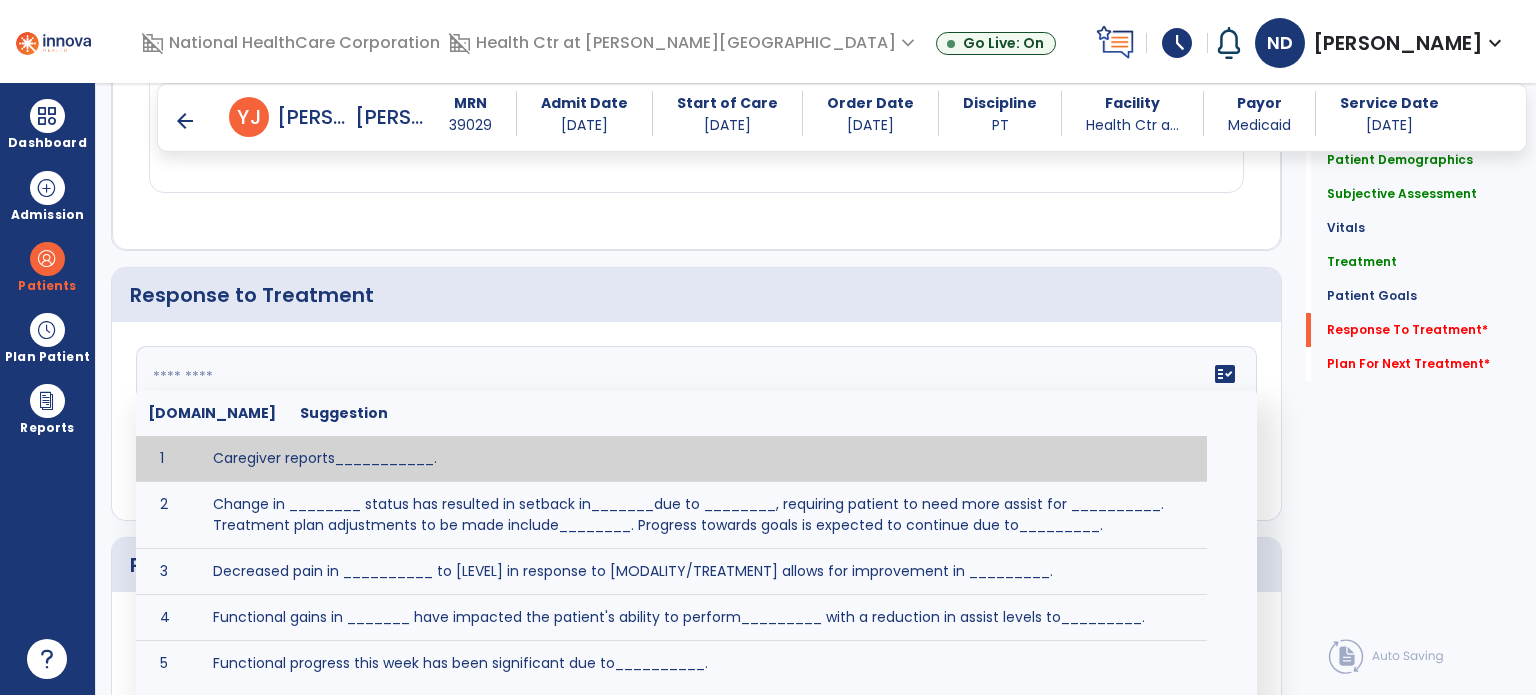 click on "fact_check  [DOMAIN_NAME] Suggestion 1 Caregiver reports___________. 2 Change in ________ status has resulted in setback in_______due to ________, requiring patient to need more assist for __________.   Treatment plan adjustments to be made include________.  Progress towards goals is expected to continue due to_________. 3 Decreased pain in __________ to [LEVEL] in response to [MODALITY/TREATMENT] allows for improvement in _________. 4 Functional gains in _______ have impacted the patient's ability to perform_________ with a reduction in assist levels to_________. 5 Functional progress this week has been significant due to__________. 6 Gains in ________ have improved the patient's ability to perform ______with decreased levels of assist to___________. 7 Improvement in ________allows patient to tolerate higher levels of challenges in_________. 8 Pain in [AREA] has decreased to [LEVEL] in response to [TREATMENT/MODALITY], allowing fore ease in completing__________. 9 10 11 12 13 14 15 16 17 18 19 20 21" 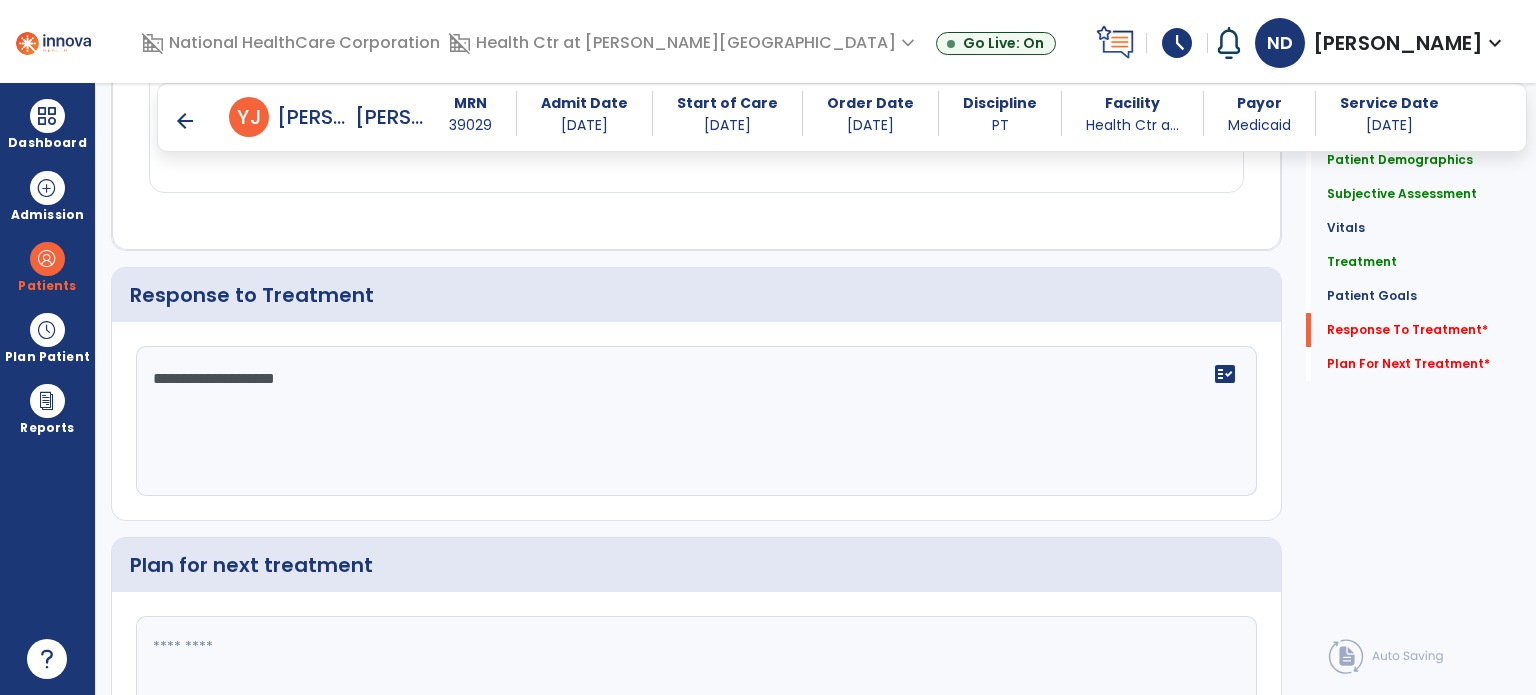 type on "**********" 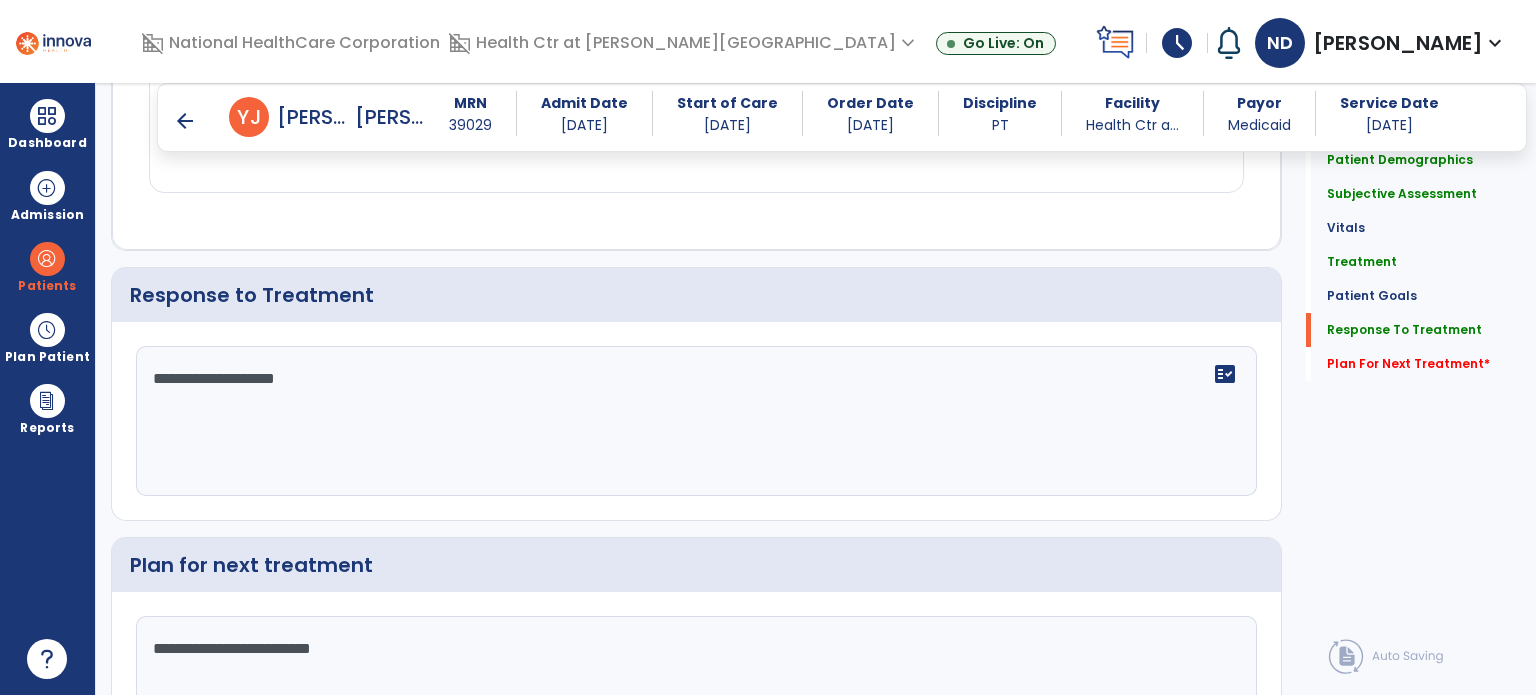 scroll, scrollTop: 3076, scrollLeft: 0, axis: vertical 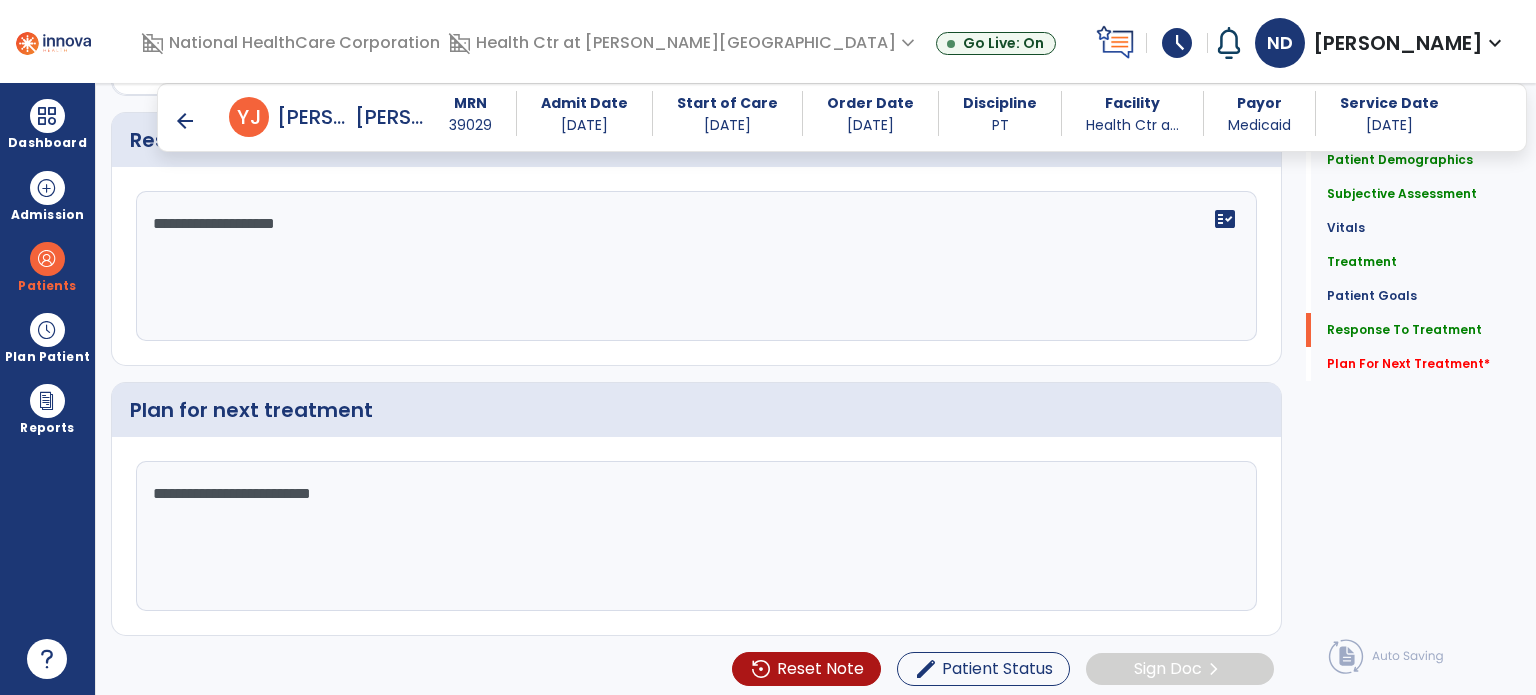 type on "**********" 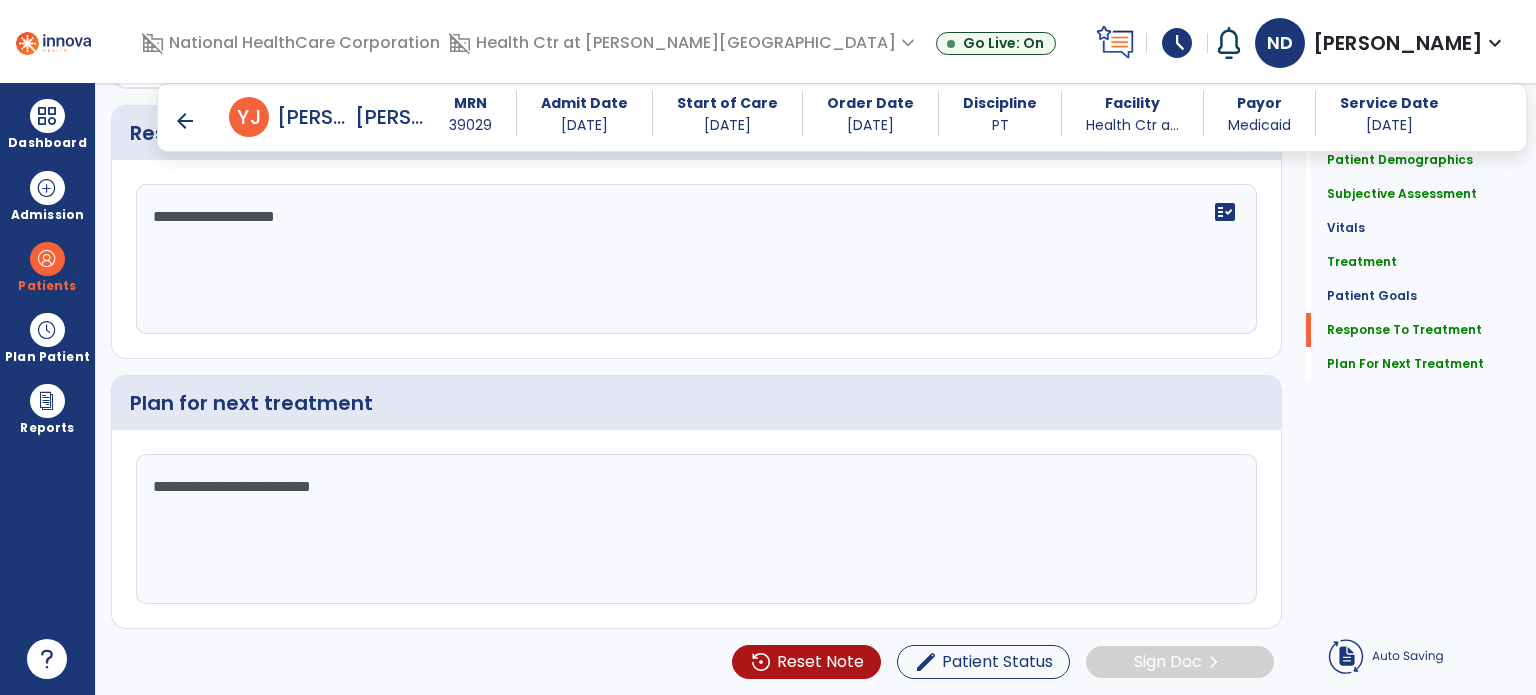 click on "Sign Doc  chevron_right" 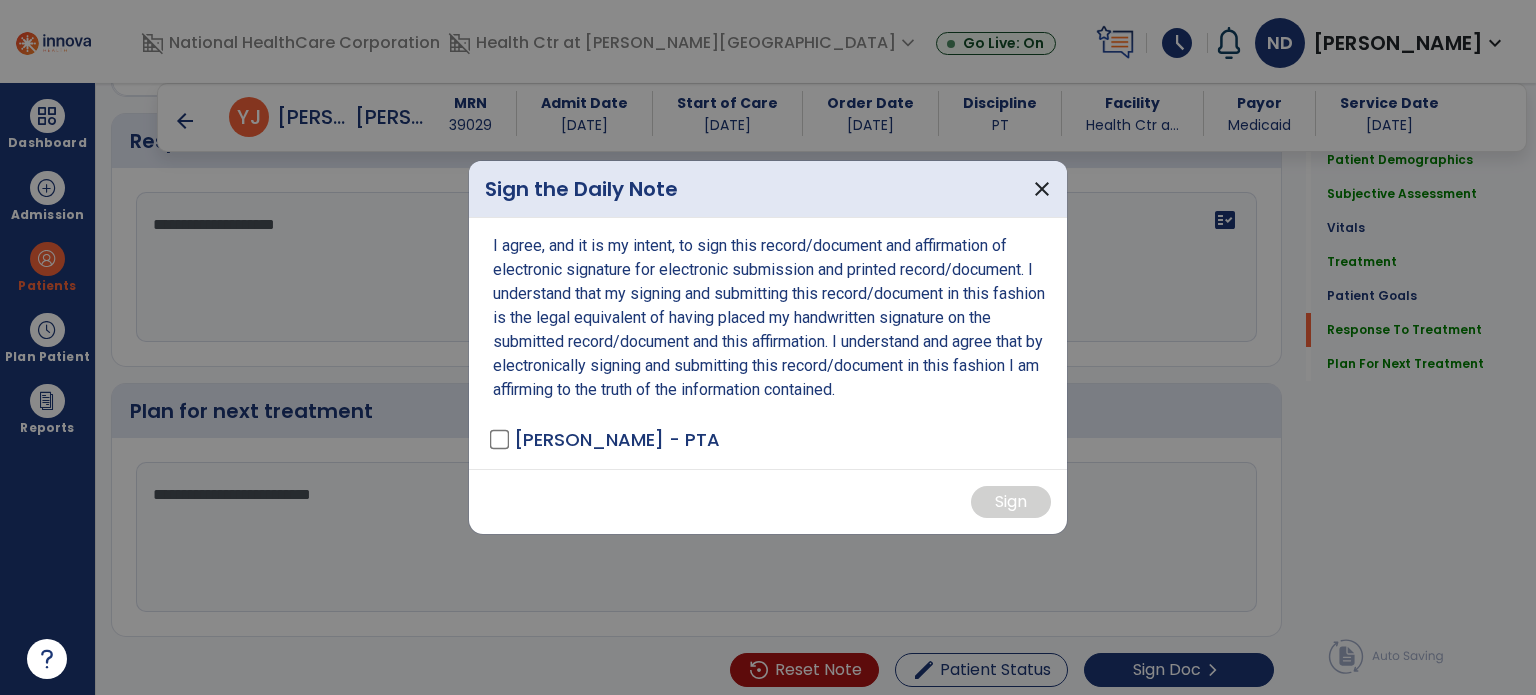 click at bounding box center [768, 347] 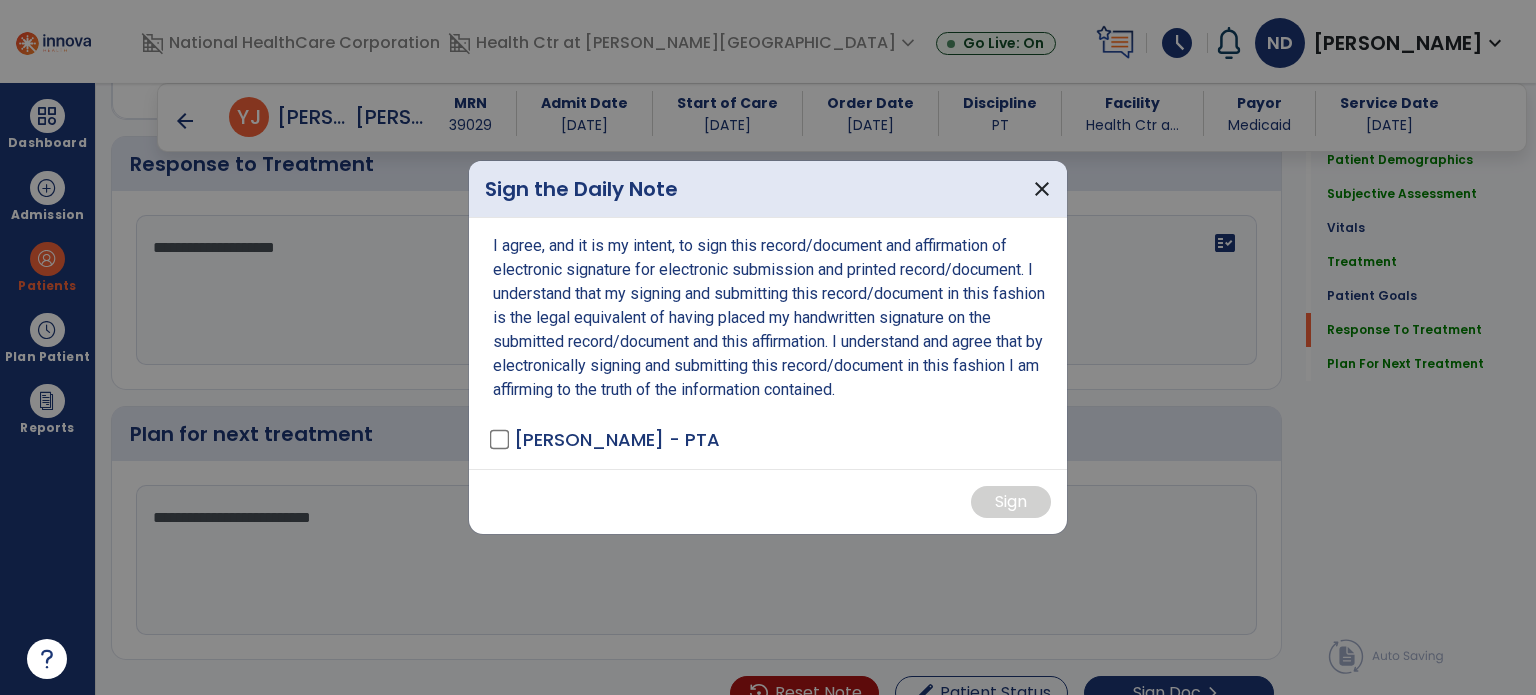 scroll, scrollTop: 3076, scrollLeft: 0, axis: vertical 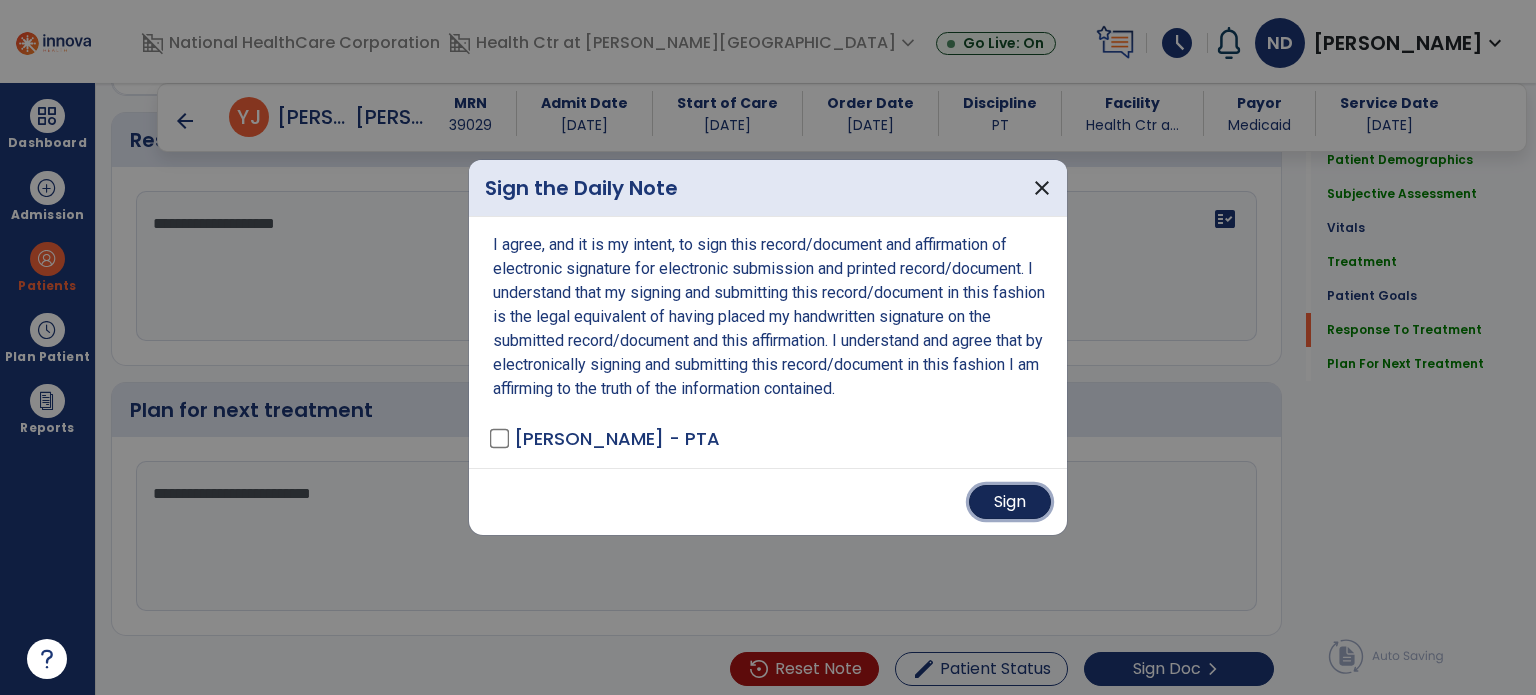 click on "Sign" at bounding box center [1010, 502] 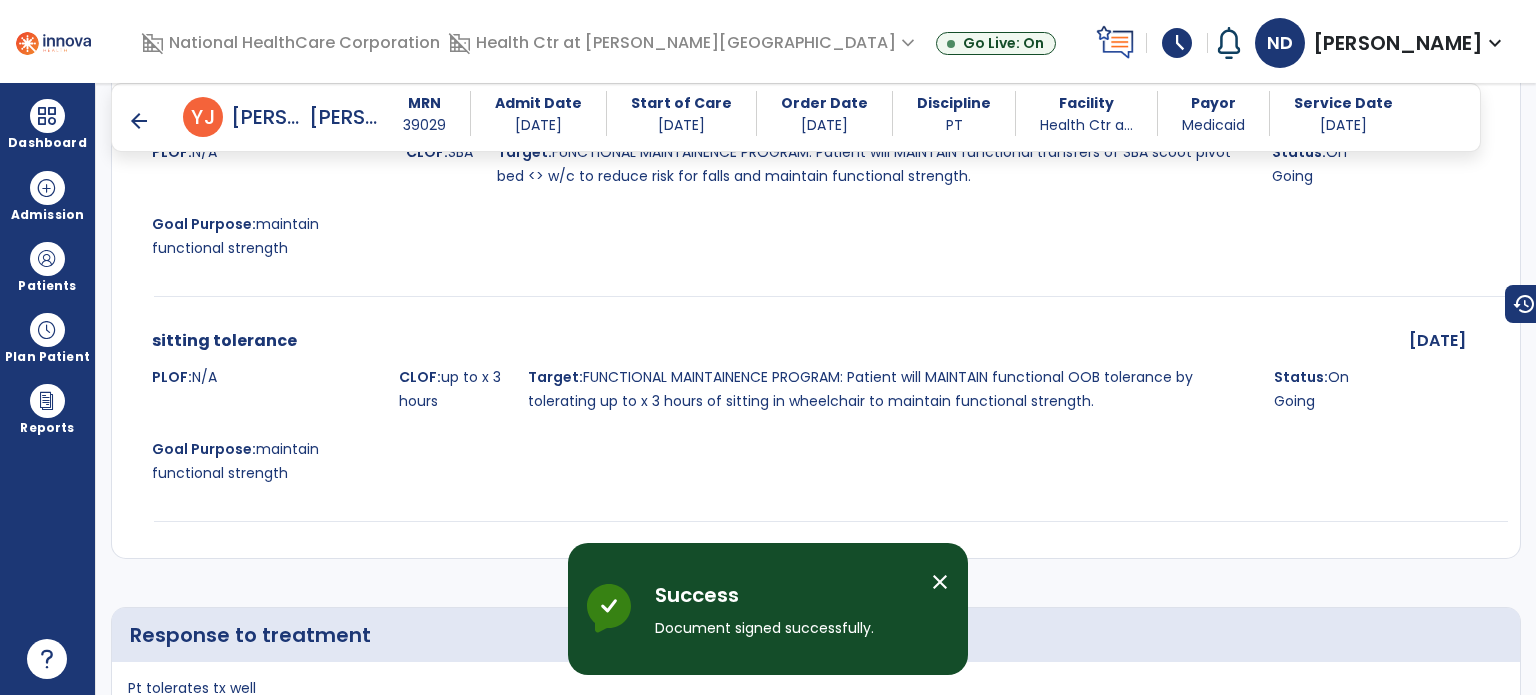 scroll, scrollTop: 3918, scrollLeft: 0, axis: vertical 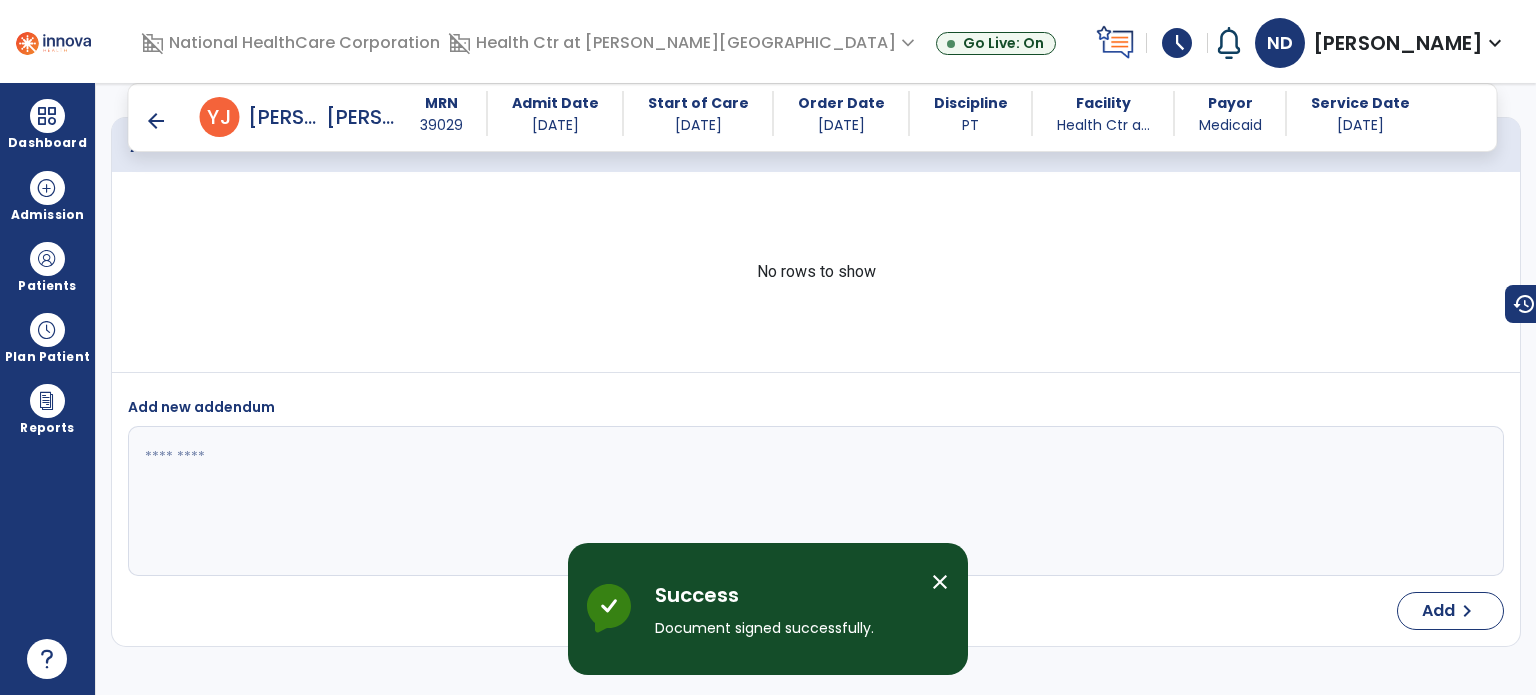 click on "arrow_back" at bounding box center [156, 121] 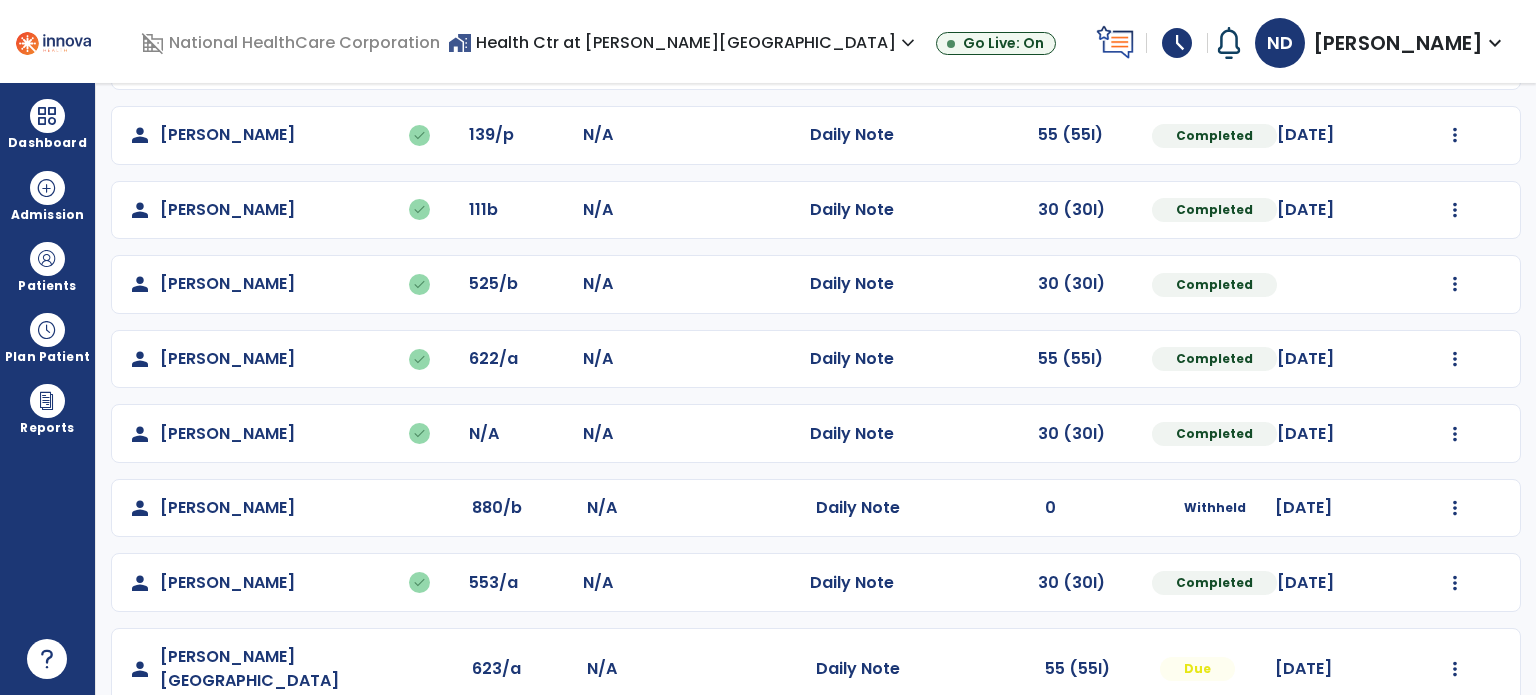 scroll, scrollTop: 617, scrollLeft: 0, axis: vertical 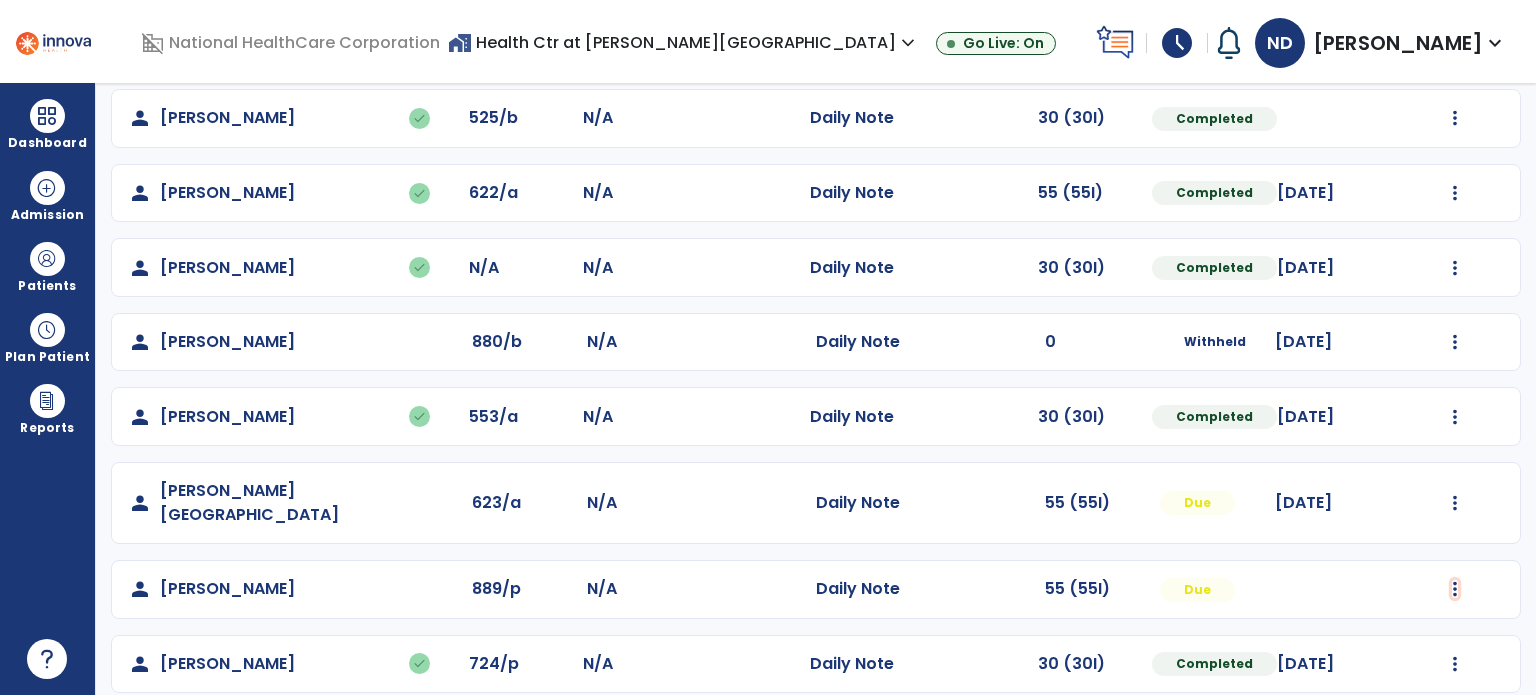 click at bounding box center (1455, -329) 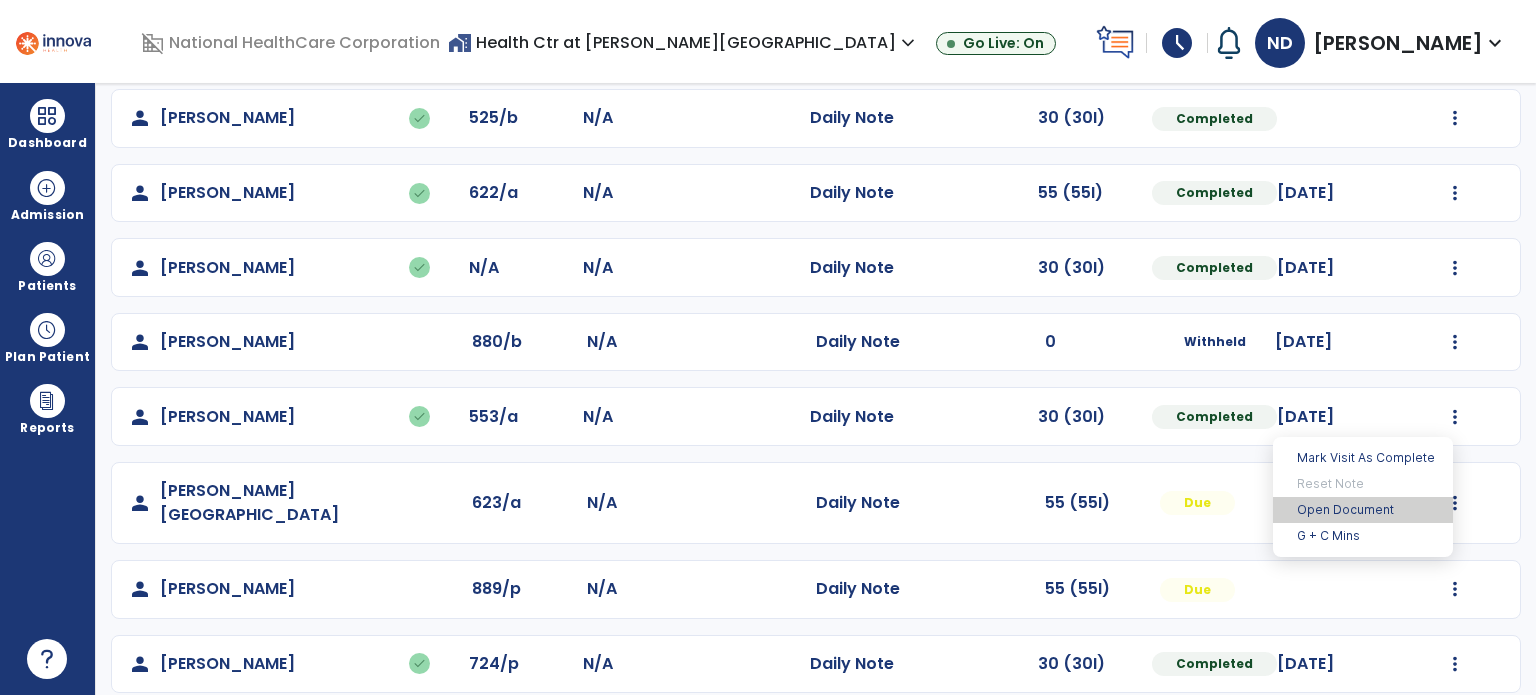 click on "Open Document" at bounding box center (1363, 510) 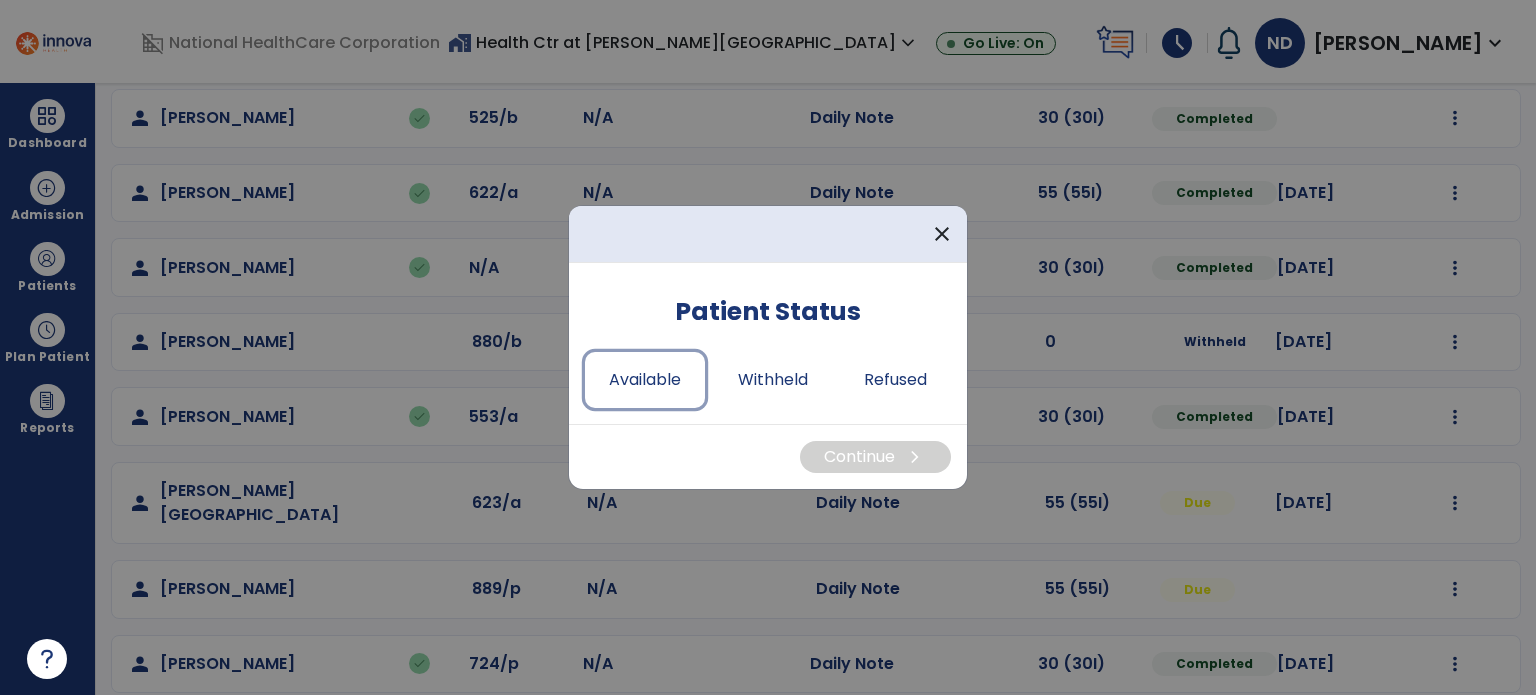 click on "Available" at bounding box center [645, 380] 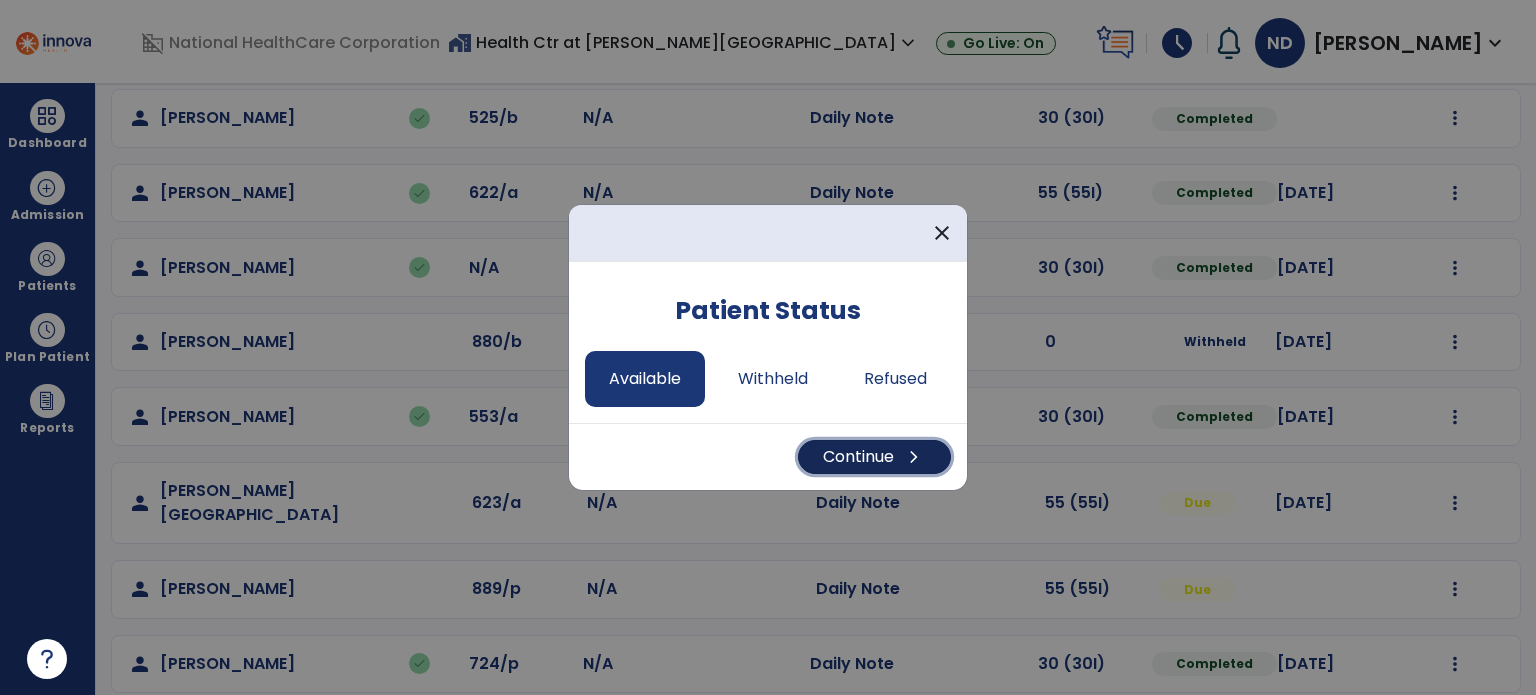 click on "Continue   chevron_right" at bounding box center (874, 457) 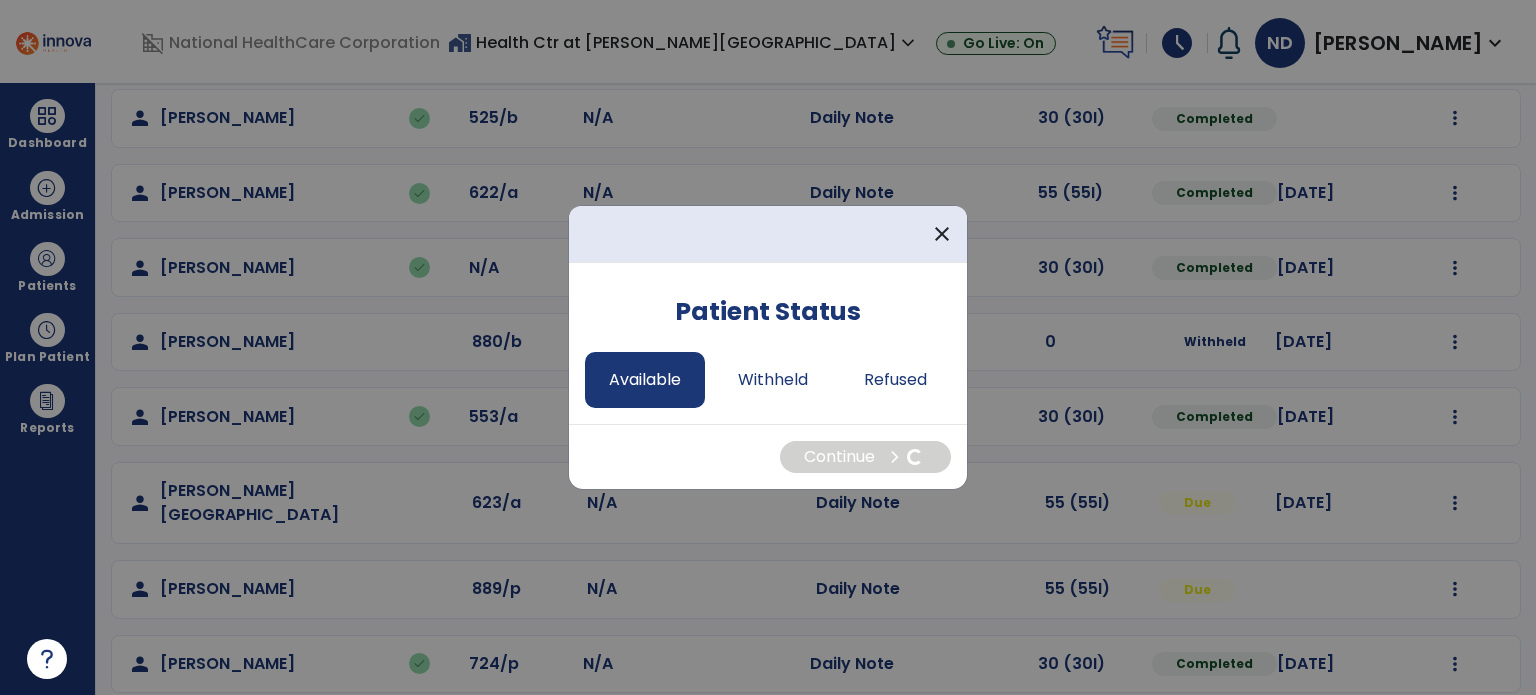 select on "*" 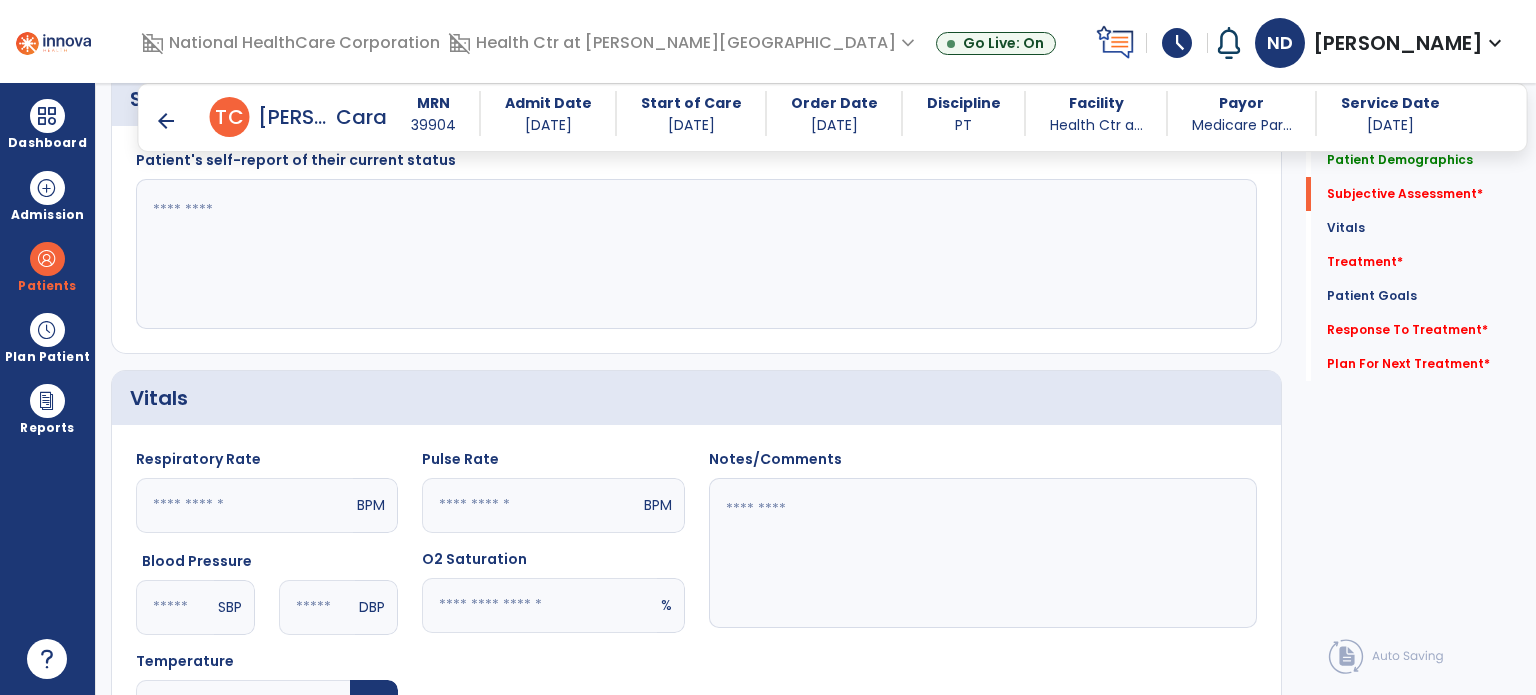 scroll, scrollTop: 496, scrollLeft: 0, axis: vertical 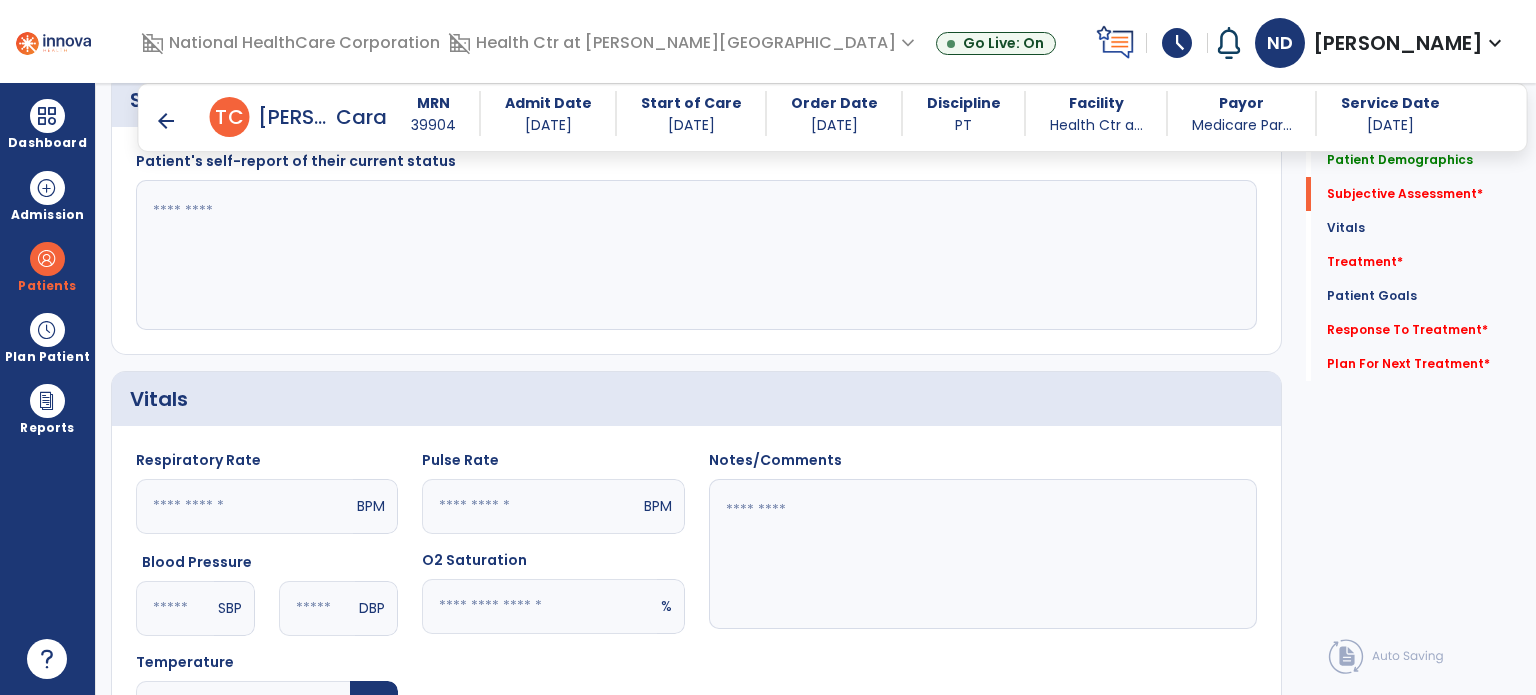 click 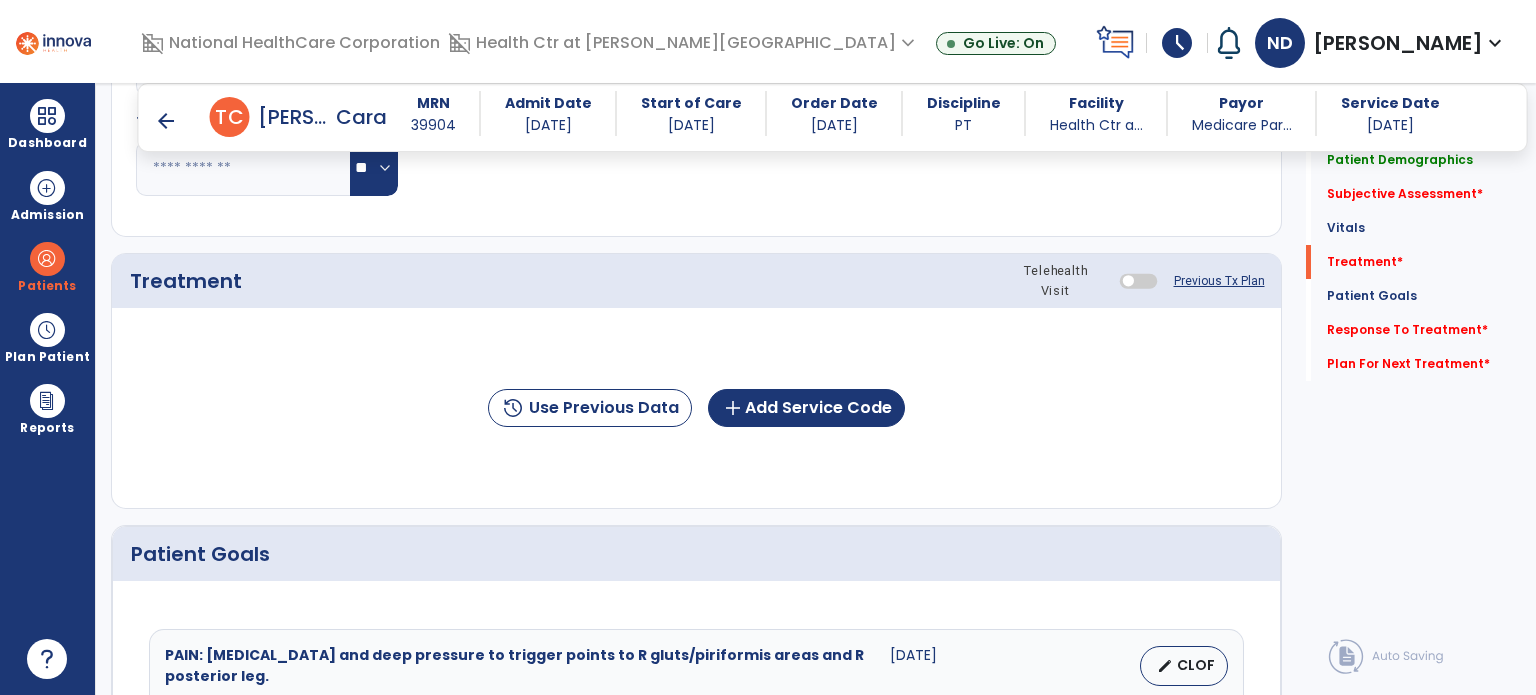 scroll, scrollTop: 1048, scrollLeft: 0, axis: vertical 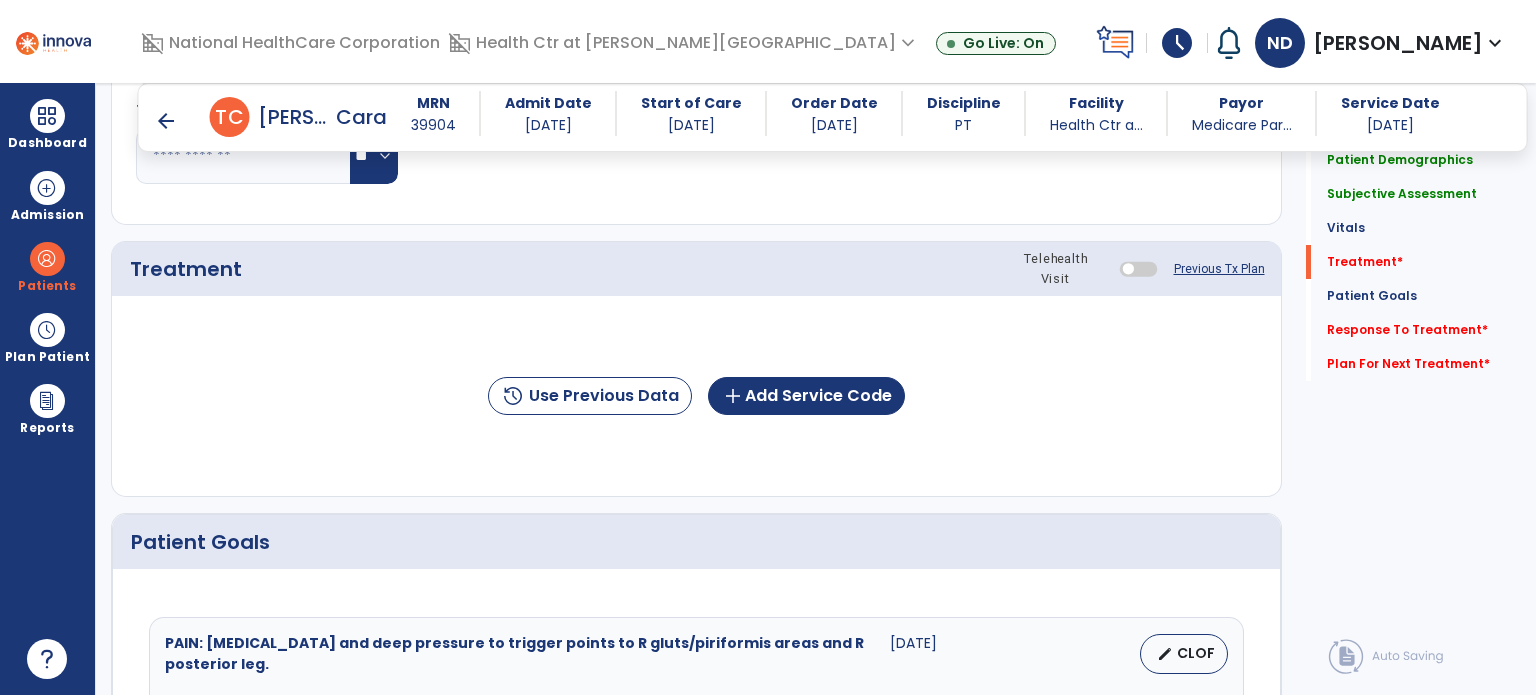 type on "**********" 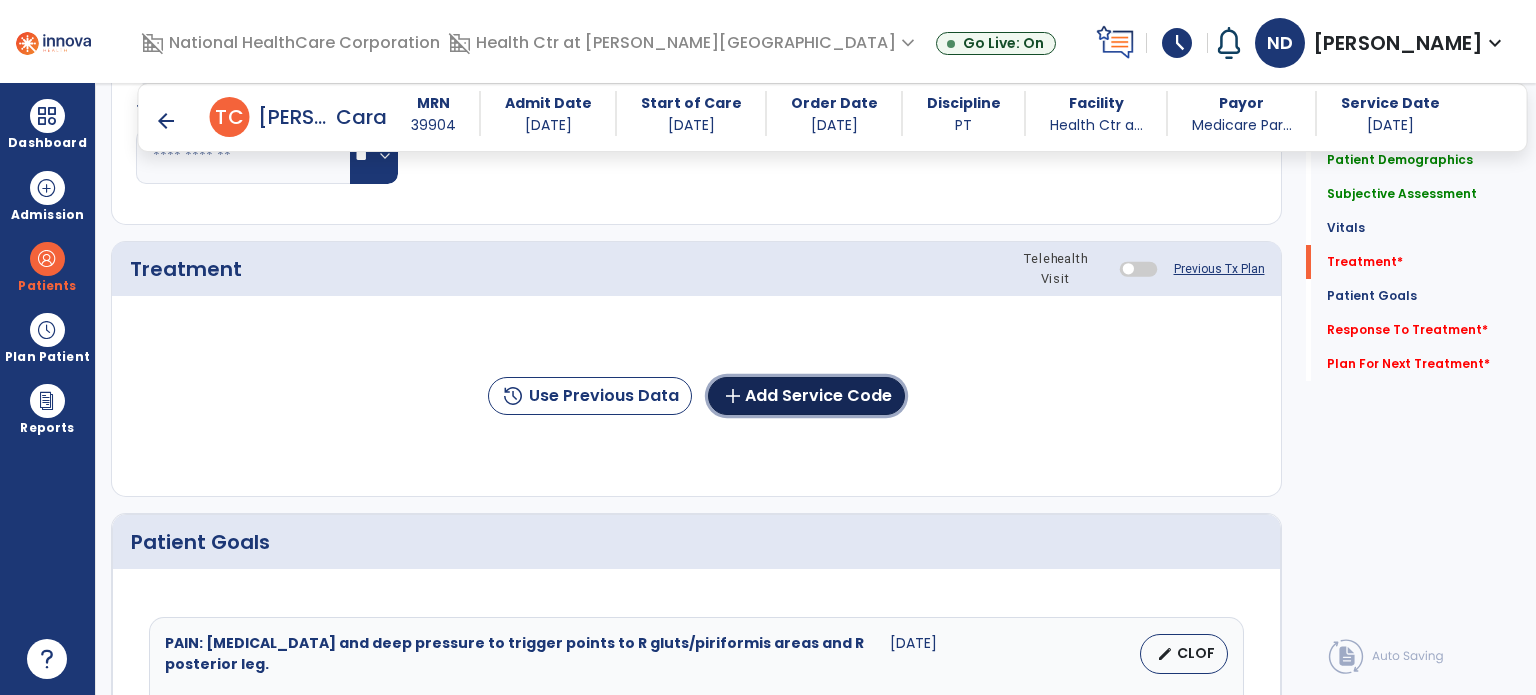 click on "add" 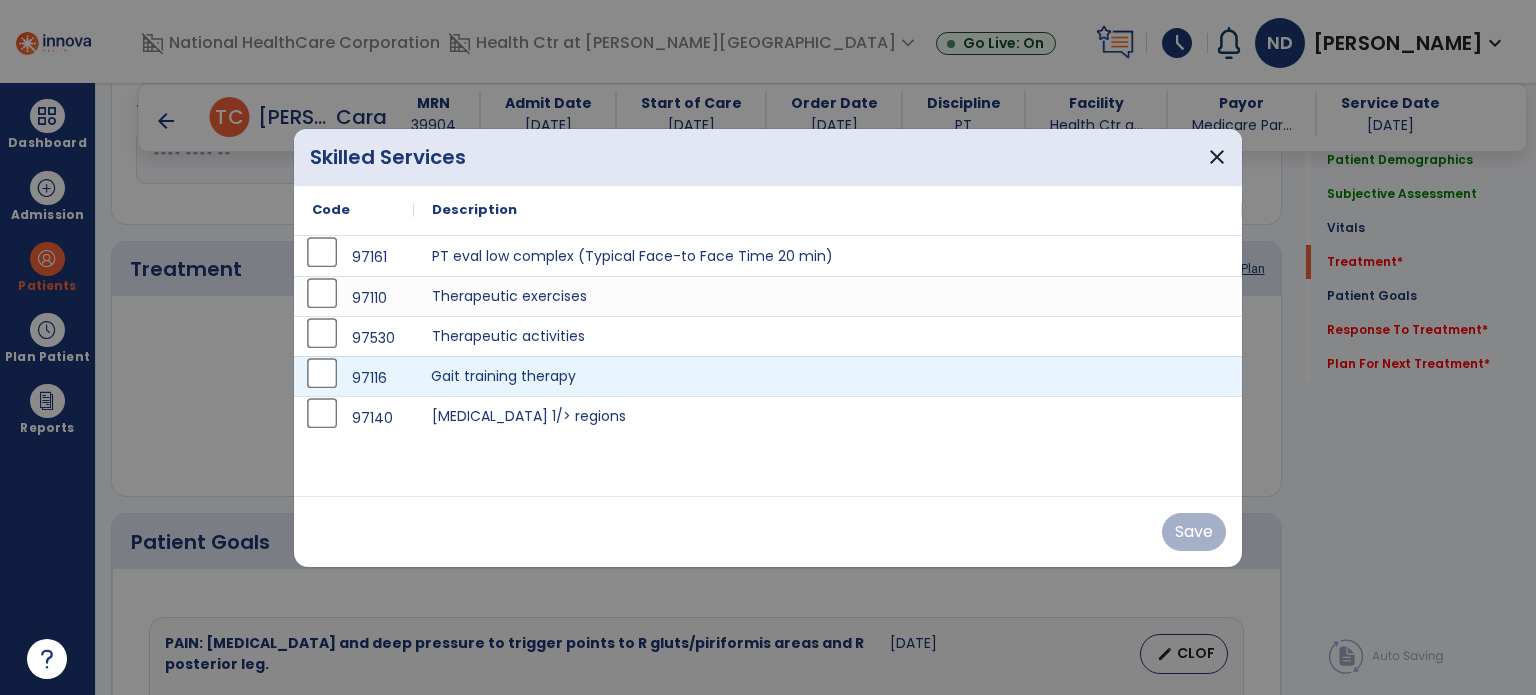click on "Gait training therapy" at bounding box center [828, 376] 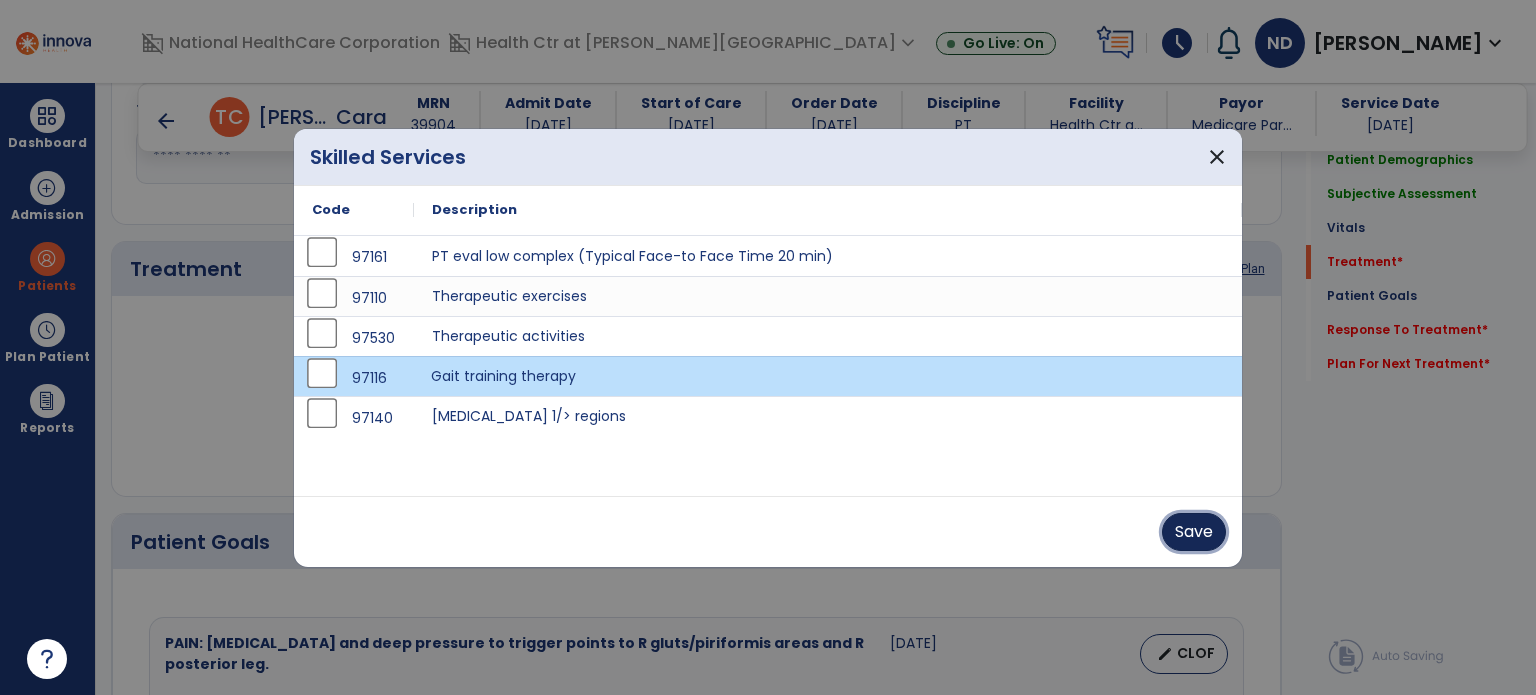 click on "Save" at bounding box center (1194, 532) 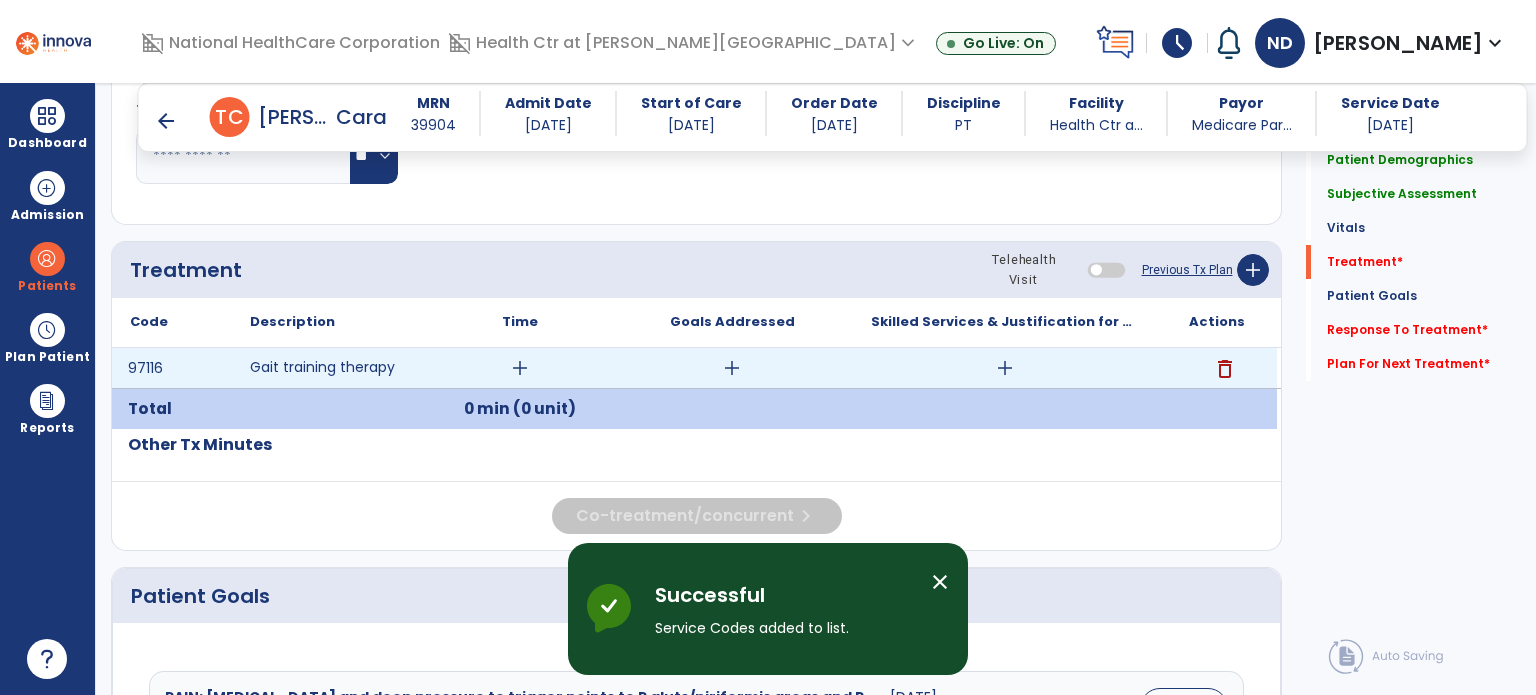 click on "add" at bounding box center [1005, 368] 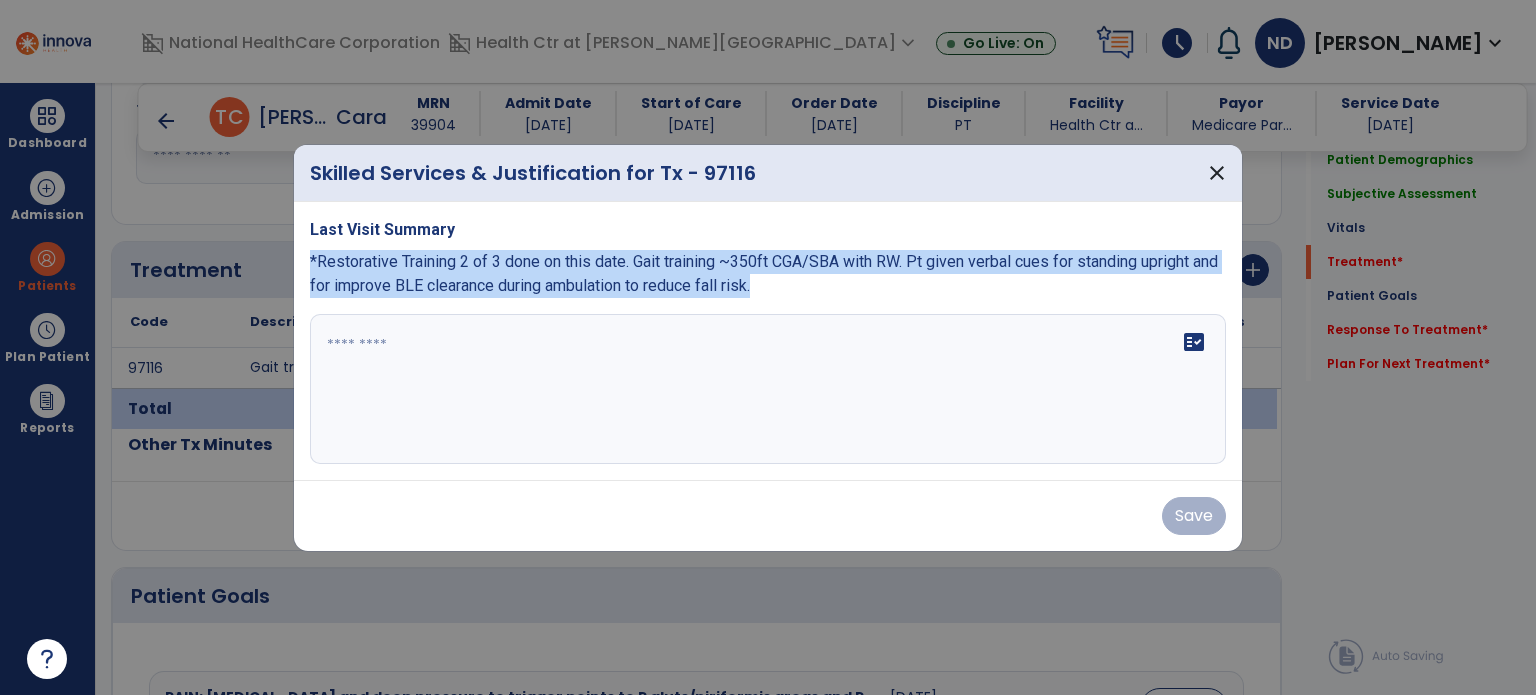 drag, startPoint x: 836, startPoint y: 291, endPoint x: 299, endPoint y: 259, distance: 537.9526 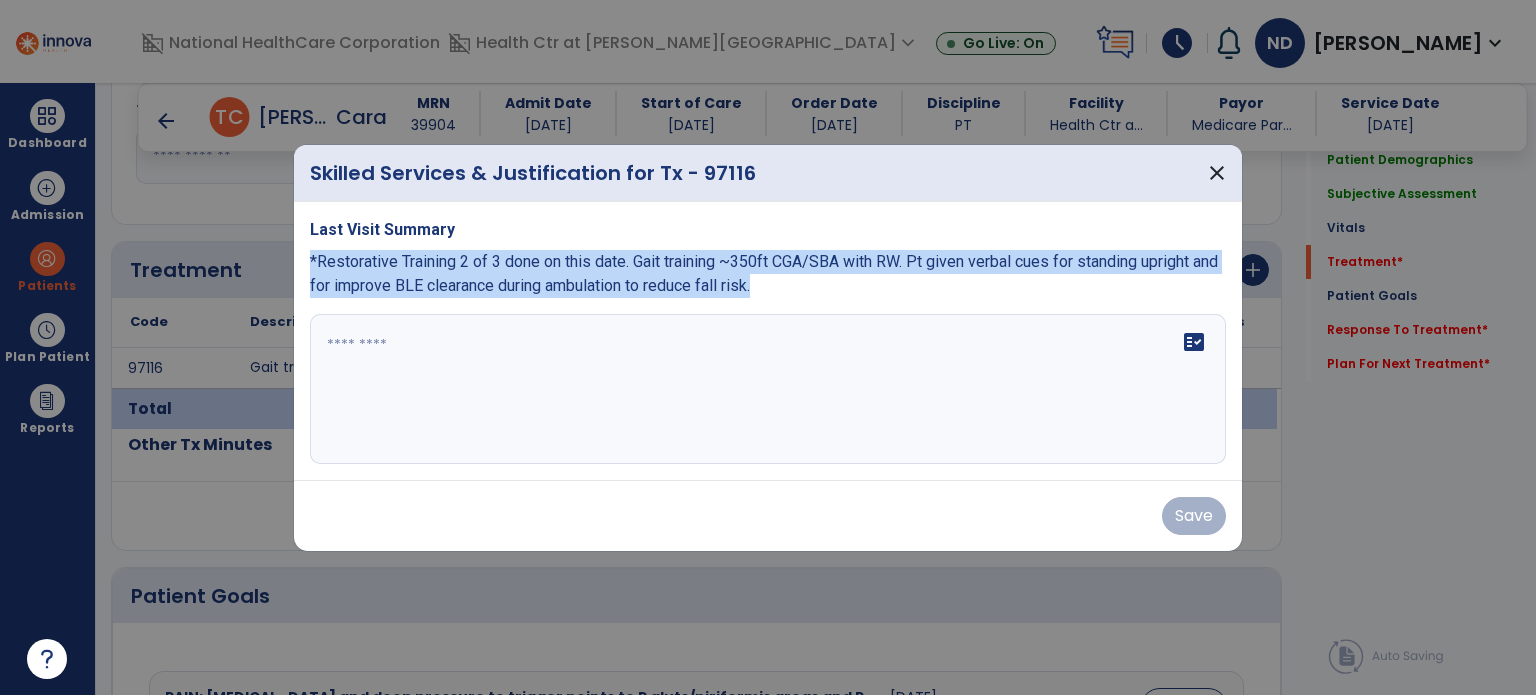 click on "Last Visit Summary *Restorative Training 2 of 3 done on this date. Gait training ~350ft CGA/SBA with RW. Pt given verbal cues for standing upright and for improve BLE clearance during ambulation to reduce fall risk.   fact_check" at bounding box center (768, 341) 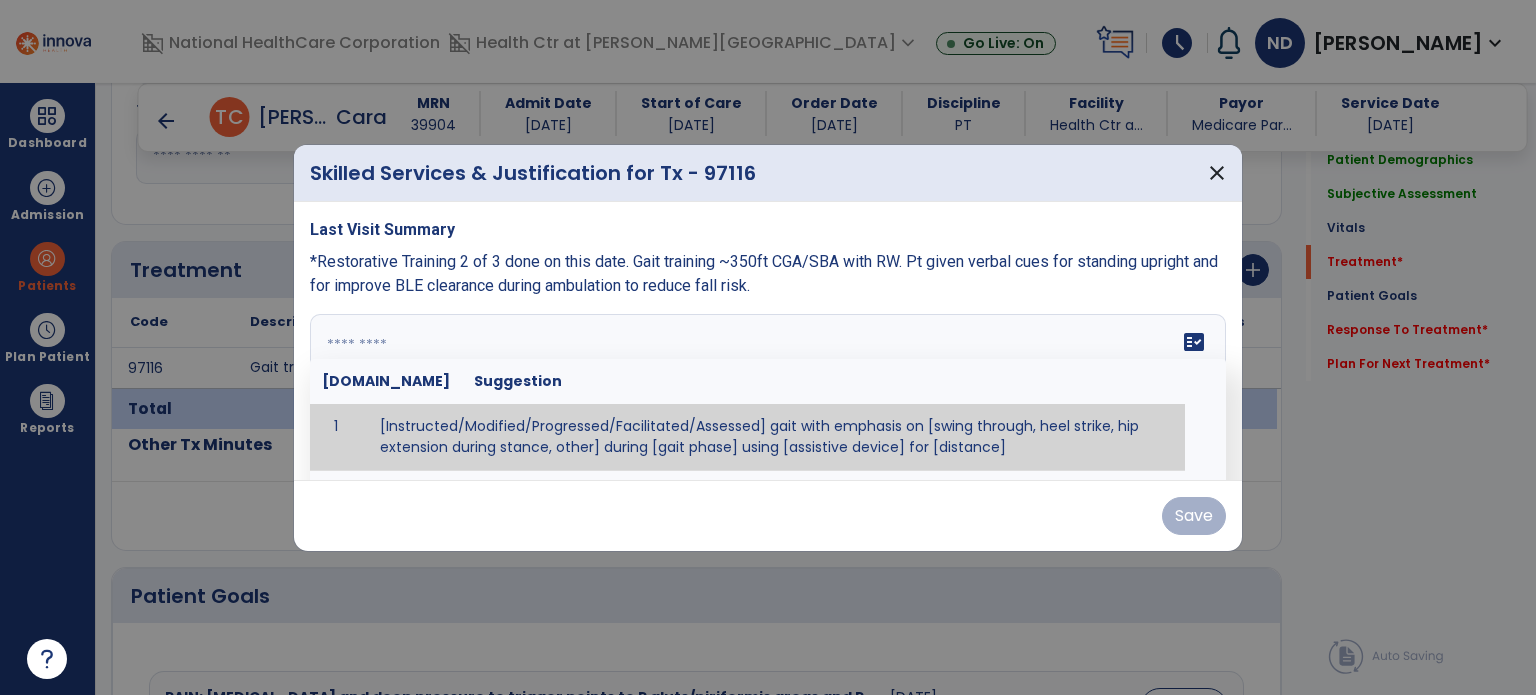 paste on "**********" 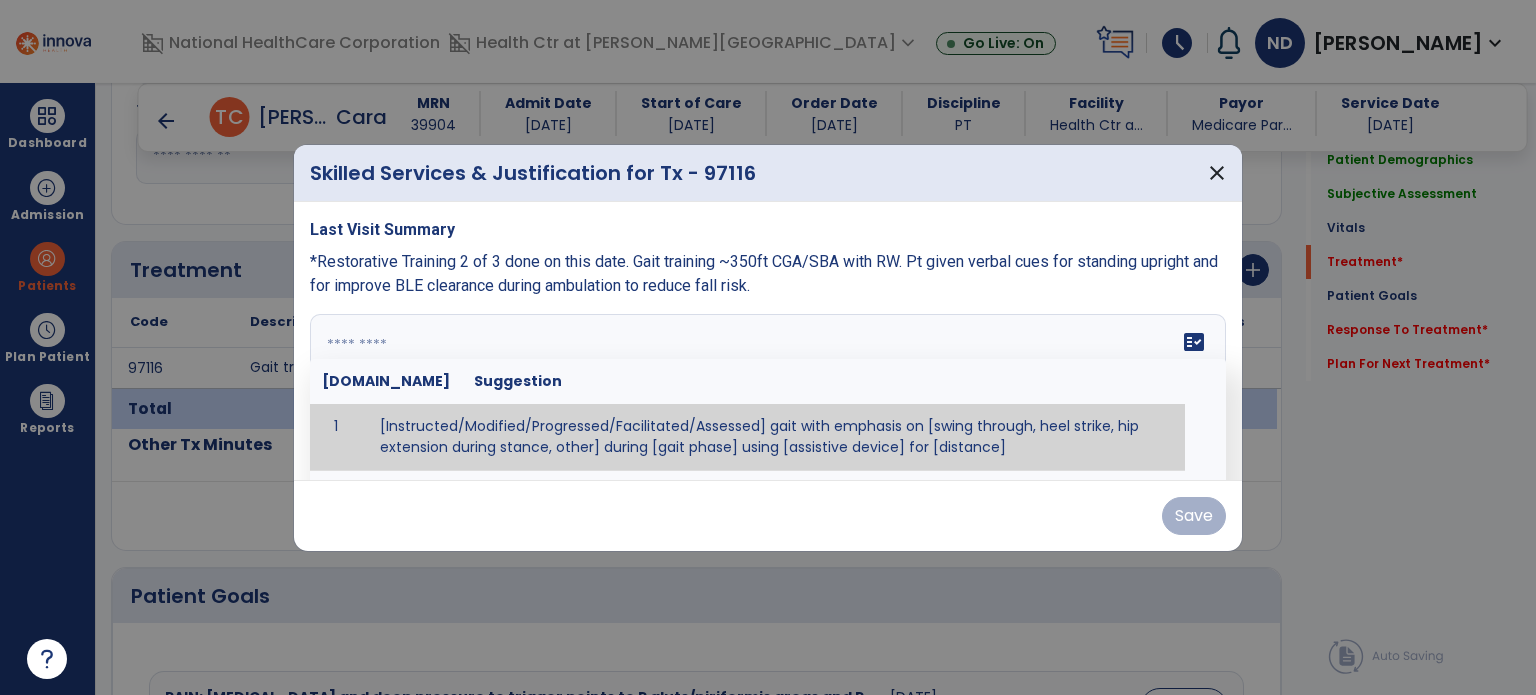 click on "fact_check  [DOMAIN_NAME] Suggestion 1 [Instructed/Modified/Progressed/Facilitated/Assessed] gait with emphasis on [swing through, heel strike, hip extension during stance, other] during [gait phase] using [assistive device] for [distance] 2 [Instructed/Modified/Progressed/Facilitated/Assessed] use of [assistive device] and [NWB, PWB, step-to gait pattern, step through gait pattern] 3 [Instructed/Modified/Progressed/Facilitated/Assessed] patient's ability to [ascend/descend # of steps, perform directional changes, walk on even/uneven surfaces, pick-up objects off floor, velocity changes, other] using [assistive device]. 4 [Instructed/Modified/Progressed/Facilitated/Assessed] pre-gait activities including [identify exercise] in order to prepare for gait training. 5" at bounding box center (768, 389) 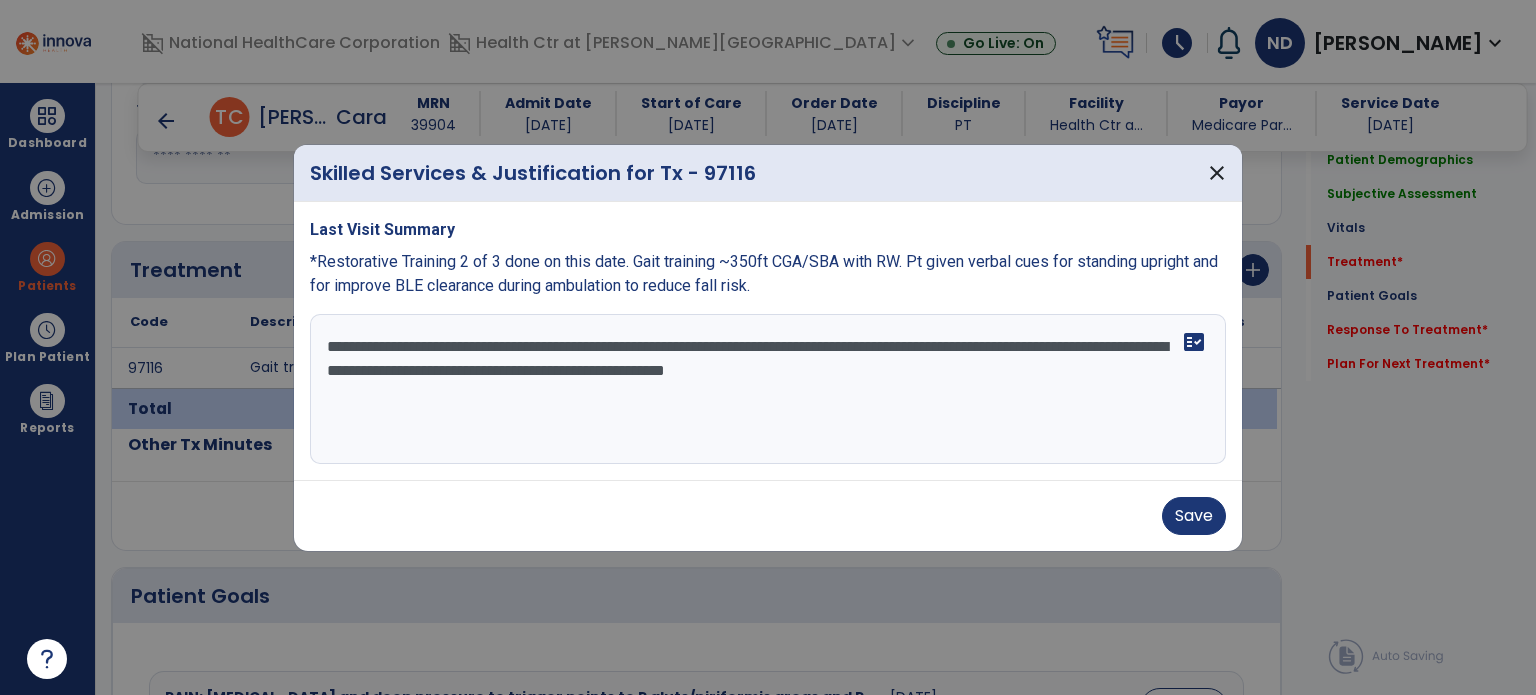 click on "**********" at bounding box center (768, 389) 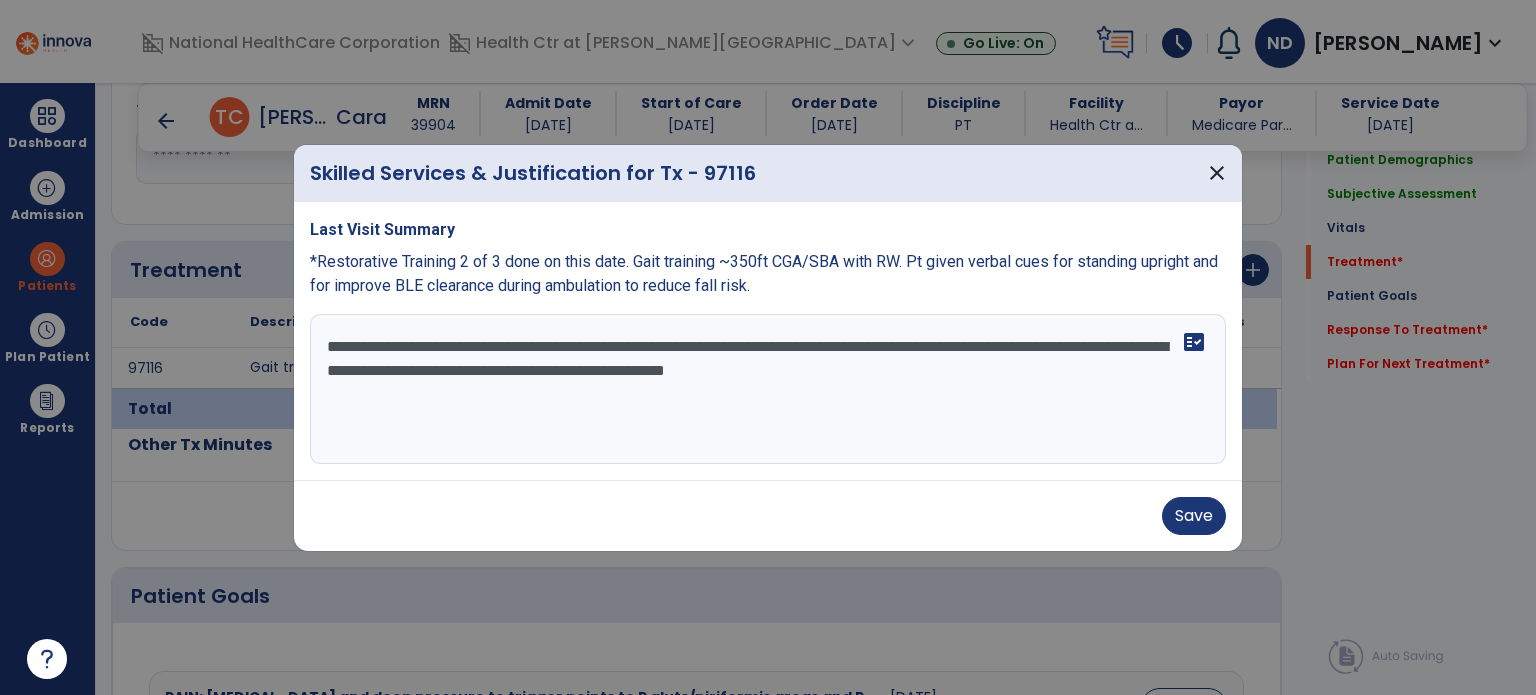 click on "**********" at bounding box center [768, 389] 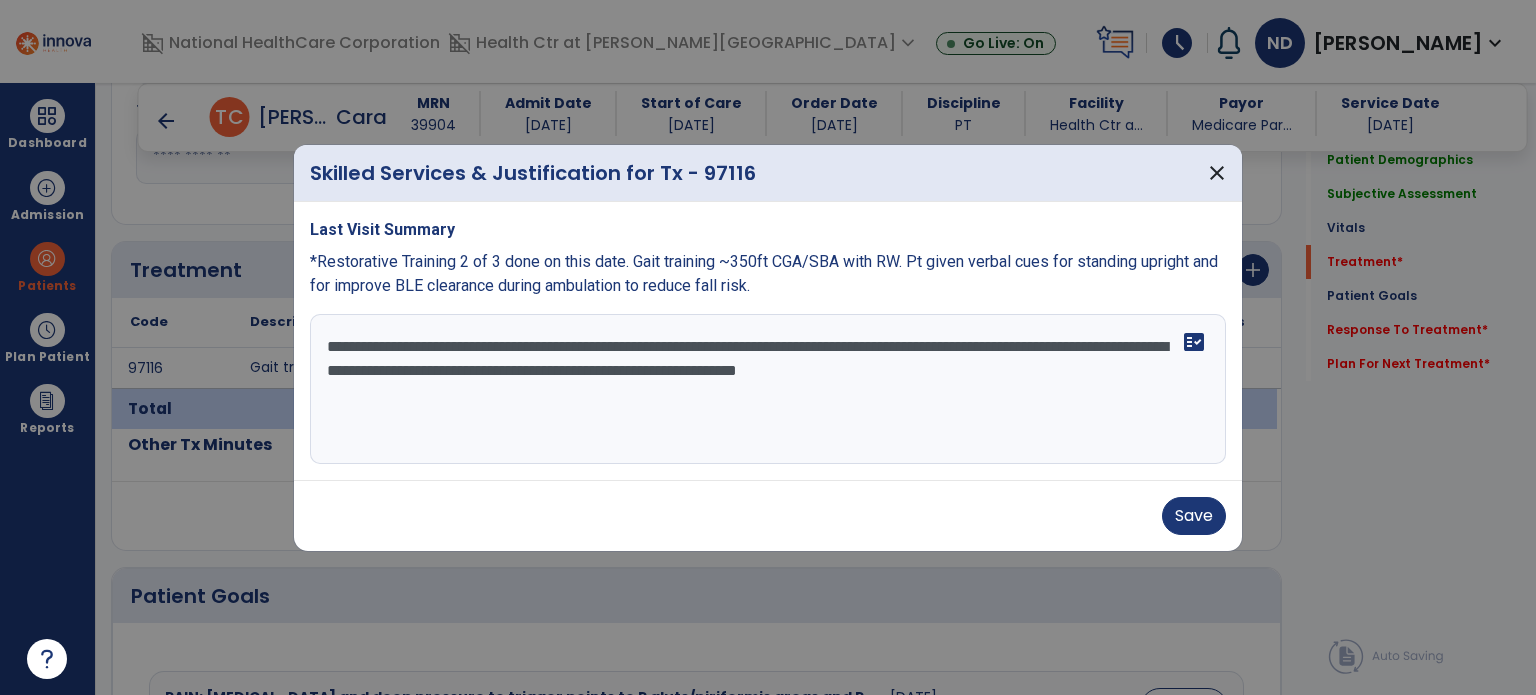 type on "**********" 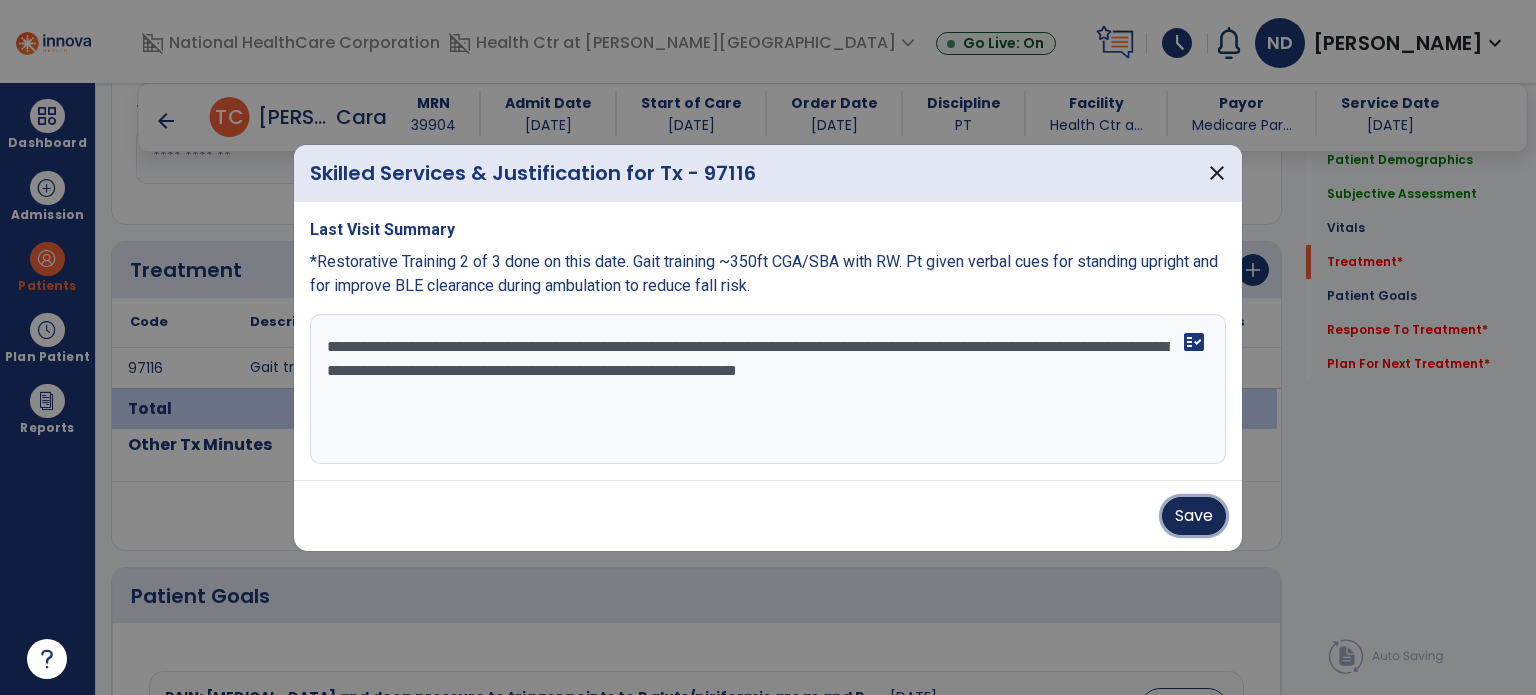 click on "Save" at bounding box center [1194, 516] 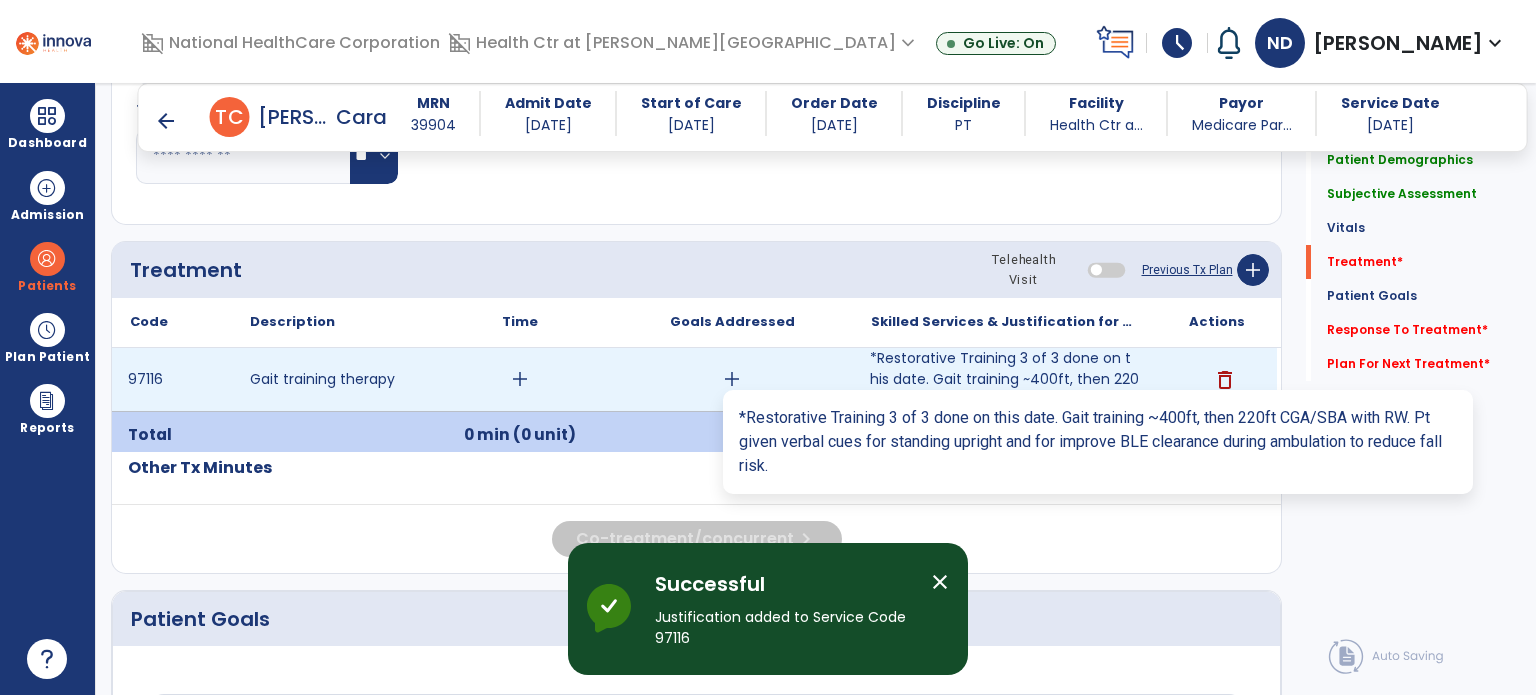 click on "*Restorative Training 3 of 3 done on this date. Gait training ~400ft, then 220ft CGA/SBA with RW. Pt..." at bounding box center (1004, 379) 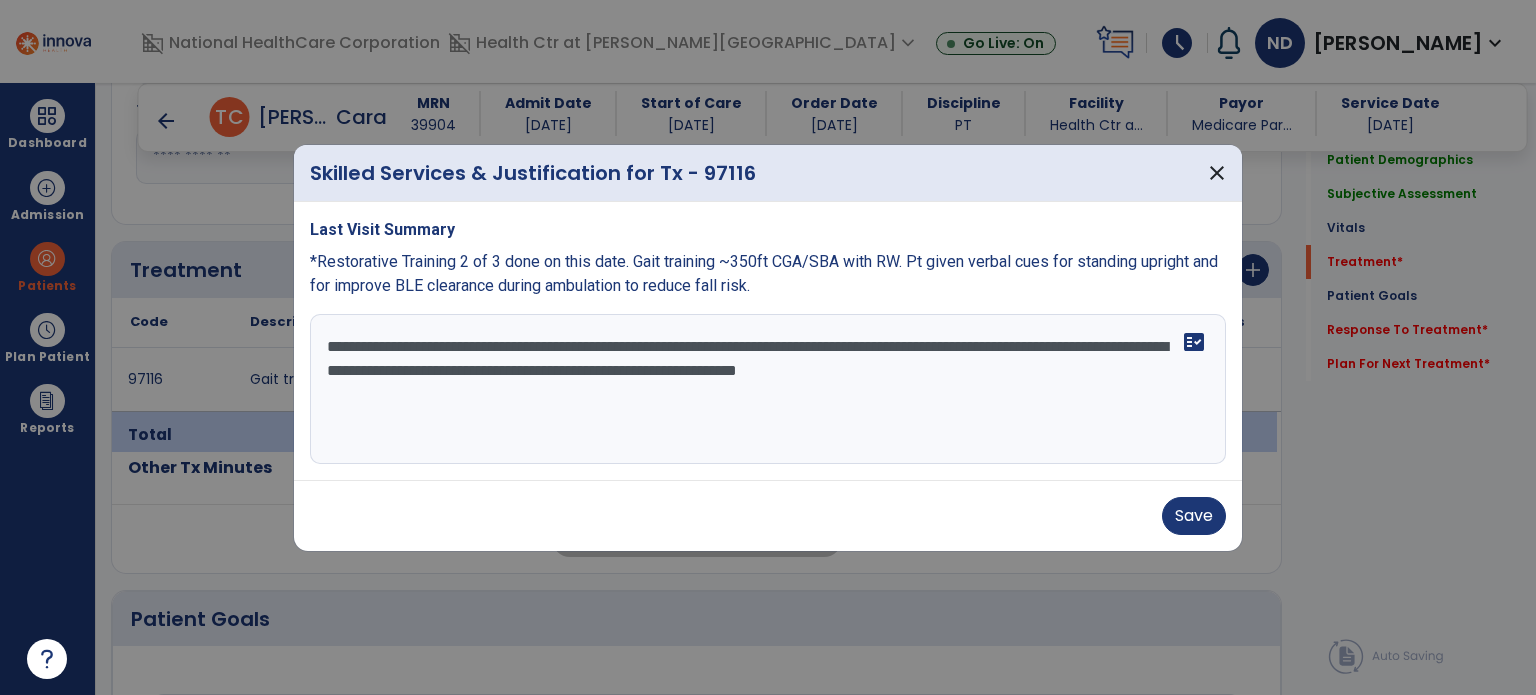 click on "**********" at bounding box center (768, 389) 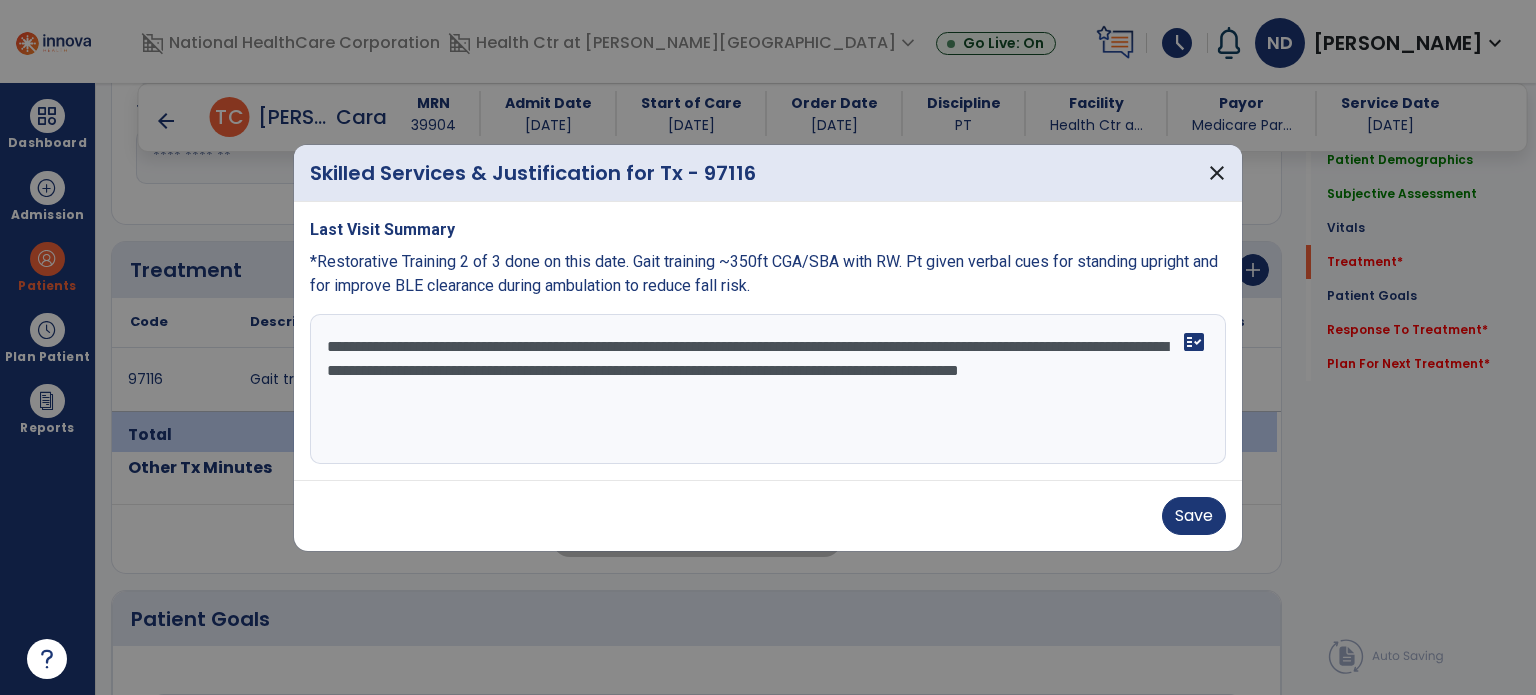 type on "**********" 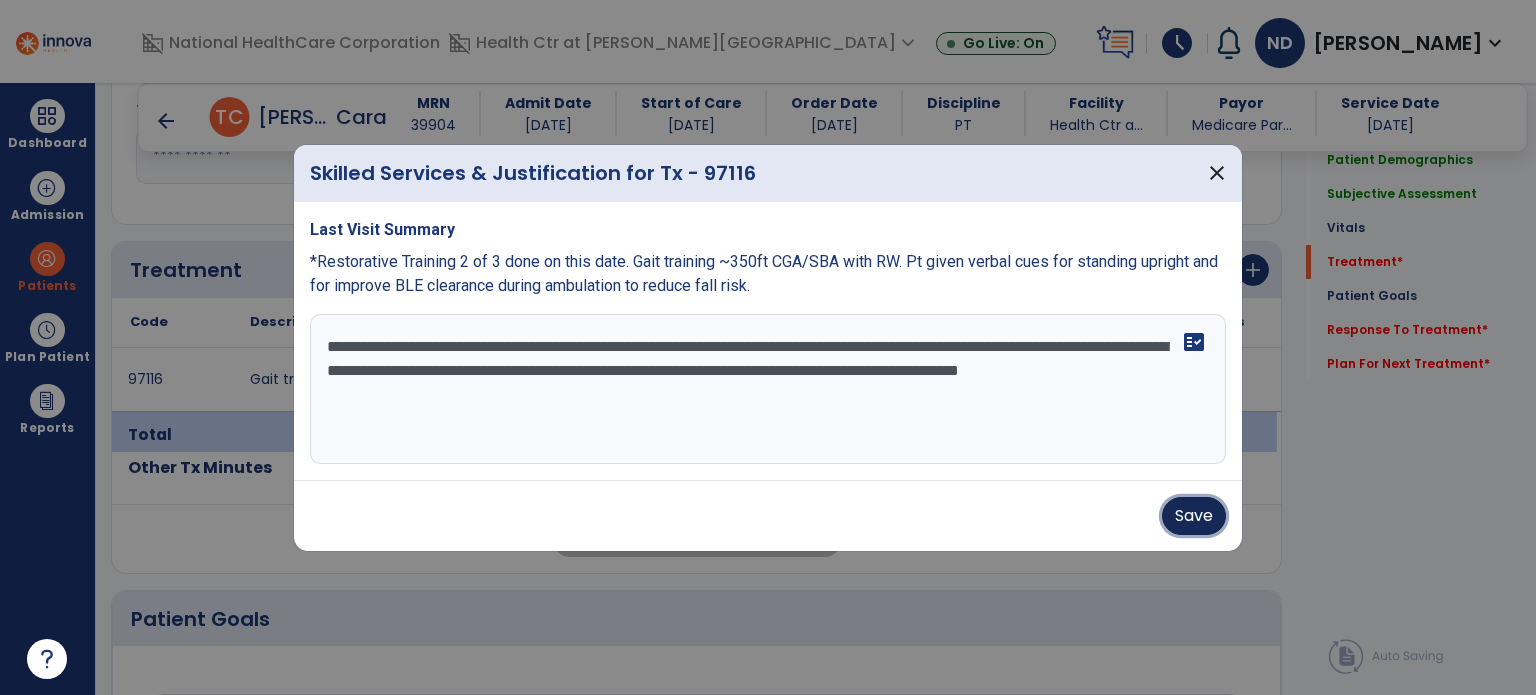 click on "Save" at bounding box center [1194, 516] 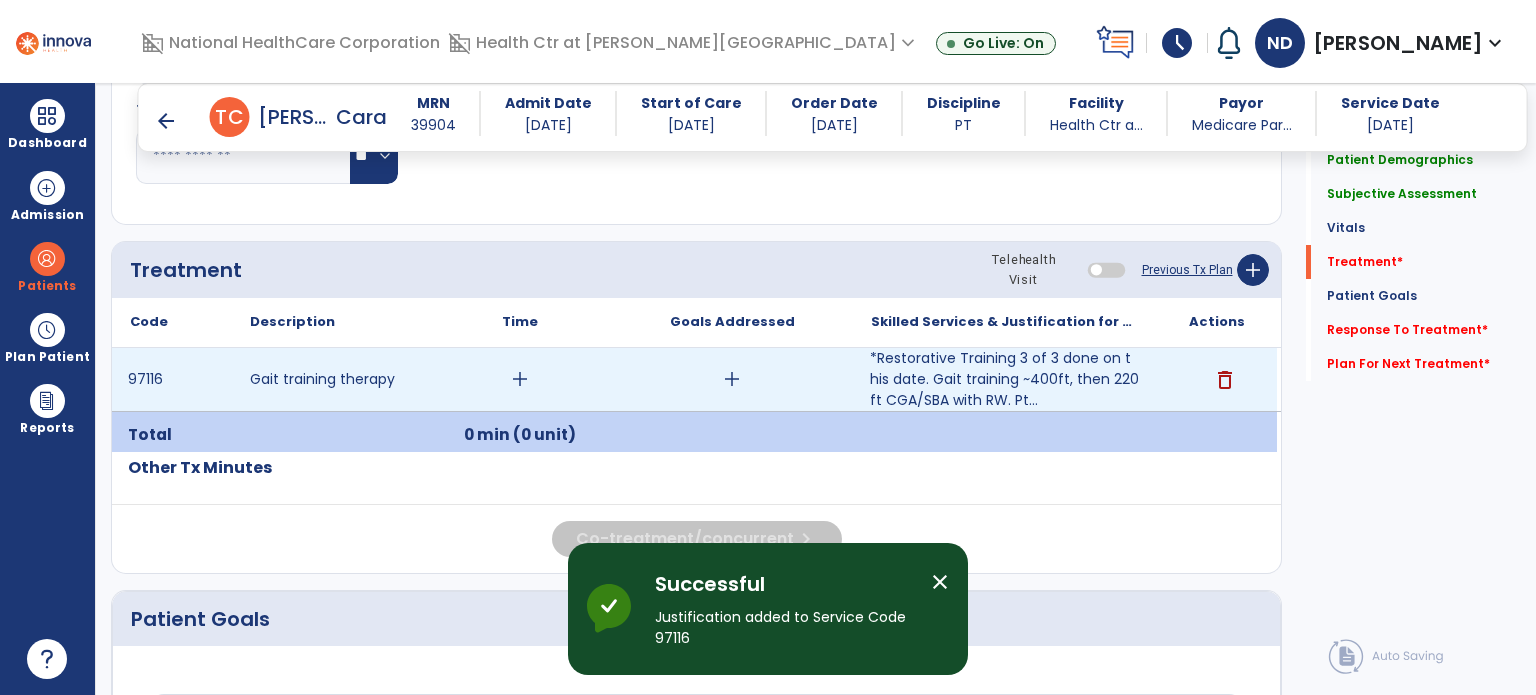click on "add" at bounding box center [732, 379] 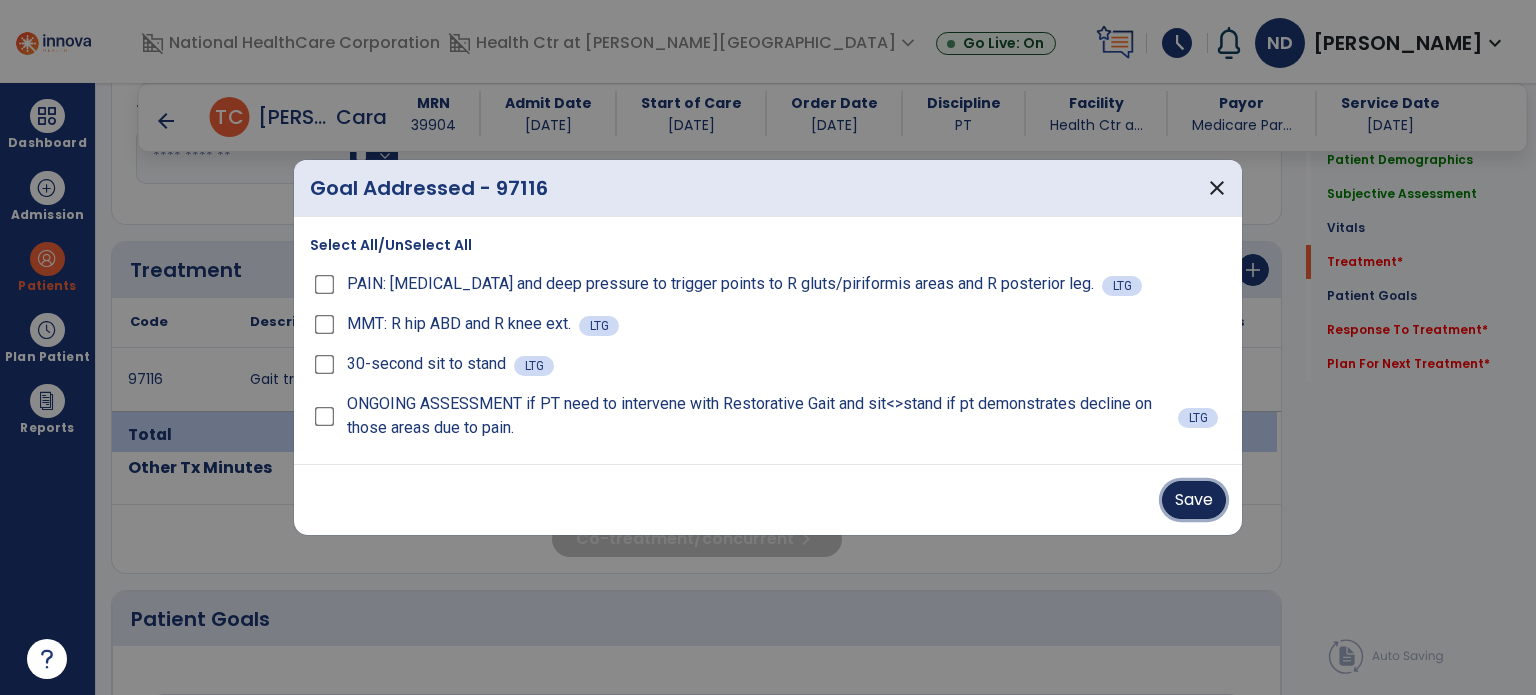 click on "Save" at bounding box center (1194, 500) 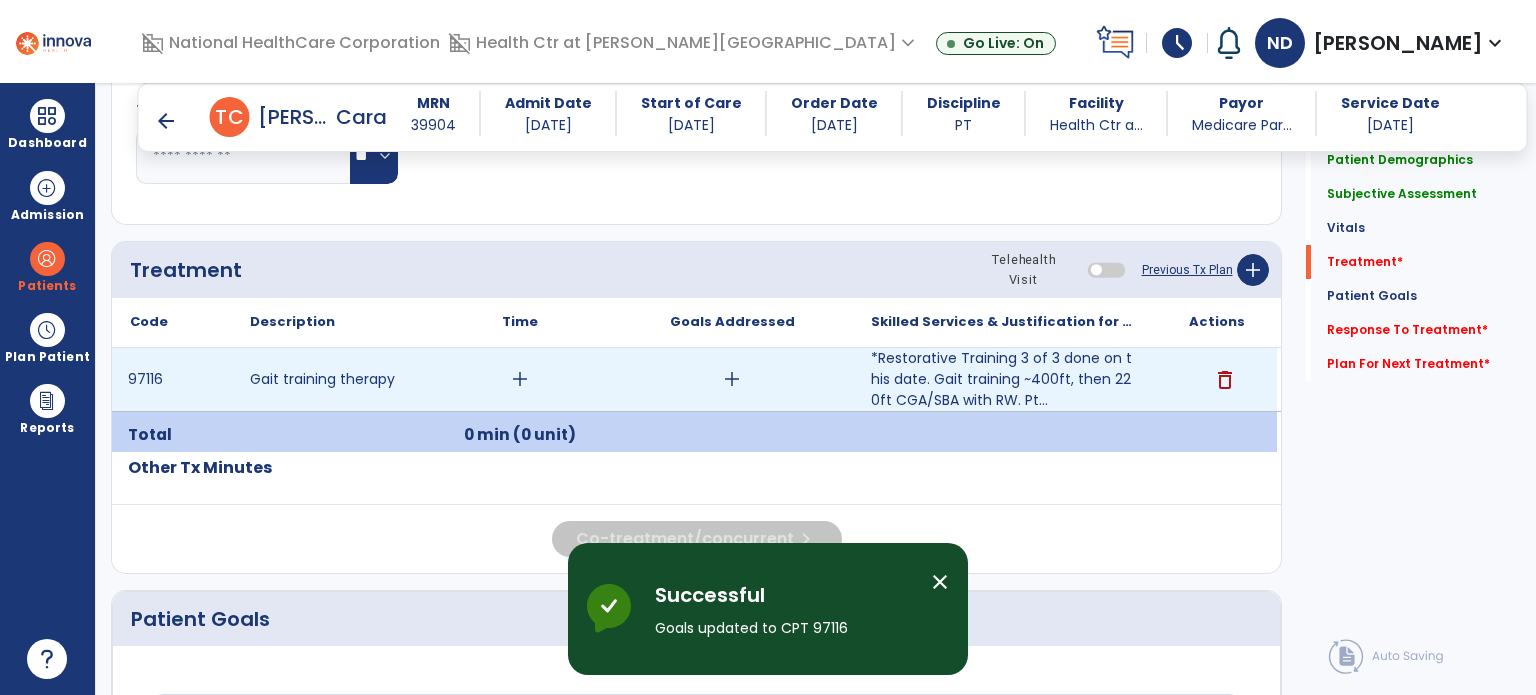 click on "add" at bounding box center [732, 379] 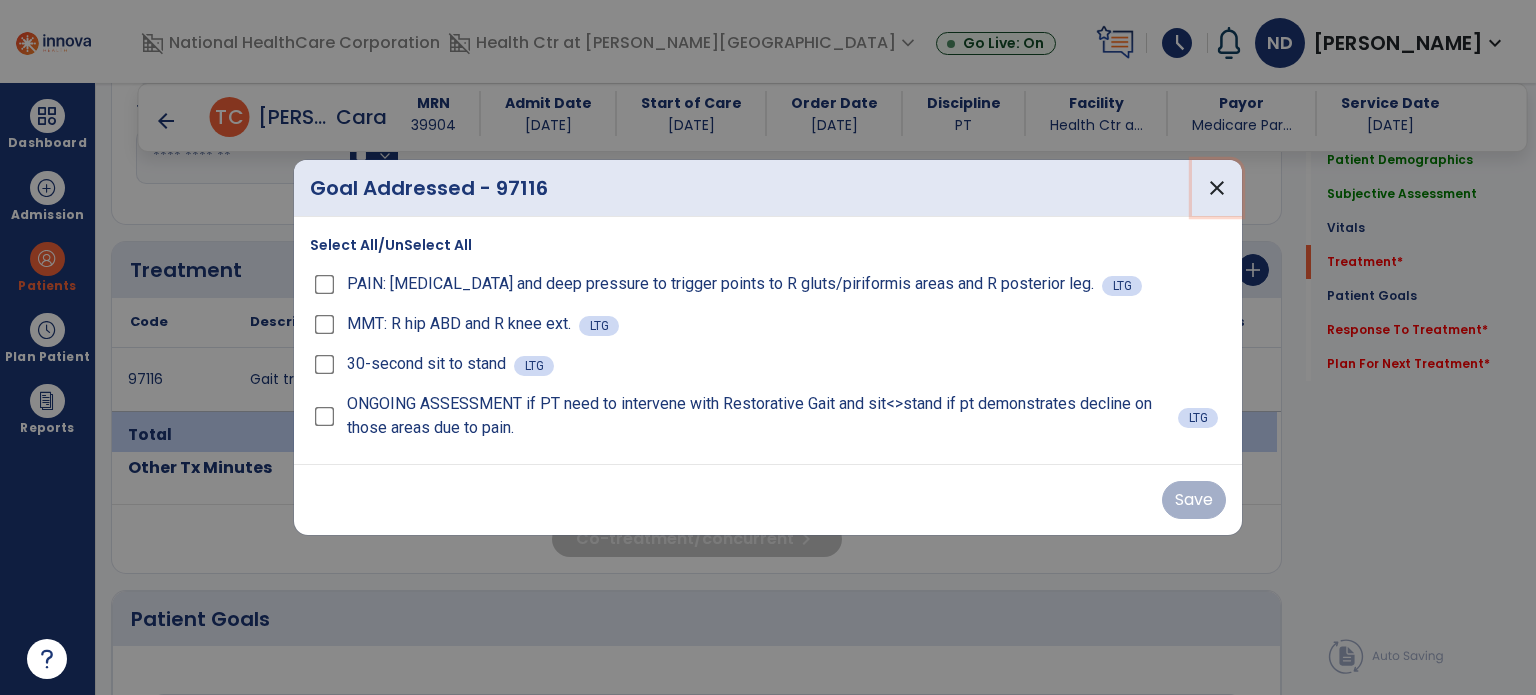 click on "close" at bounding box center [1217, 188] 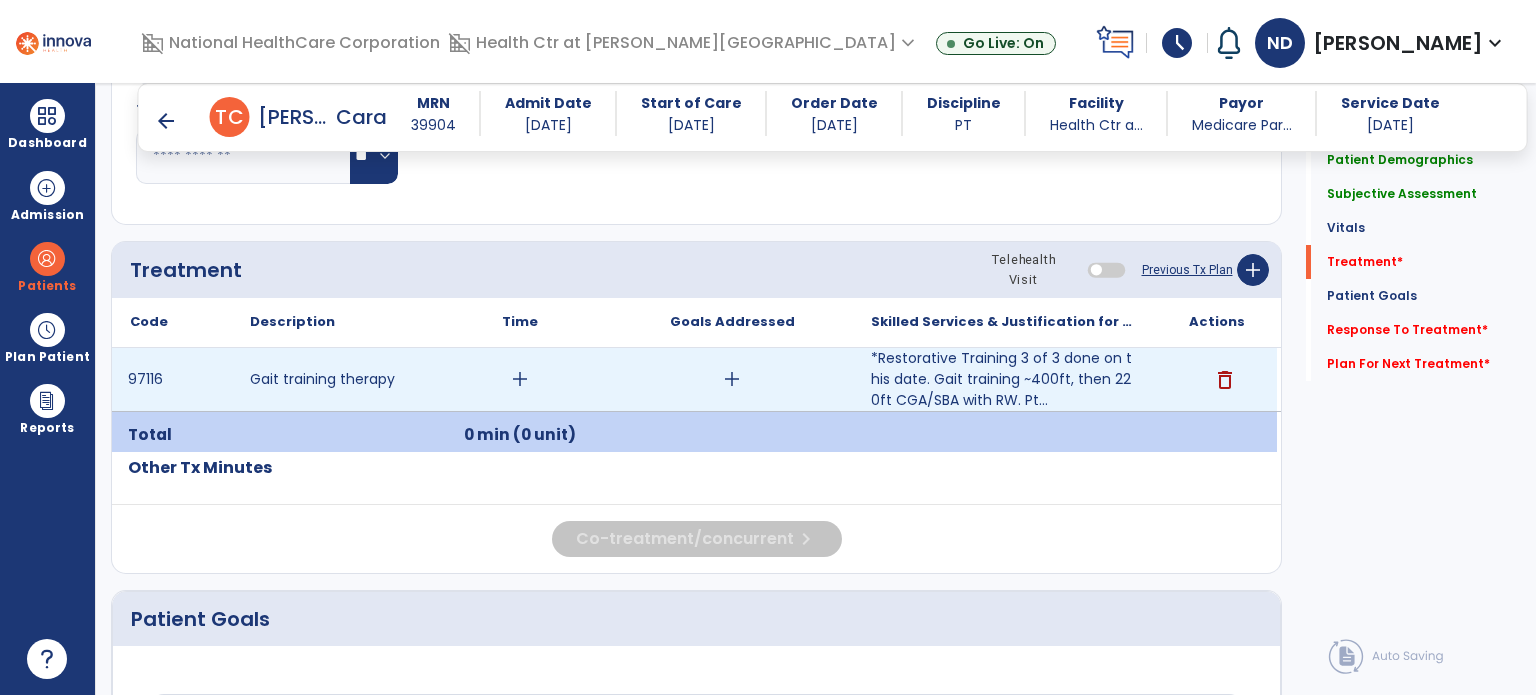 click on "add" at bounding box center (520, 379) 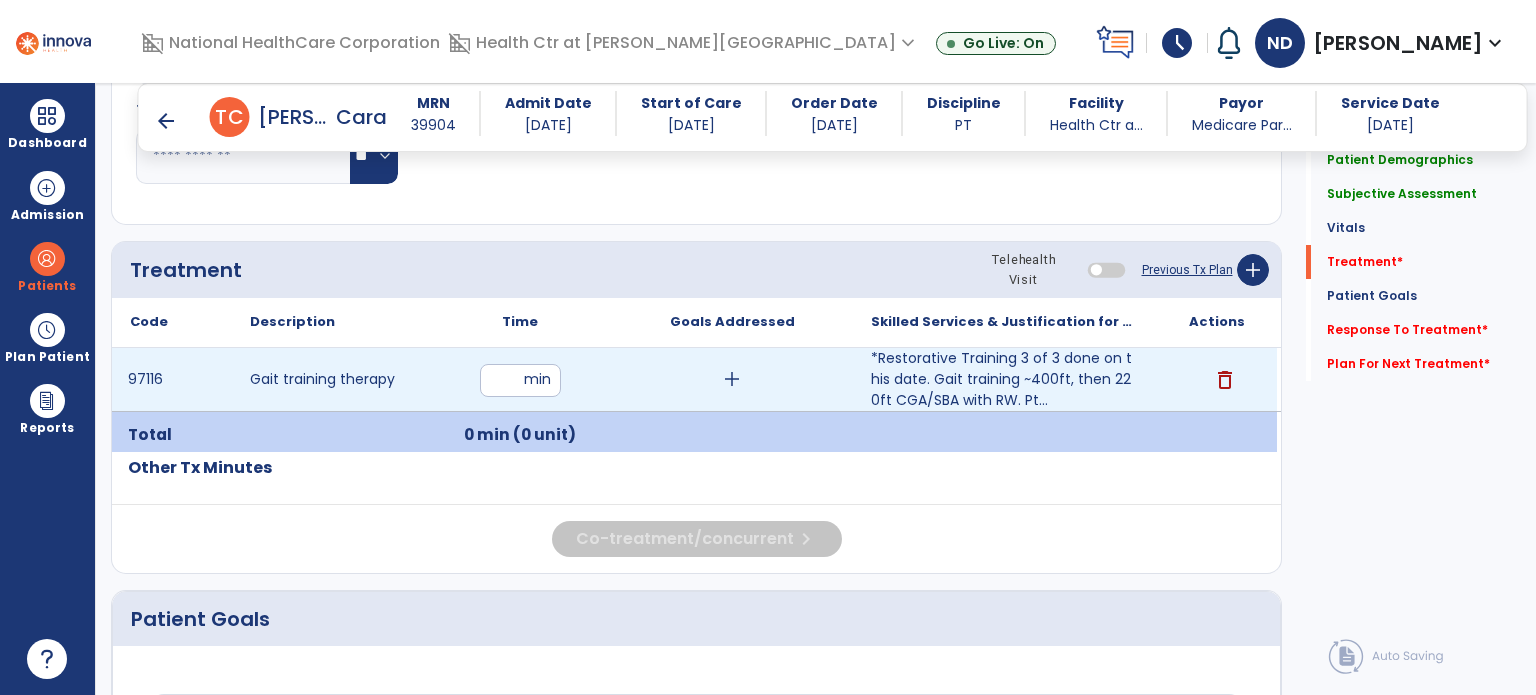 type on "**" 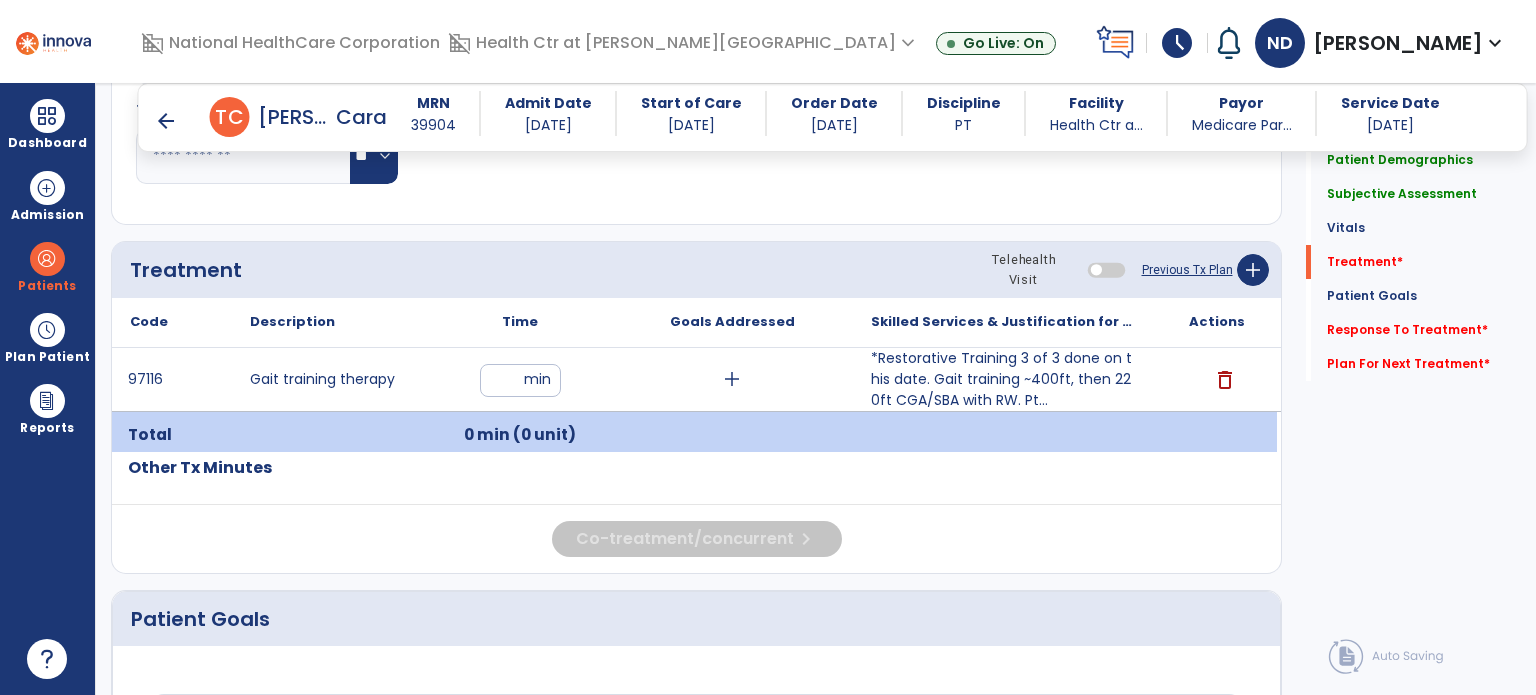 click on "Response To Treatment   *" 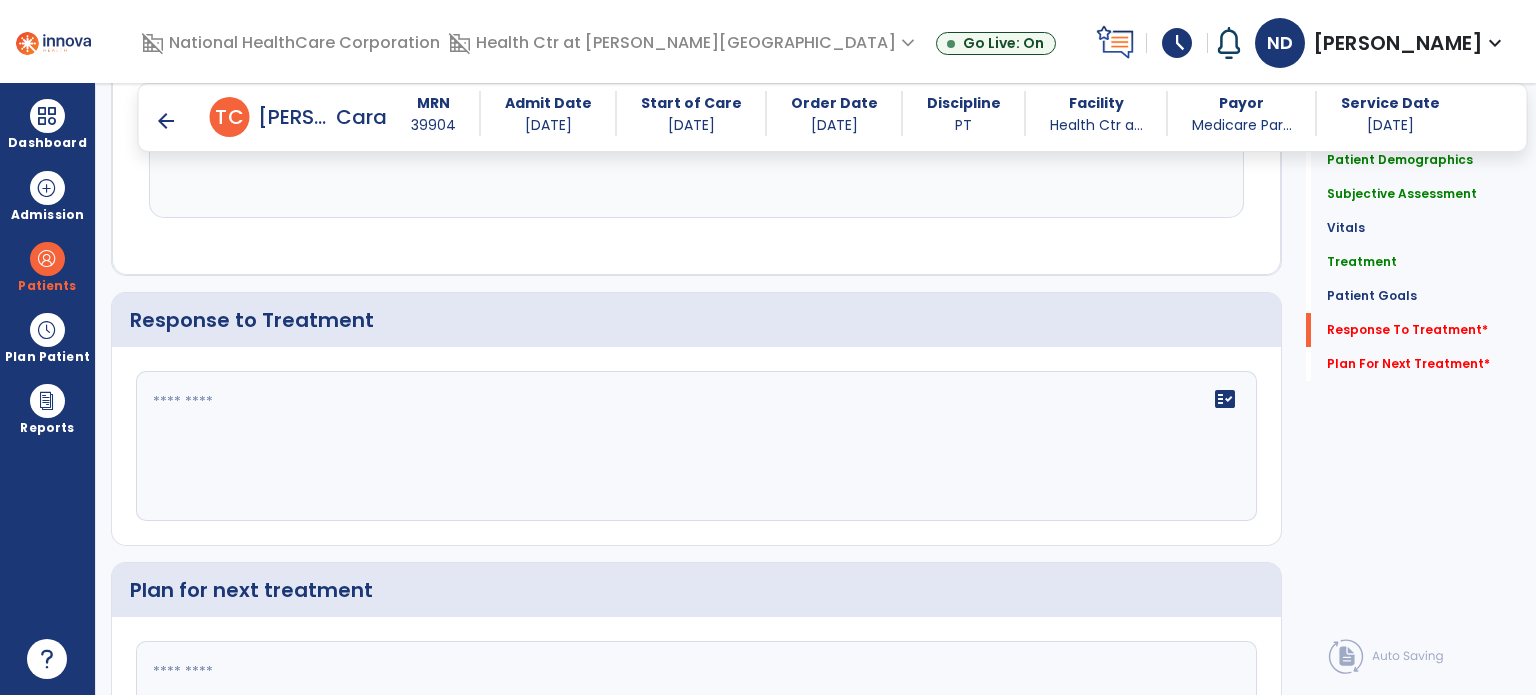 scroll, scrollTop: 2502, scrollLeft: 0, axis: vertical 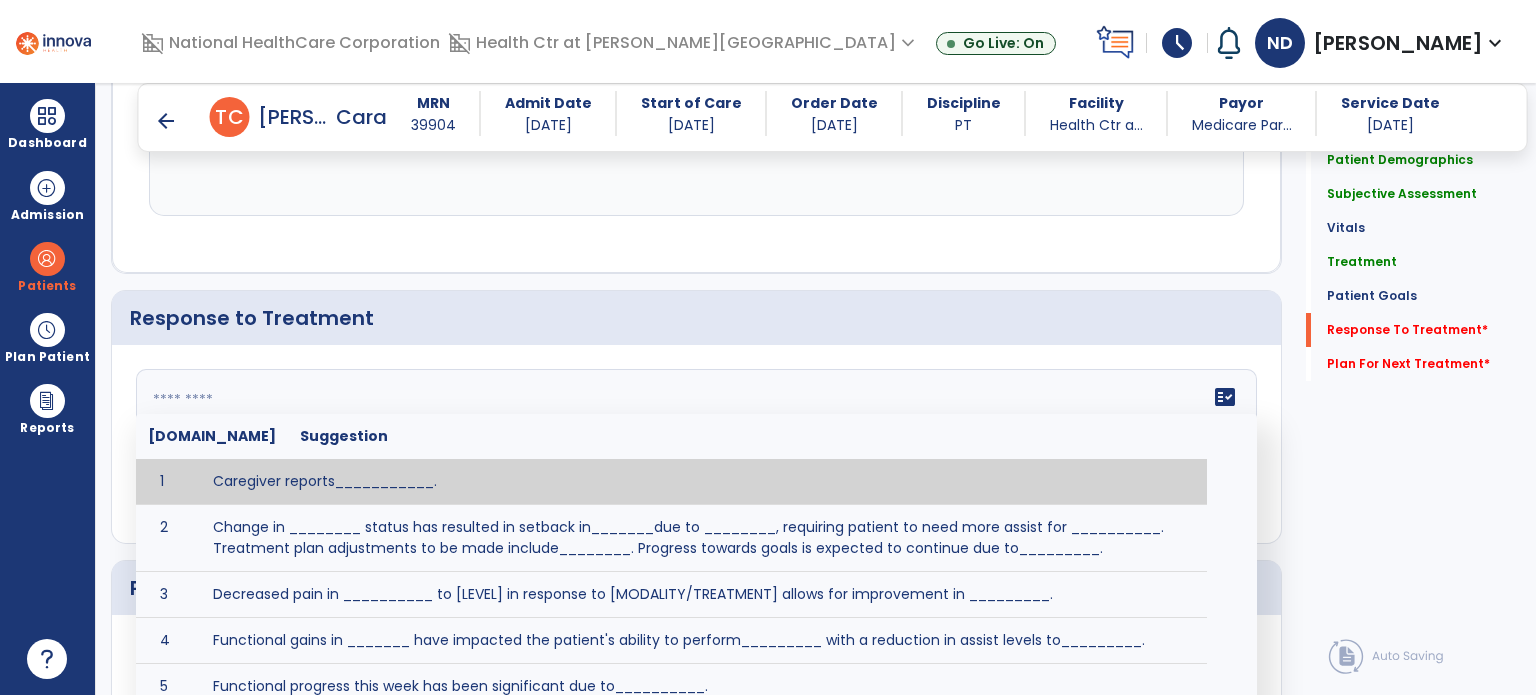 click on "fact_check  [DOMAIN_NAME] Suggestion 1 Caregiver reports___________. 2 Change in ________ status has resulted in setback in_______due to ________, requiring patient to need more assist for __________.   Treatment plan adjustments to be made include________.  Progress towards goals is expected to continue due to_________. 3 Decreased pain in __________ to [LEVEL] in response to [MODALITY/TREATMENT] allows for improvement in _________. 4 Functional gains in _______ have impacted the patient's ability to perform_________ with a reduction in assist levels to_________. 5 Functional progress this week has been significant due to__________. 6 Gains in ________ have improved the patient's ability to perform ______with decreased levels of assist to___________. 7 Improvement in ________allows patient to tolerate higher levels of challenges in_________. 8 Pain in [AREA] has decreased to [LEVEL] in response to [TREATMENT/MODALITY], allowing fore ease in completing__________. 9 10 11 12 13 14 15 16 17 18 19 20 21" 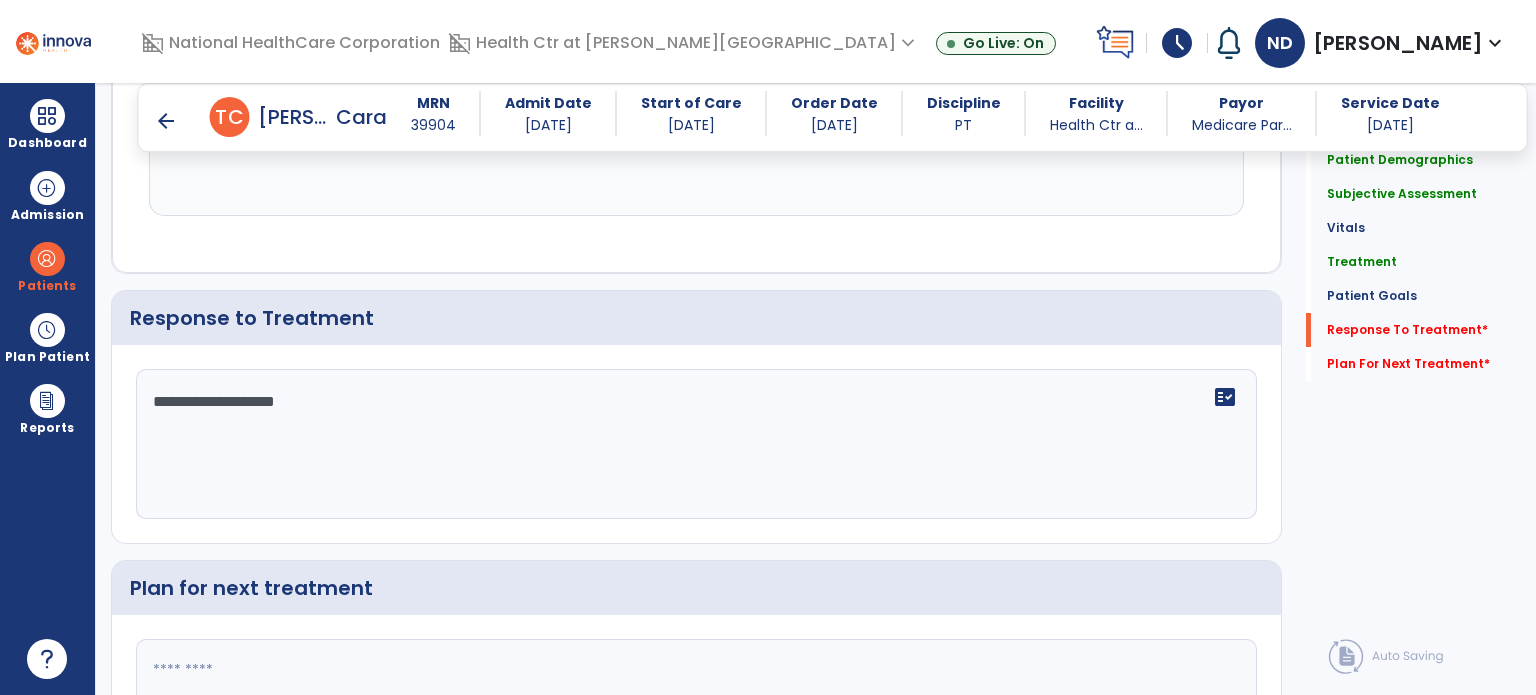scroll, scrollTop: 2680, scrollLeft: 0, axis: vertical 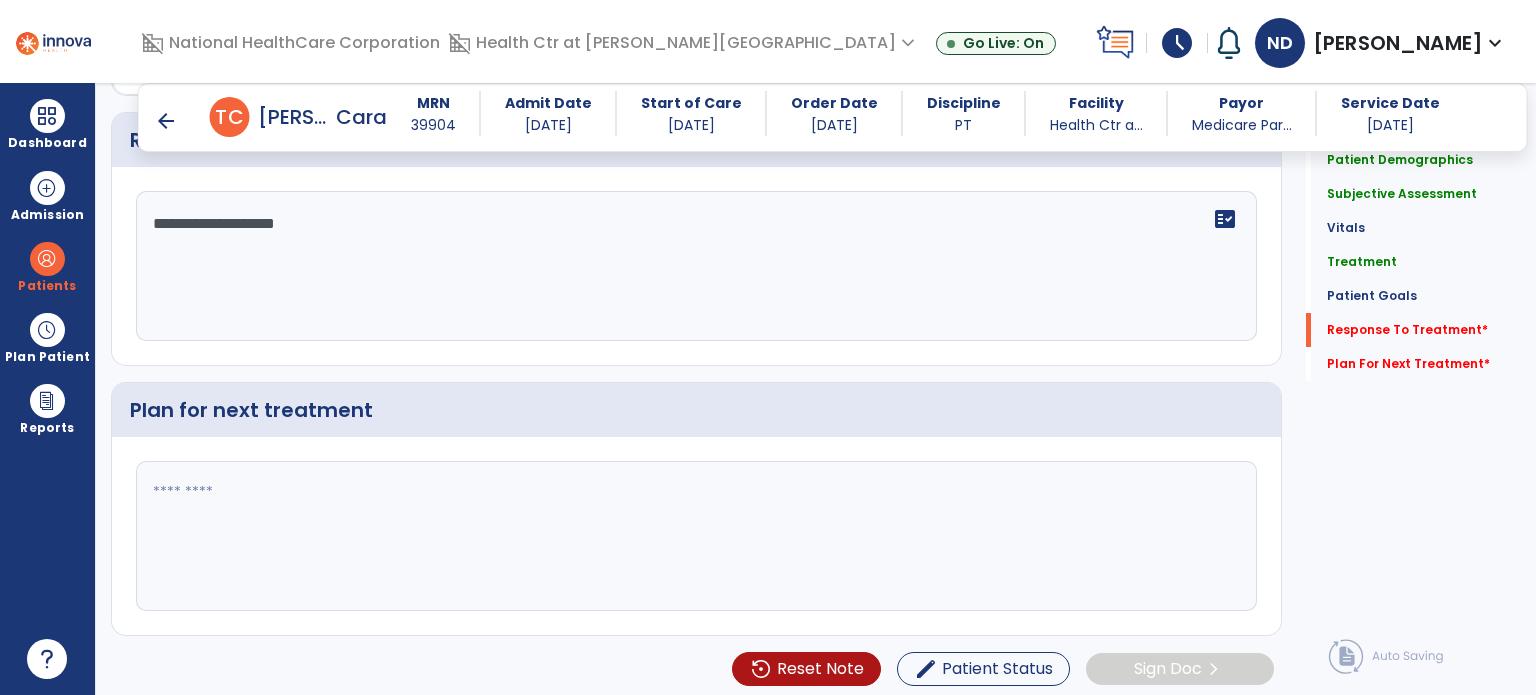 type on "**********" 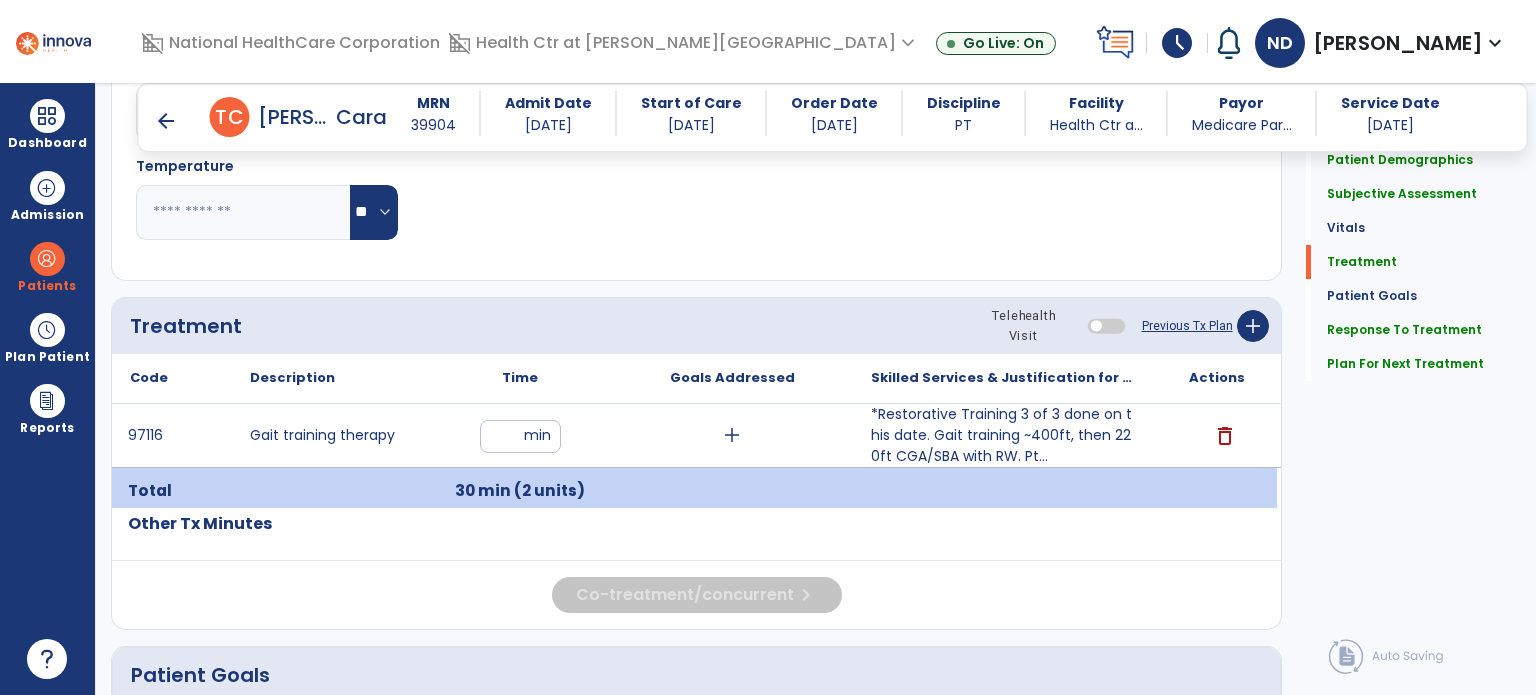 scroll, scrollTop: 949, scrollLeft: 0, axis: vertical 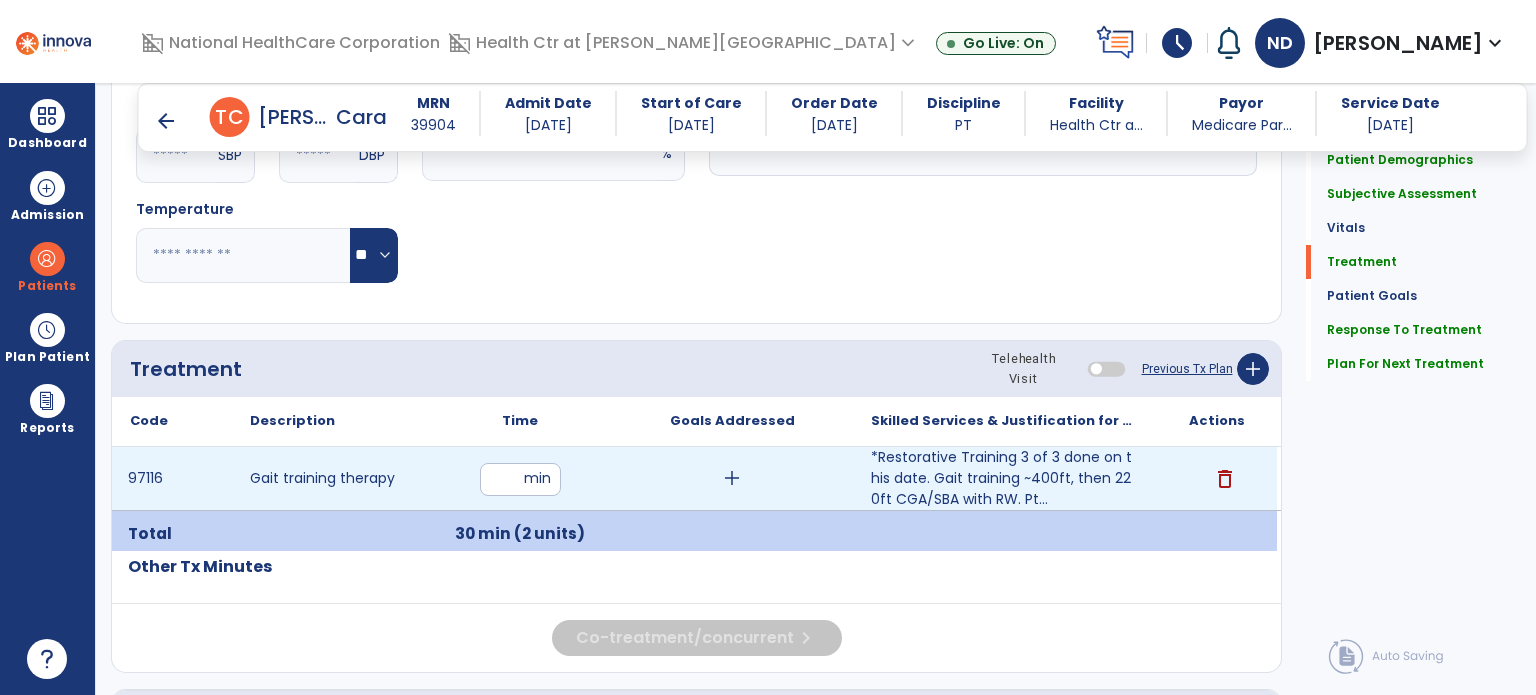 type on "**********" 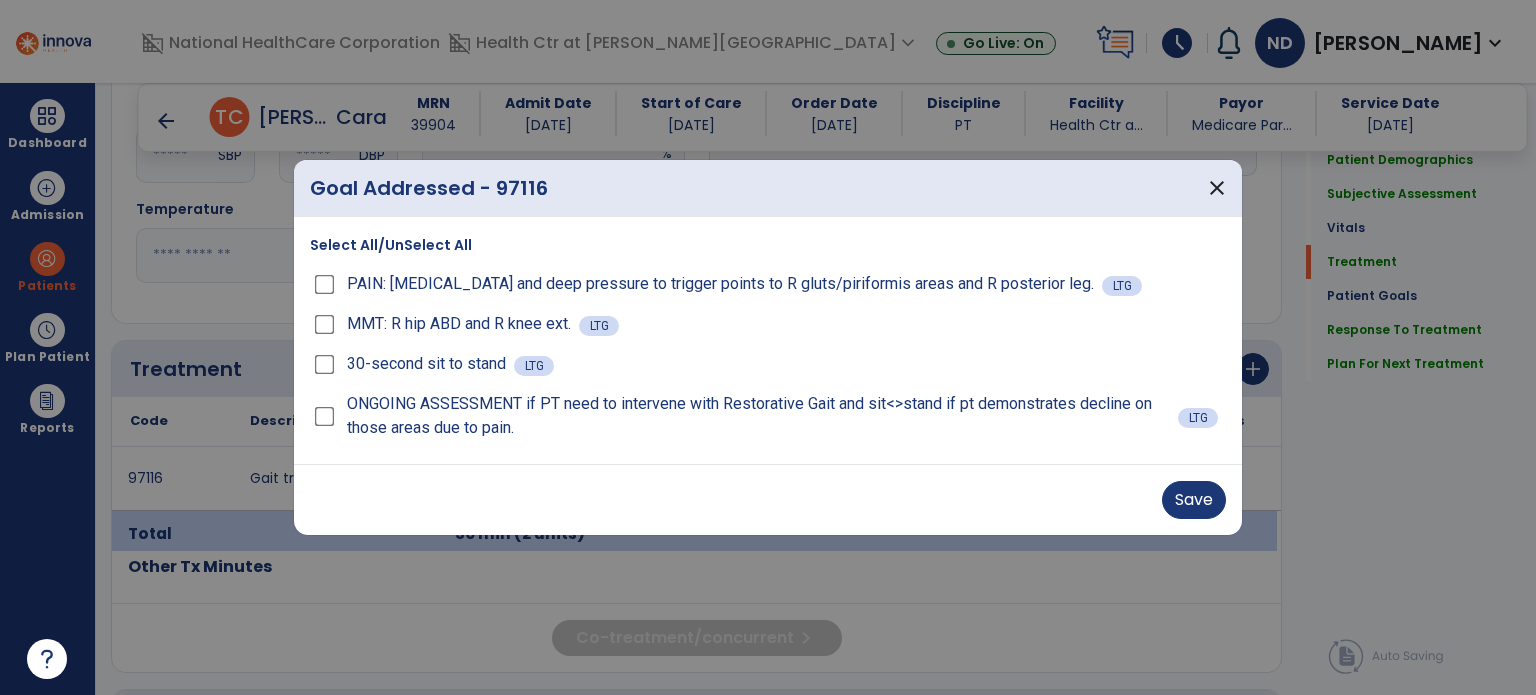 click on "ONGOING ASSESSMENT if PT need to intervene with Restorative Gait and sit<>stand if pt demonstrates decline on those areas due to pain." at bounding box center (744, 416) 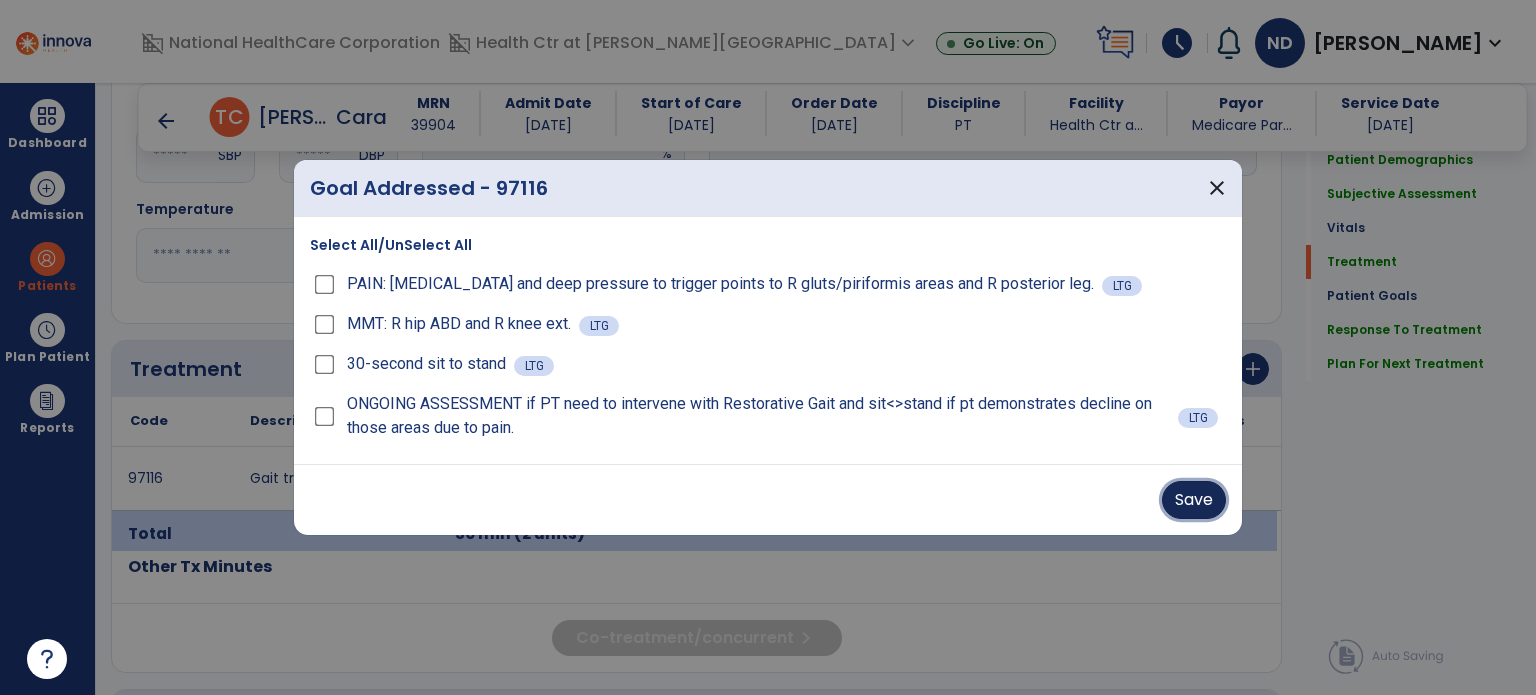 click on "Save" at bounding box center (1194, 500) 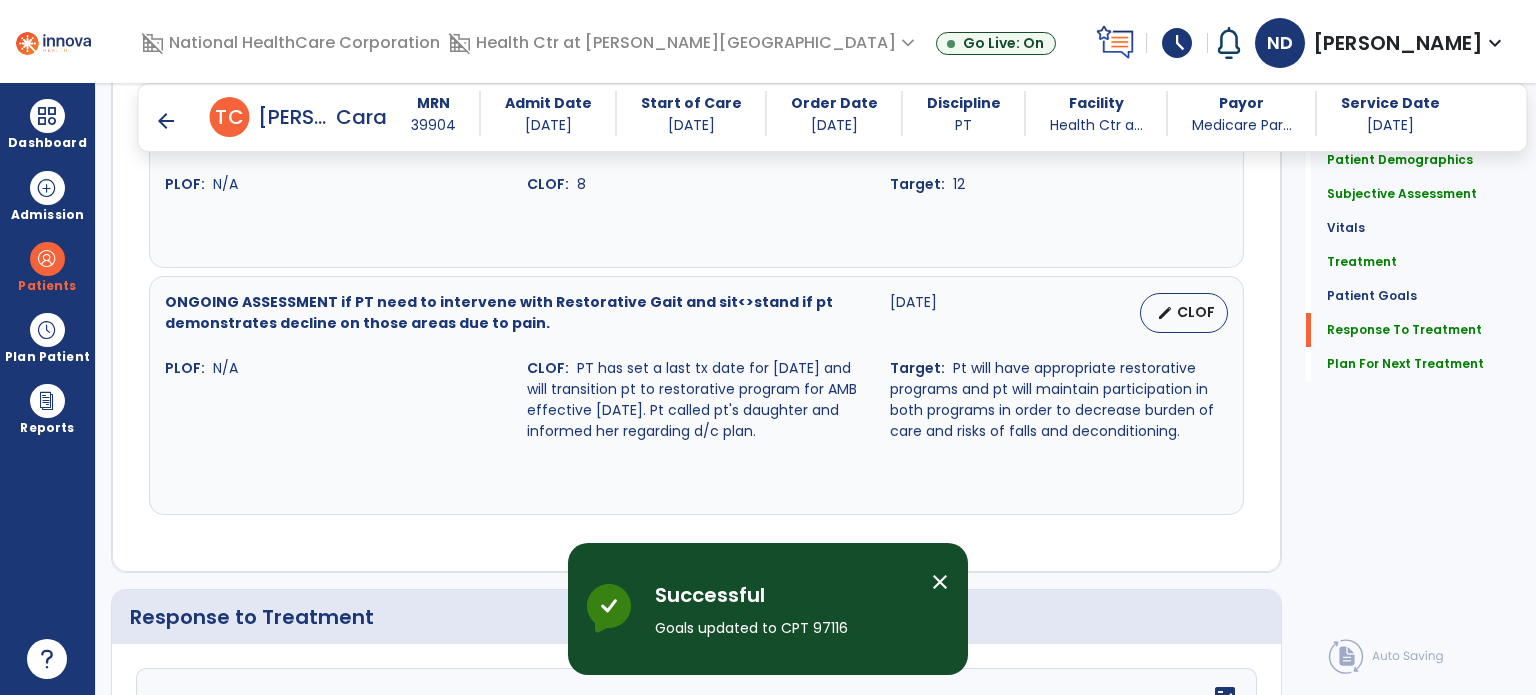 scroll, scrollTop: 2680, scrollLeft: 0, axis: vertical 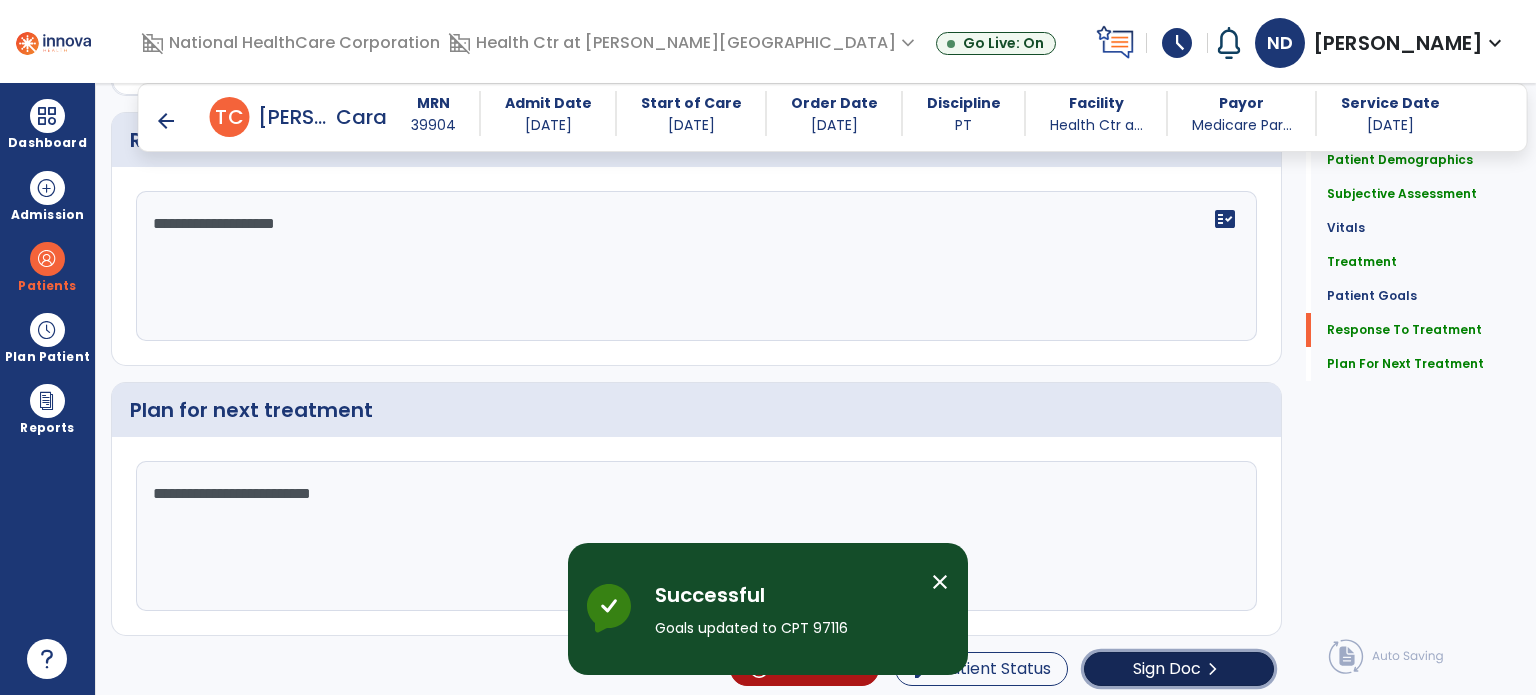 click on "Sign Doc" 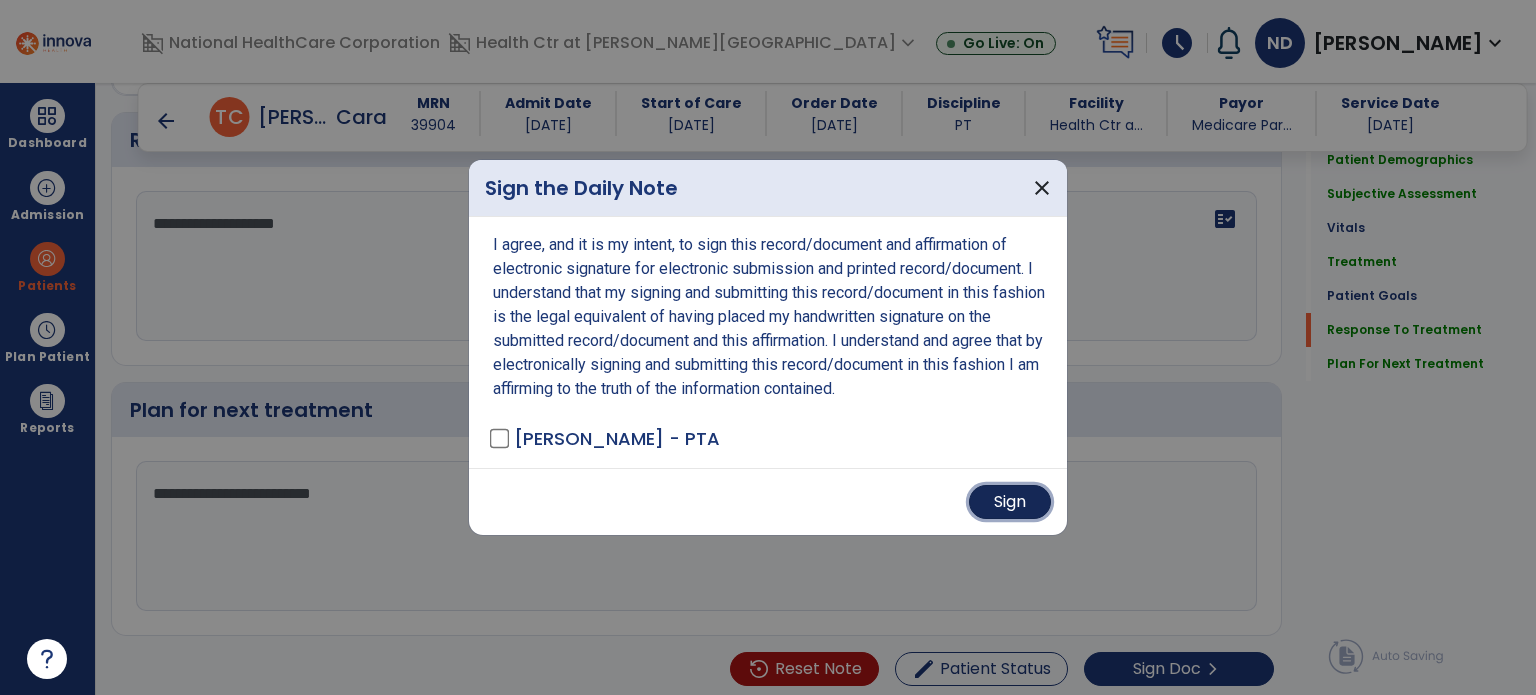 click on "Sign" at bounding box center [1010, 502] 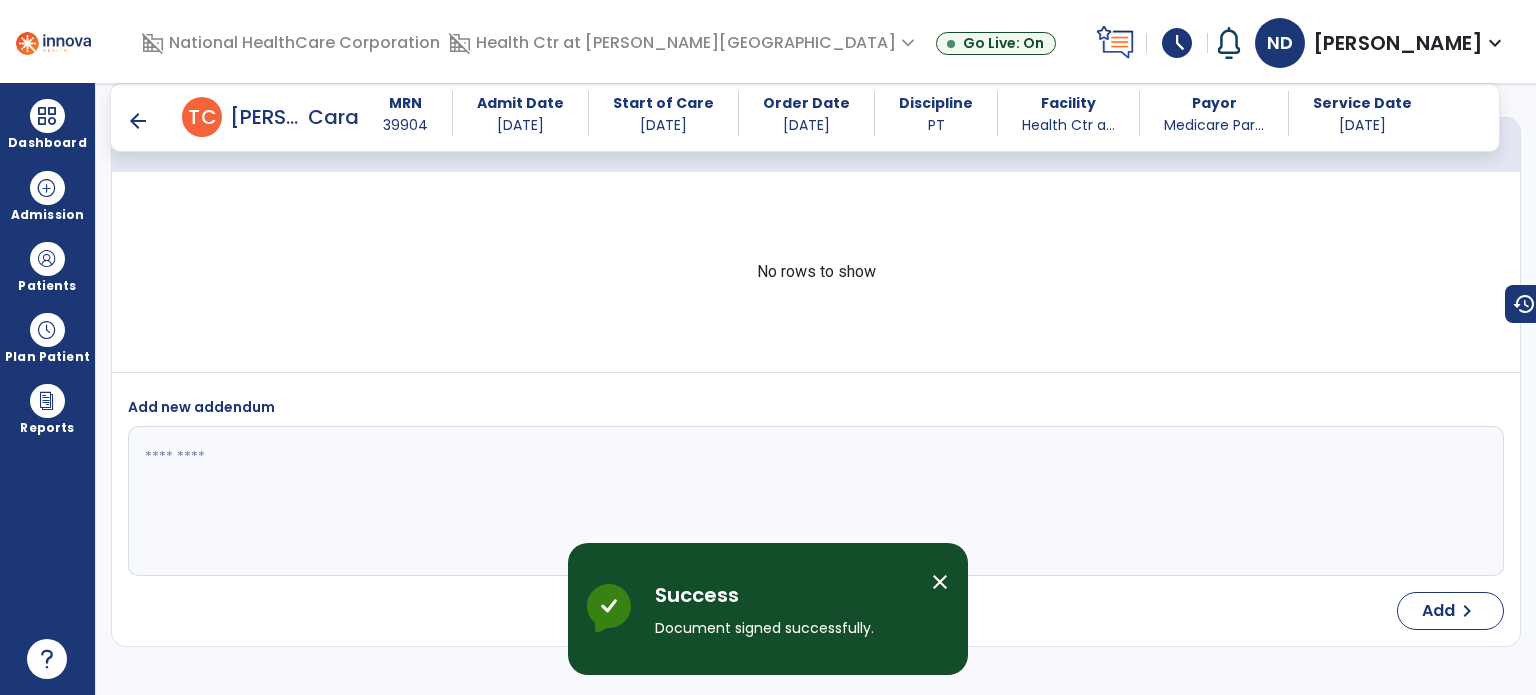 scroll, scrollTop: 3841, scrollLeft: 0, axis: vertical 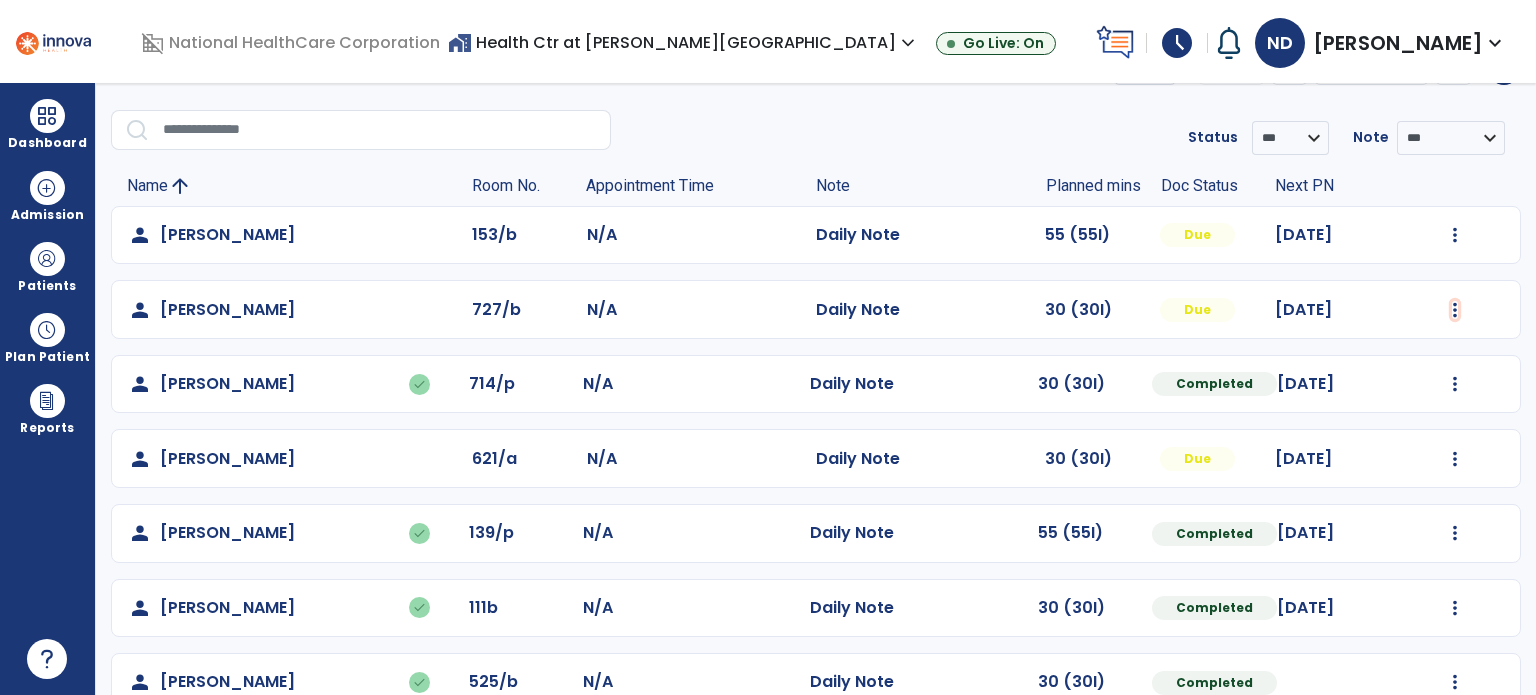 click at bounding box center [1455, 235] 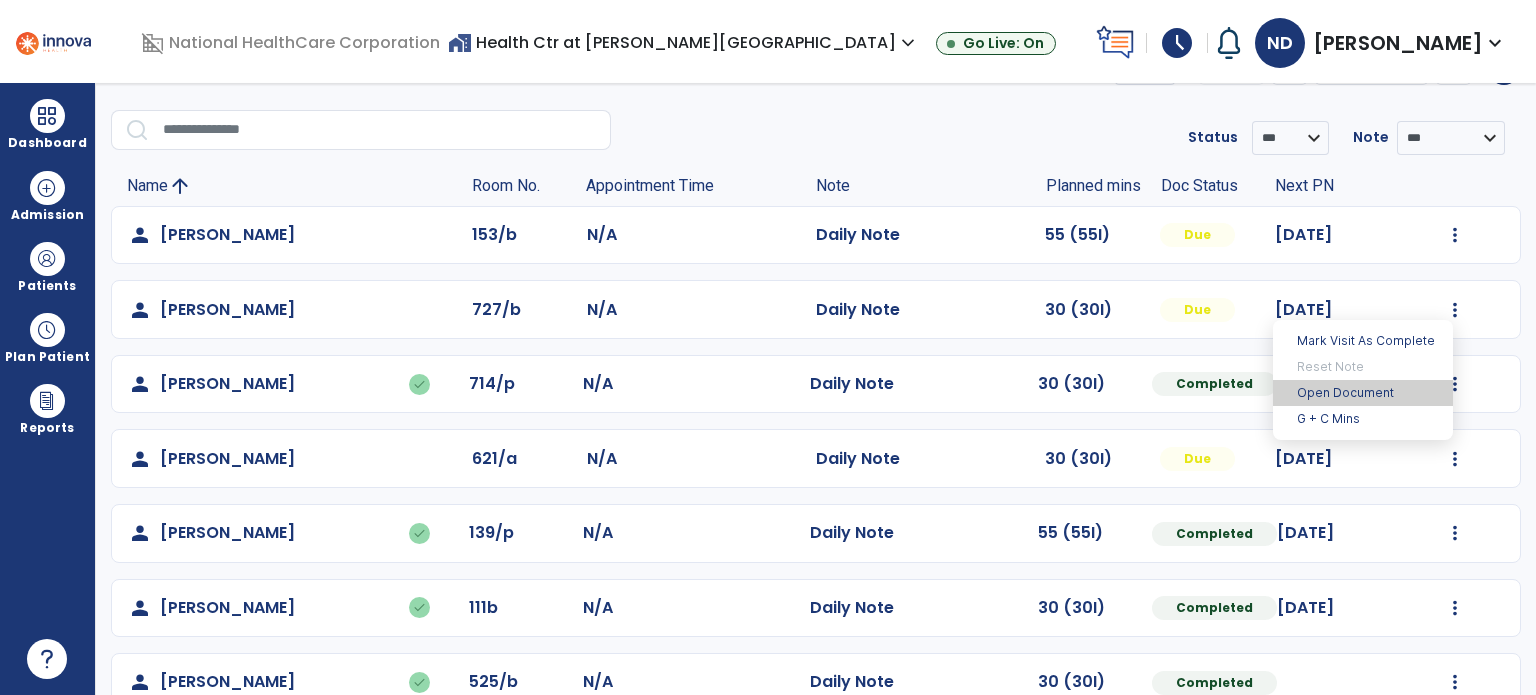 click on "Open Document" at bounding box center (1363, 393) 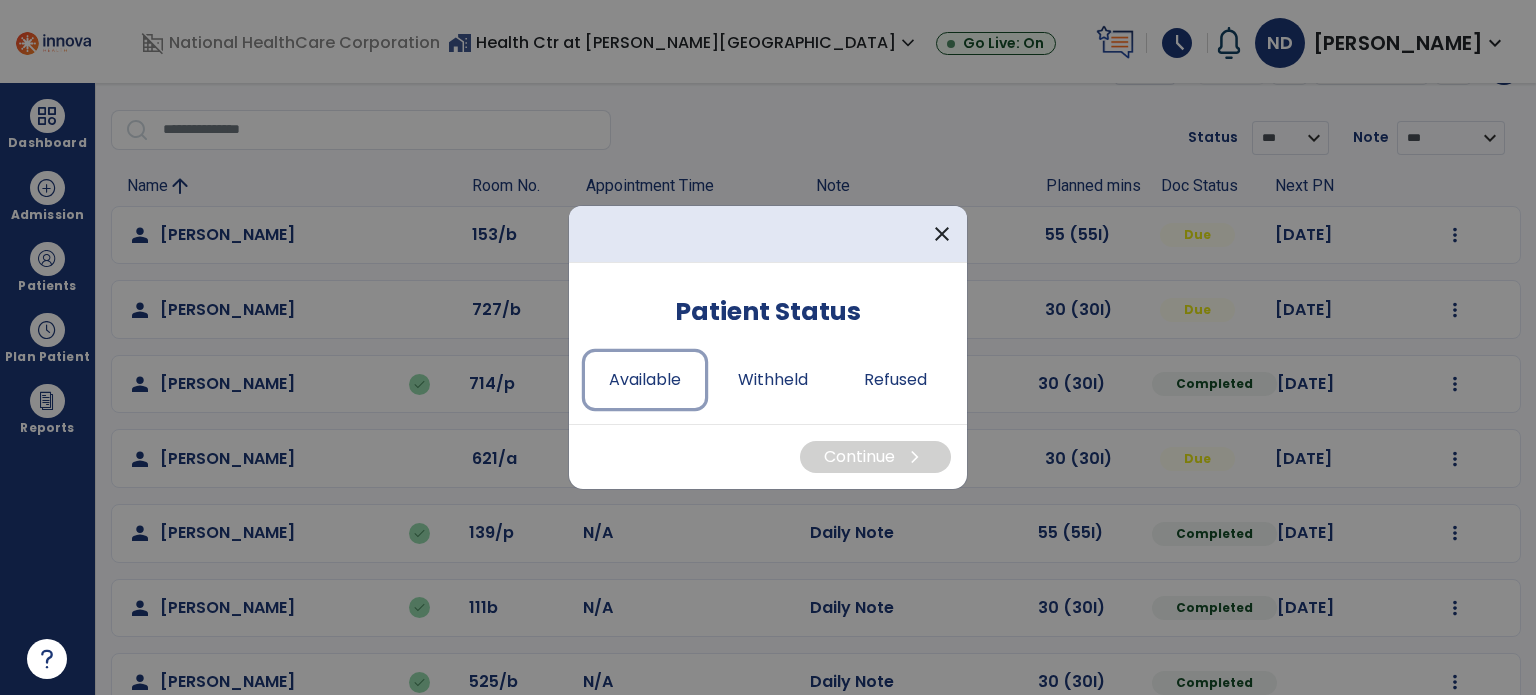 click on "Available" at bounding box center [645, 380] 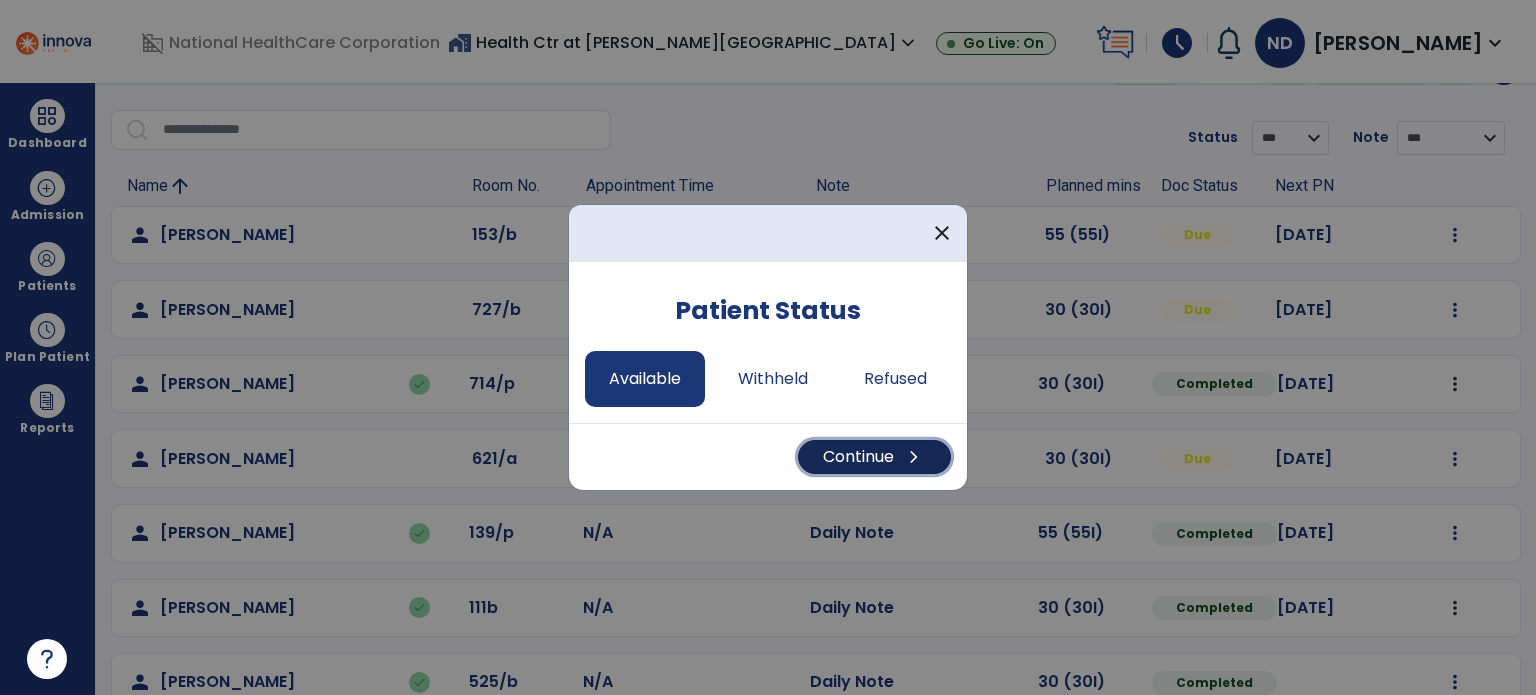 click on "Continue   chevron_right" at bounding box center [874, 457] 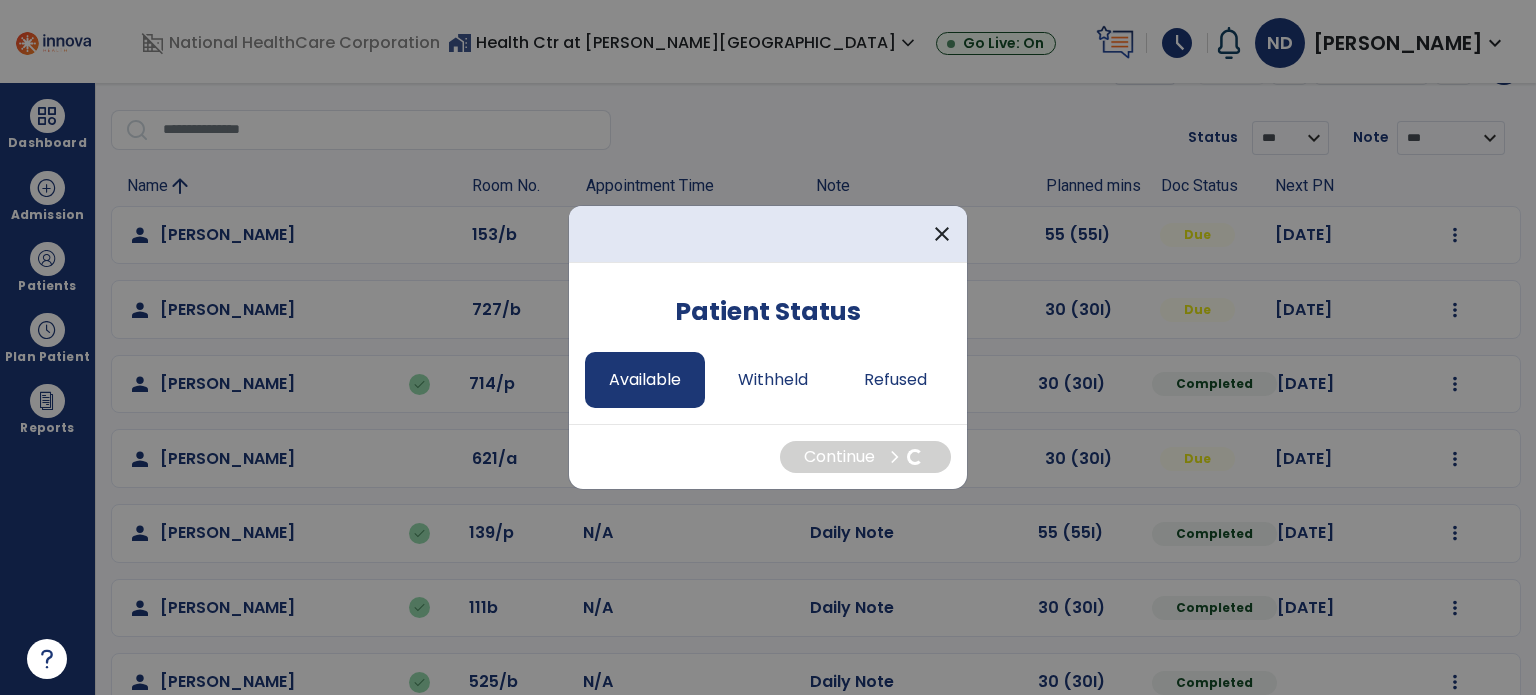 select on "*" 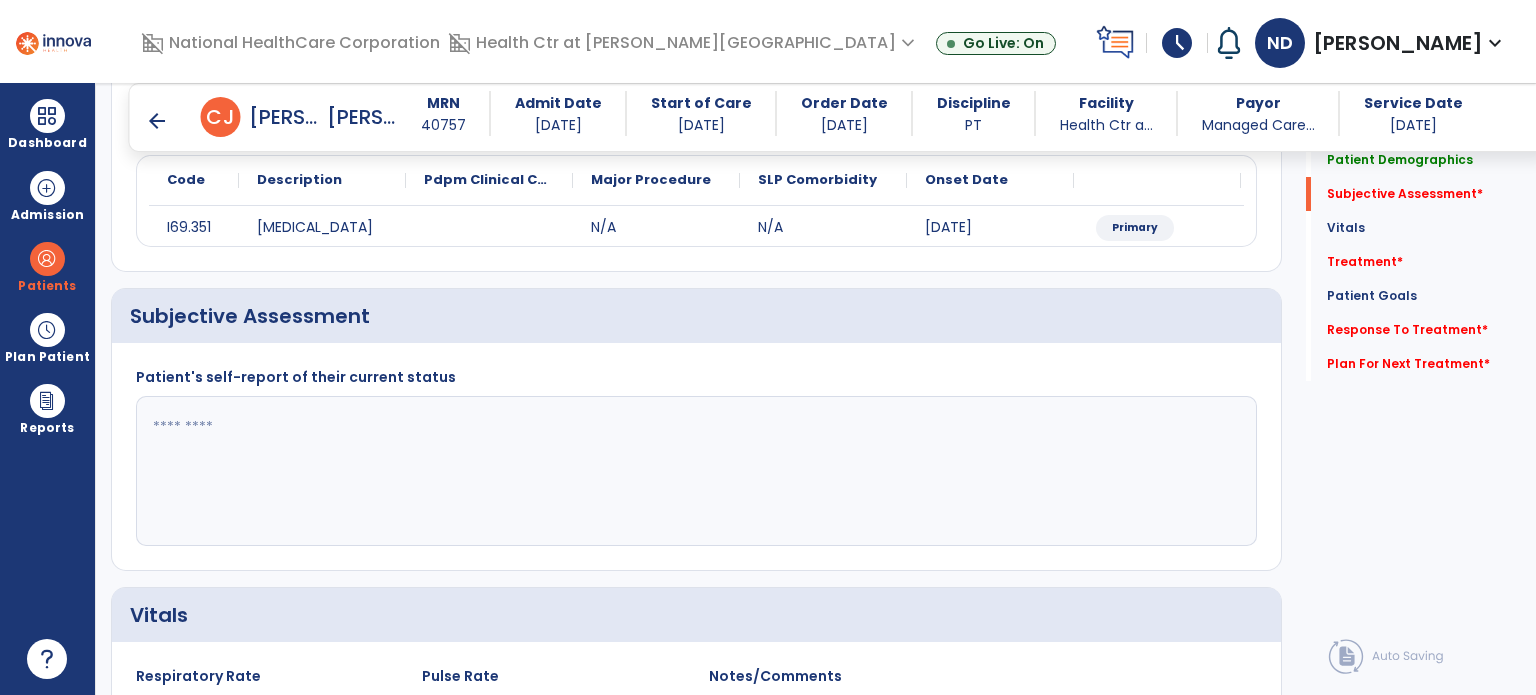 scroll, scrollTop: 241, scrollLeft: 0, axis: vertical 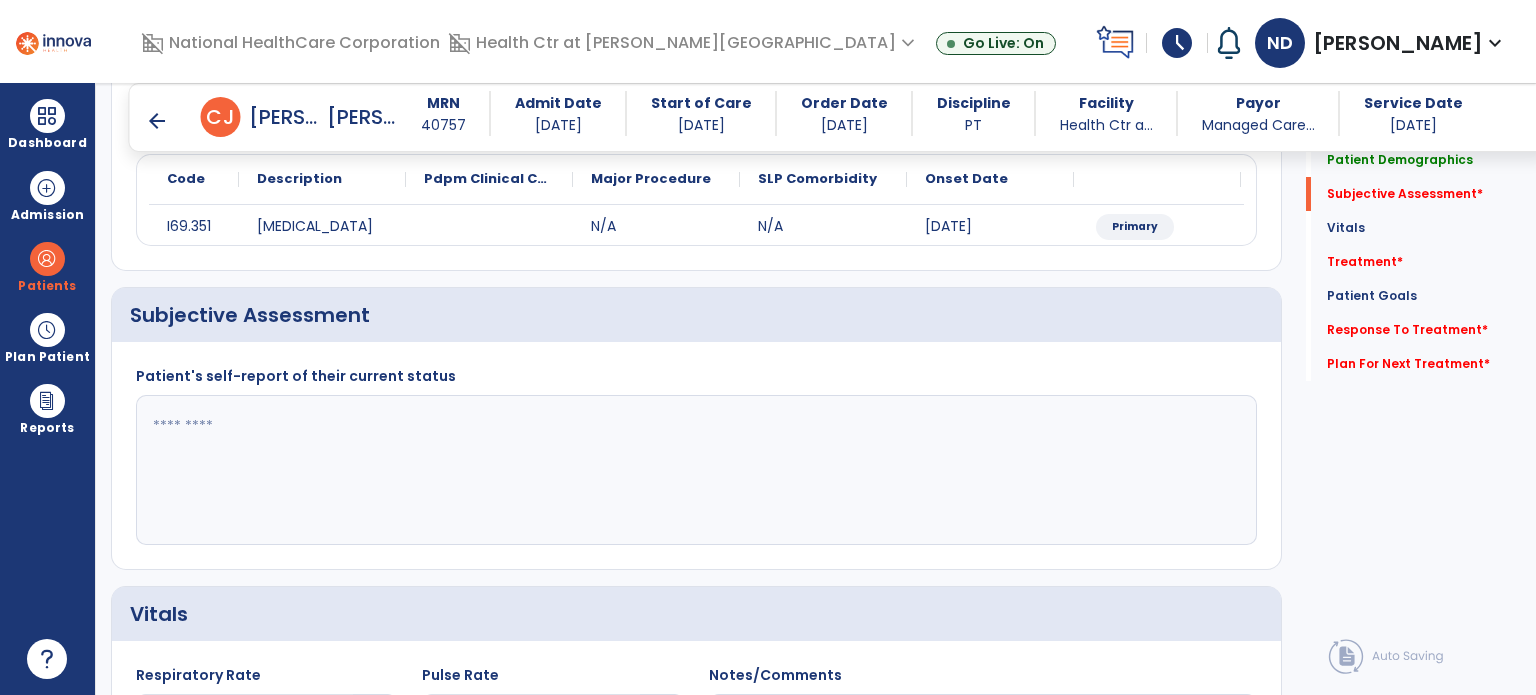 click 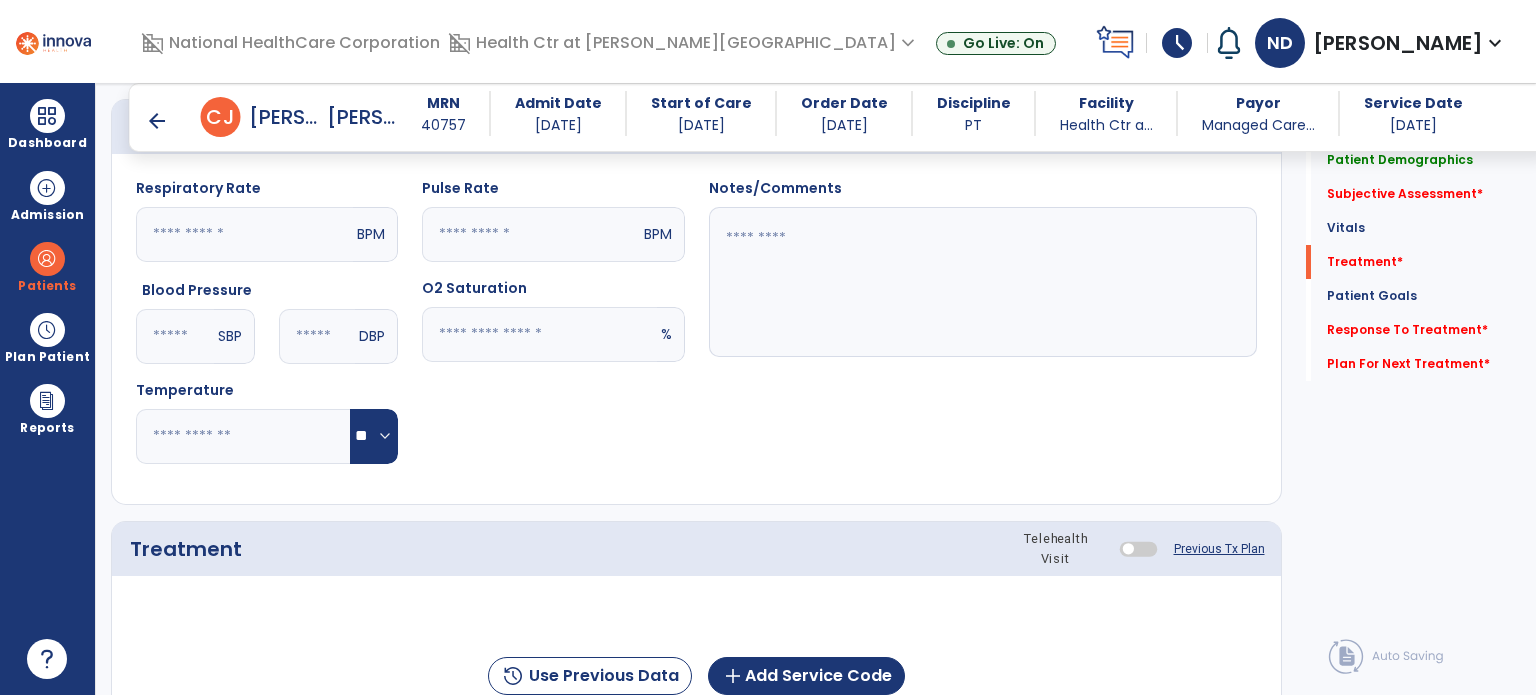 scroll, scrollTop: 945, scrollLeft: 0, axis: vertical 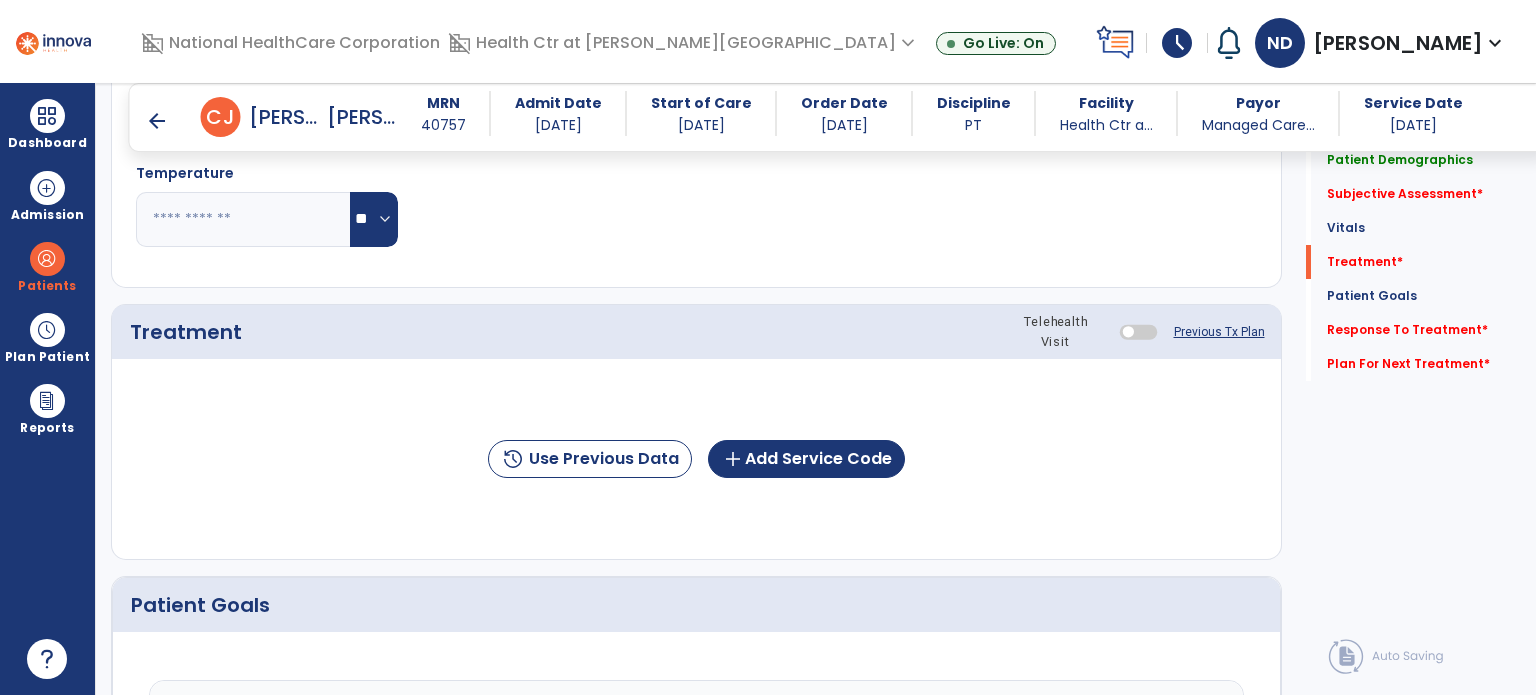type on "**********" 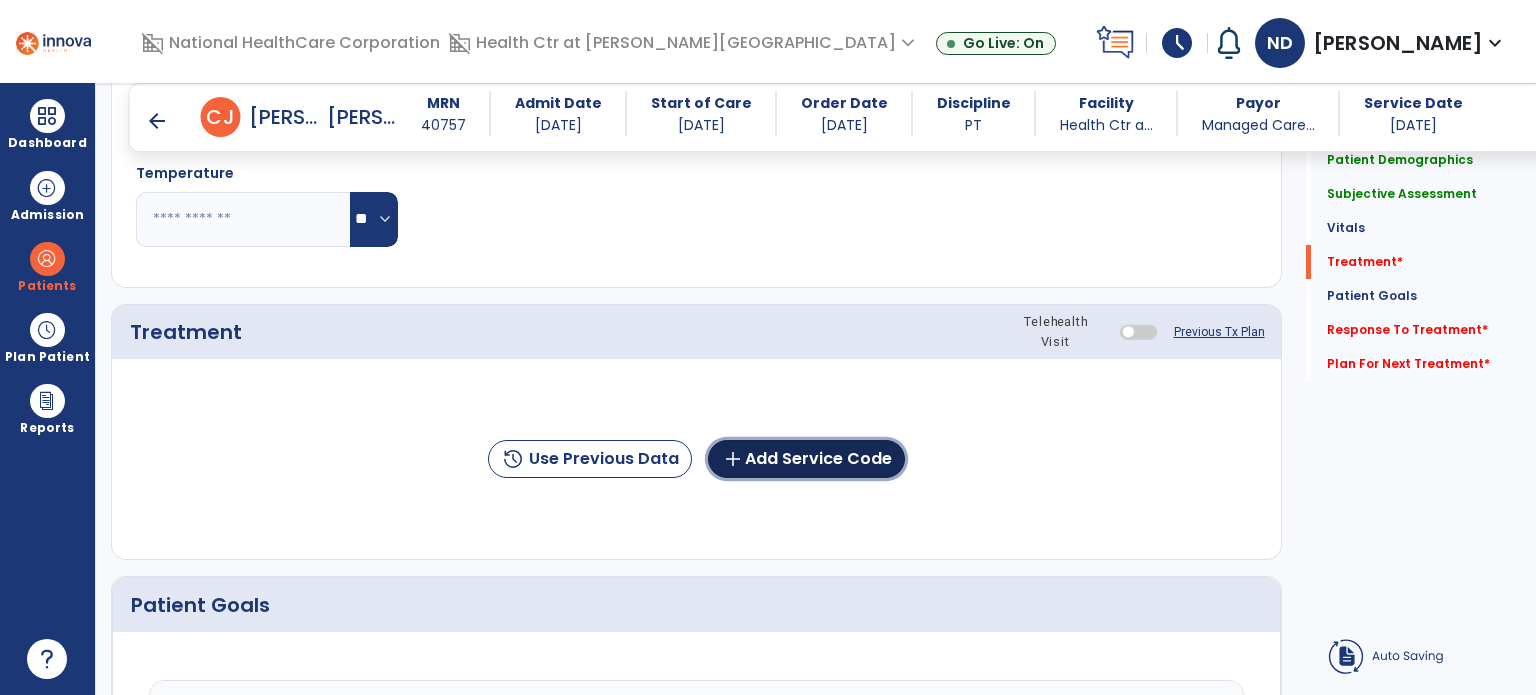 click on "add  Add Service Code" 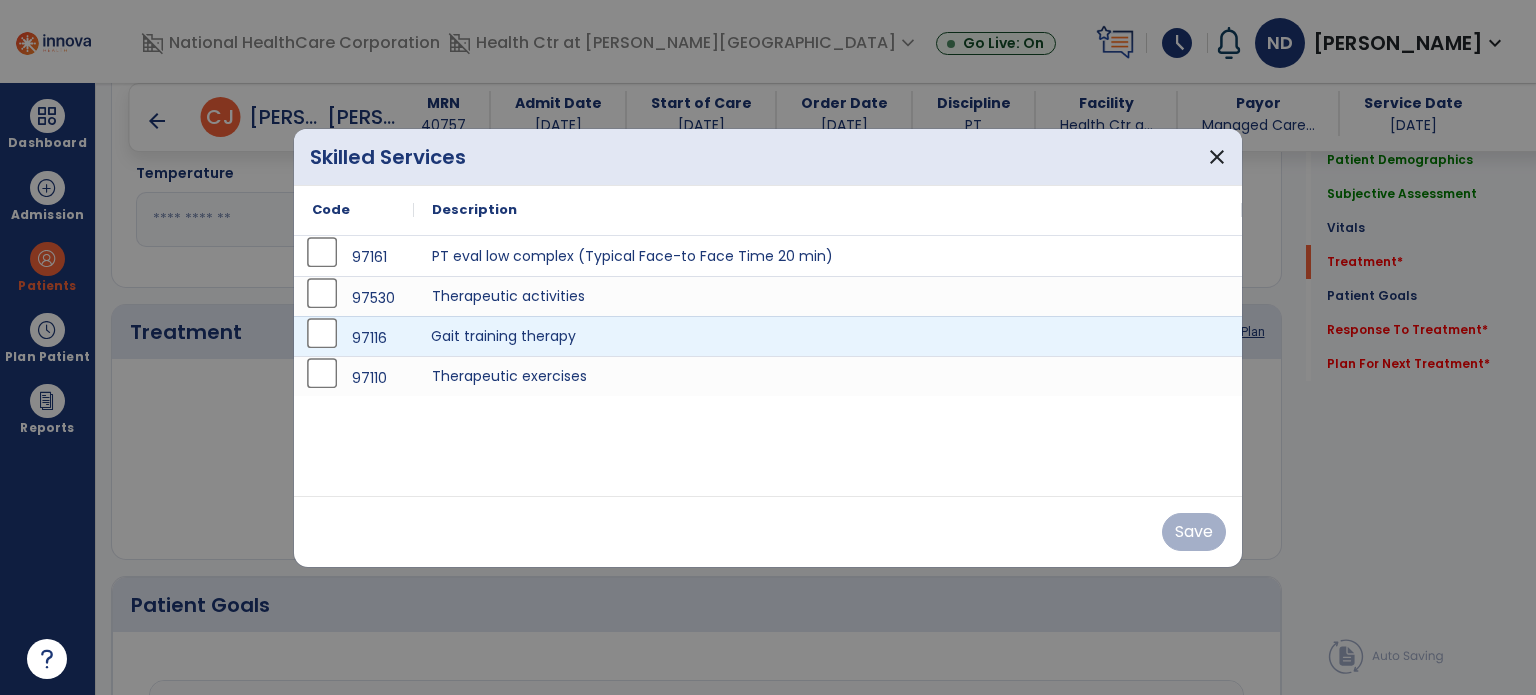 click on "Gait training therapy" at bounding box center [828, 336] 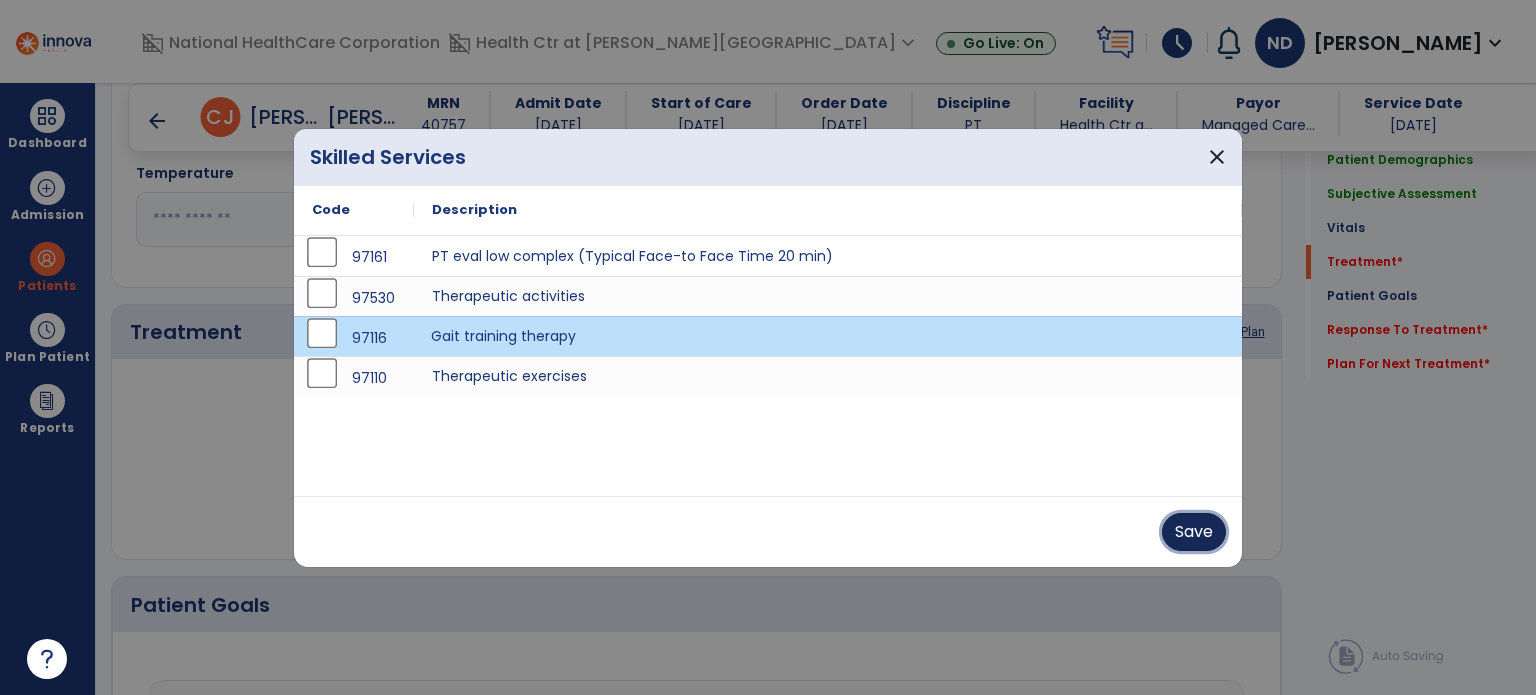click on "Save" at bounding box center [1194, 532] 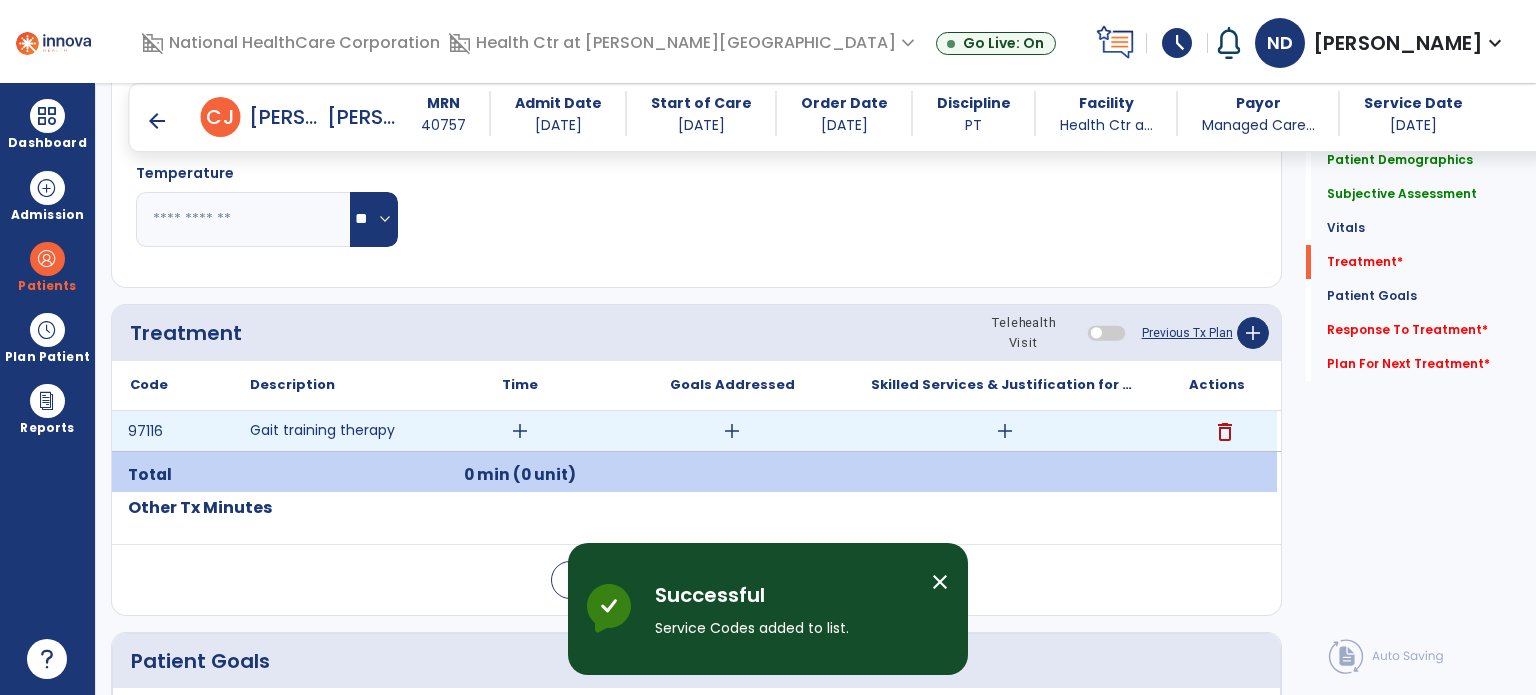 click on "add" at bounding box center (520, 431) 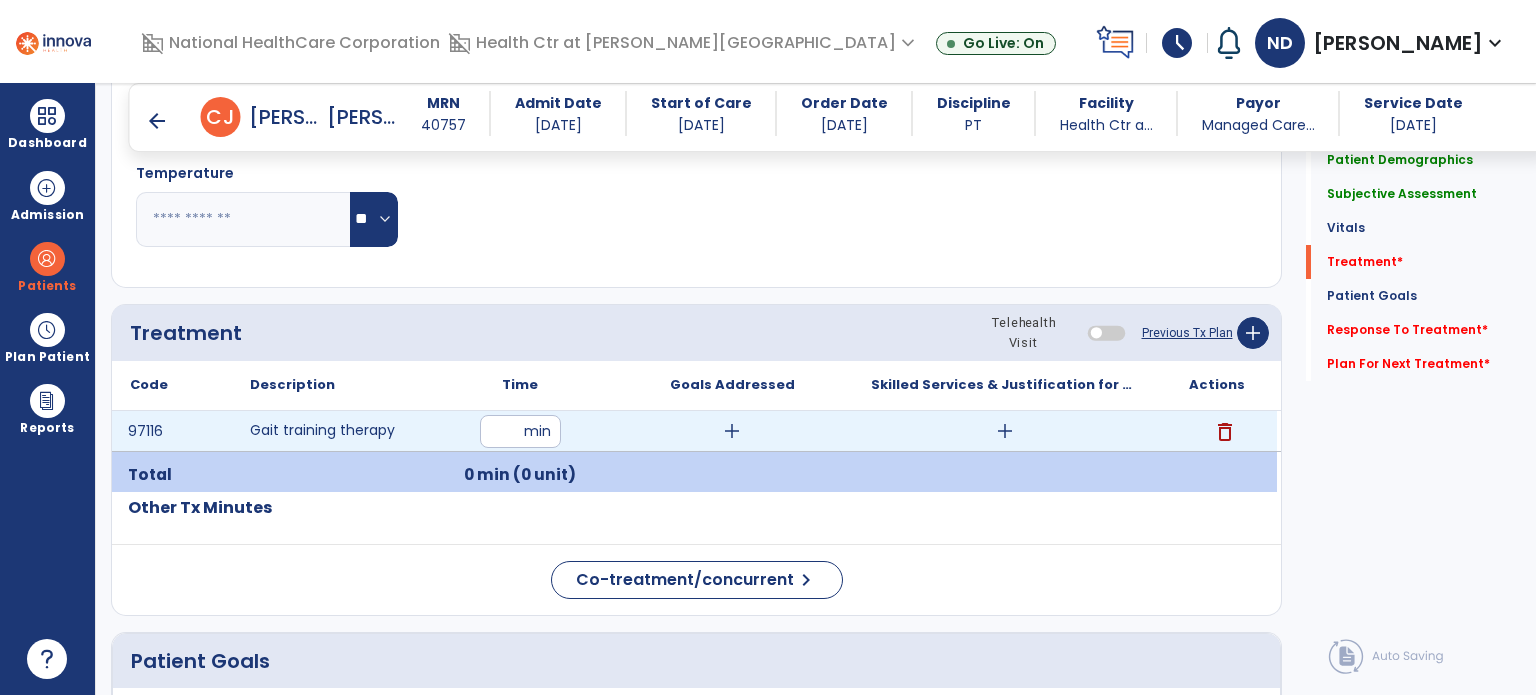 type on "**" 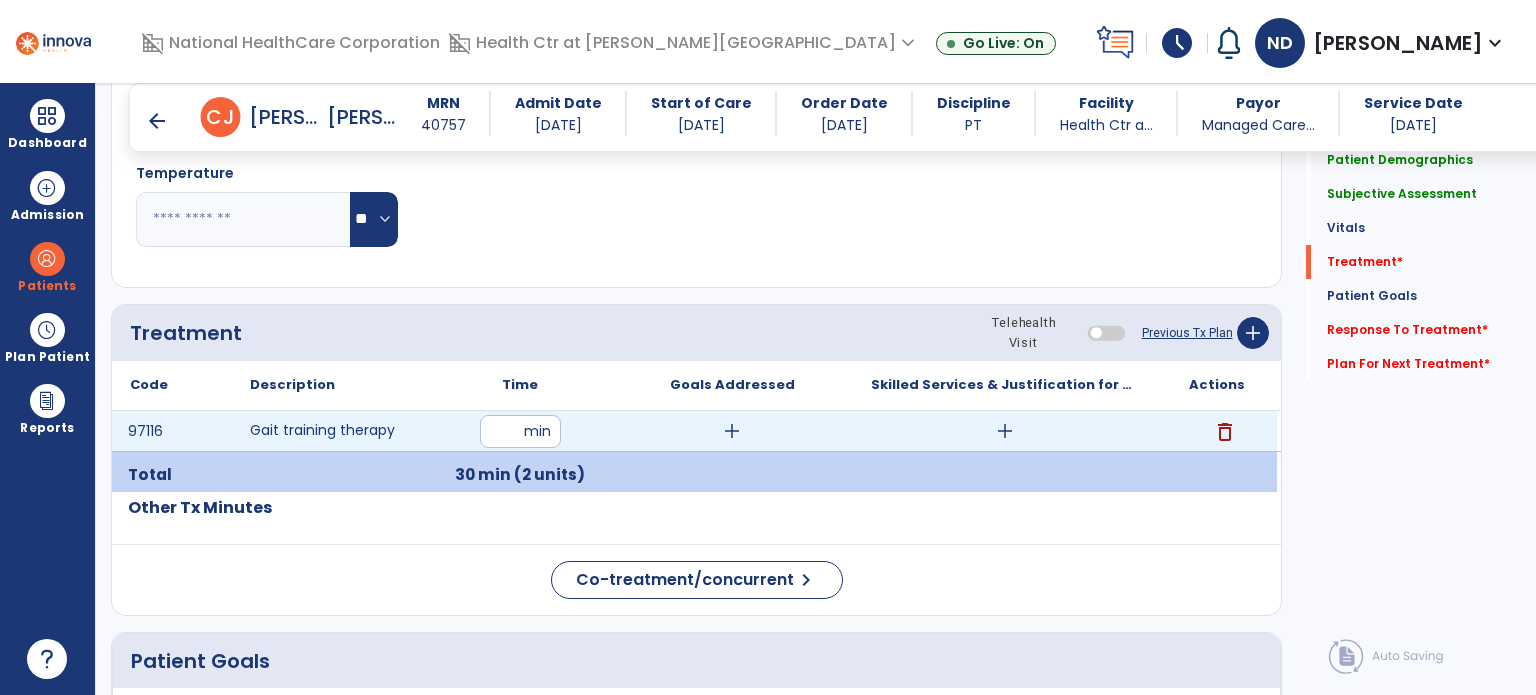 click on "add" at bounding box center [732, 431] 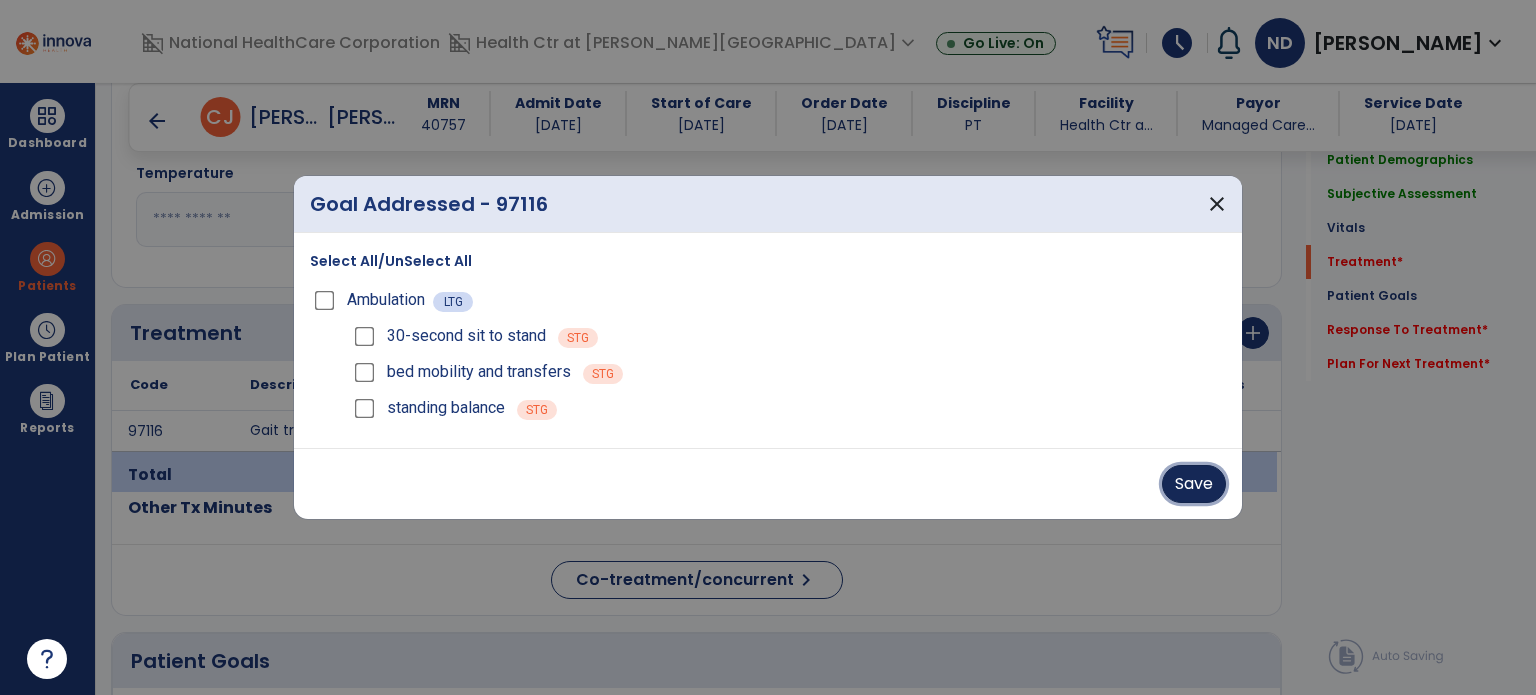 click on "Save" at bounding box center (1194, 484) 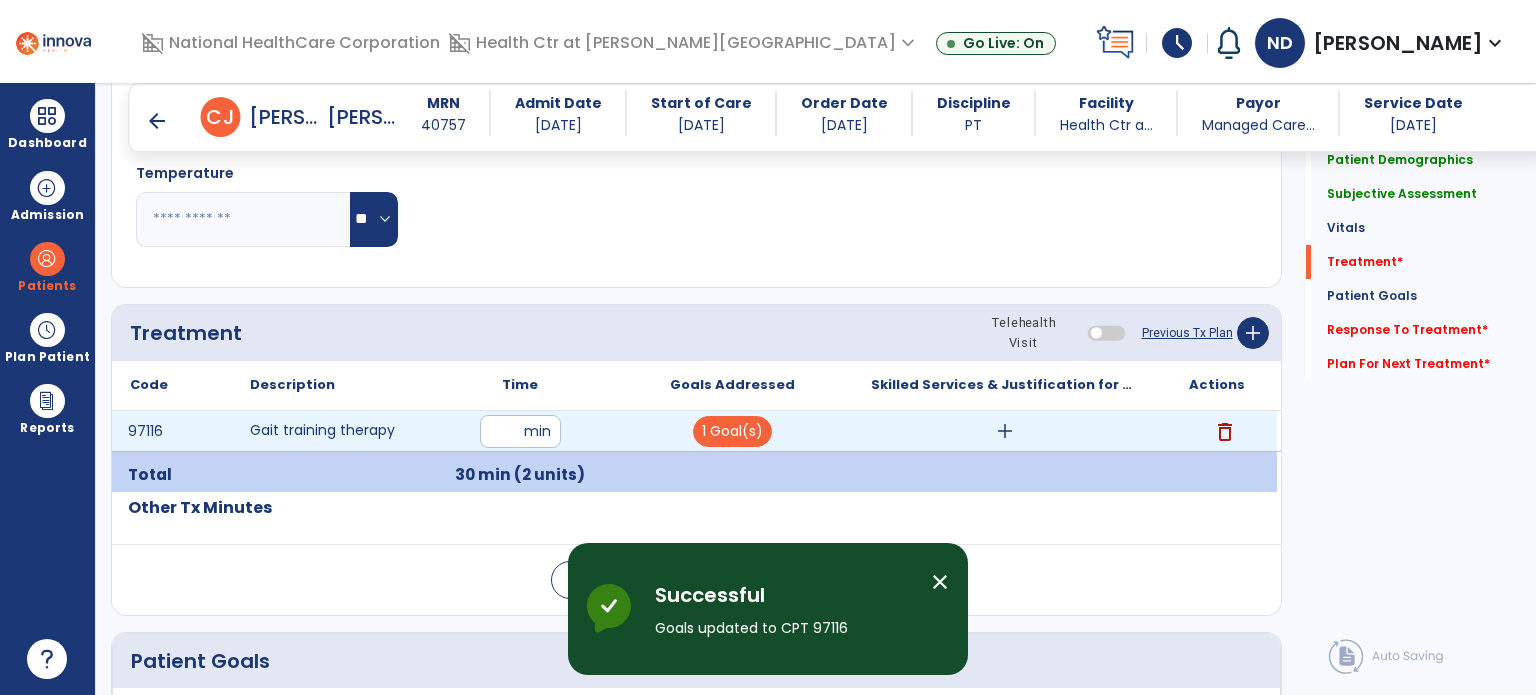 click on "add" at bounding box center [1004, 431] 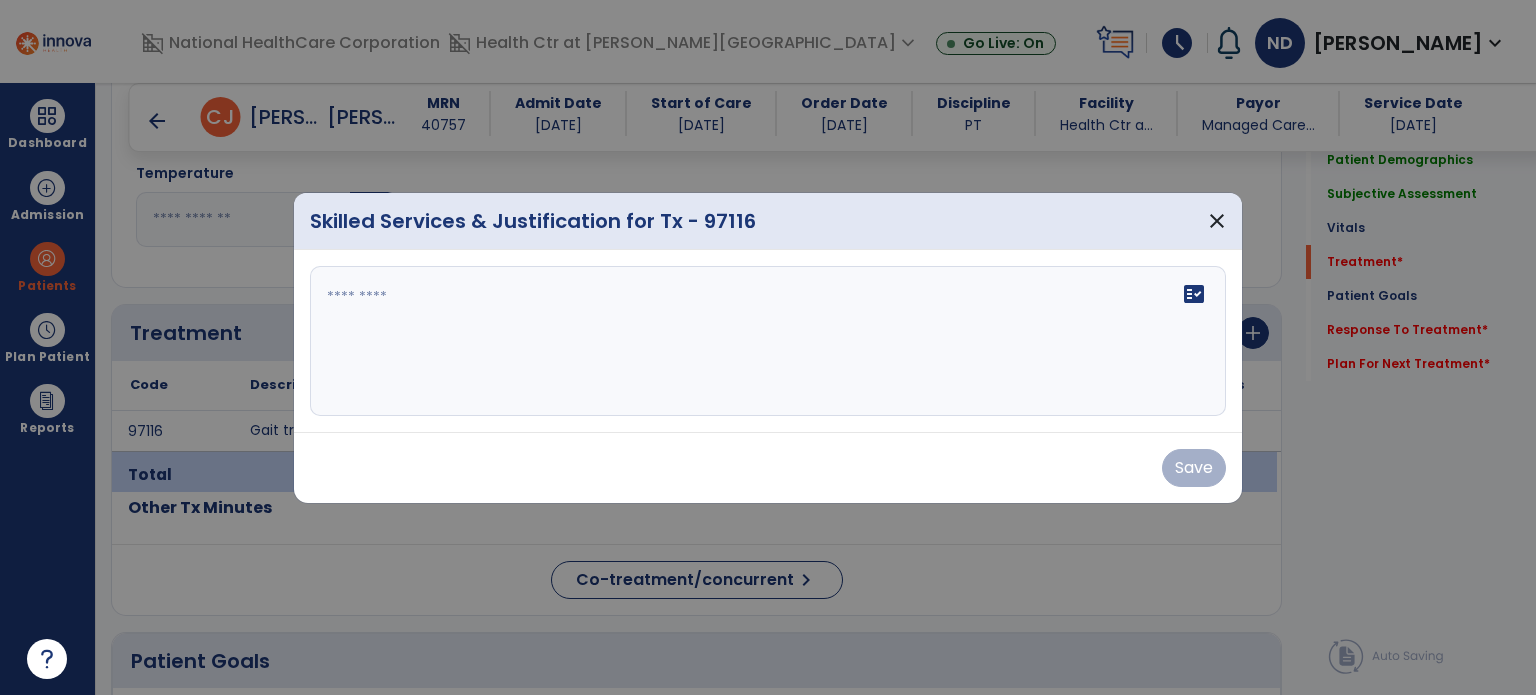click on "fact_check" at bounding box center (768, 341) 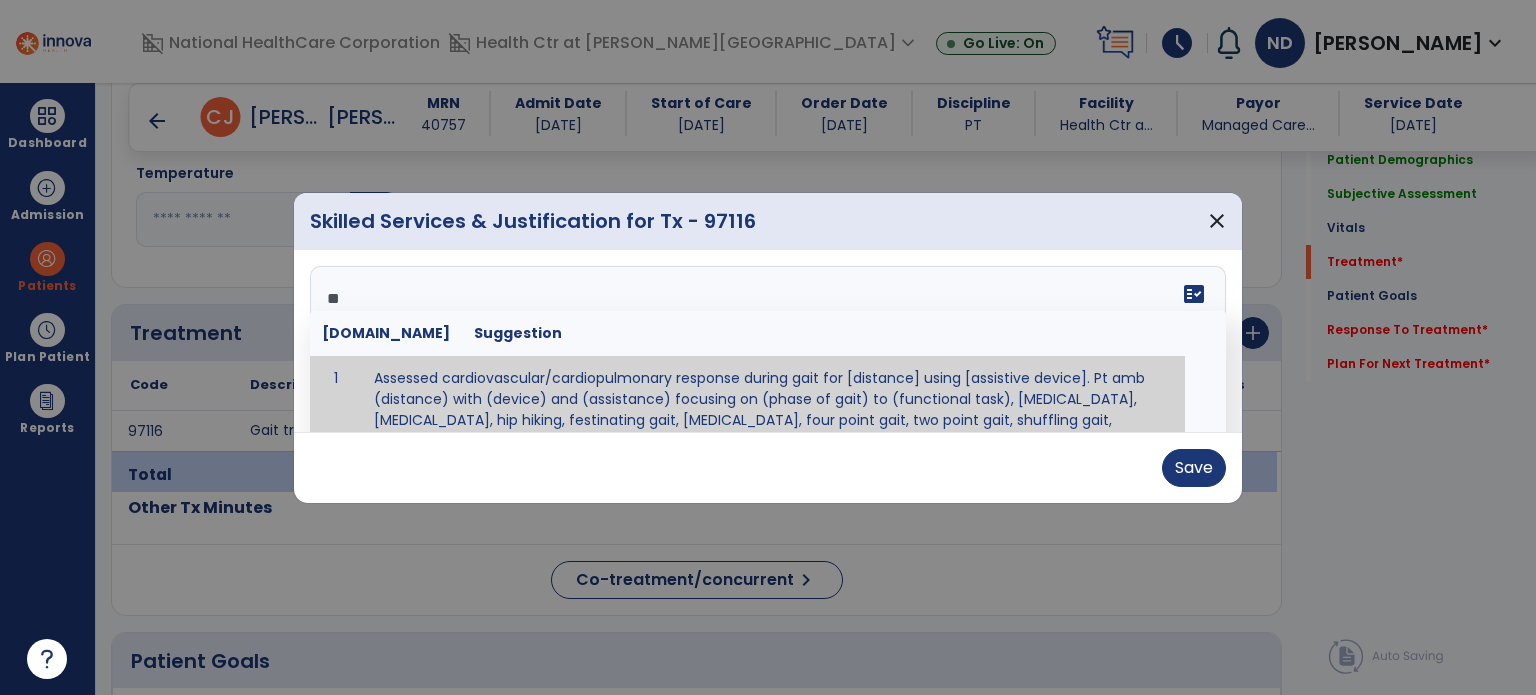 type on "*" 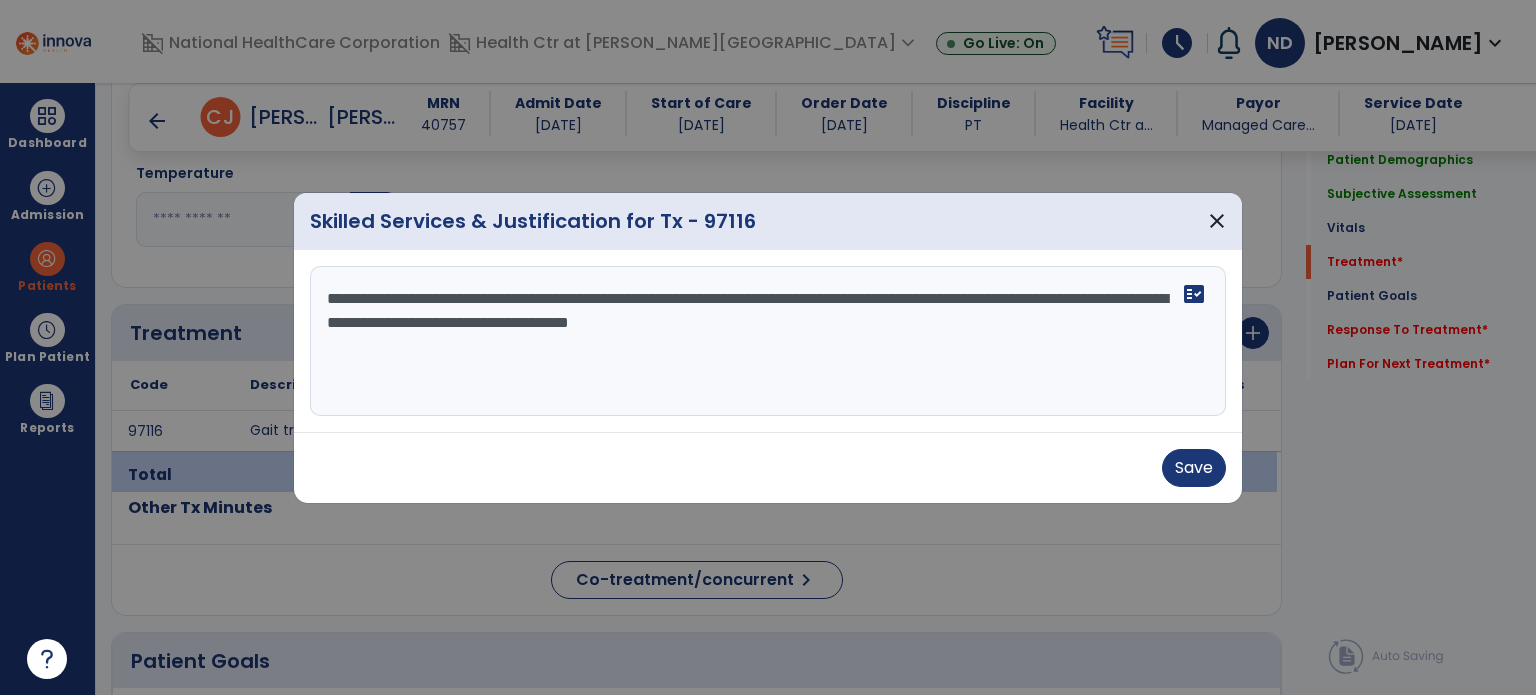 click on "**********" at bounding box center (768, 341) 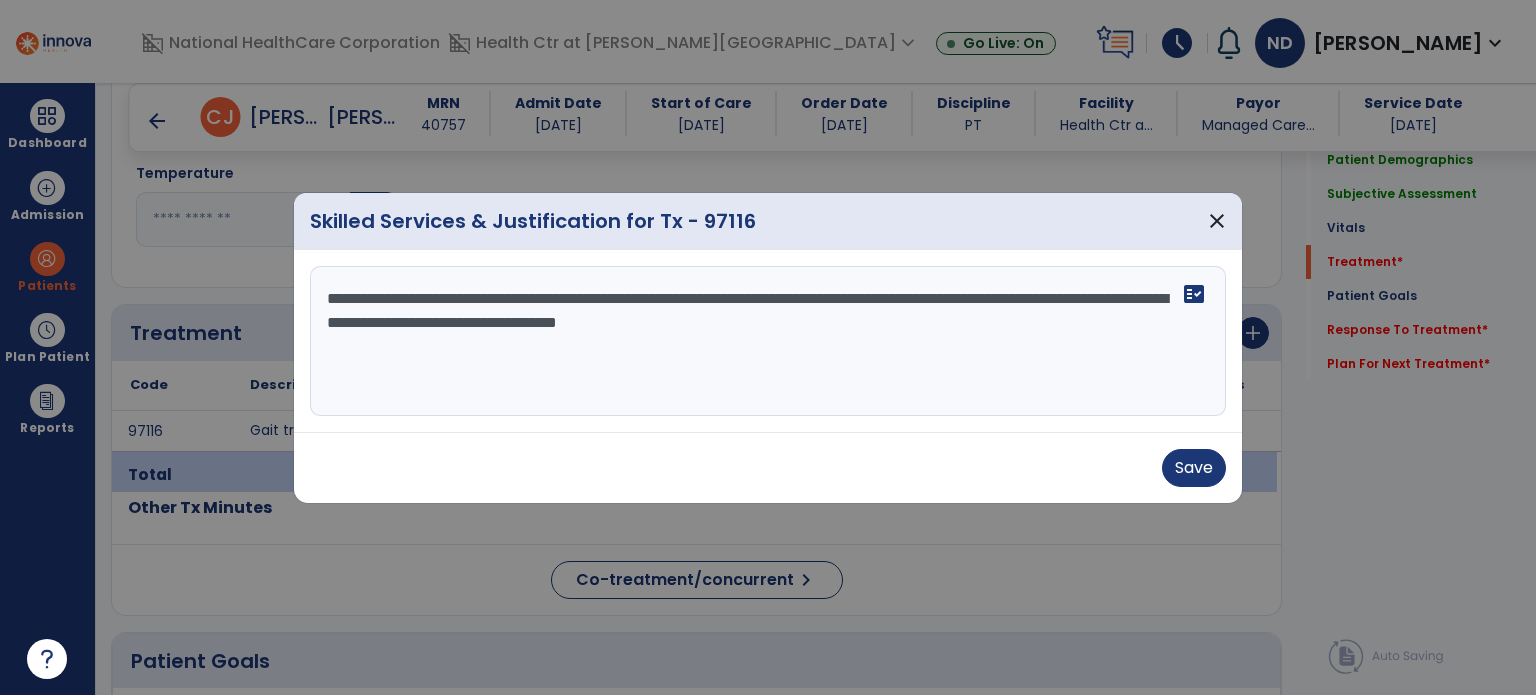 type on "**********" 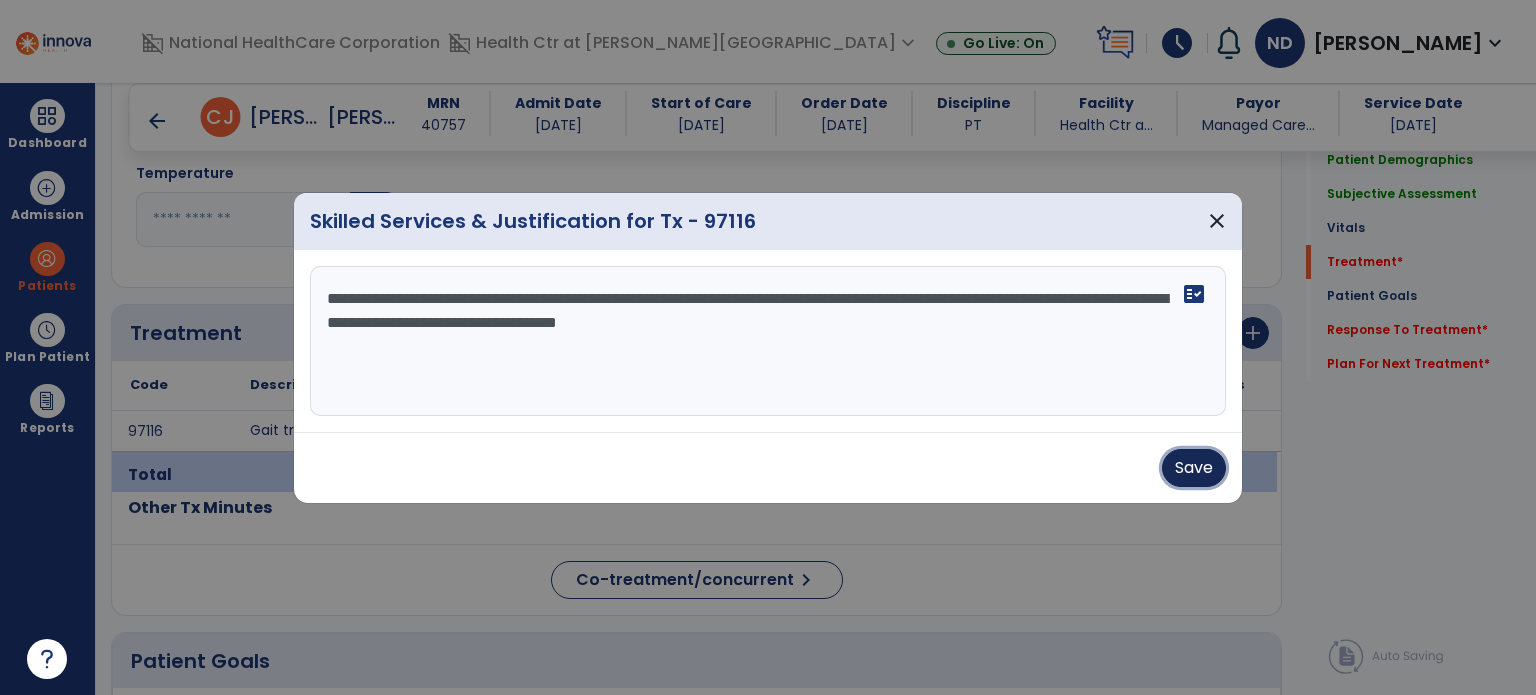 click on "Save" at bounding box center [1194, 468] 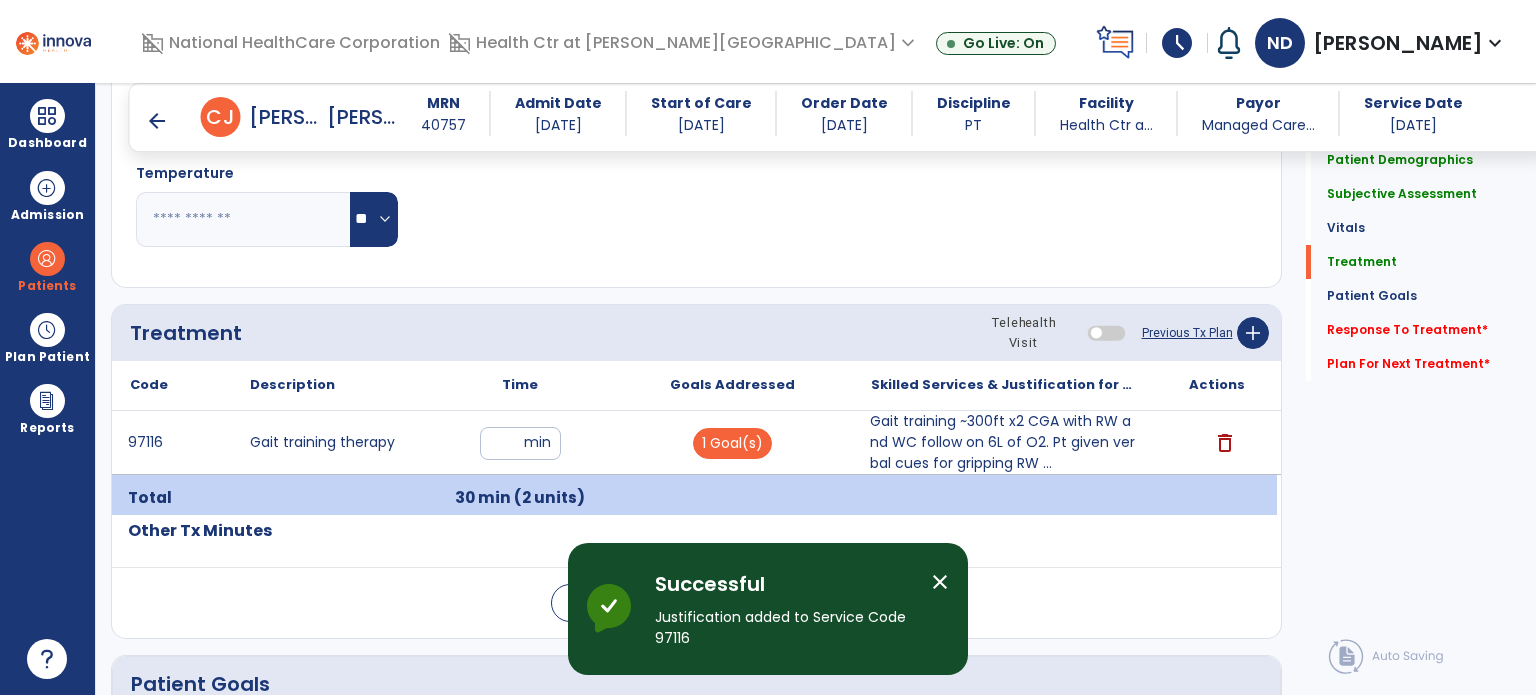 click on "Response To Treatment   *" 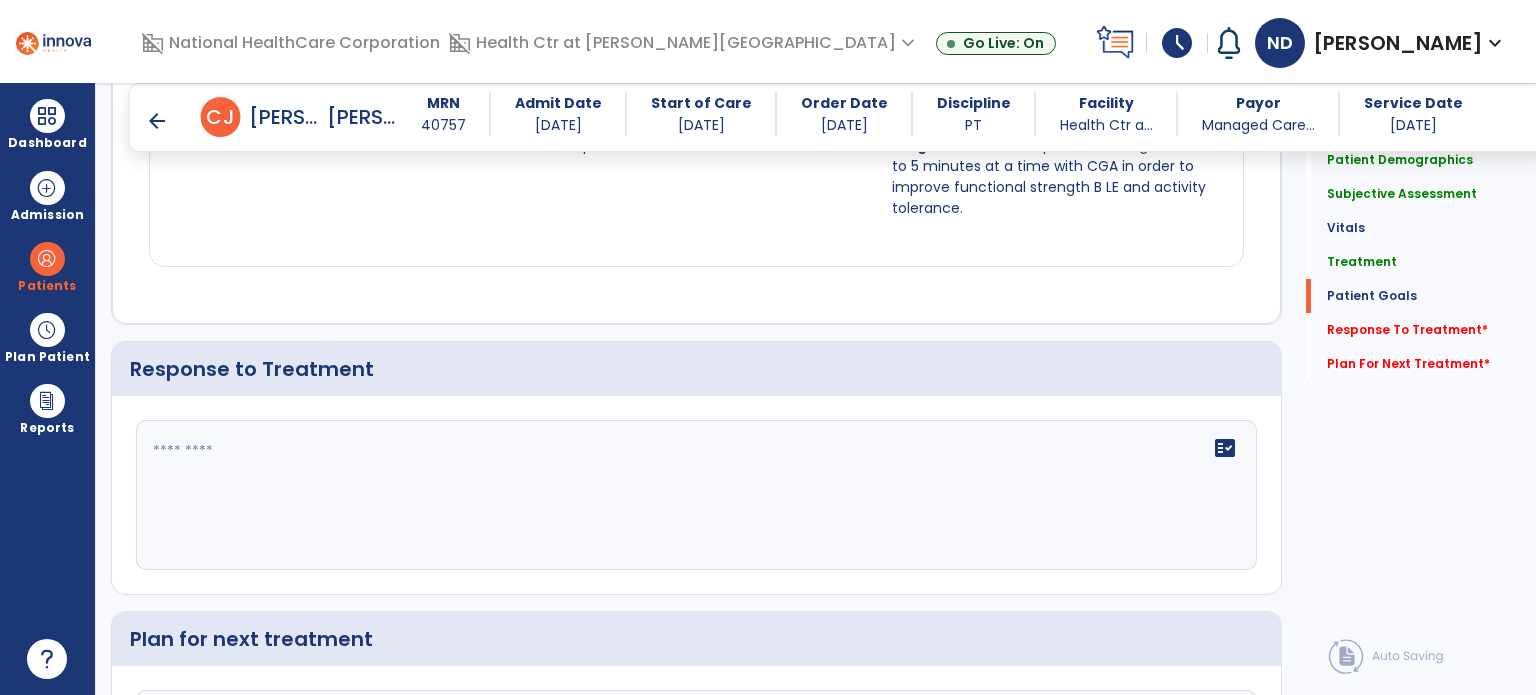 scroll, scrollTop: 2273, scrollLeft: 0, axis: vertical 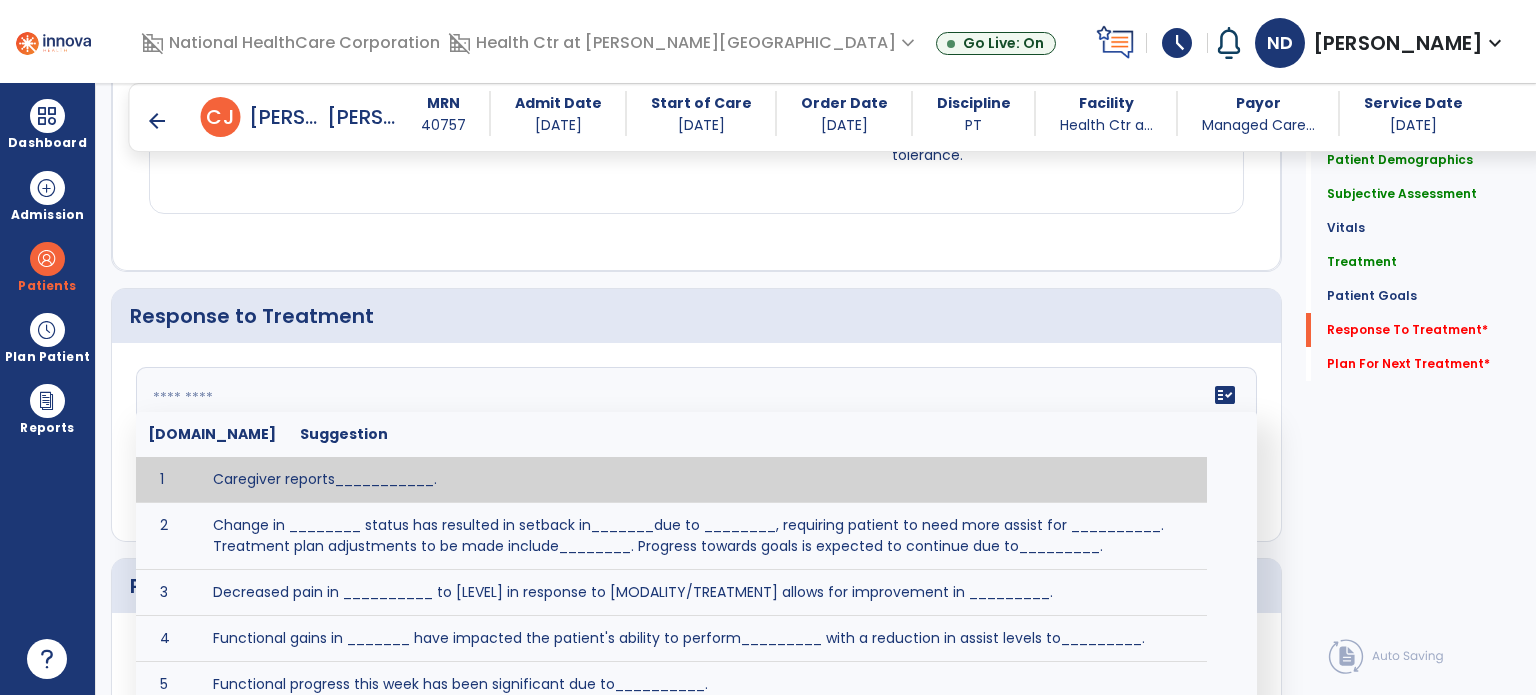 click on "fact_check  [DOMAIN_NAME] Suggestion 1 Caregiver reports___________. 2 Change in ________ status has resulted in setback in_______due to ________, requiring patient to need more assist for __________.   Treatment plan adjustments to be made include________.  Progress towards goals is expected to continue due to_________. 3 Decreased pain in __________ to [LEVEL] in response to [MODALITY/TREATMENT] allows for improvement in _________. 4 Functional gains in _______ have impacted the patient's ability to perform_________ with a reduction in assist levels to_________. 5 Functional progress this week has been significant due to__________. 6 Gains in ________ have improved the patient's ability to perform ______with decreased levels of assist to___________. 7 Improvement in ________allows patient to tolerate higher levels of challenges in_________. 8 Pain in [AREA] has decreased to [LEVEL] in response to [TREATMENT/MODALITY], allowing fore ease in completing__________. 9 10 11 12 13 14 15 16 17 18 19 20 21" 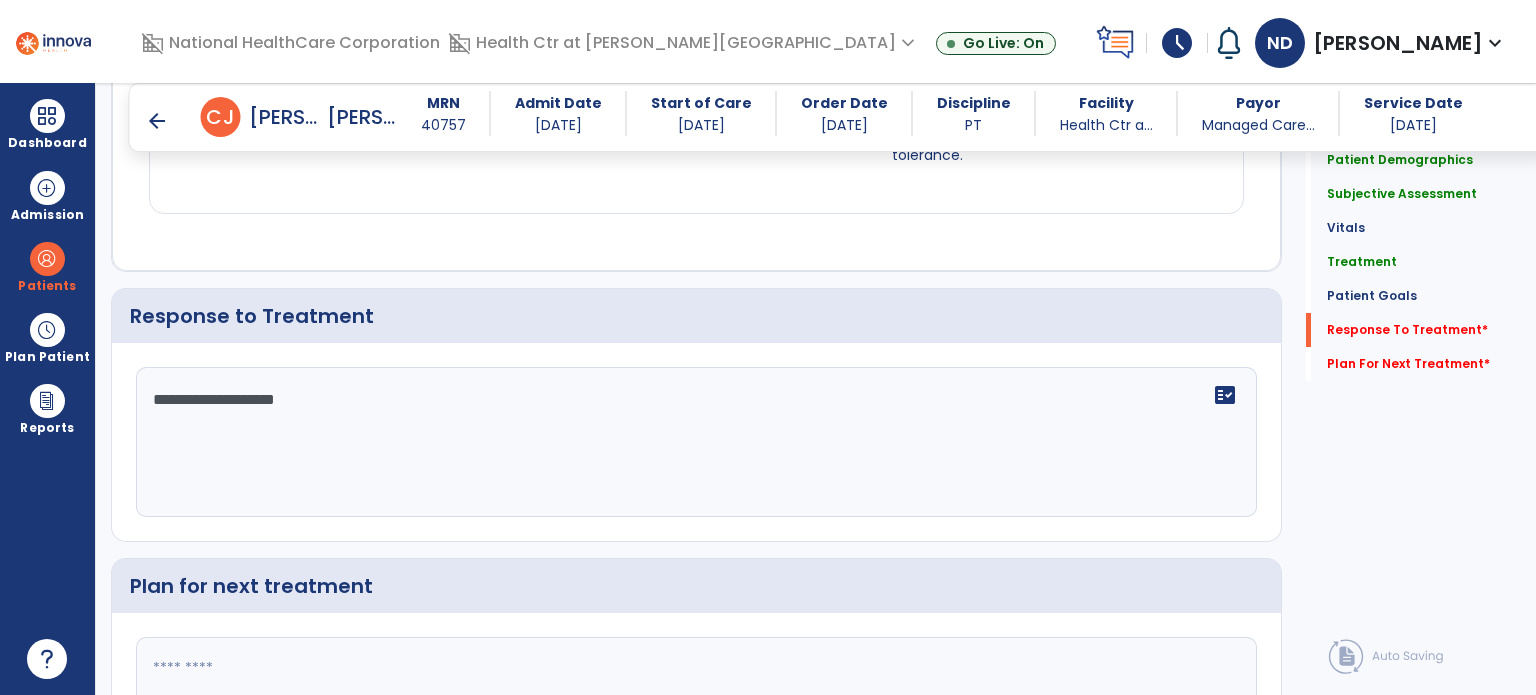 type on "**********" 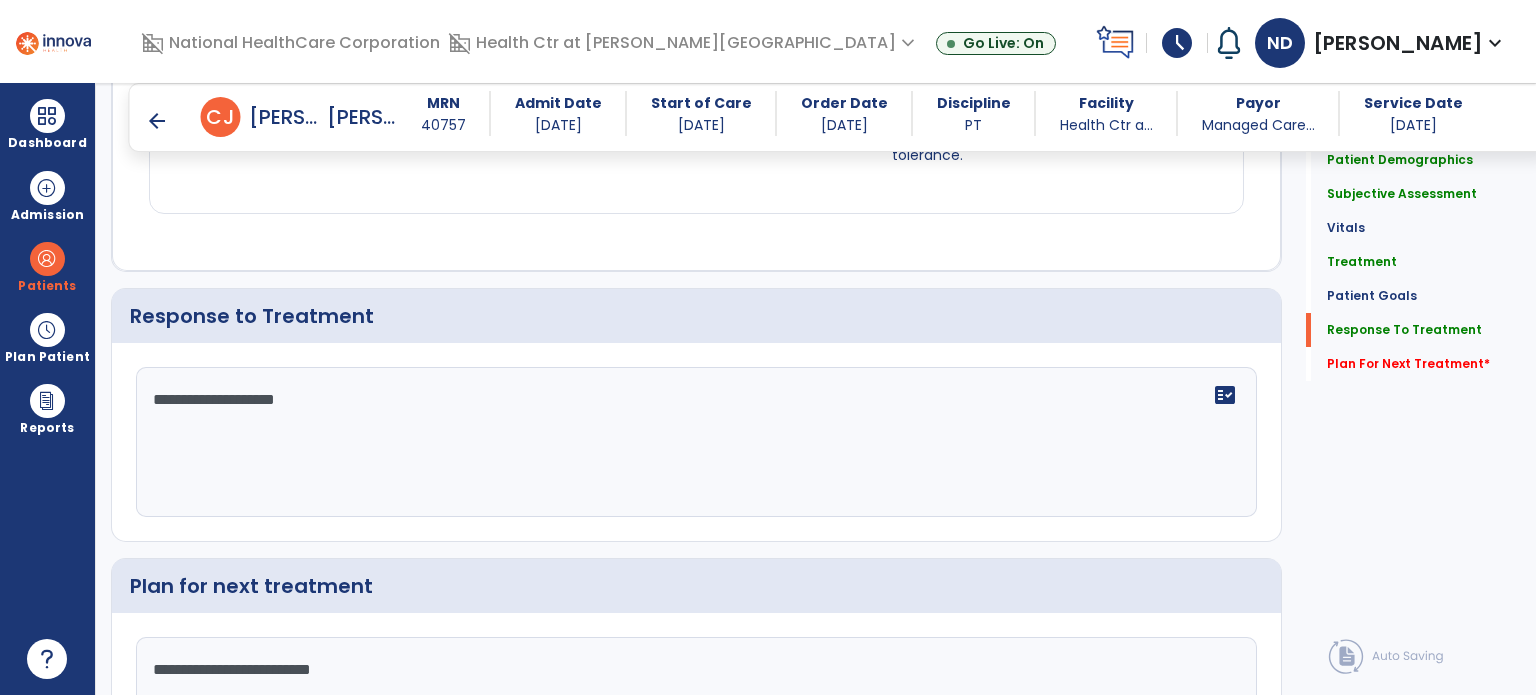 scroll, scrollTop: 2428, scrollLeft: 0, axis: vertical 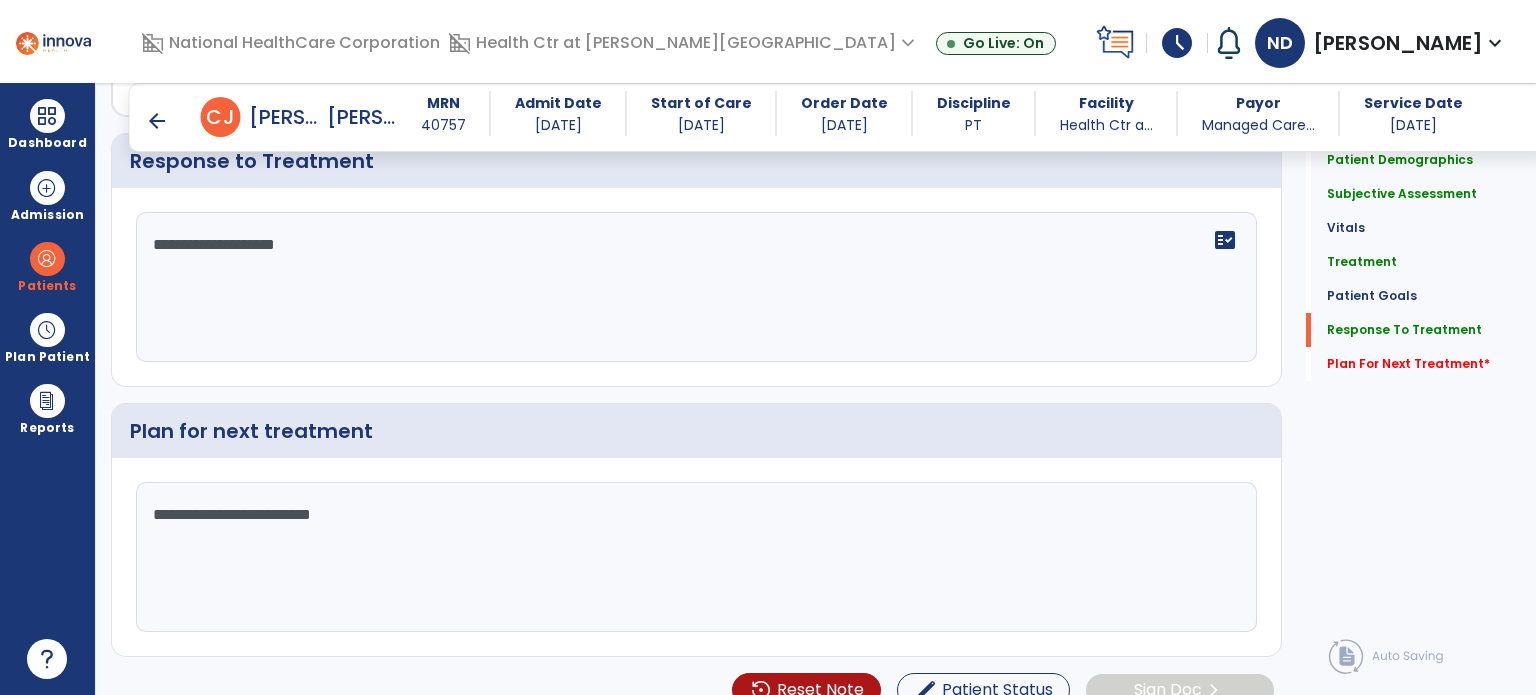 type on "**********" 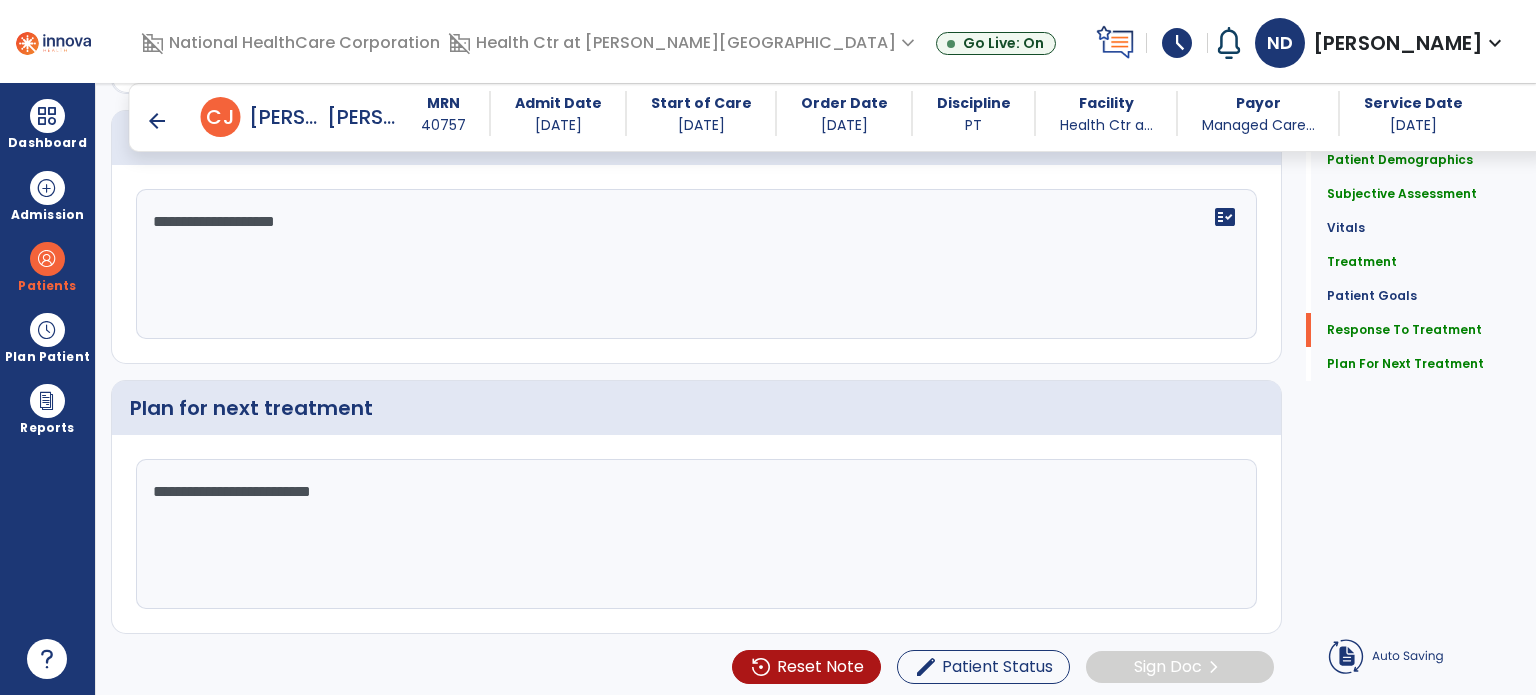 click on "chevron_right" 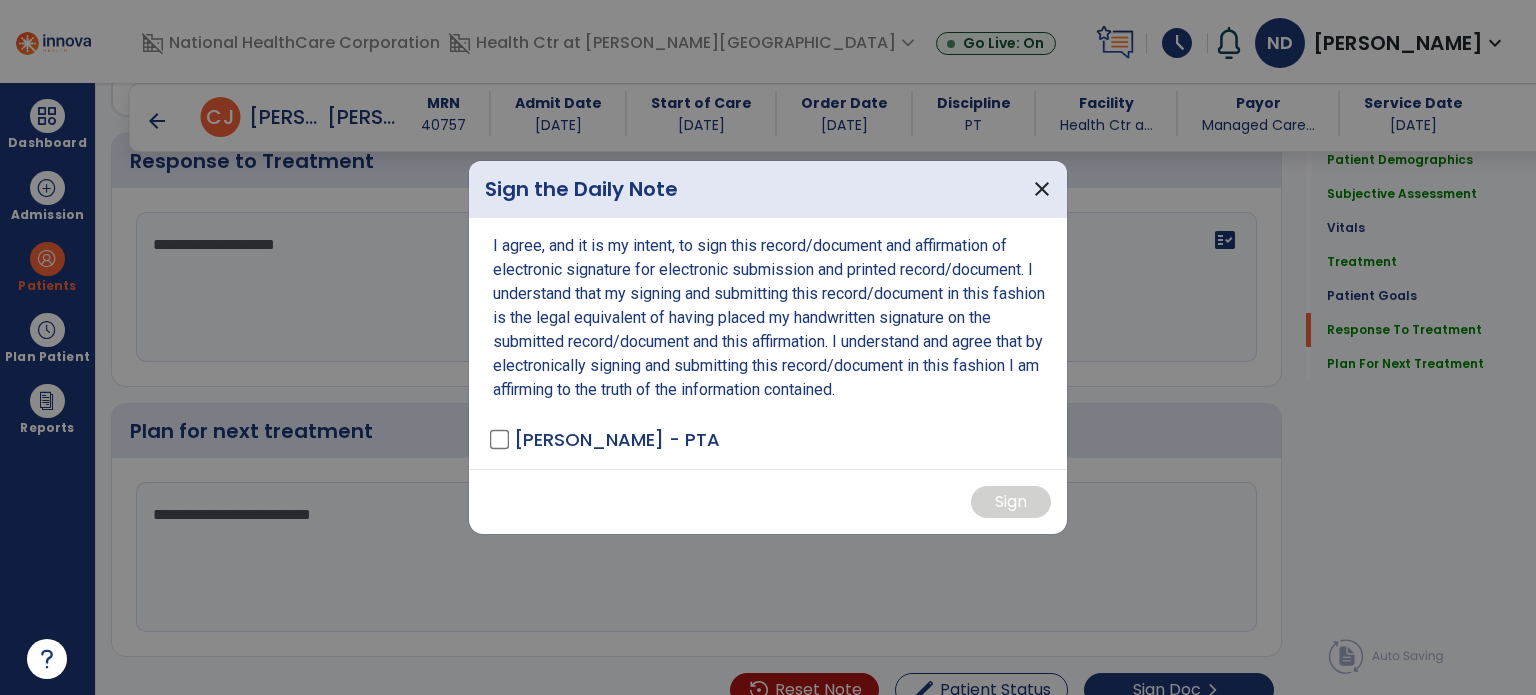 click at bounding box center [768, 347] 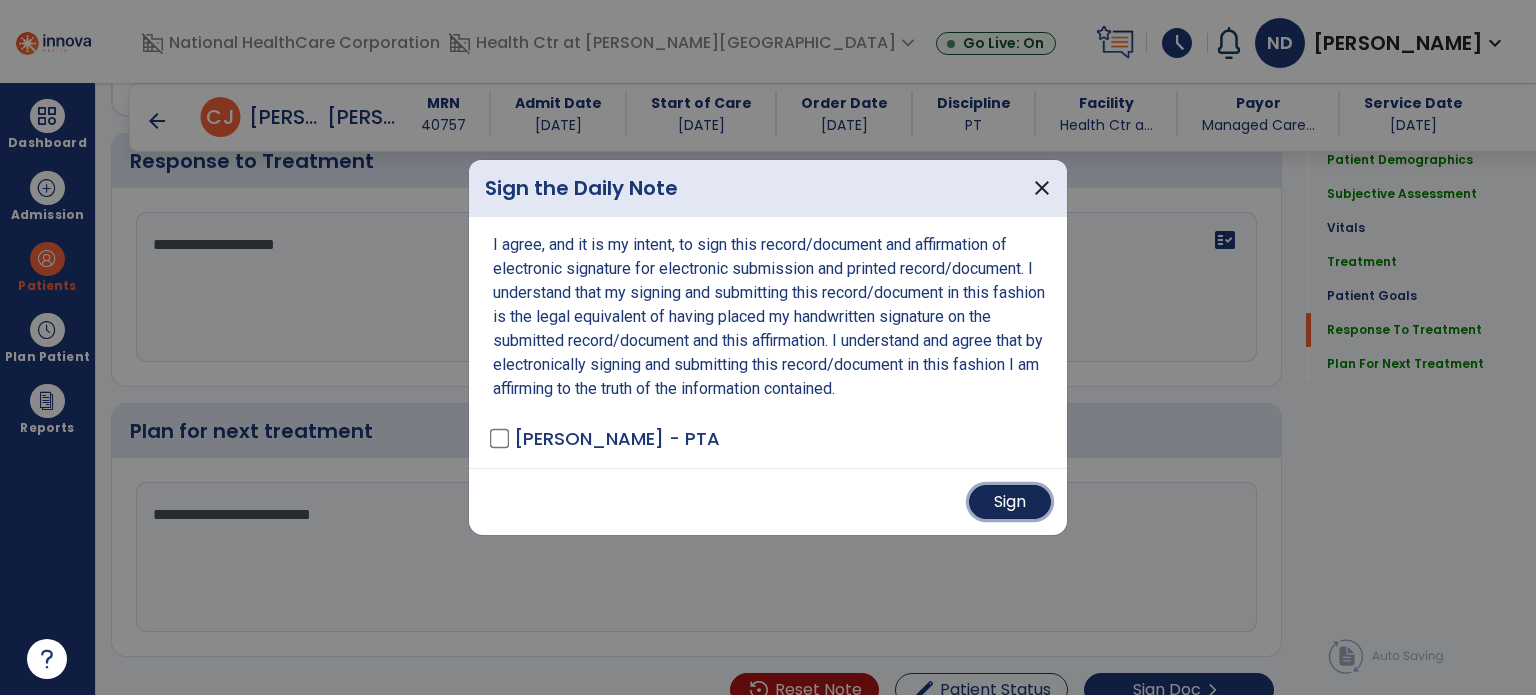 click on "Sign" at bounding box center (1010, 502) 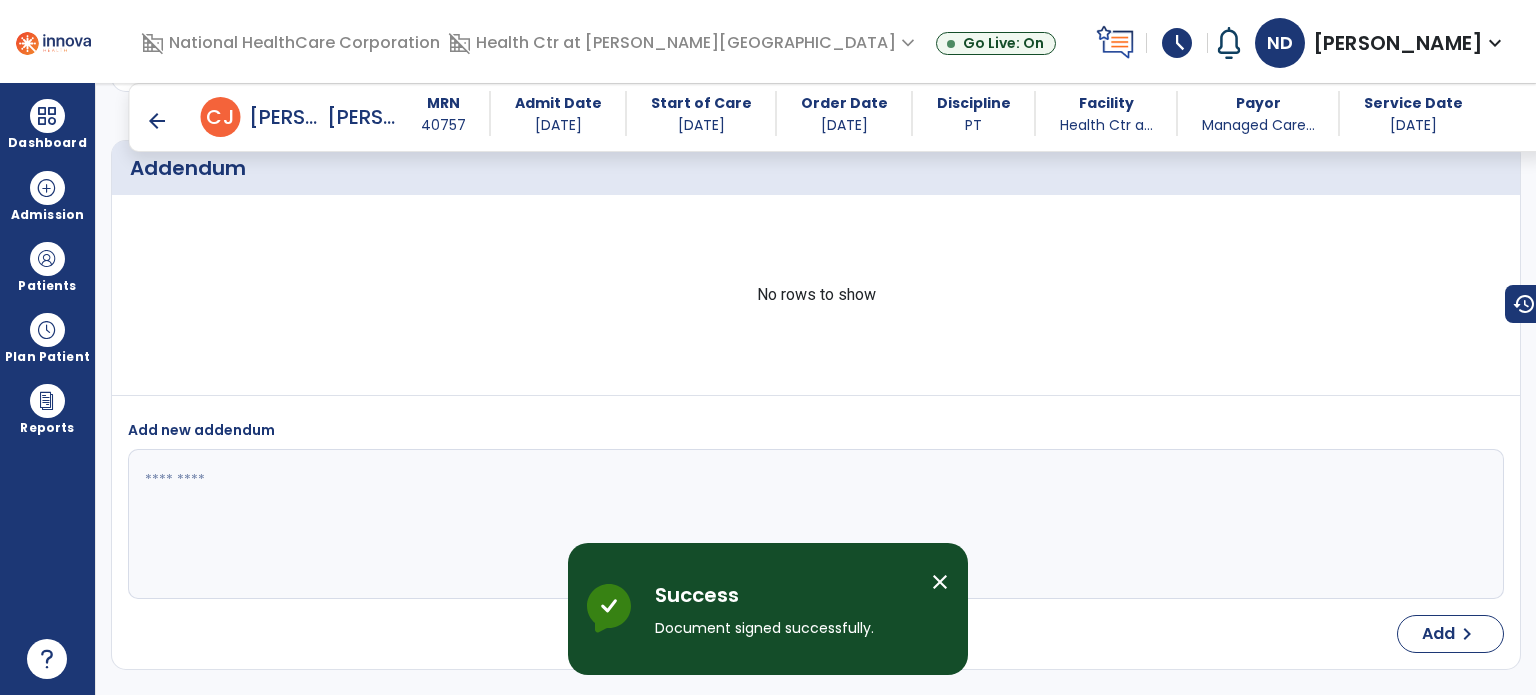 scroll, scrollTop: 3294, scrollLeft: 0, axis: vertical 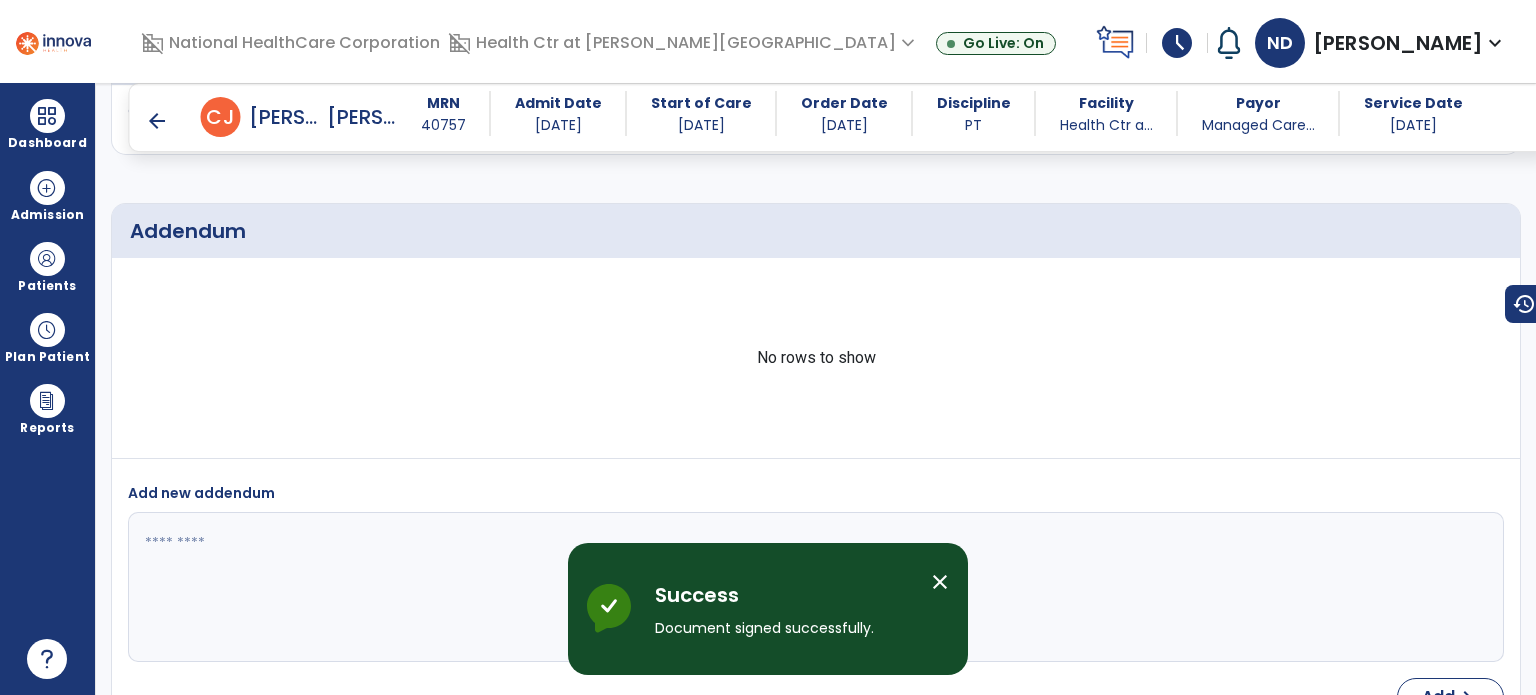 click on "arrow_back" at bounding box center [157, 121] 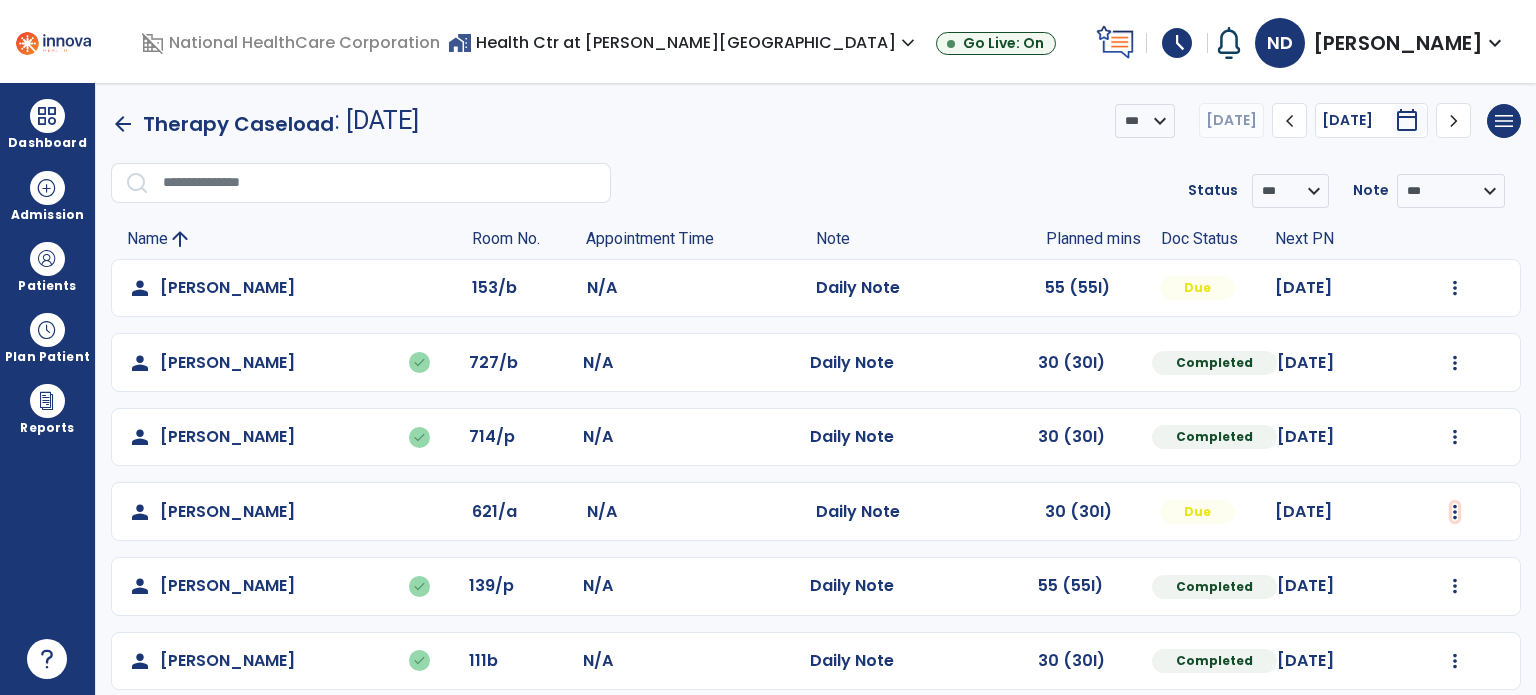 click at bounding box center (1455, 288) 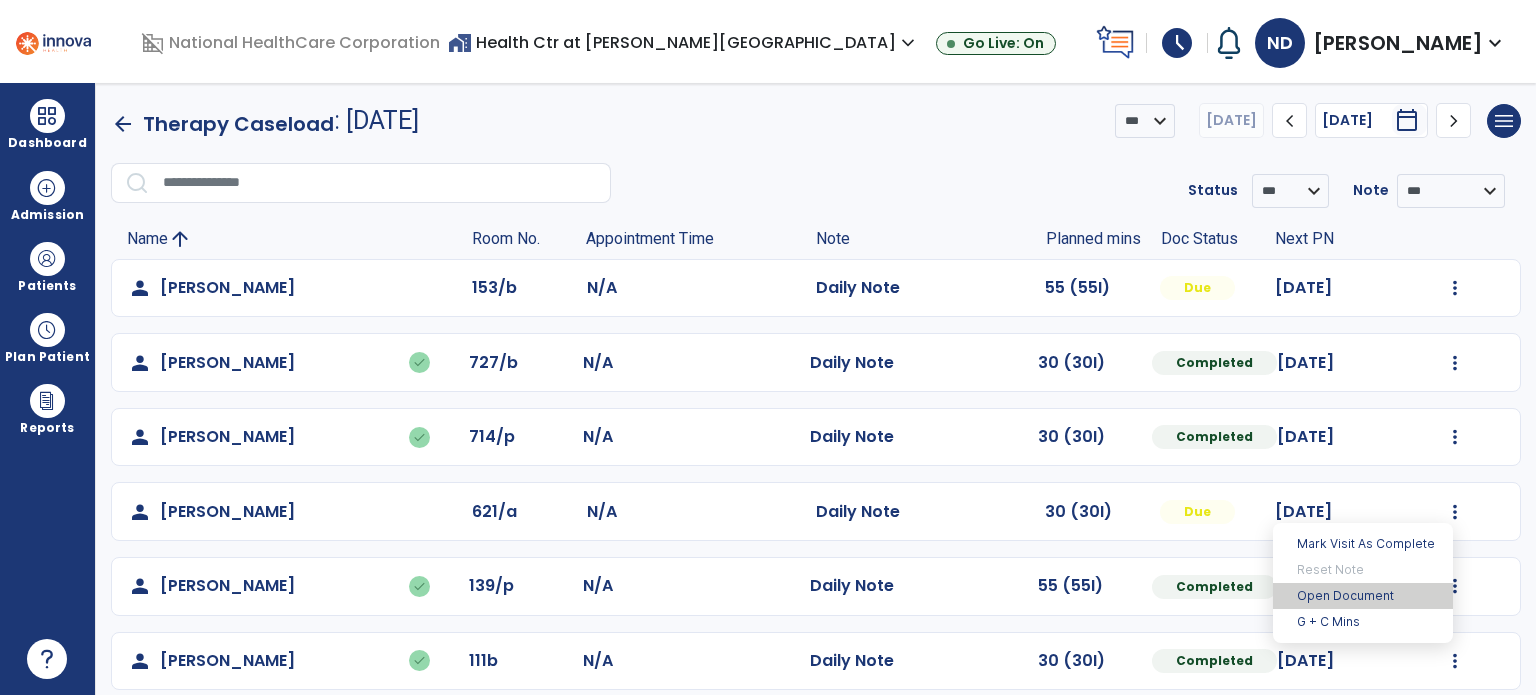click on "Open Document" at bounding box center (1363, 596) 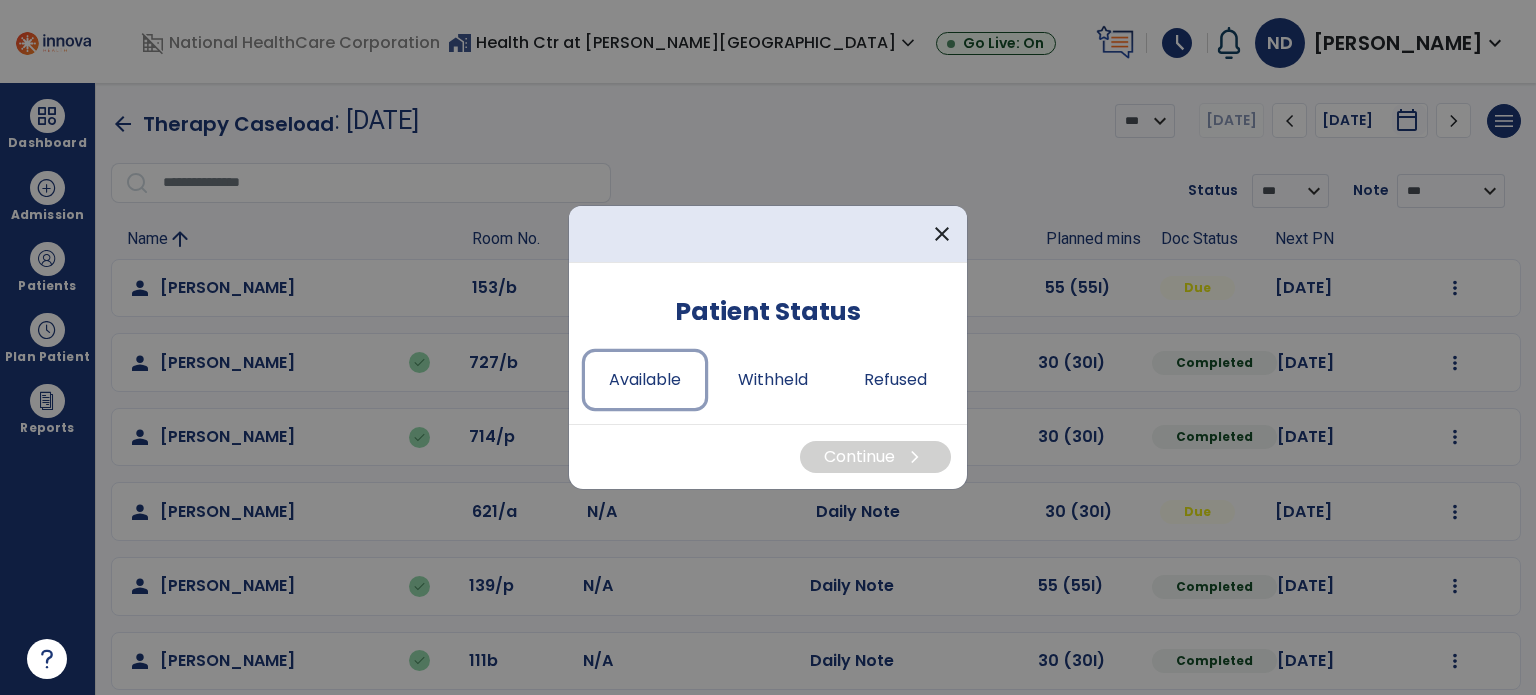 click on "Available" at bounding box center [645, 380] 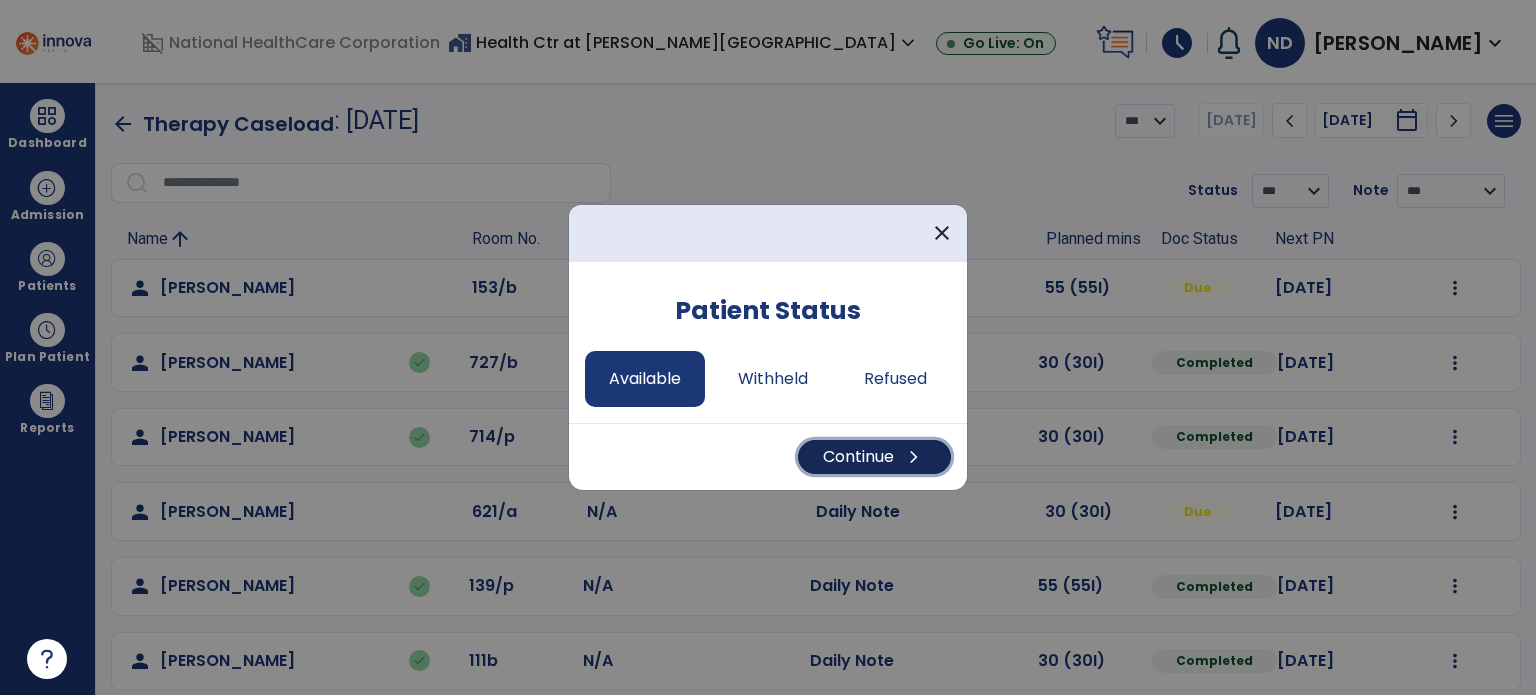 click on "Continue   chevron_right" at bounding box center [874, 457] 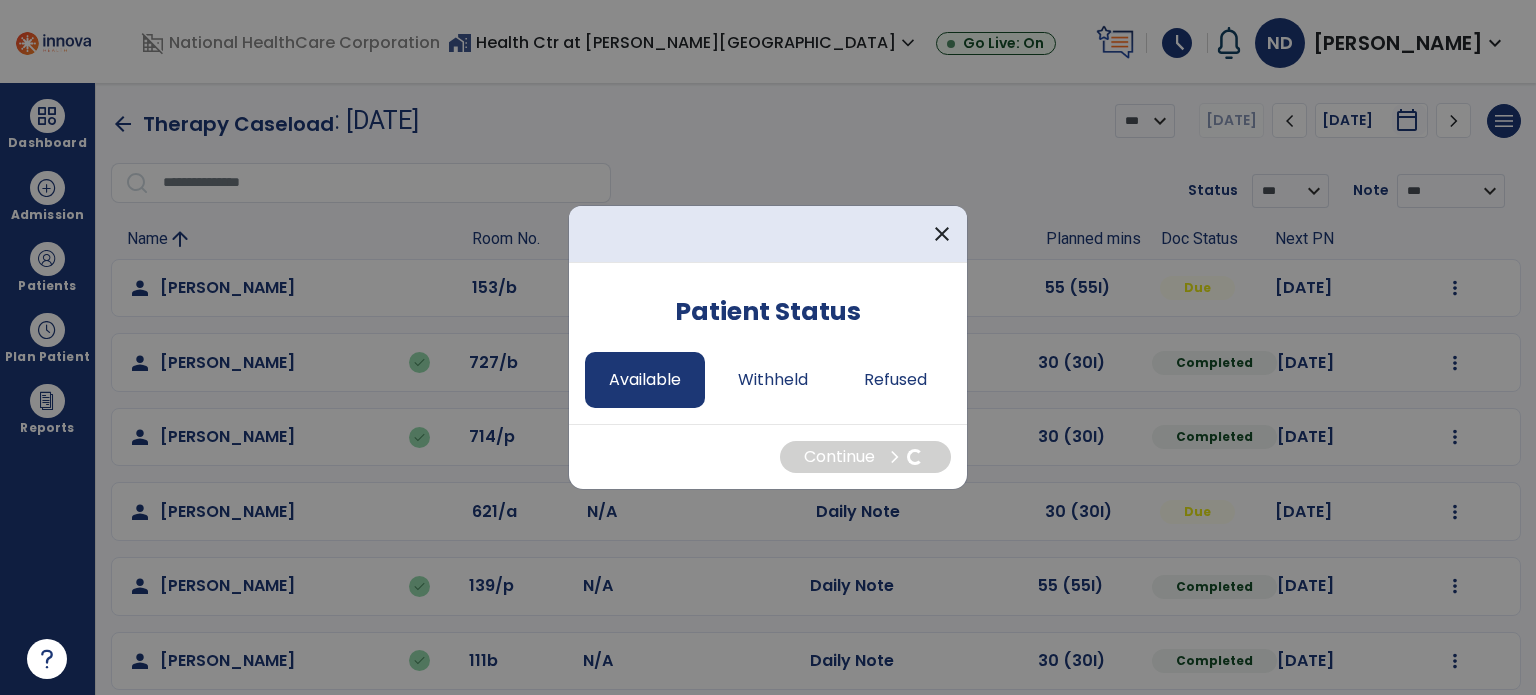 select on "*" 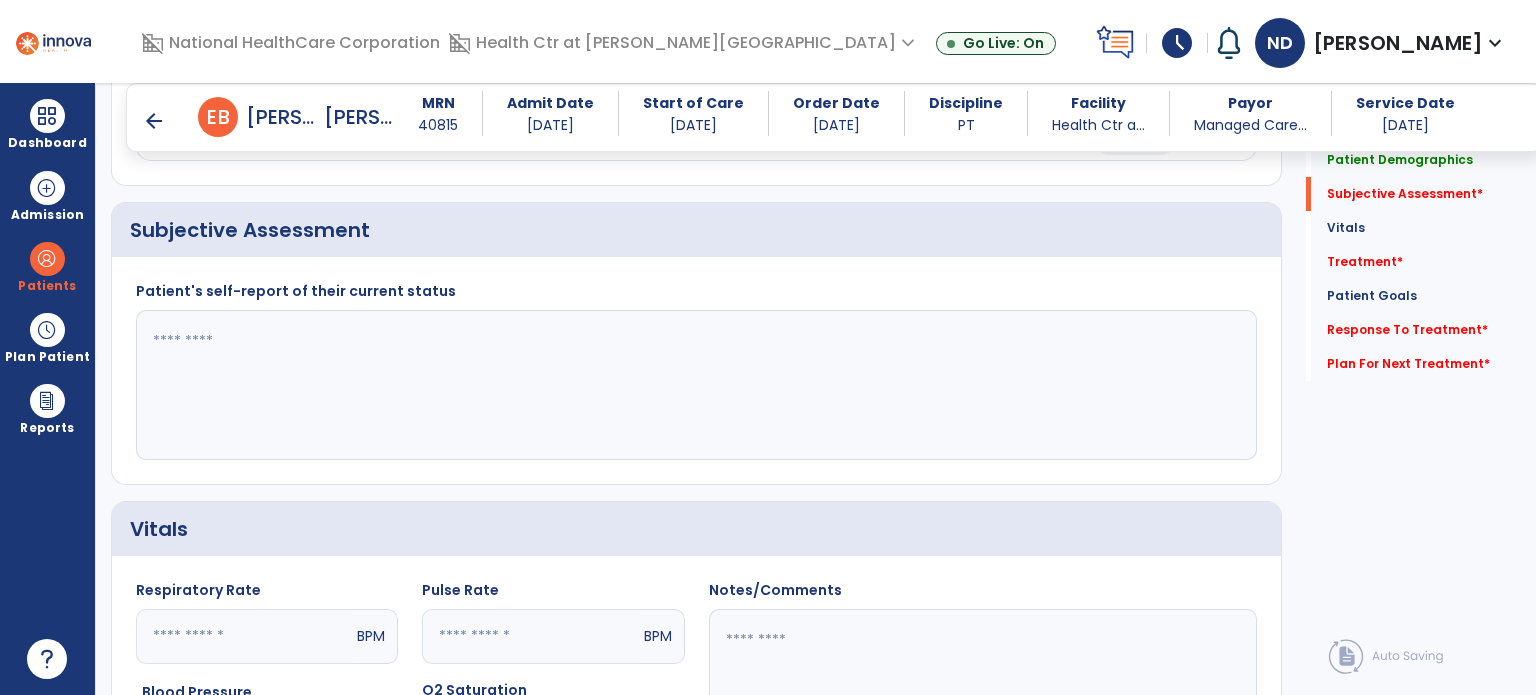 scroll, scrollTop: 328, scrollLeft: 0, axis: vertical 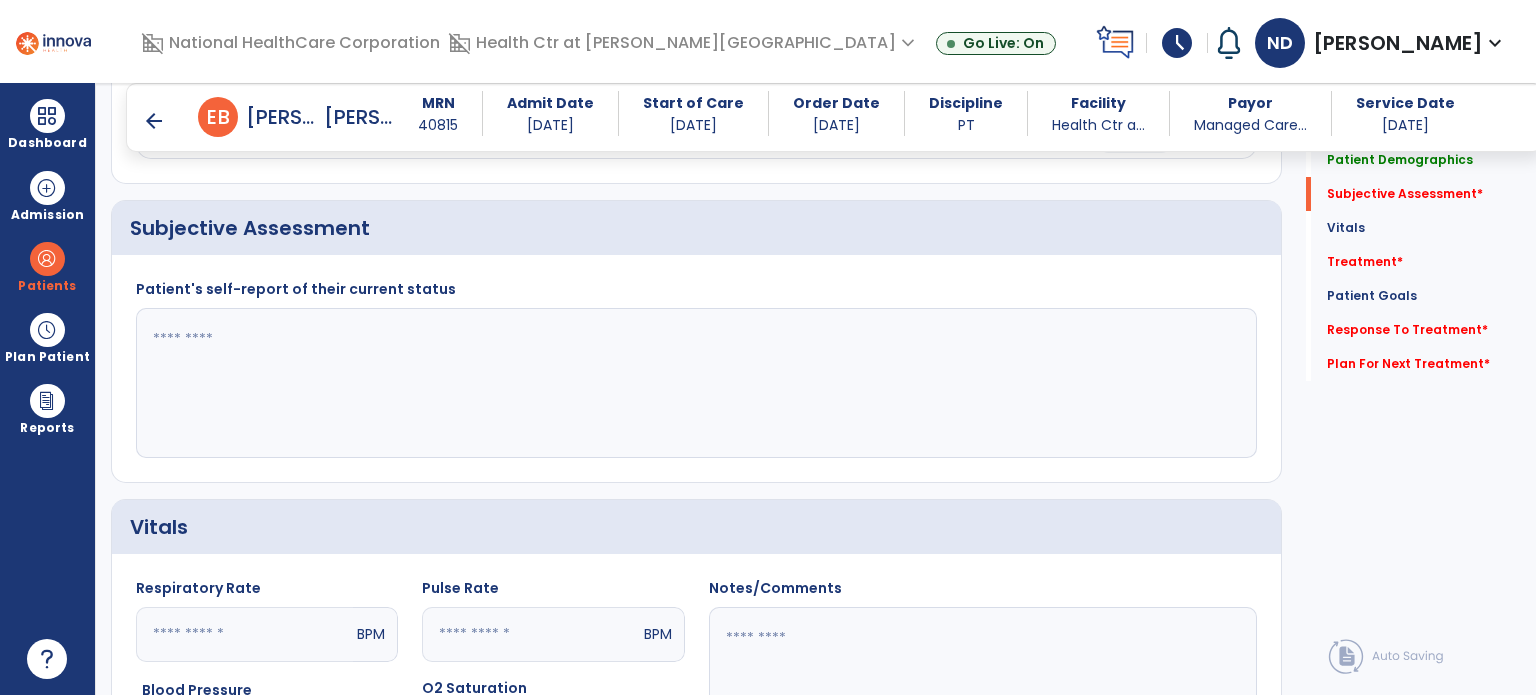 click 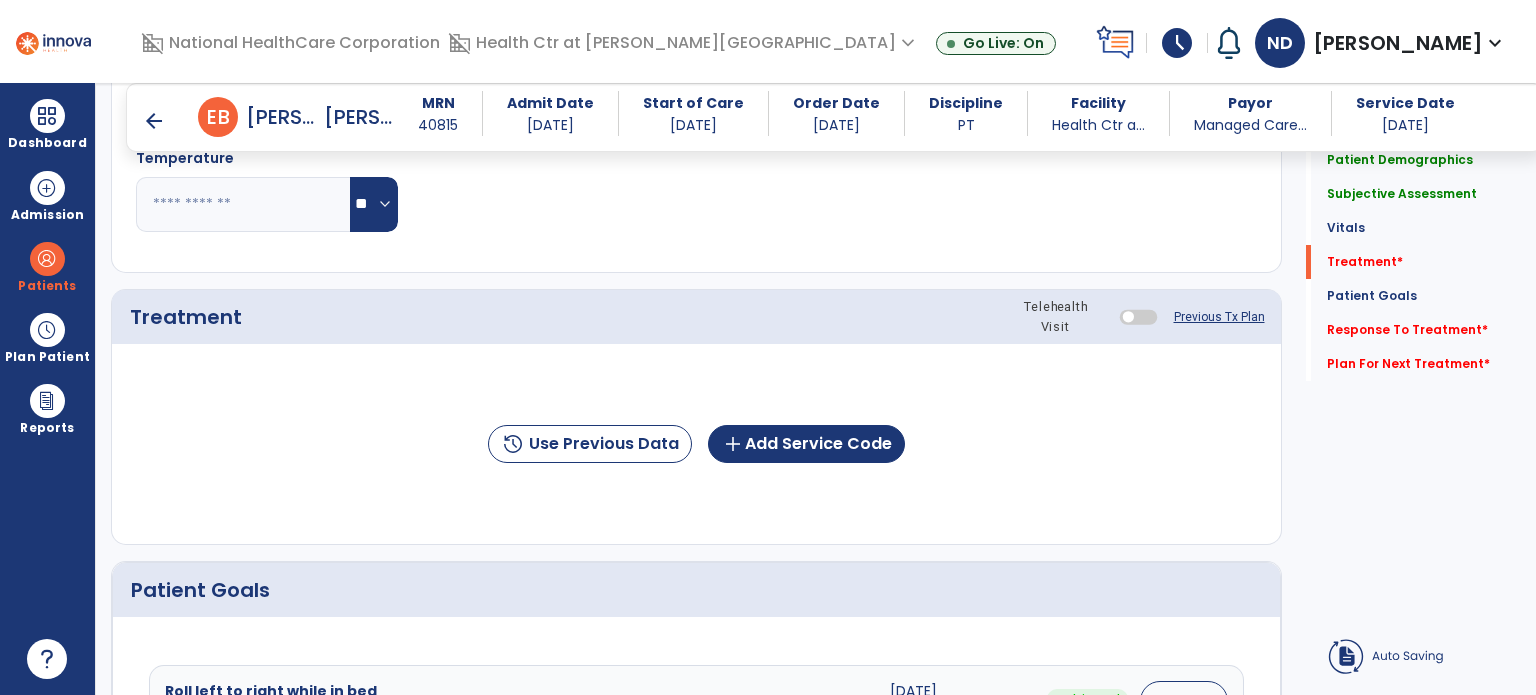 scroll, scrollTop: 970, scrollLeft: 0, axis: vertical 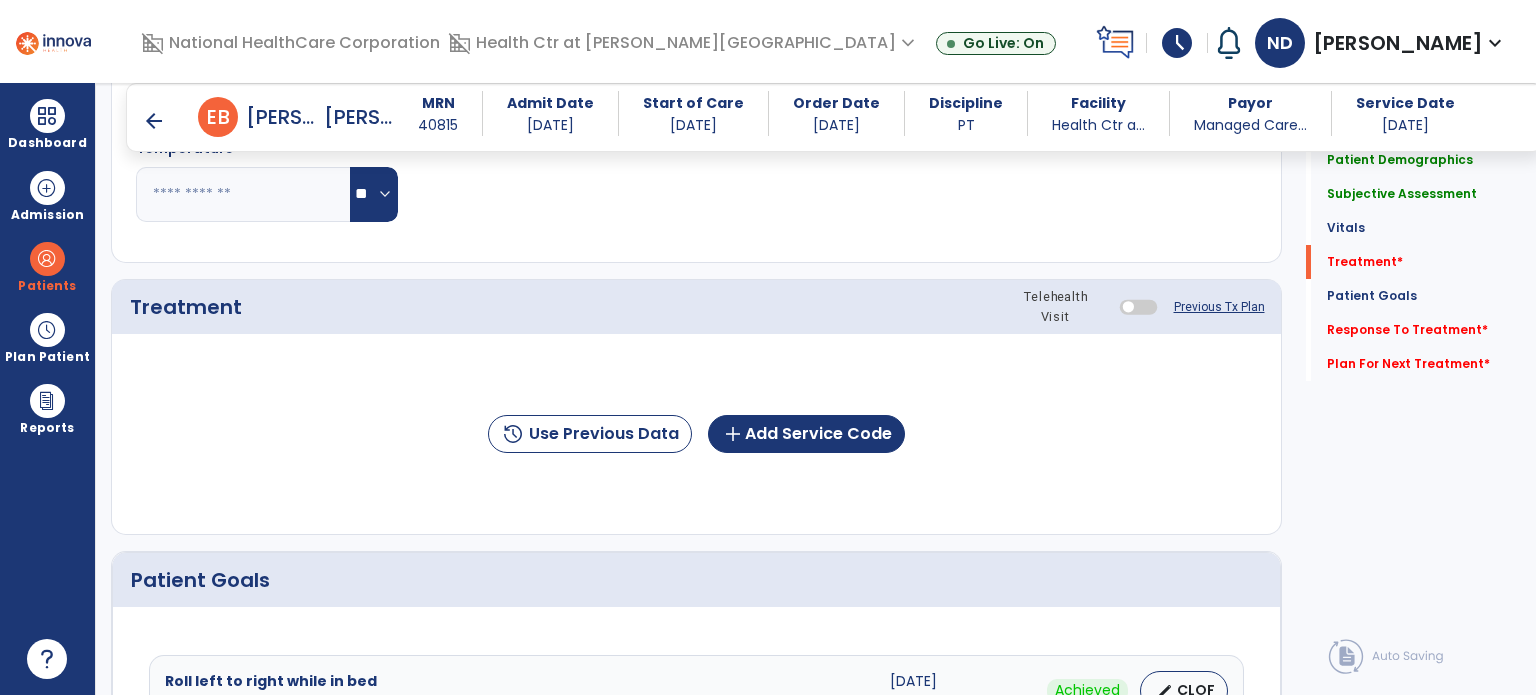 type on "**********" 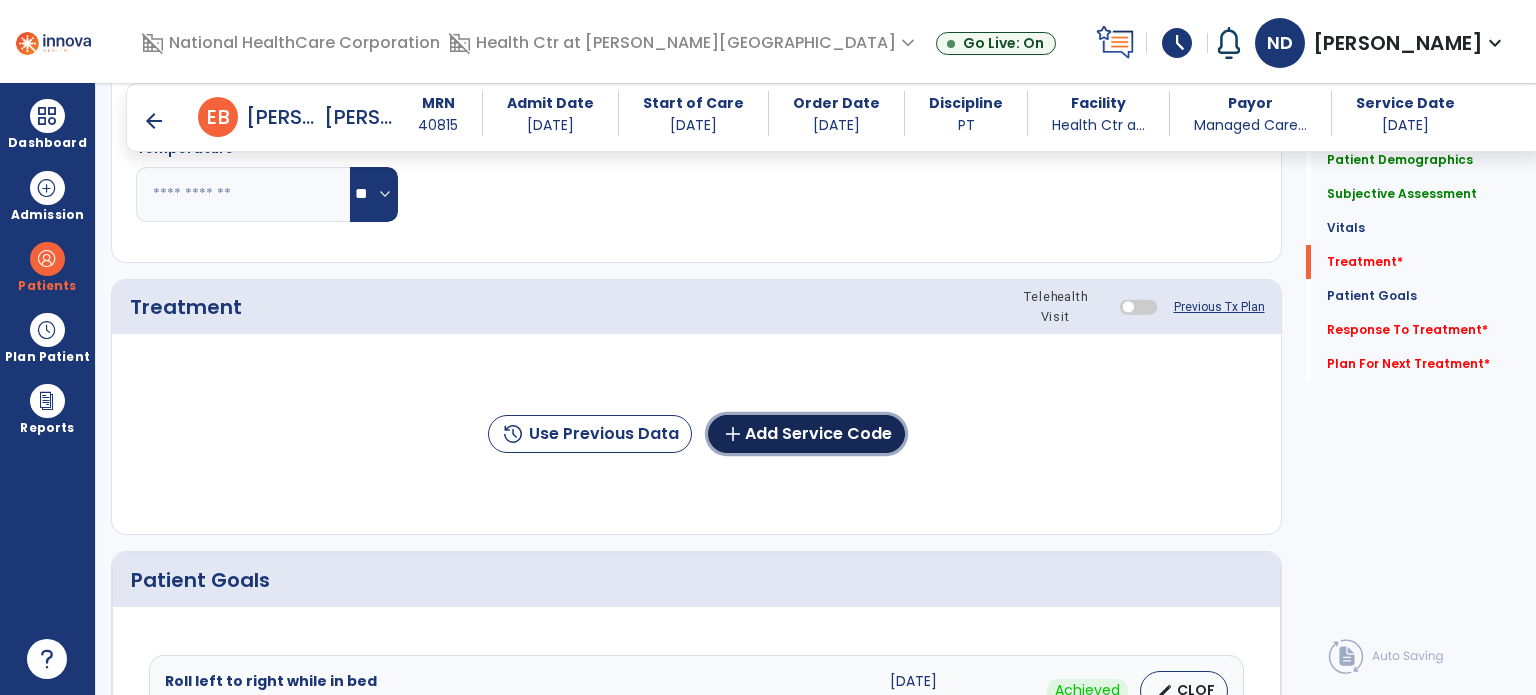 click on "add  Add Service Code" 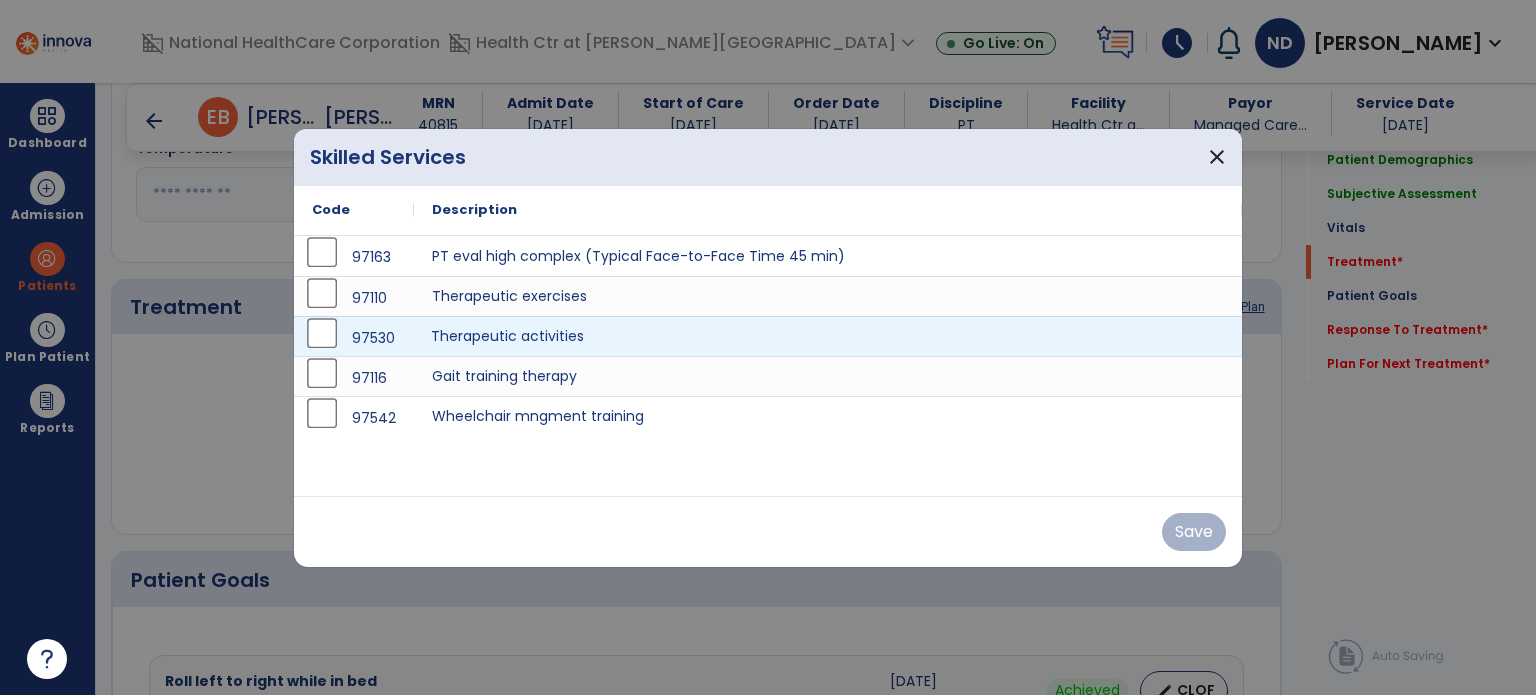 click on "Therapeutic activities" at bounding box center [828, 336] 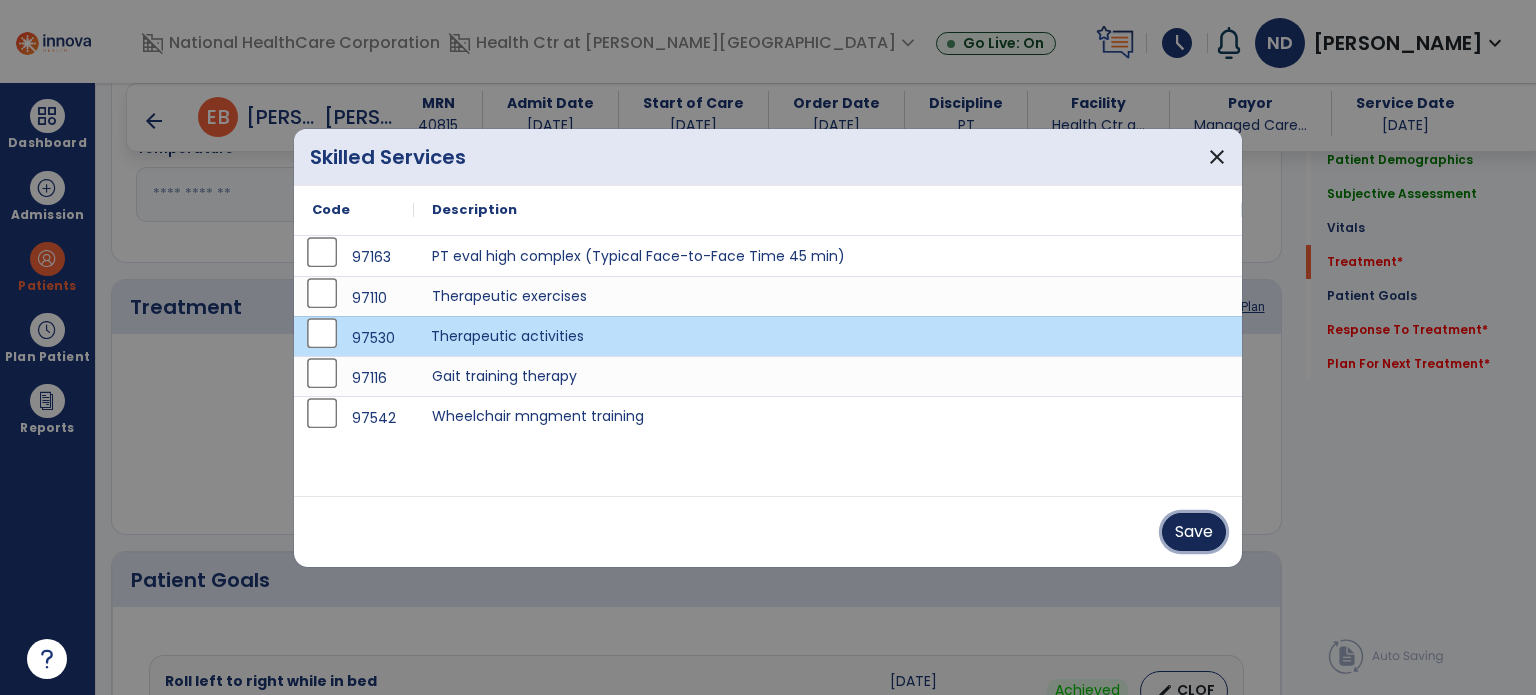click on "Save" at bounding box center [1194, 532] 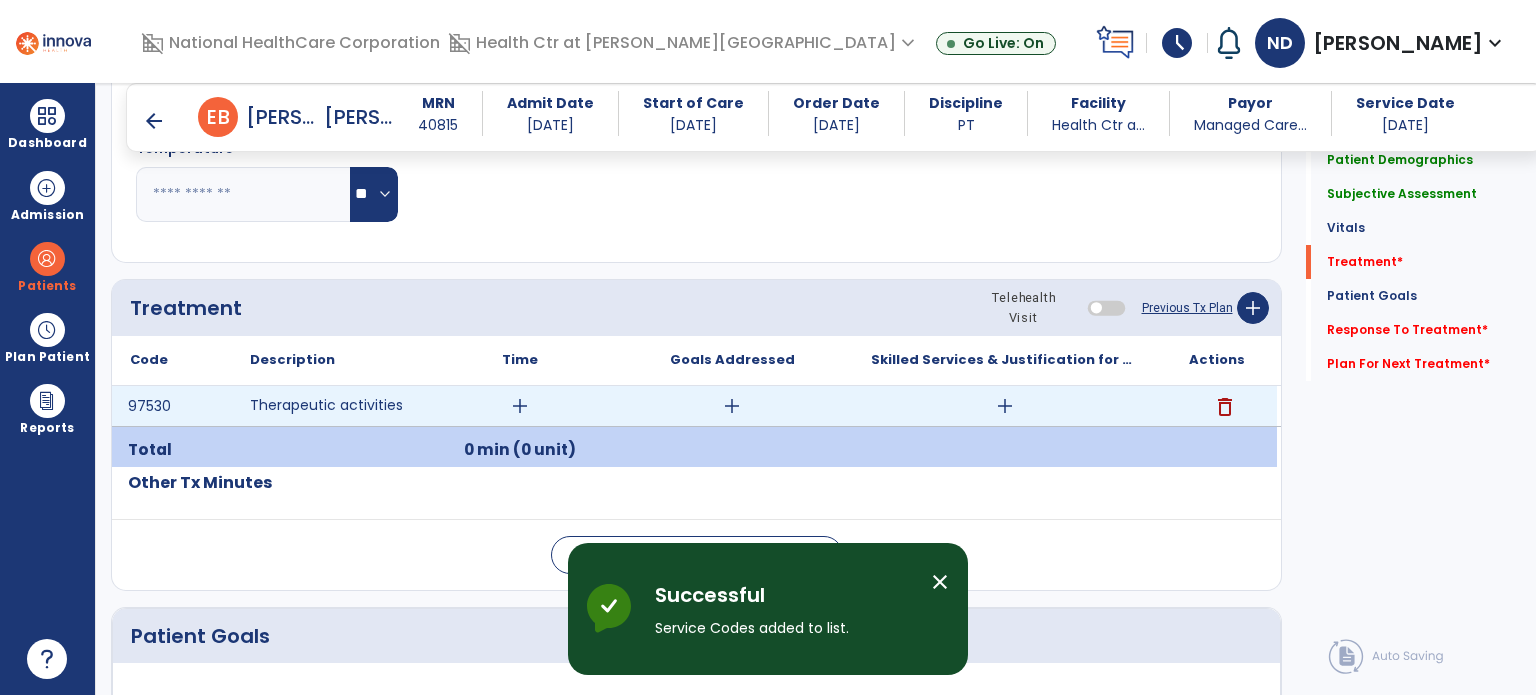 click on "add" at bounding box center [520, 406] 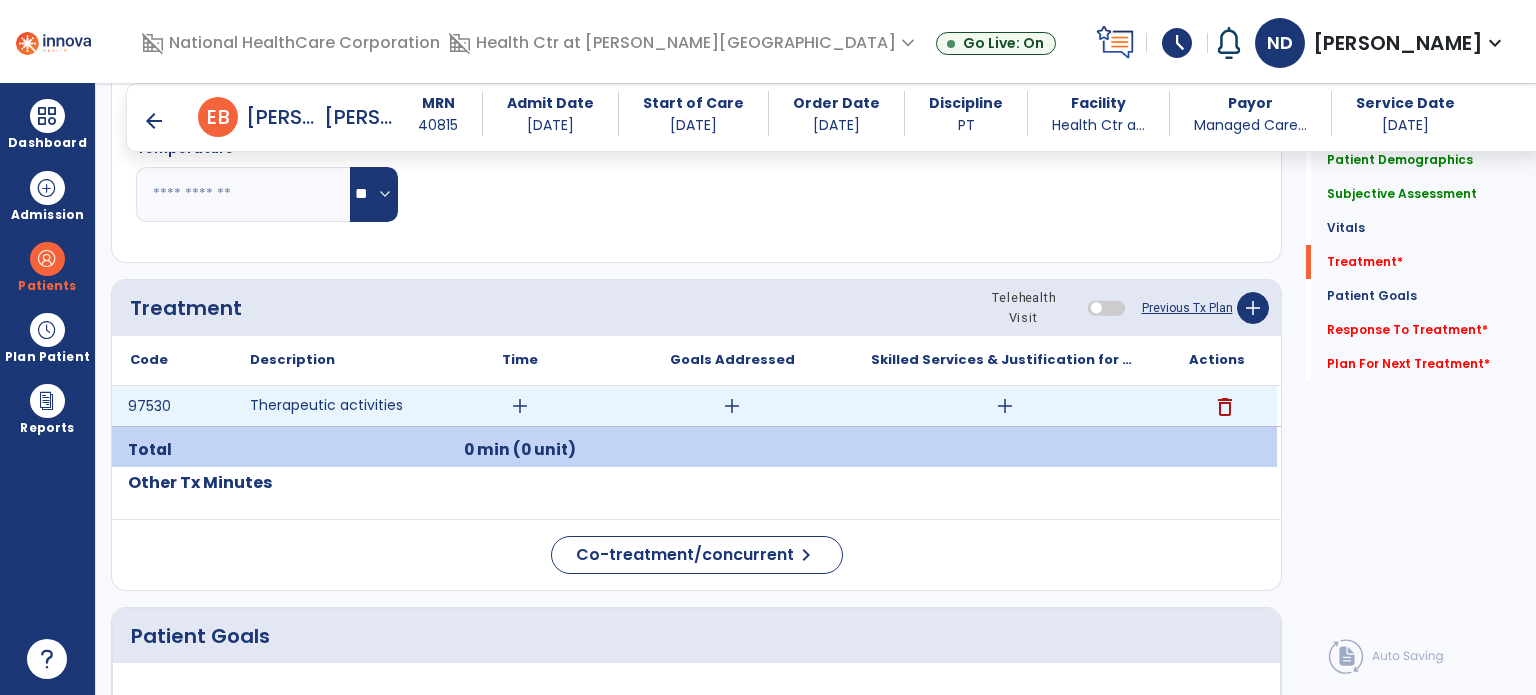 click on "add" at bounding box center [520, 406] 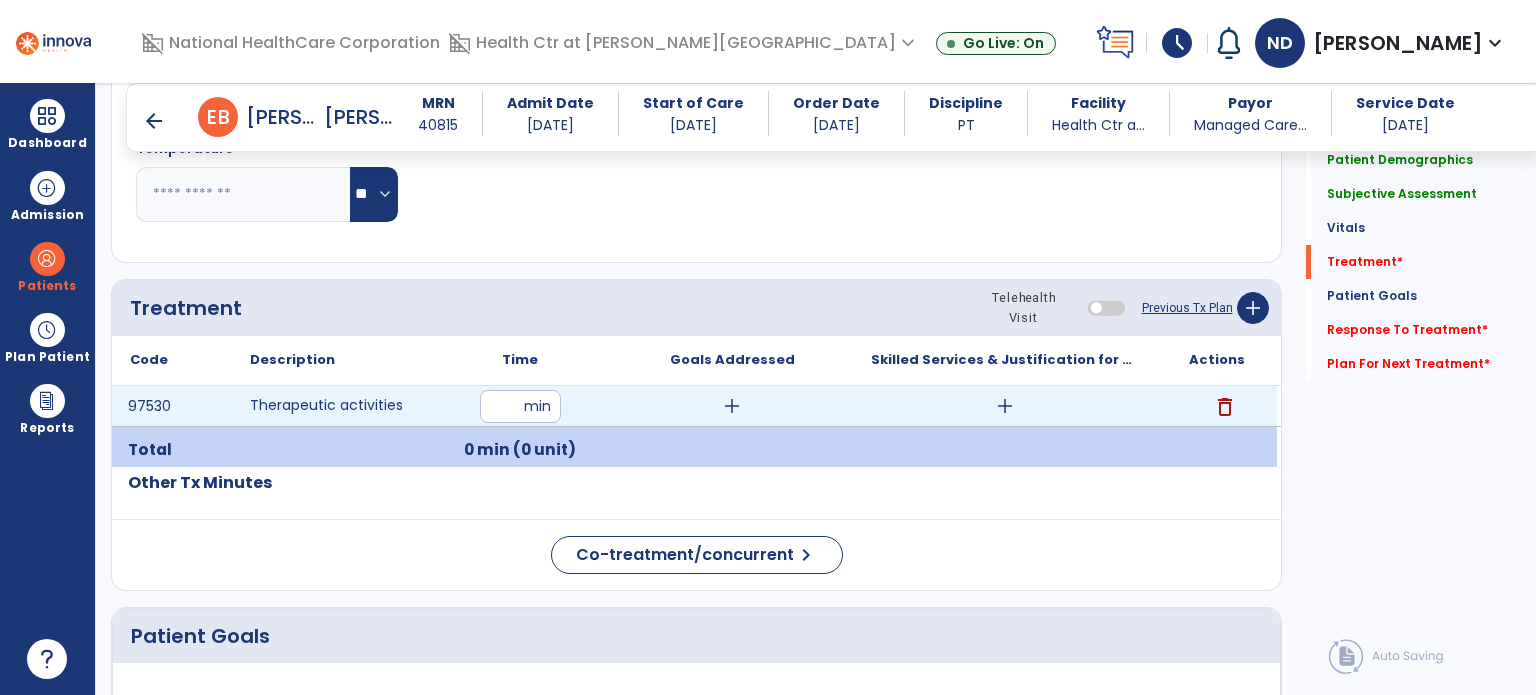 type on "**" 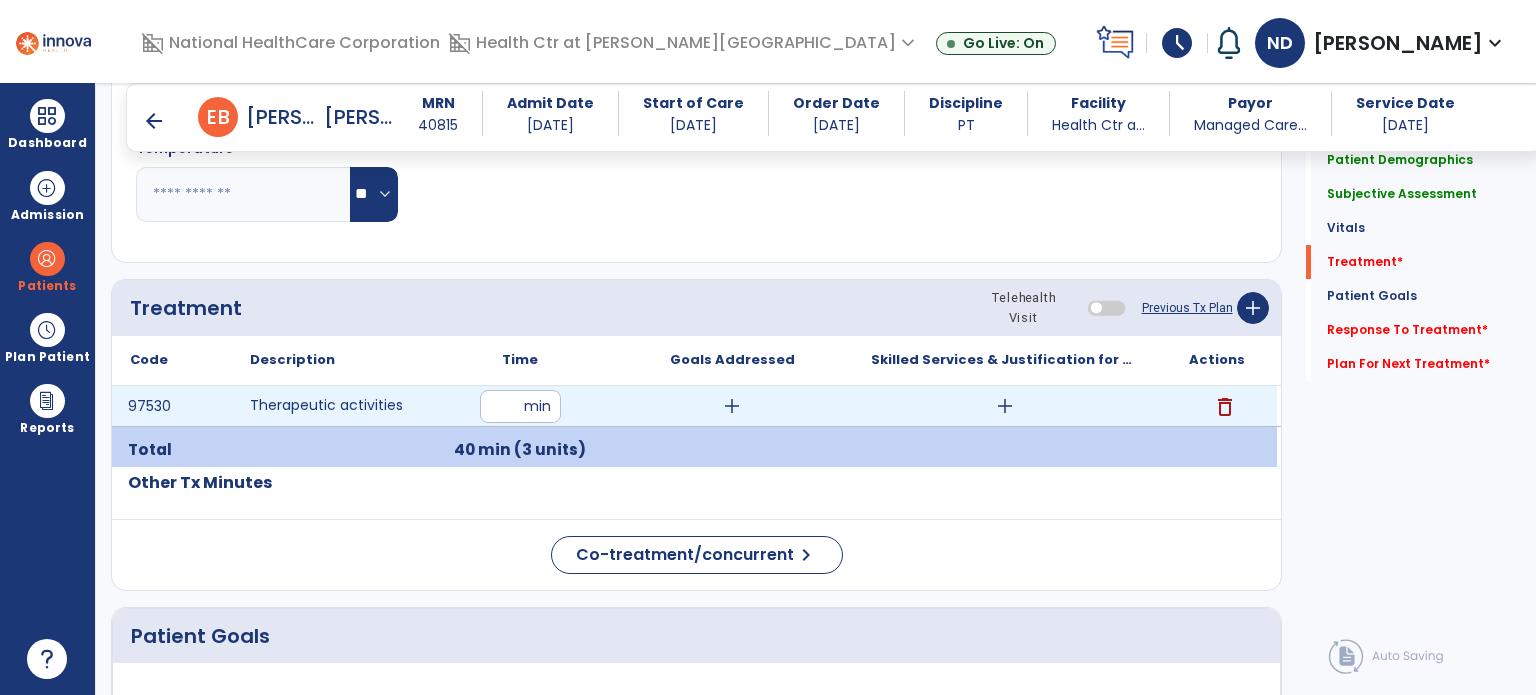 click on "add" at bounding box center [732, 406] 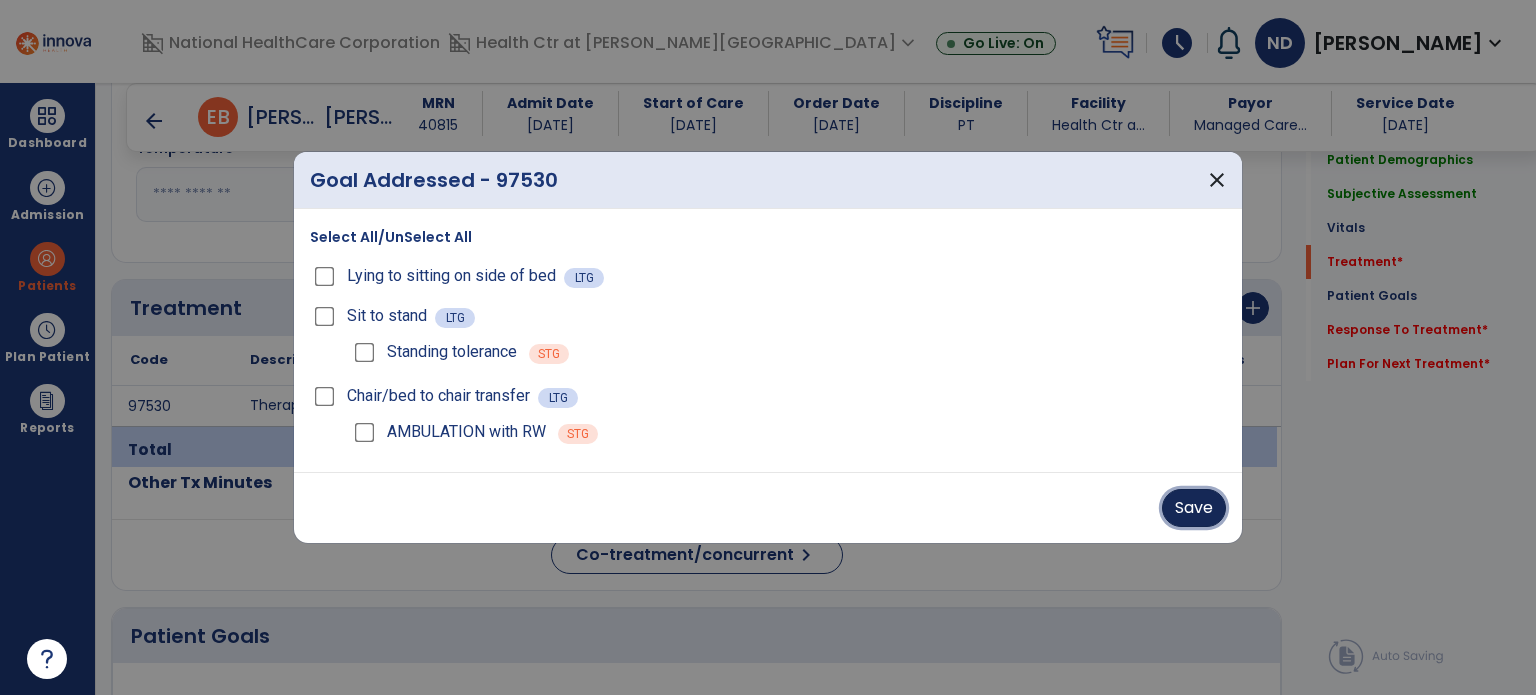 click on "Save" at bounding box center (1194, 508) 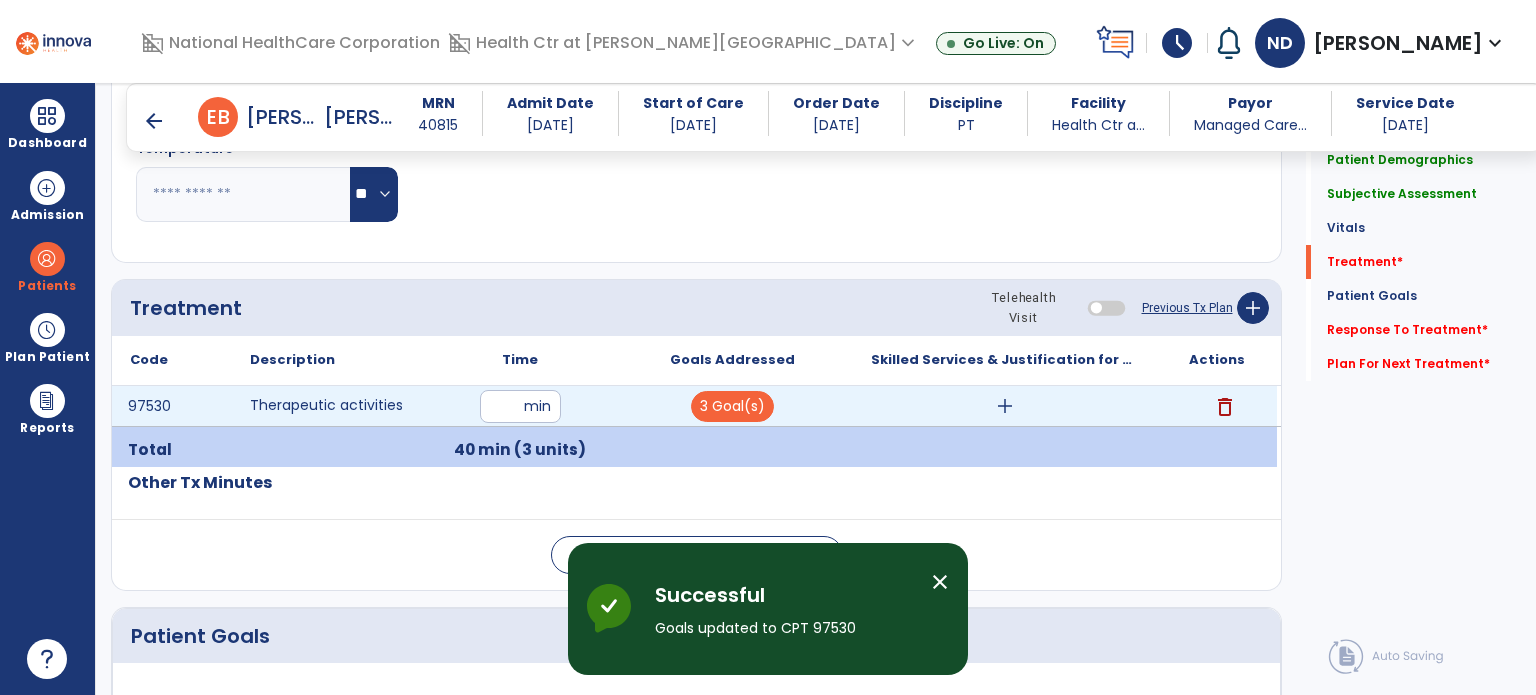 click on "add" at bounding box center (1004, 406) 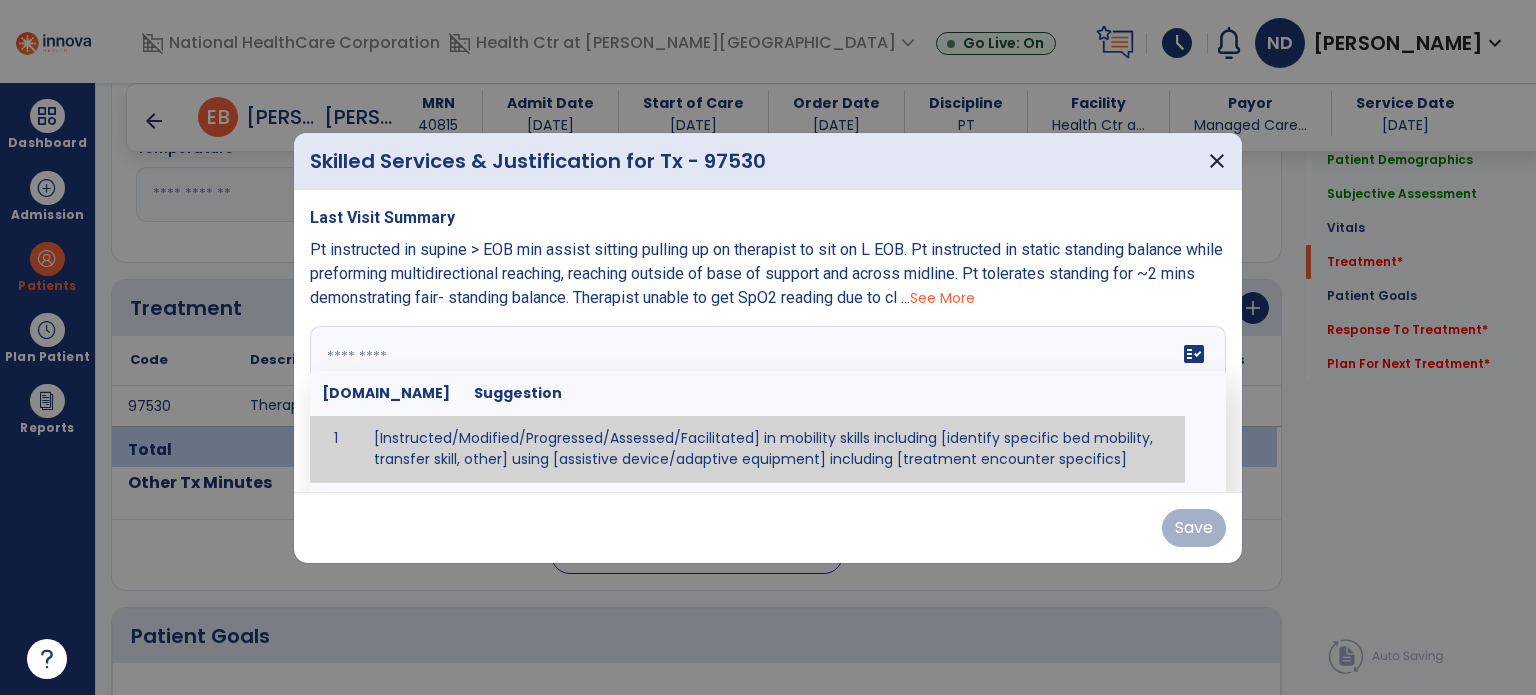 click on "fact_check  [DOMAIN_NAME] Suggestion 1 [Instructed/Modified/Progressed/Assessed/Facilitated] in mobility skills including [identify specific bed mobility, transfer skill, other] using [assistive device/adaptive equipment] including [treatment encounter specifics]" at bounding box center (768, 401) 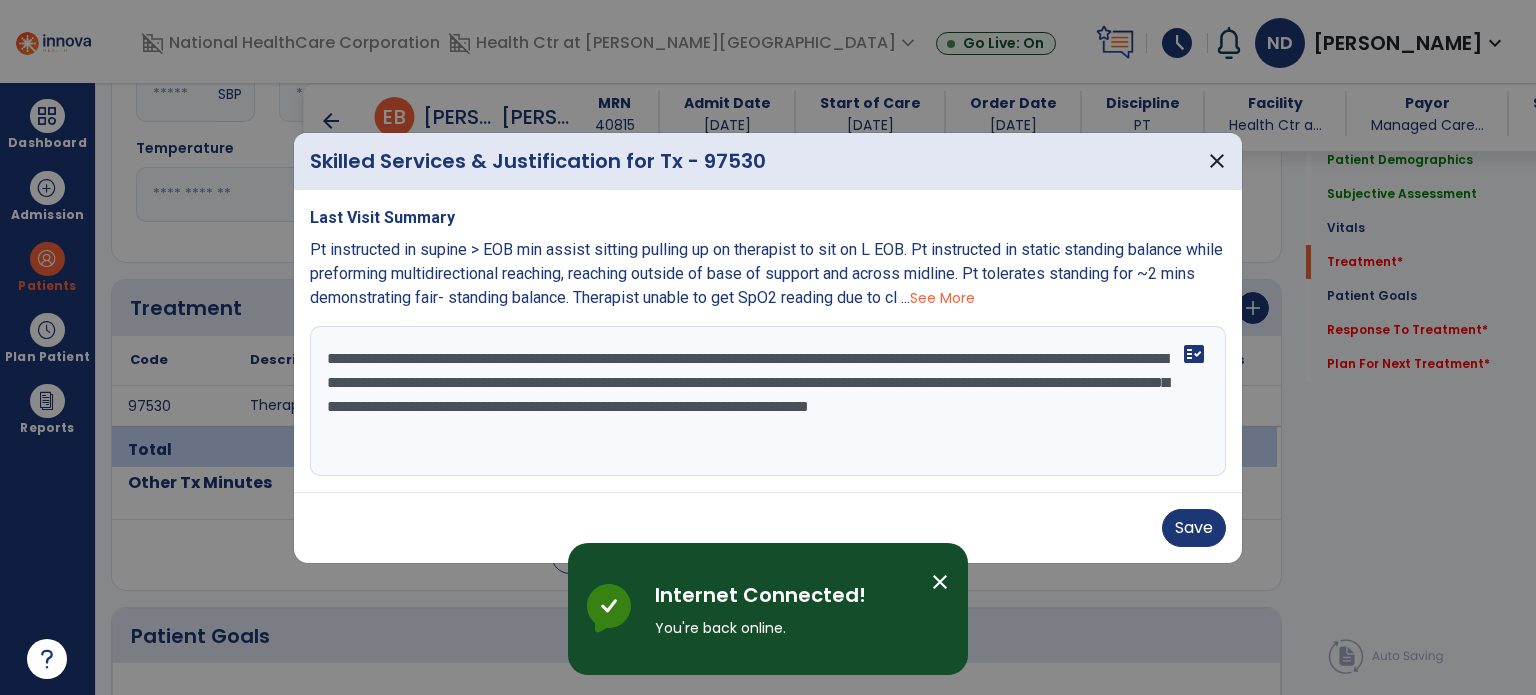 scroll, scrollTop: 970, scrollLeft: 0, axis: vertical 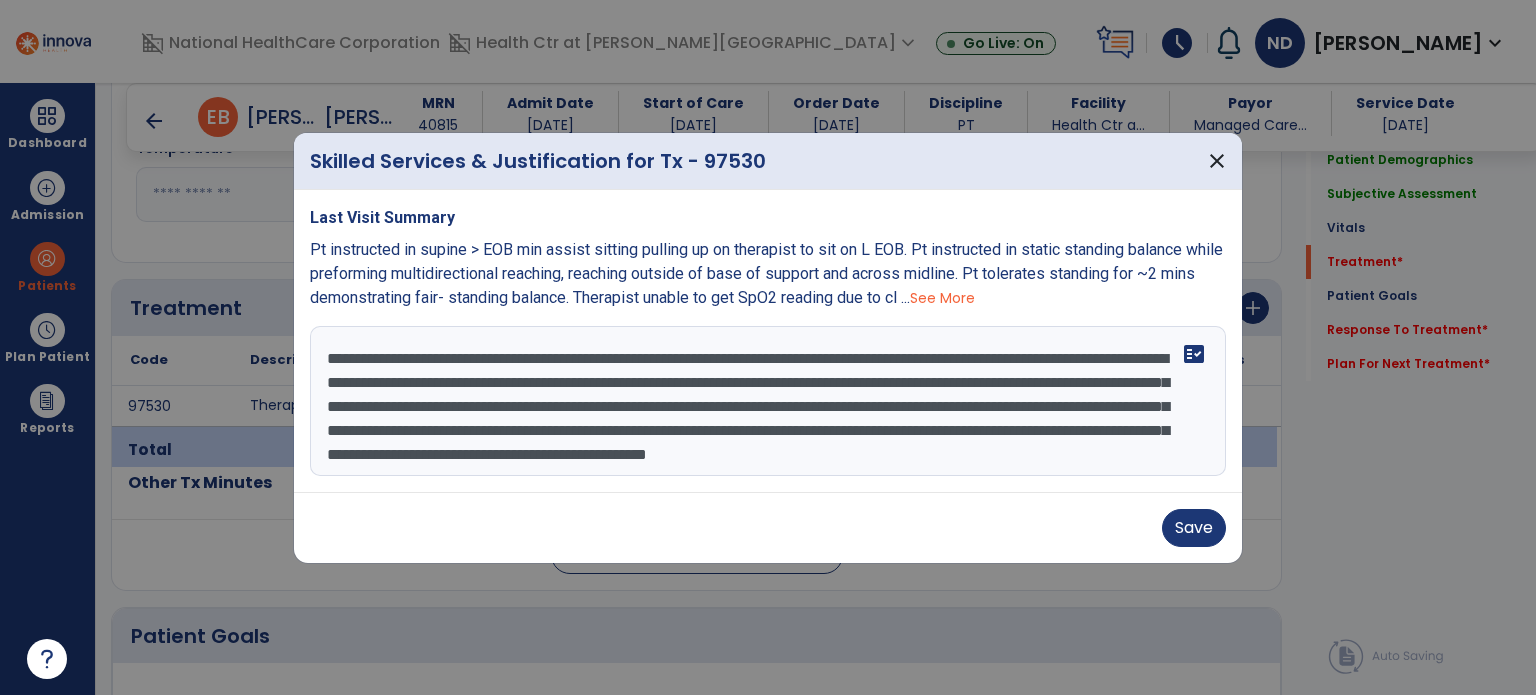 type on "**********" 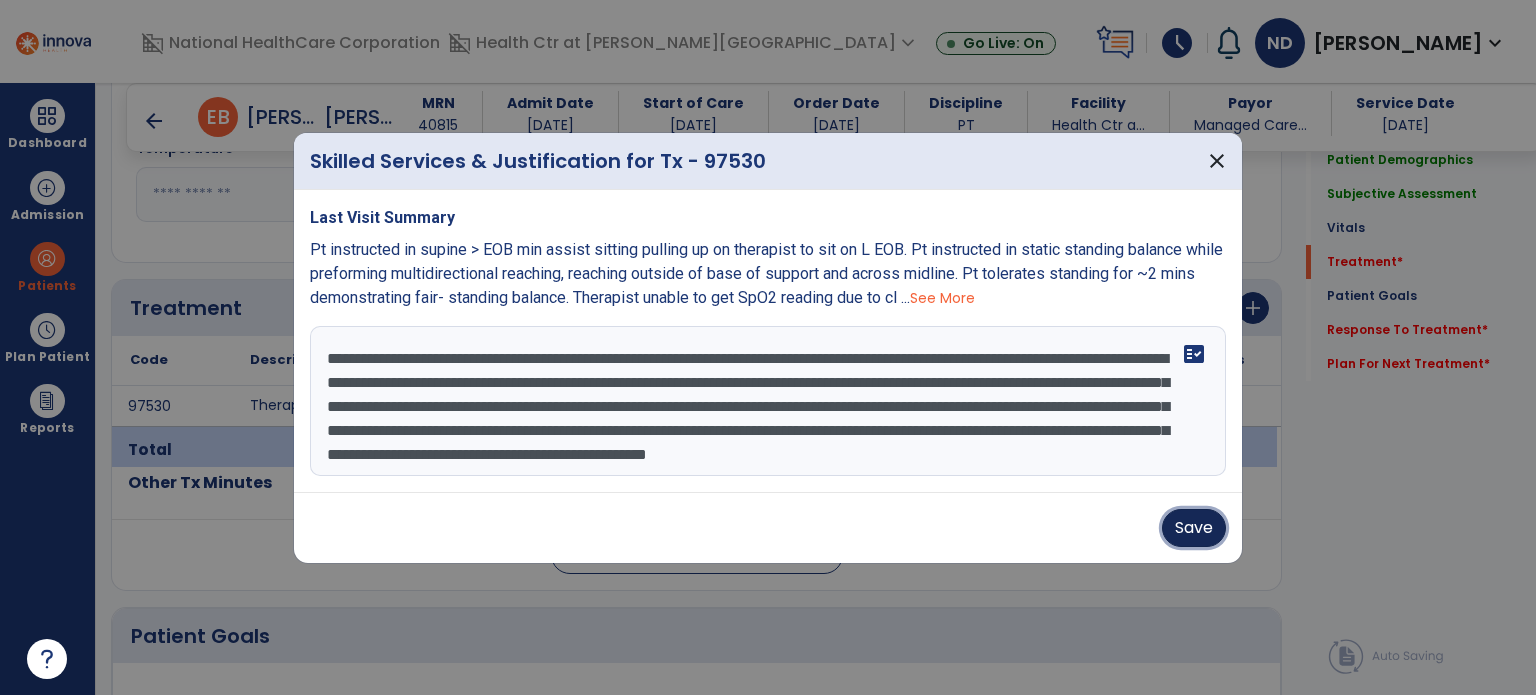 click on "Save" at bounding box center (1194, 528) 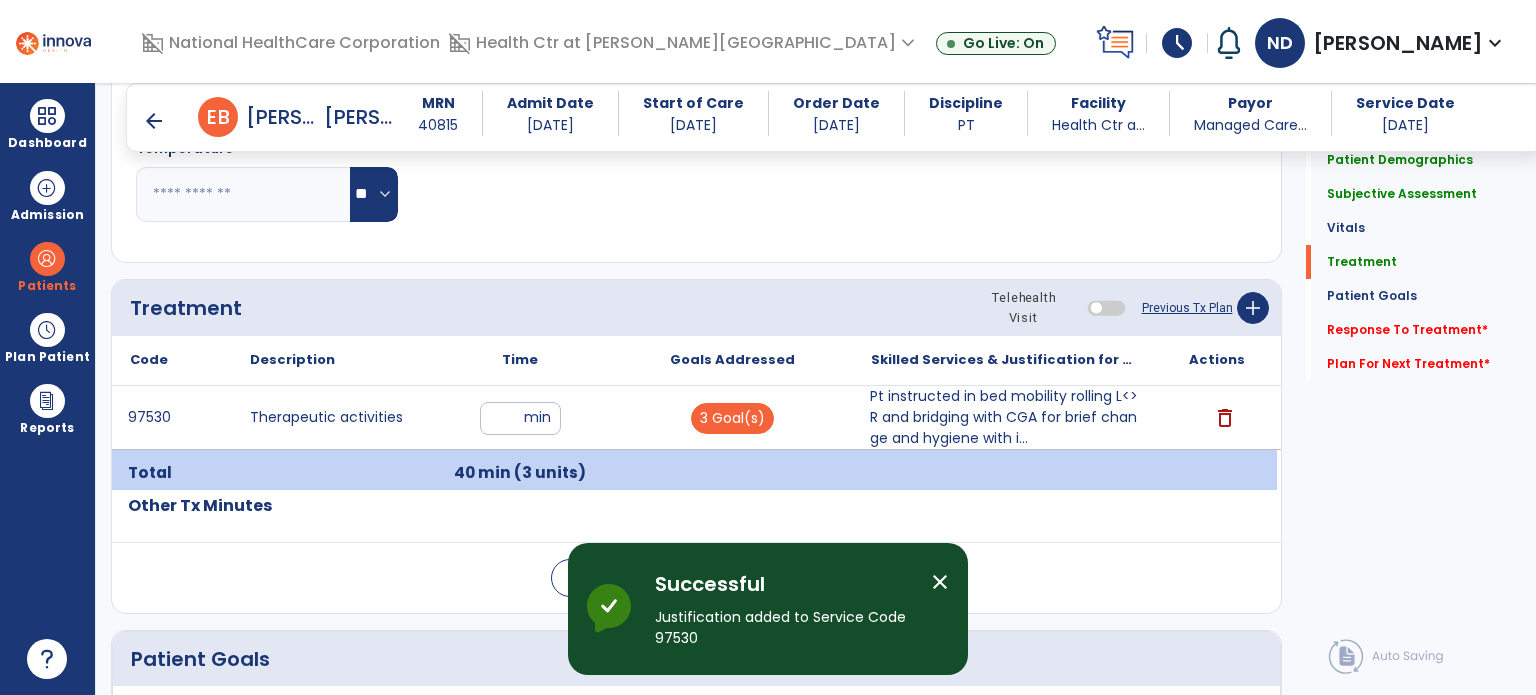 click on "Response To Treatment   *" 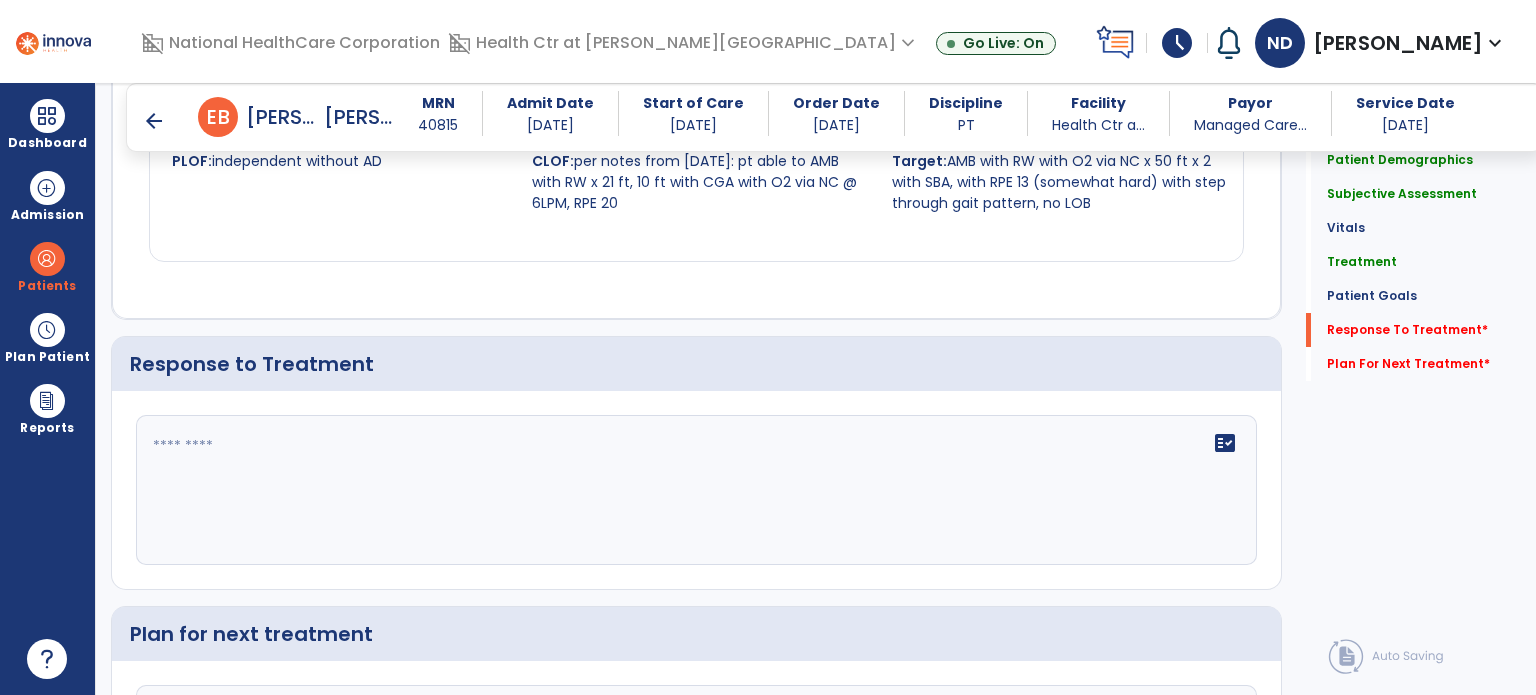 scroll, scrollTop: 2627, scrollLeft: 0, axis: vertical 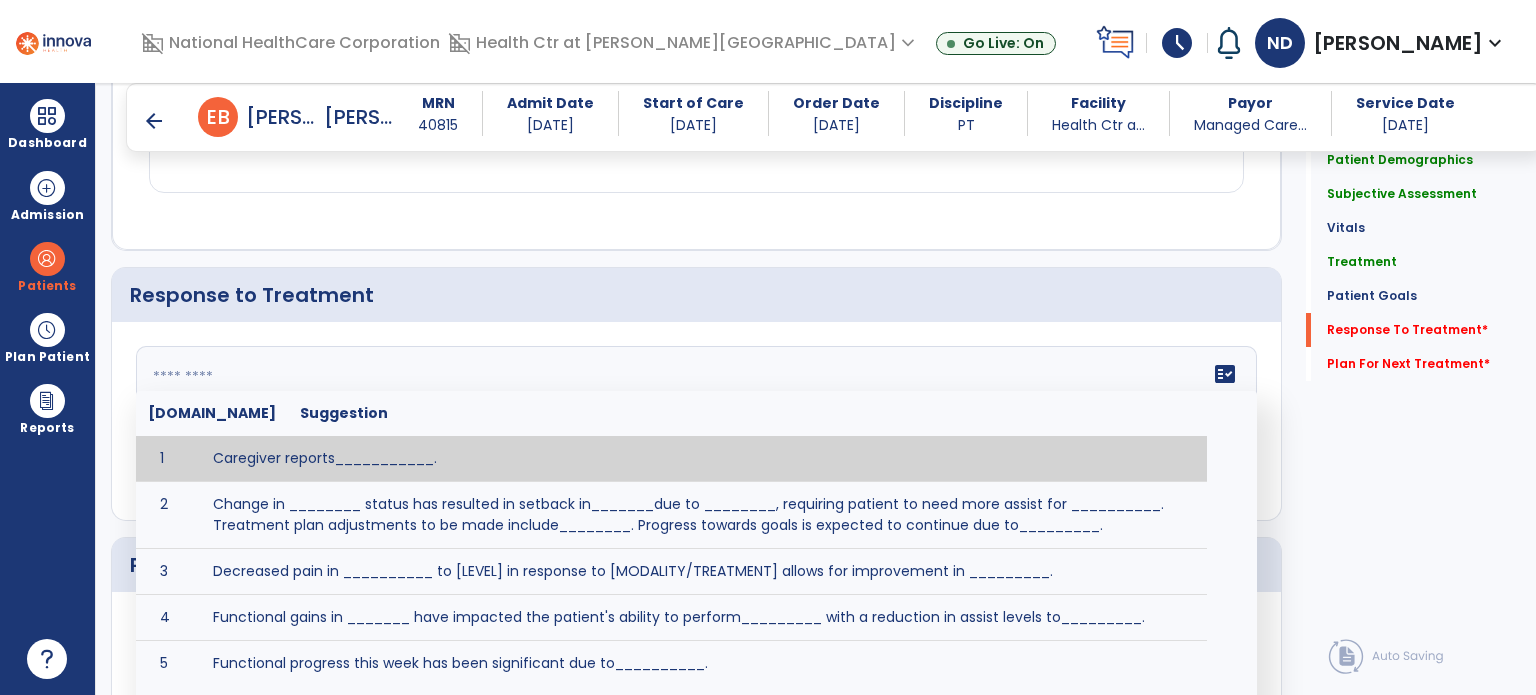 click on "fact_check  [DOMAIN_NAME] Suggestion 1 Caregiver reports___________. 2 Change in ________ status has resulted in setback in_______due to ________, requiring patient to need more assist for __________.   Treatment plan adjustments to be made include________.  Progress towards goals is expected to continue due to_________. 3 Decreased pain in __________ to [LEVEL] in response to [MODALITY/TREATMENT] allows for improvement in _________. 4 Functional gains in _______ have impacted the patient's ability to perform_________ with a reduction in assist levels to_________. 5 Functional progress this week has been significant due to__________. 6 Gains in ________ have improved the patient's ability to perform ______with decreased levels of assist to___________. 7 Improvement in ________allows patient to tolerate higher levels of challenges in_________. 8 Pain in [AREA] has decreased to [LEVEL] in response to [TREATMENT/MODALITY], allowing fore ease in completing__________. 9 10 11 12 13 14 15 16 17 18 19 20 21" 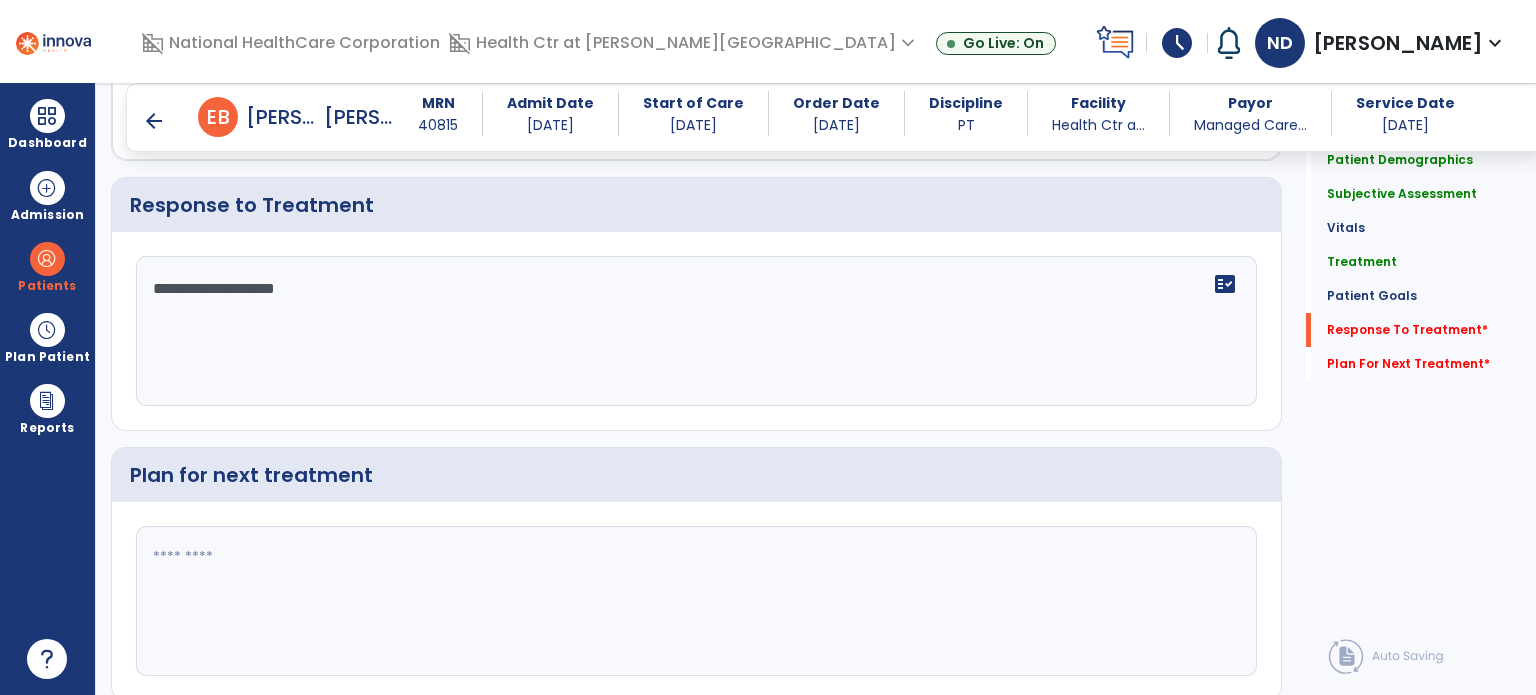 scroll, scrollTop: 2715, scrollLeft: 0, axis: vertical 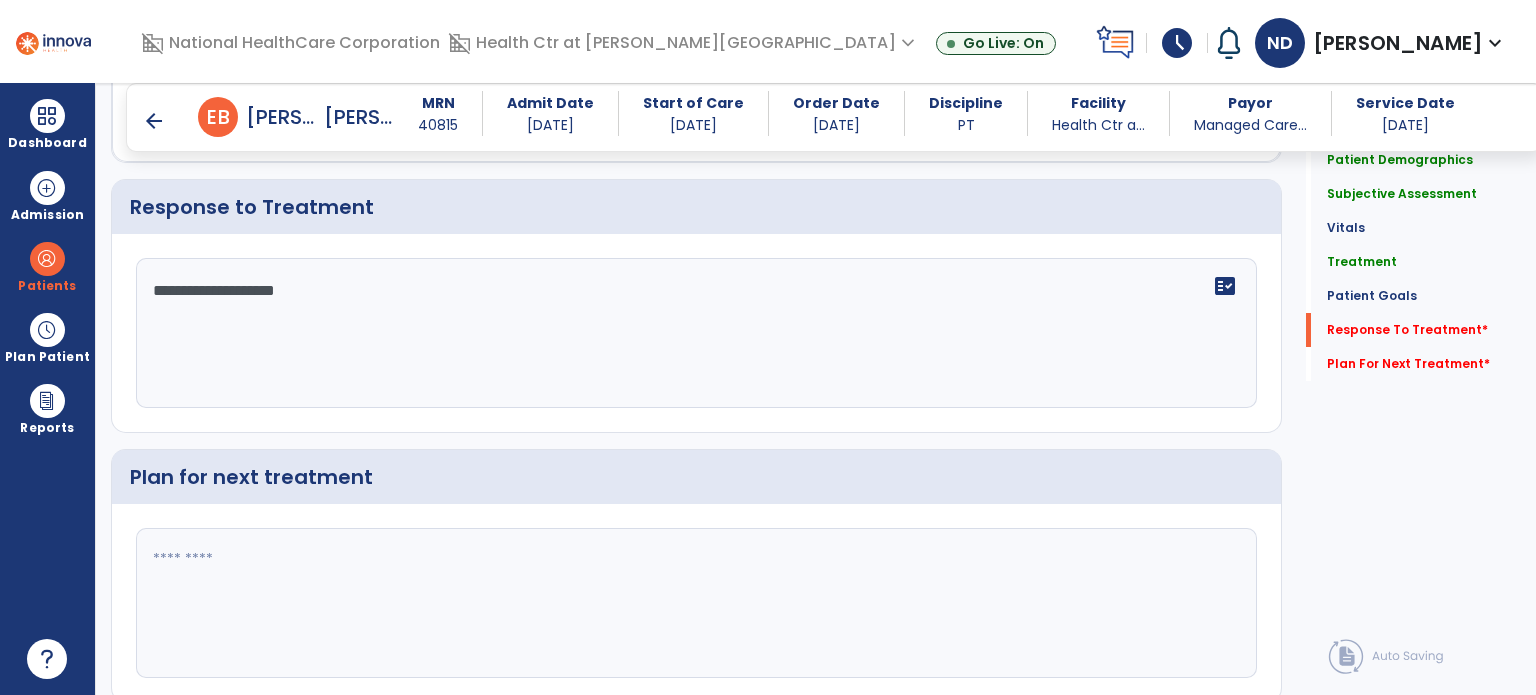 type on "**********" 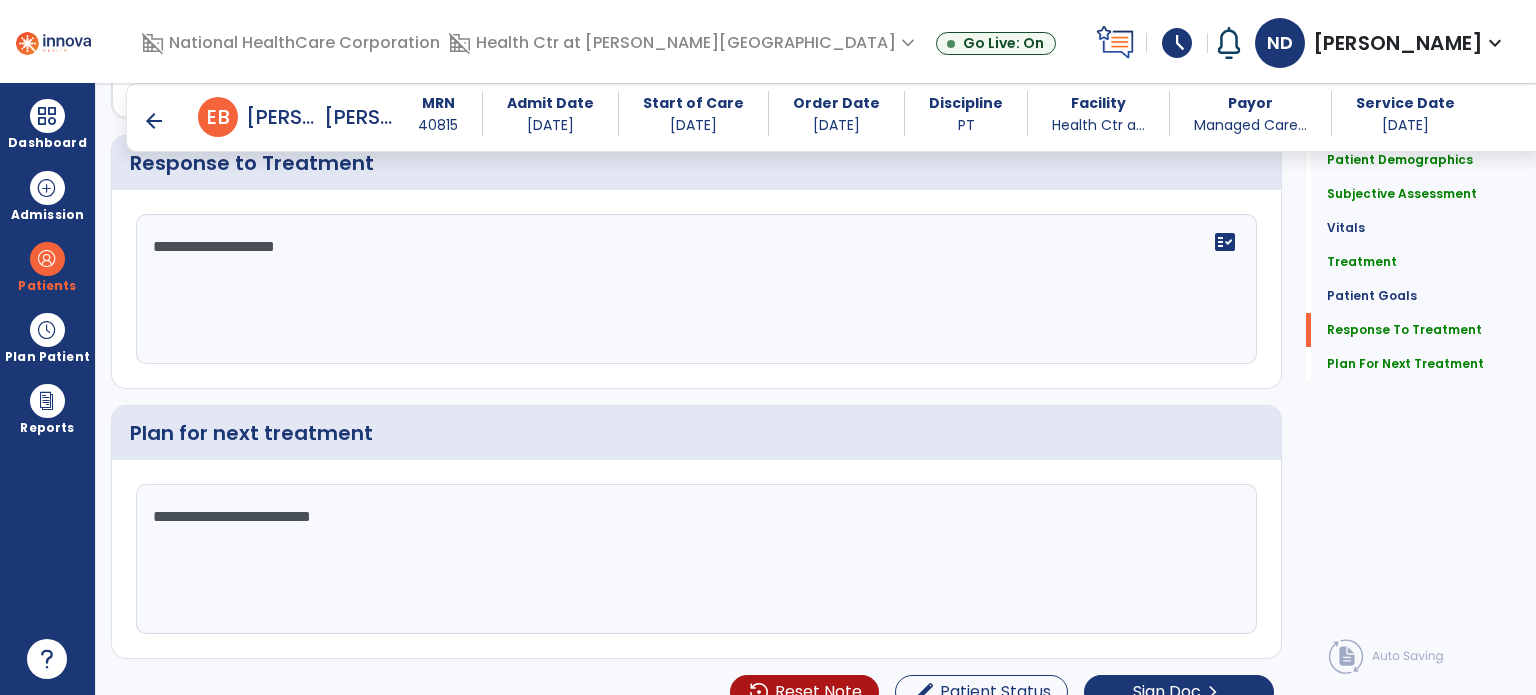 scroll, scrollTop: 2782, scrollLeft: 0, axis: vertical 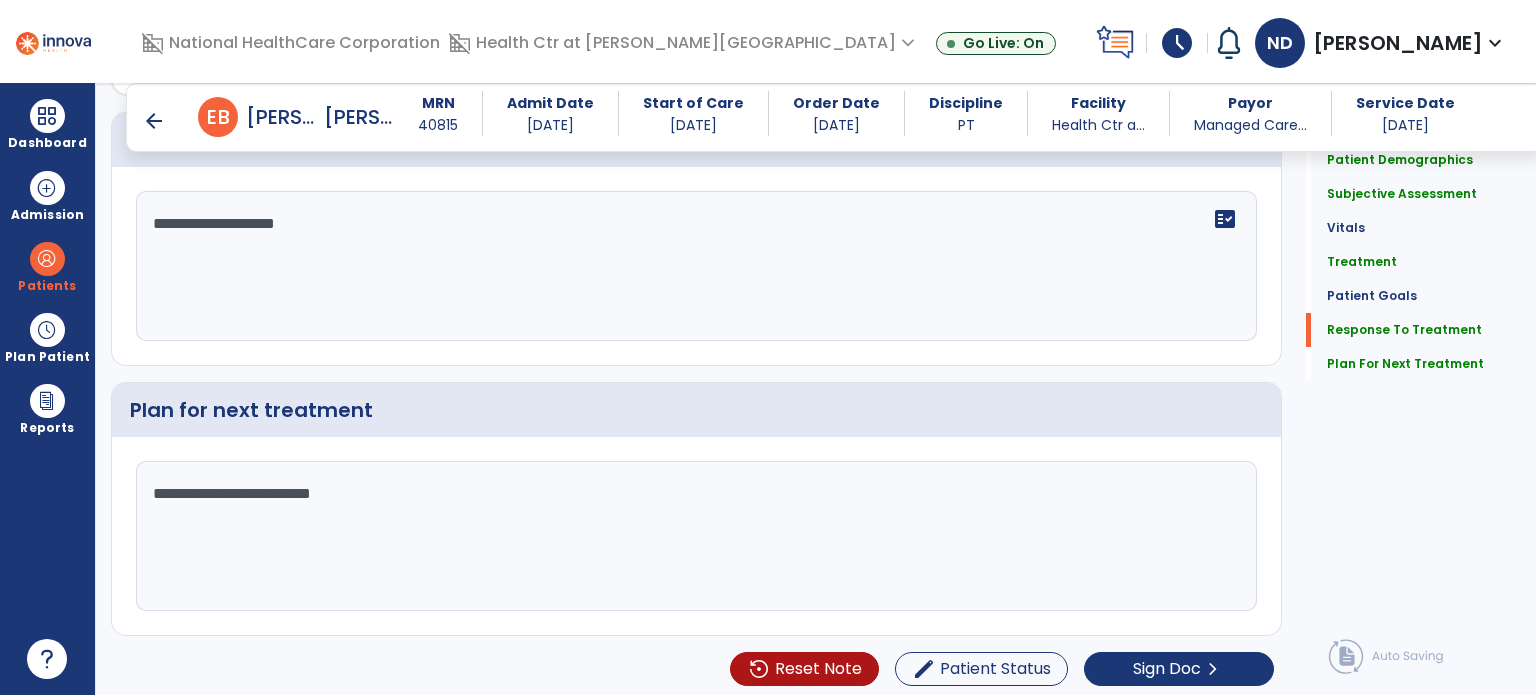 type on "**********" 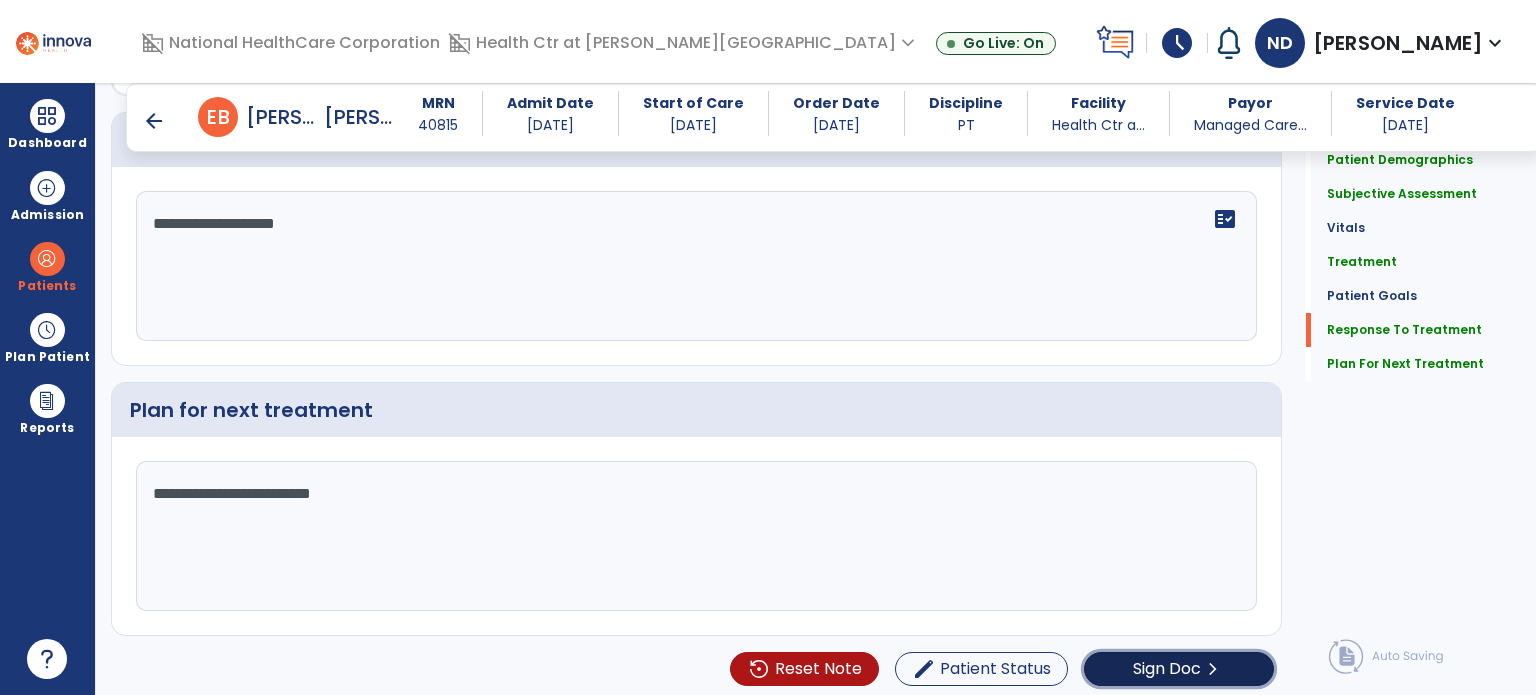click on "Sign Doc" 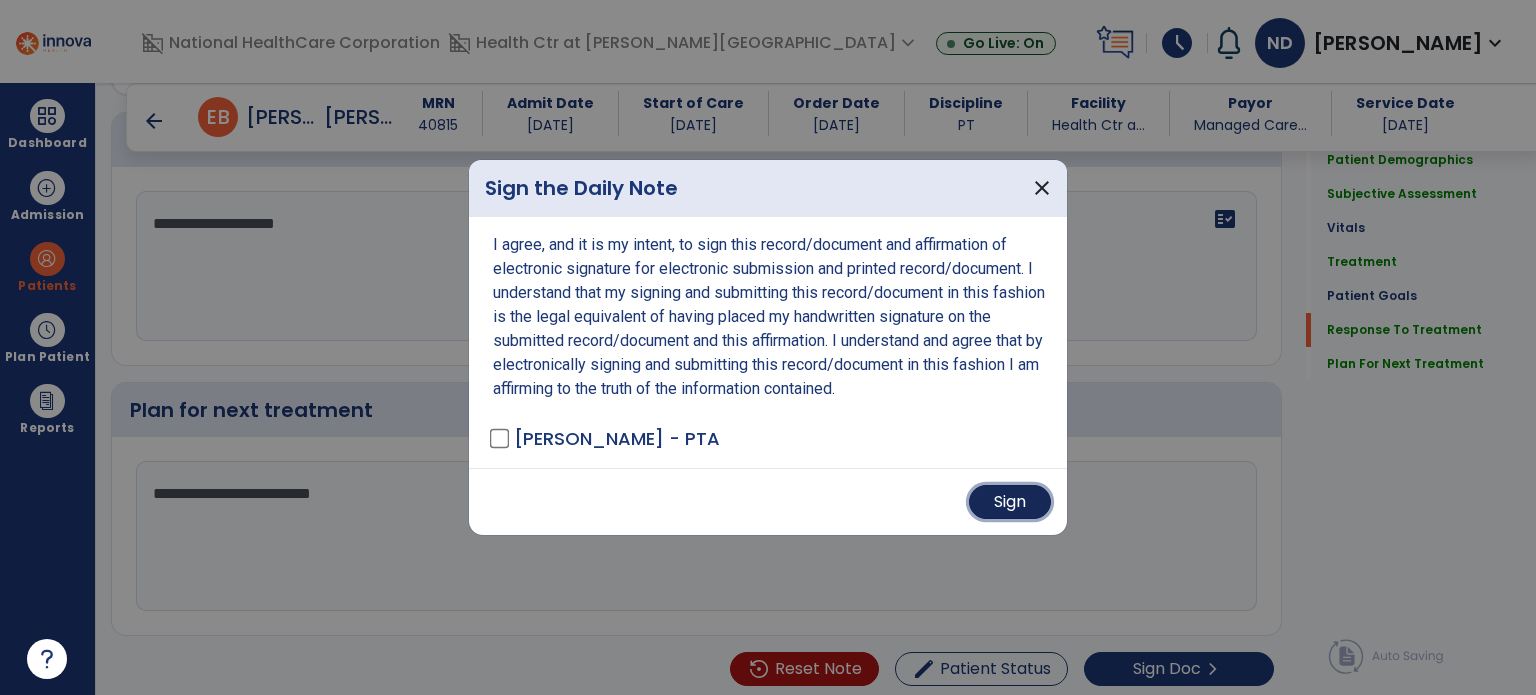 click on "Sign" at bounding box center [1010, 502] 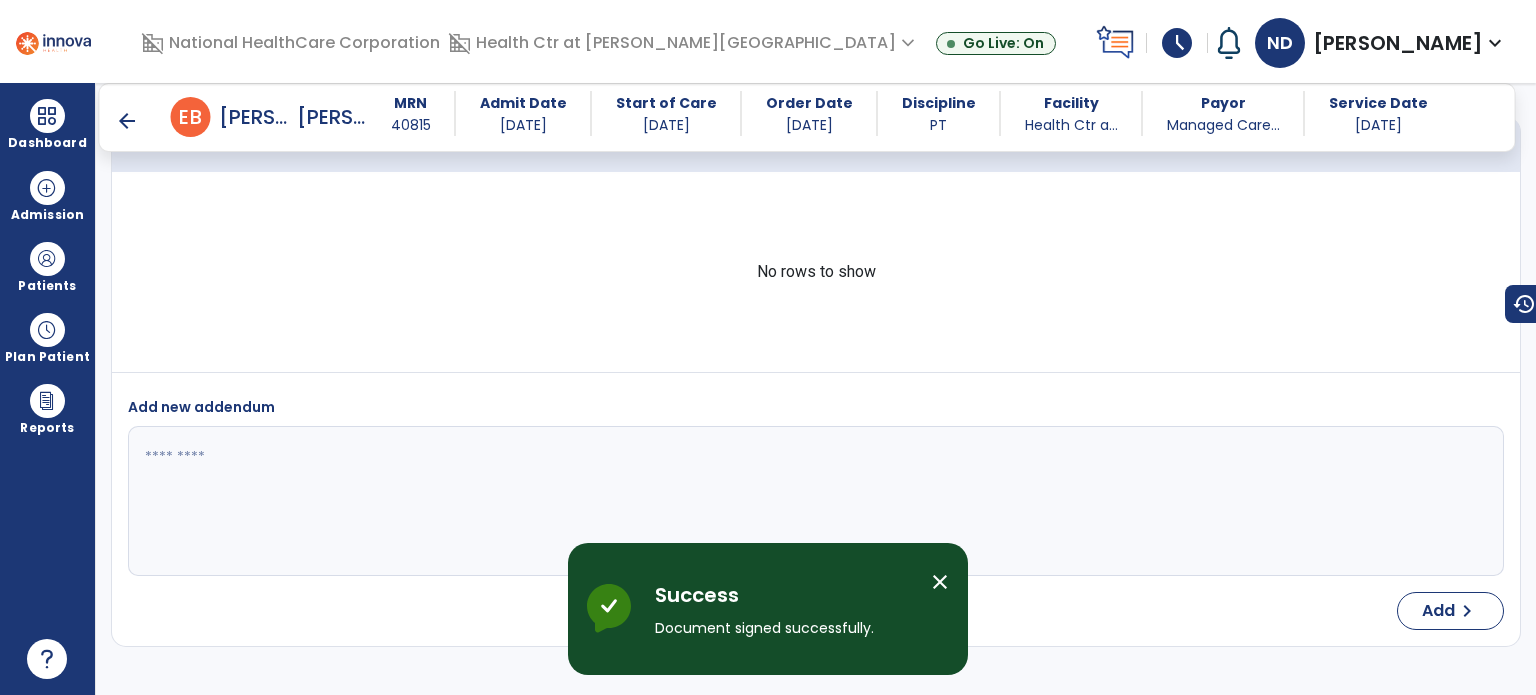 scroll, scrollTop: 4098, scrollLeft: 0, axis: vertical 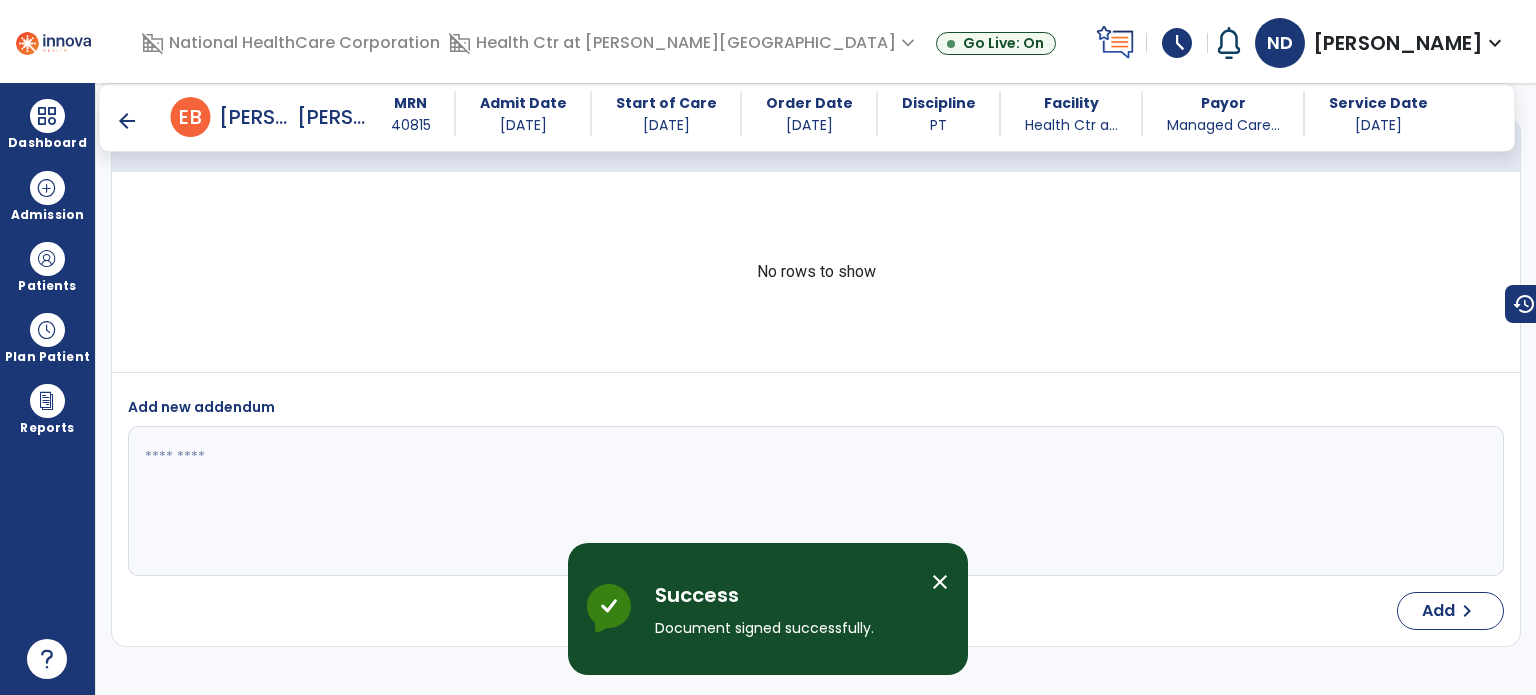 click on "arrow_back" at bounding box center [127, 121] 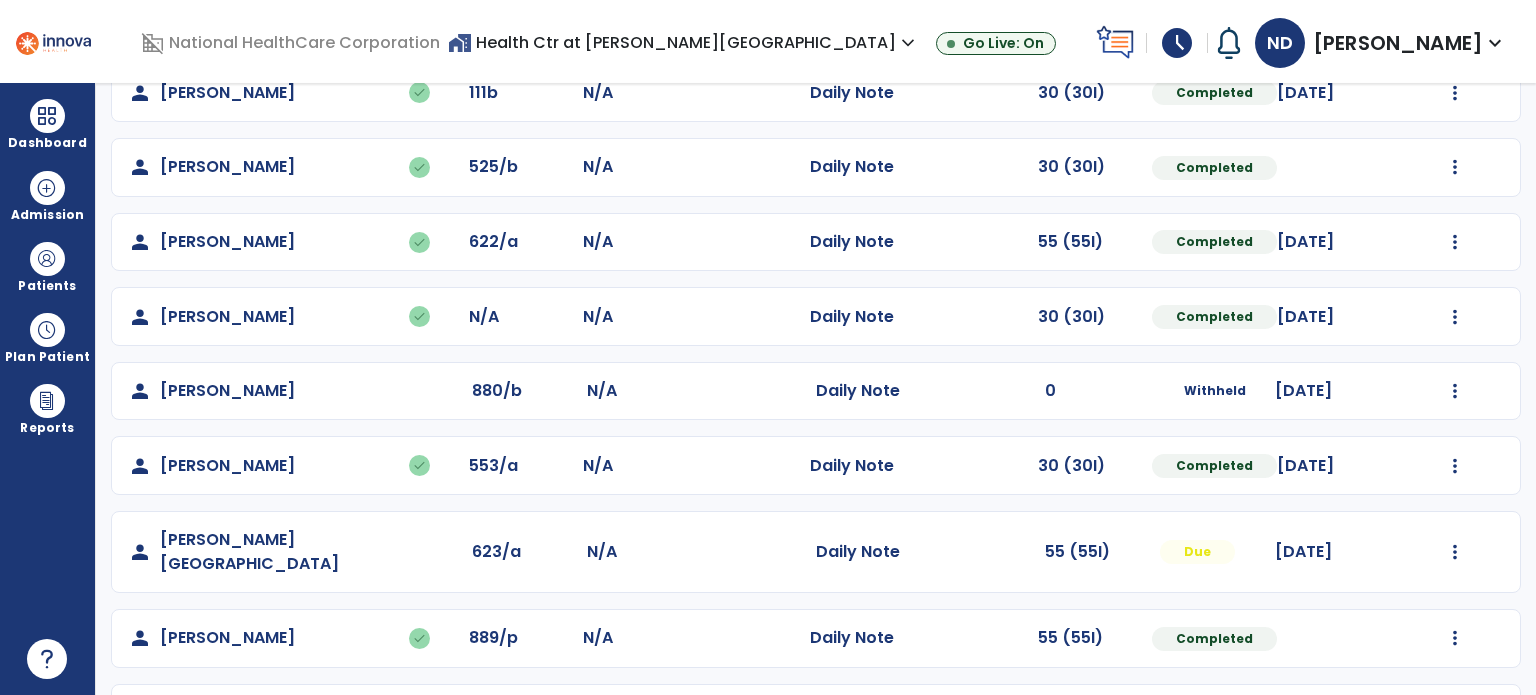 scroll, scrollTop: 617, scrollLeft: 0, axis: vertical 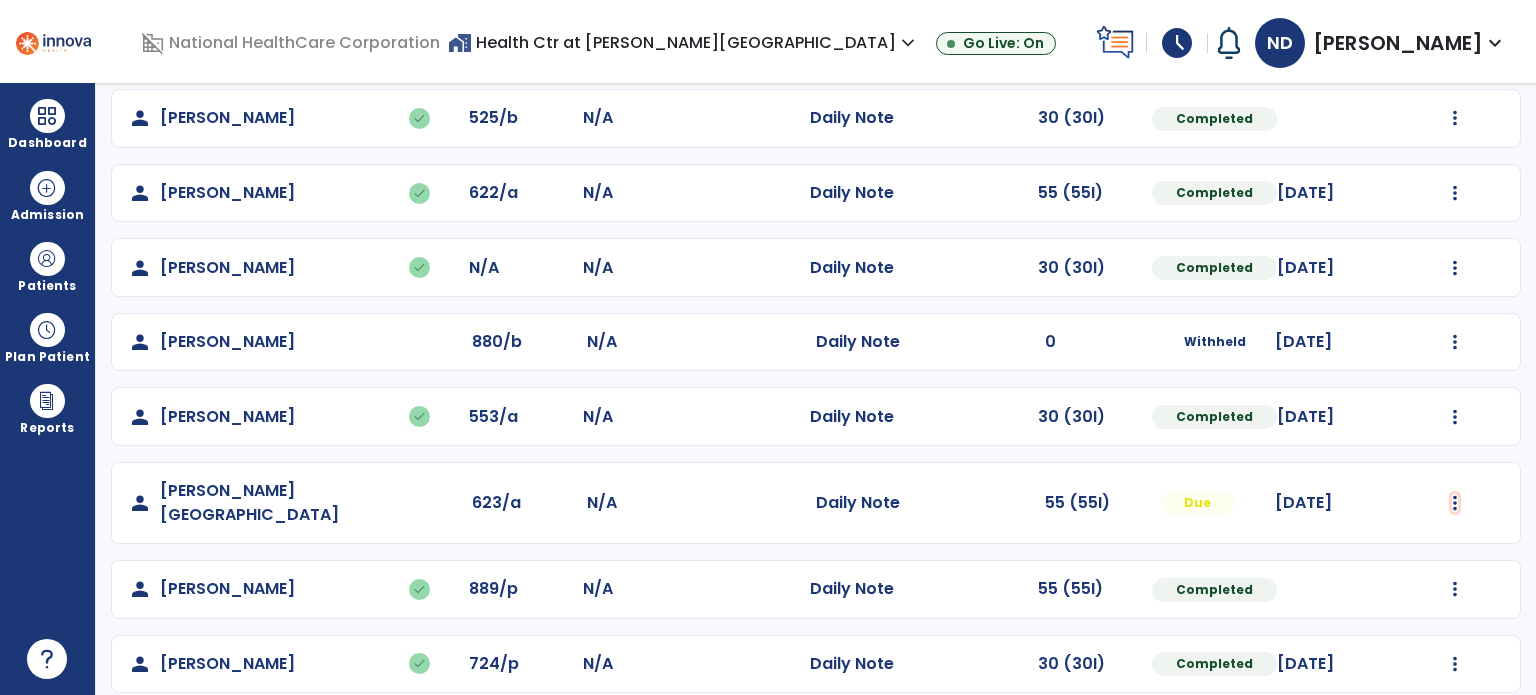 click at bounding box center (1455, -329) 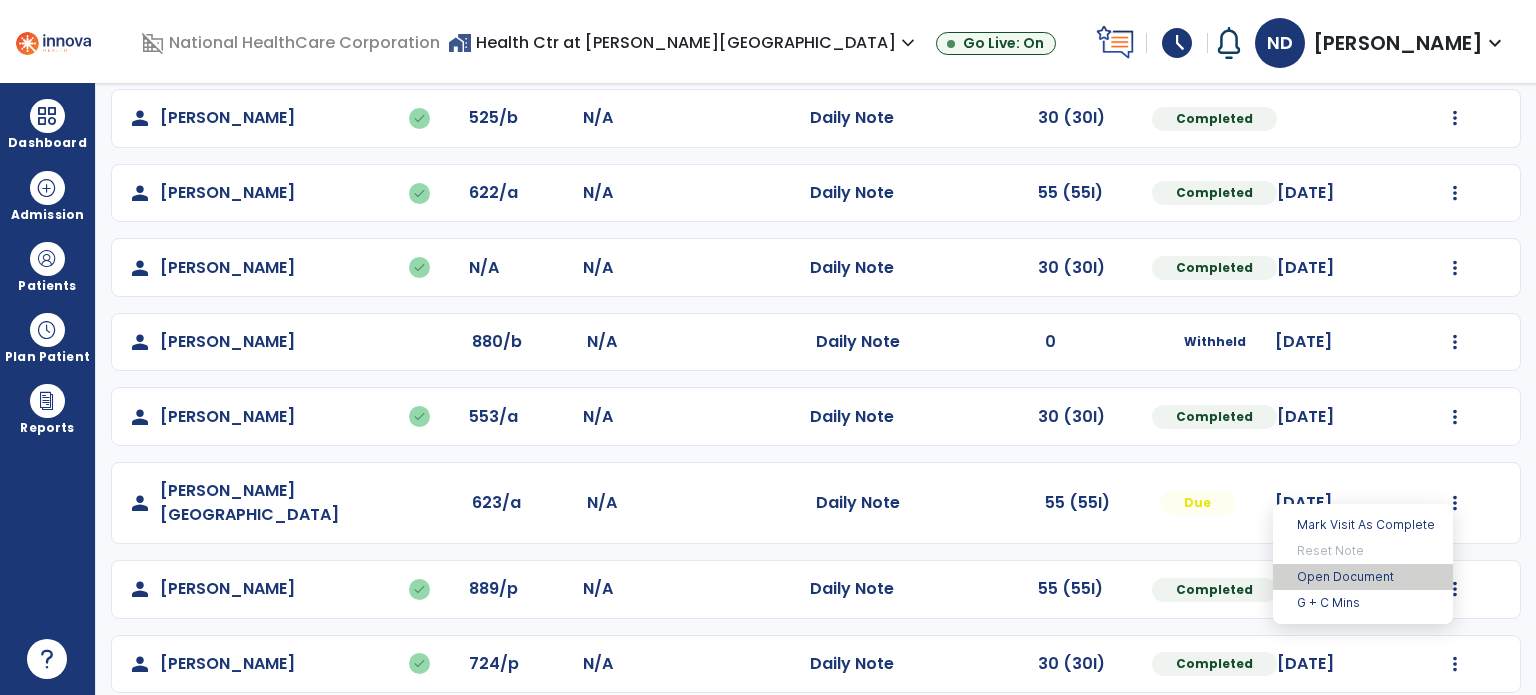 click on "Open Document" at bounding box center [1363, 577] 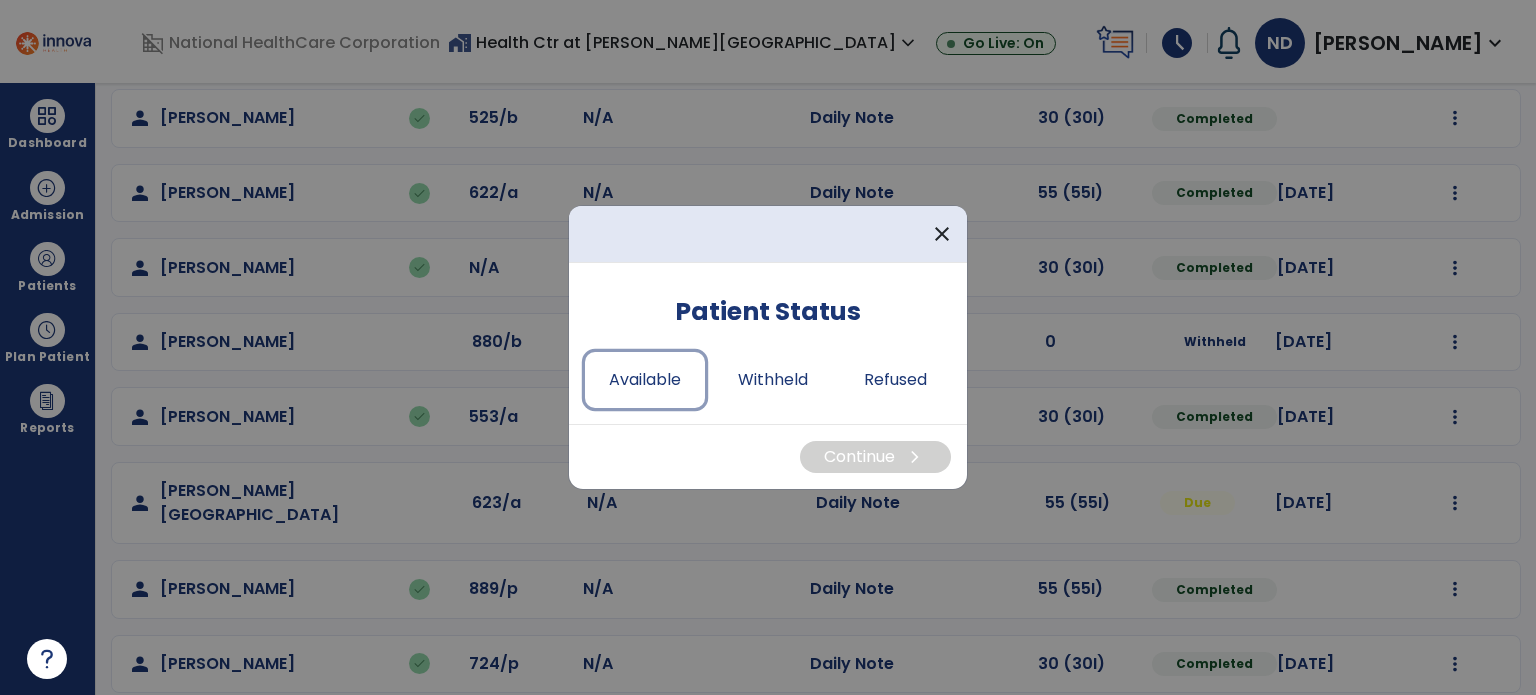 click on "Available" at bounding box center [645, 380] 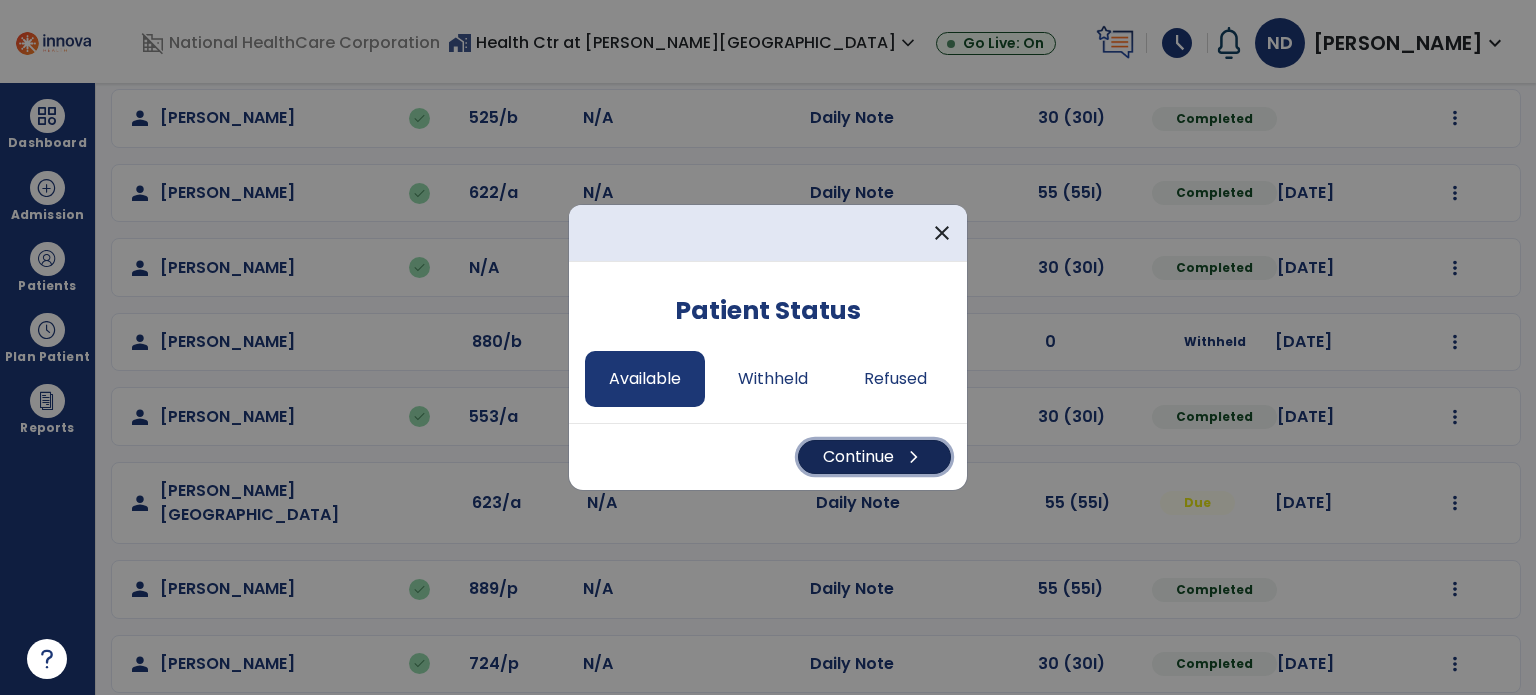 click on "Continue   chevron_right" at bounding box center [874, 457] 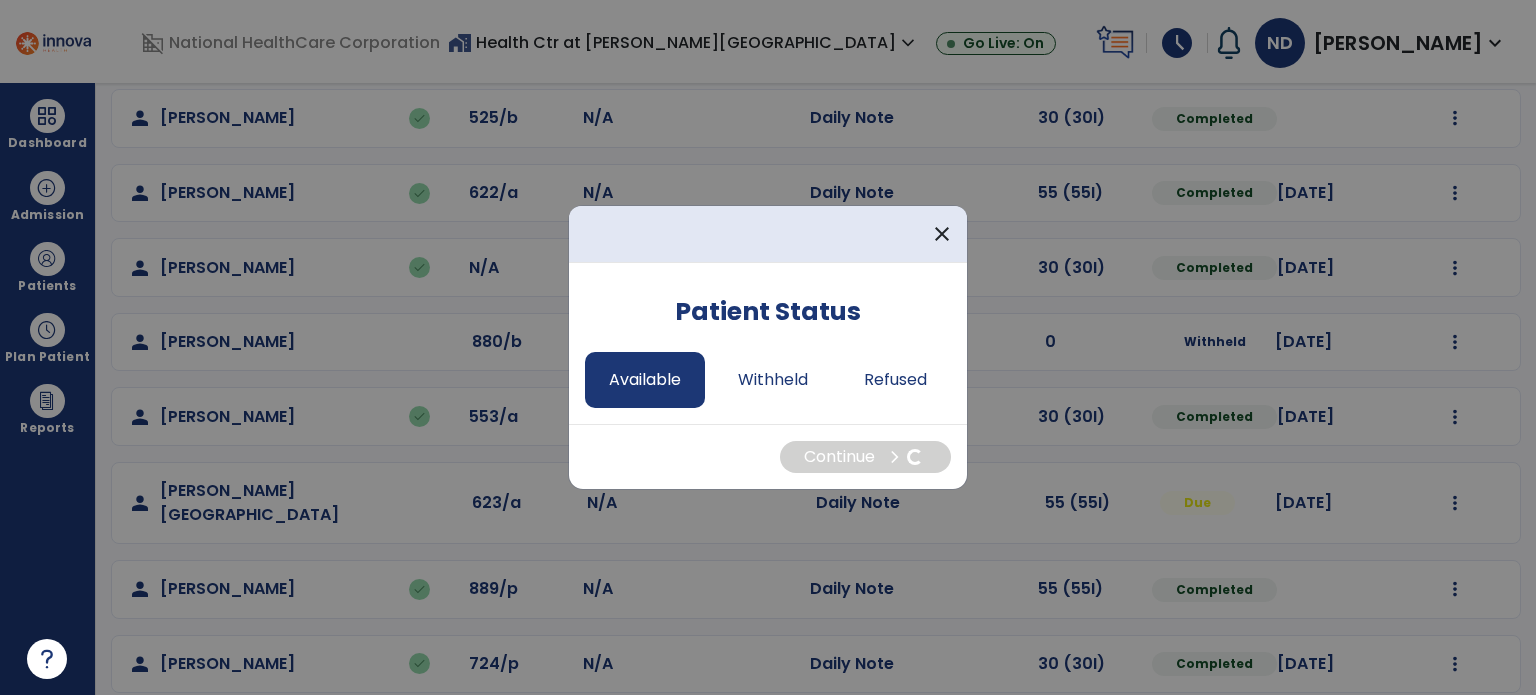 select on "*" 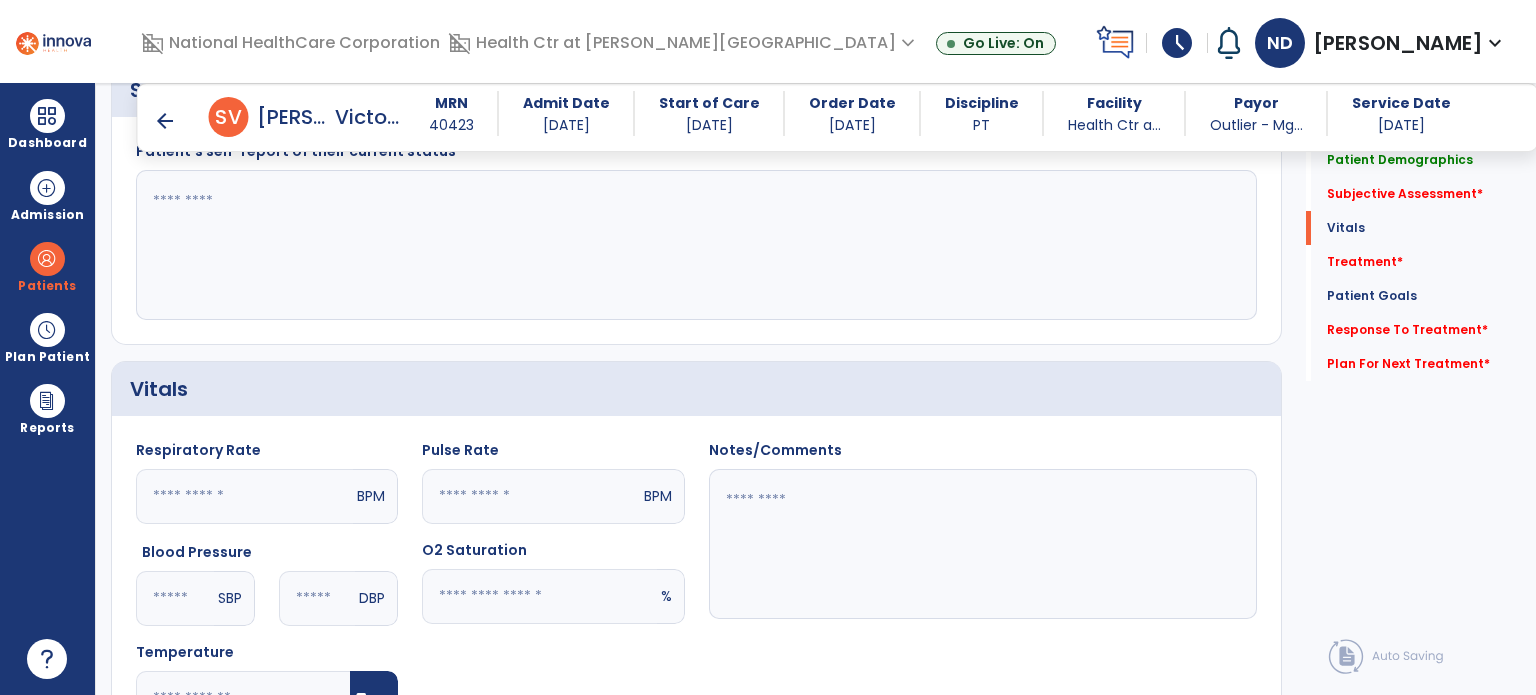 scroll, scrollTop: 464, scrollLeft: 0, axis: vertical 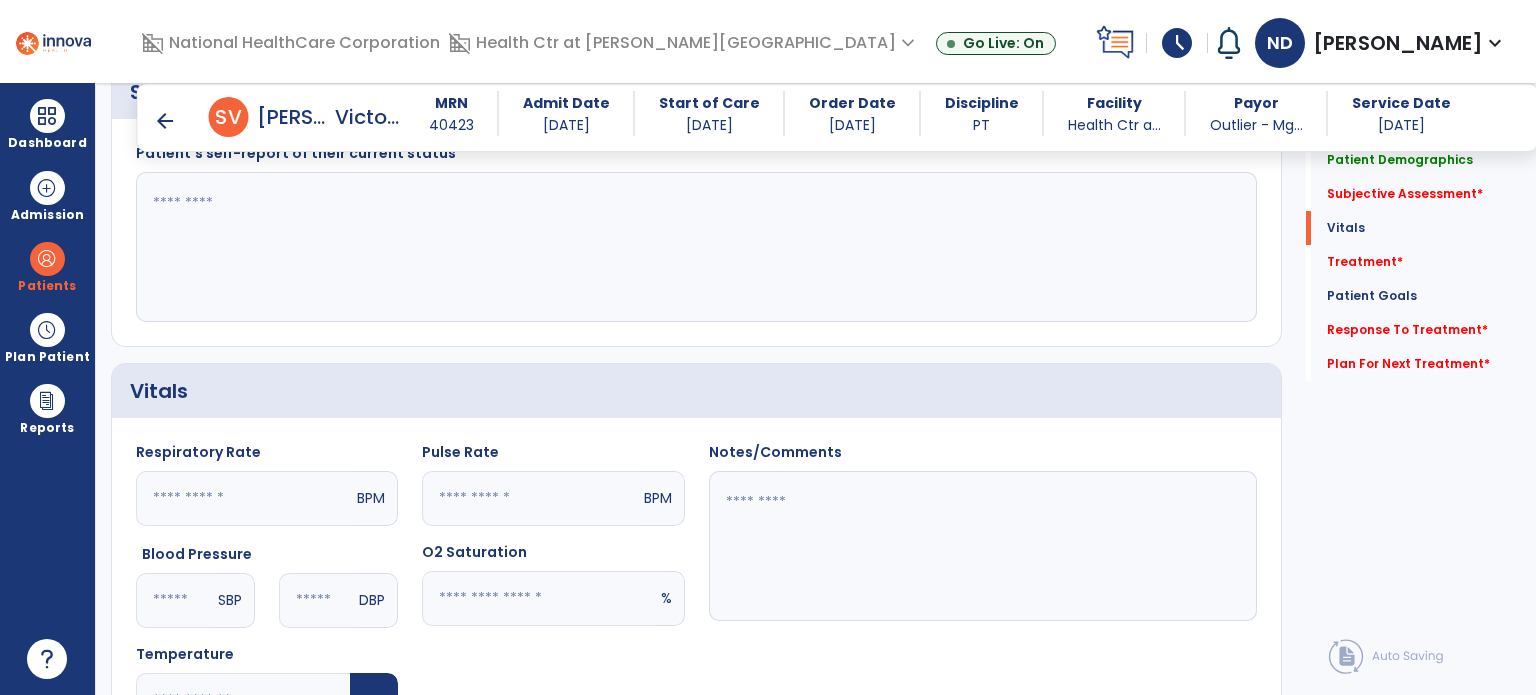 click 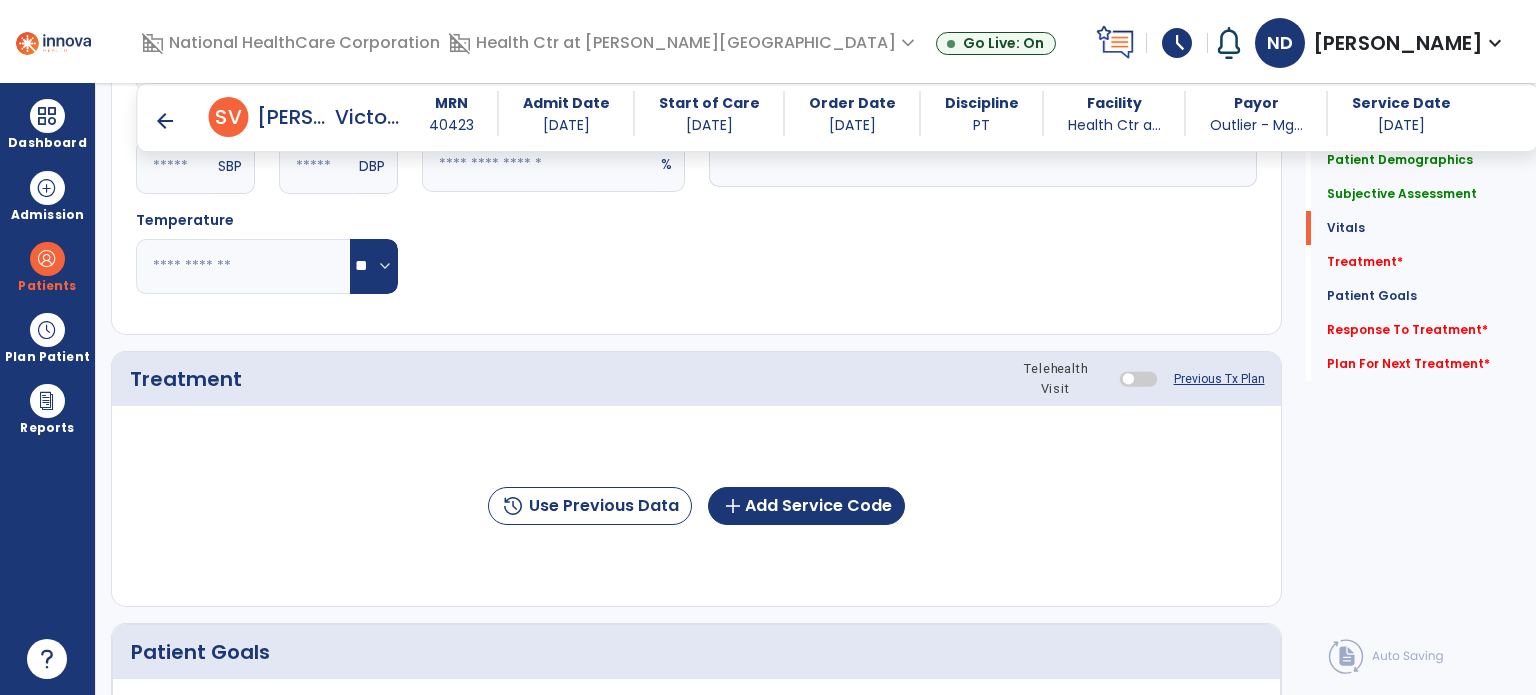 scroll, scrollTop: 1020, scrollLeft: 0, axis: vertical 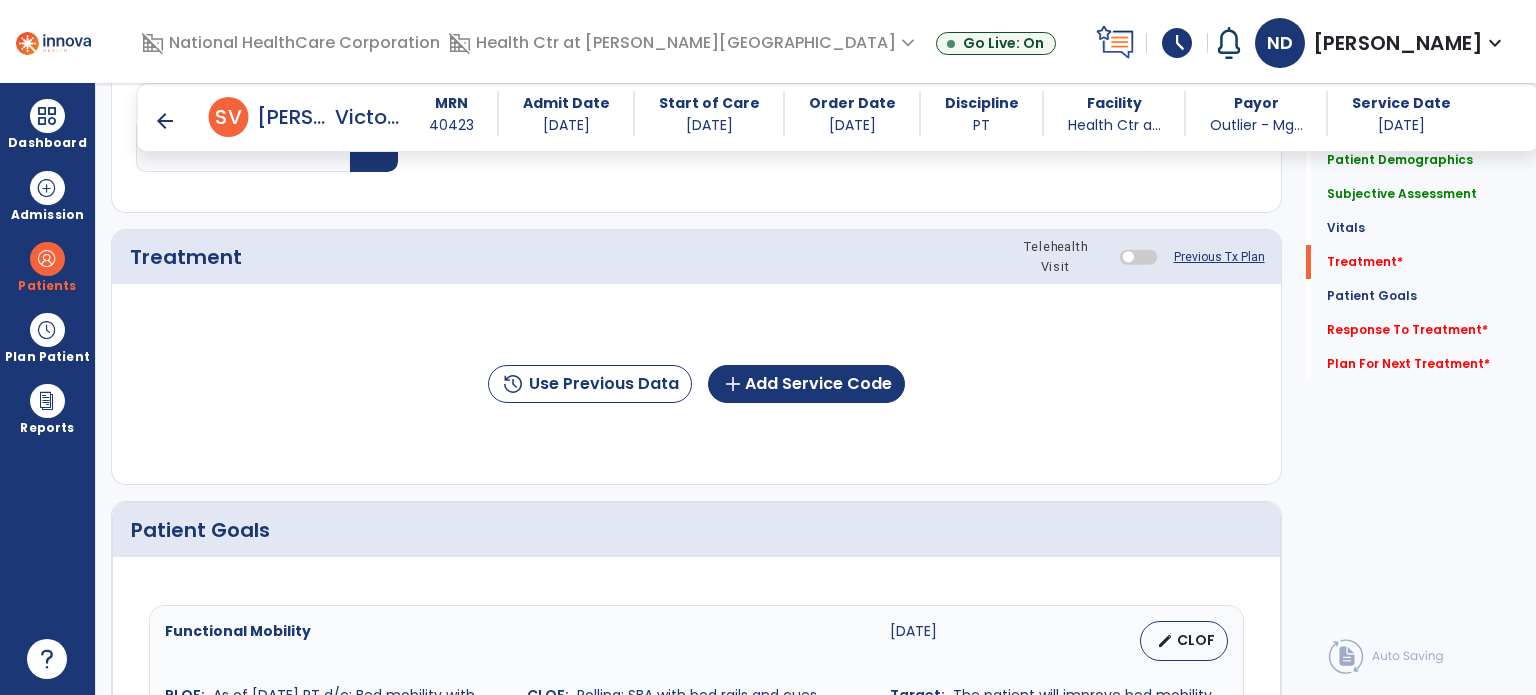 type on "**********" 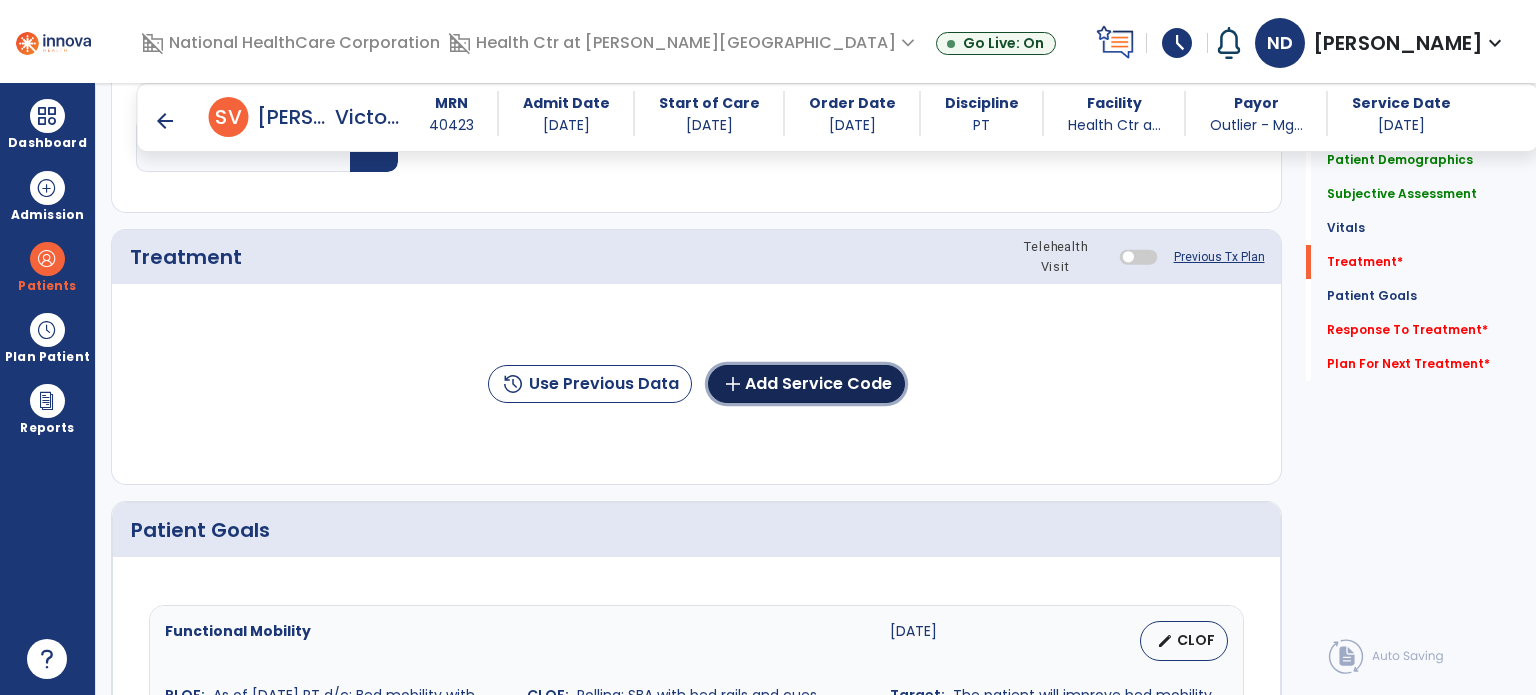 click on "add  Add Service Code" 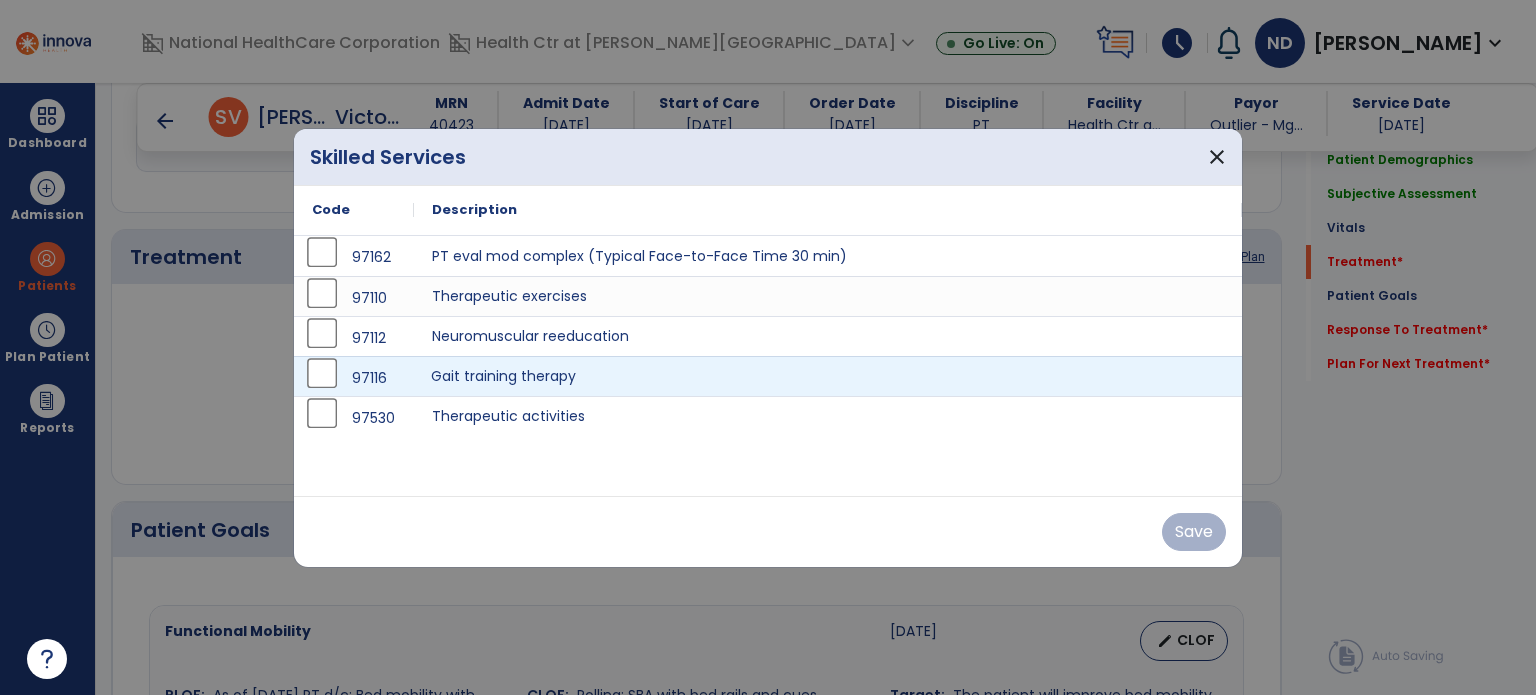click on "Gait training therapy" at bounding box center (828, 376) 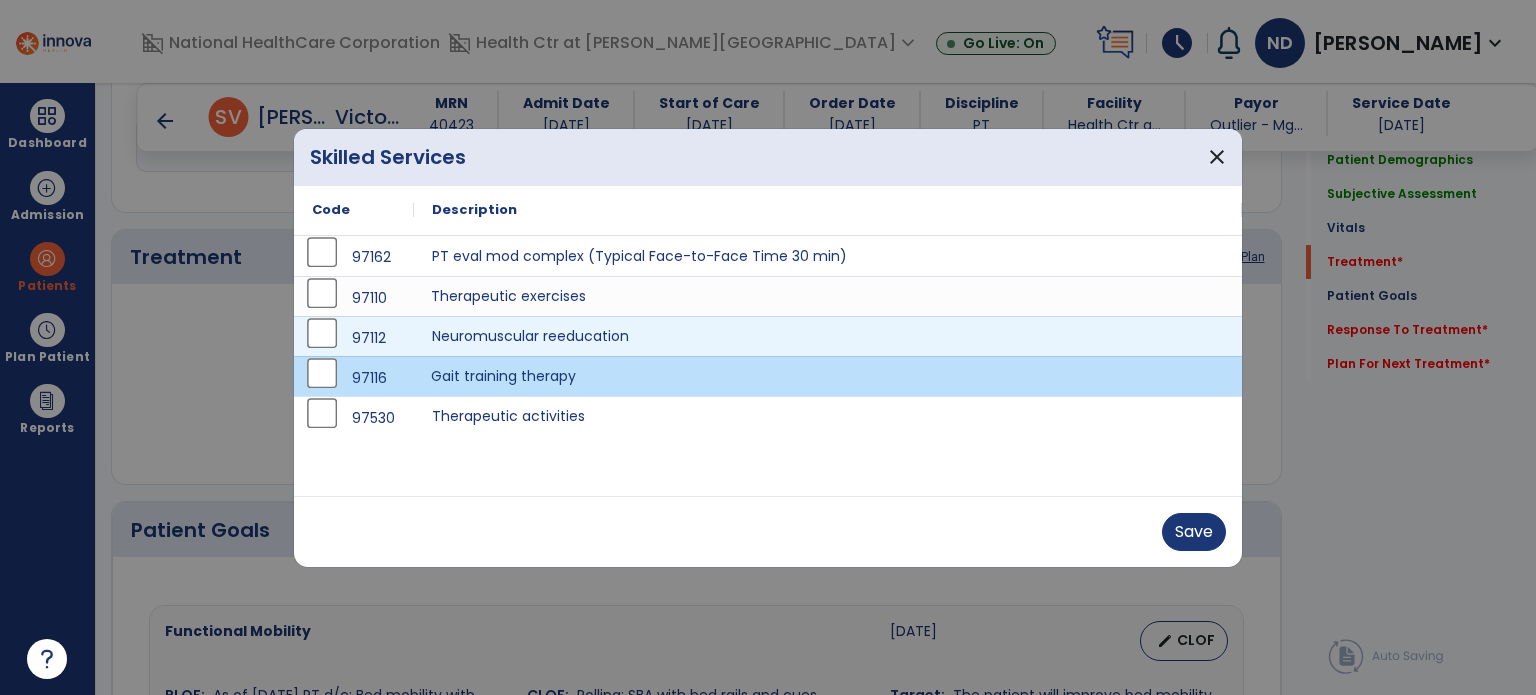 click on "Therapeutic exercises" at bounding box center [828, 296] 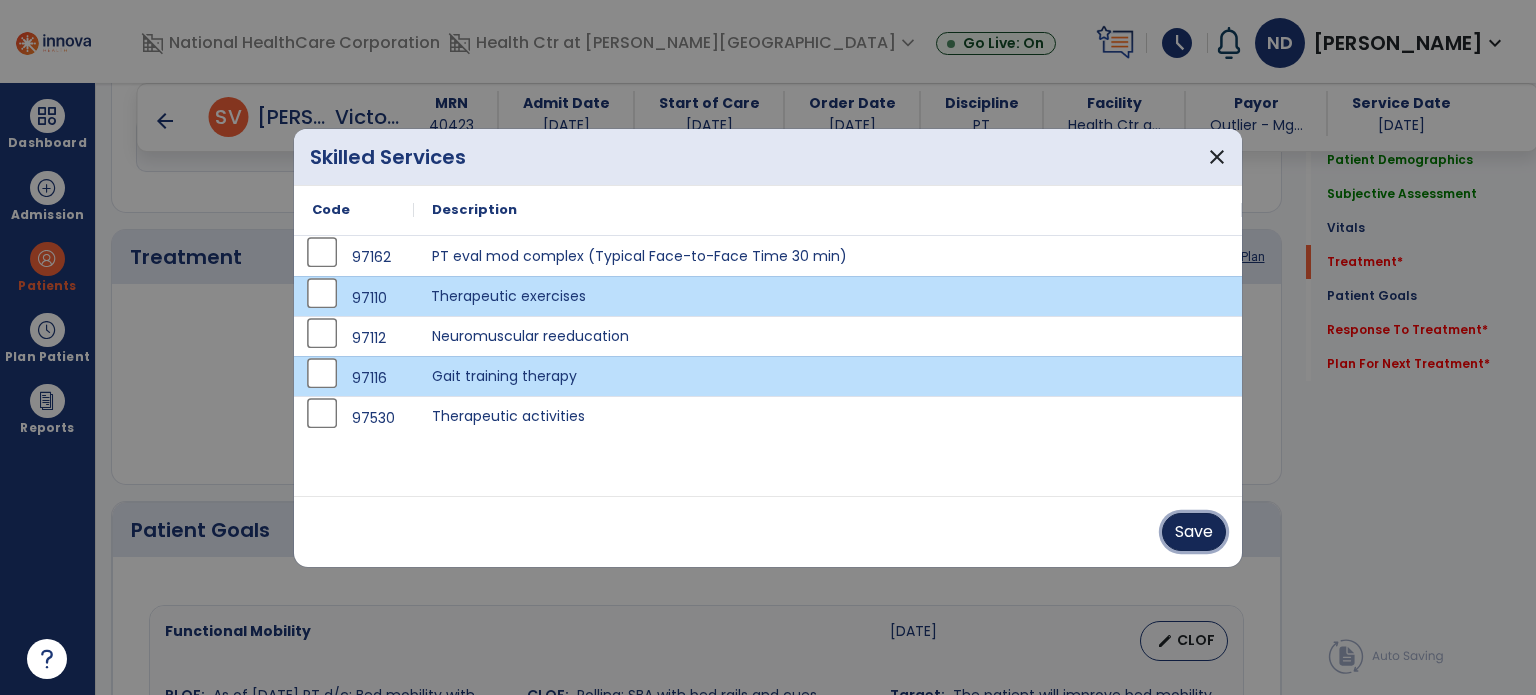 click on "Save" at bounding box center [1194, 532] 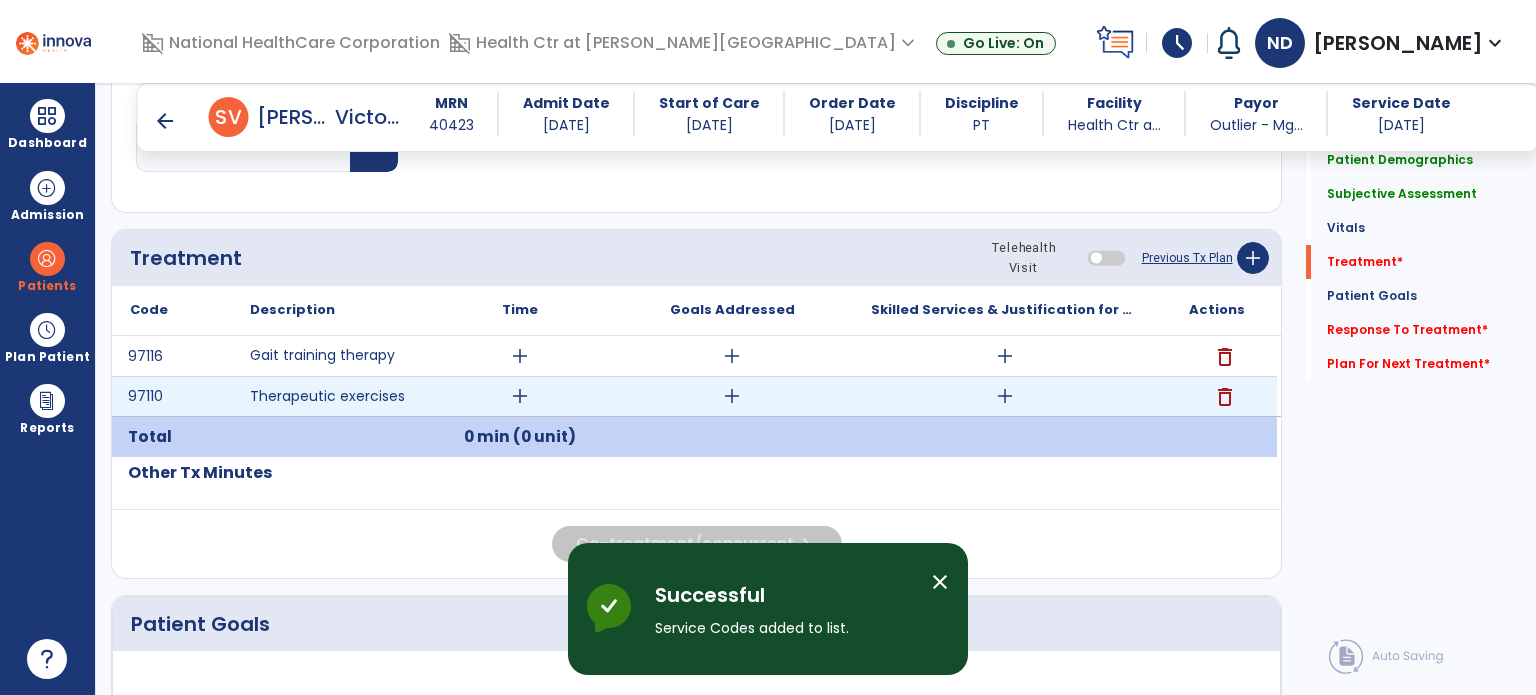 click on "add" at bounding box center (1005, 396) 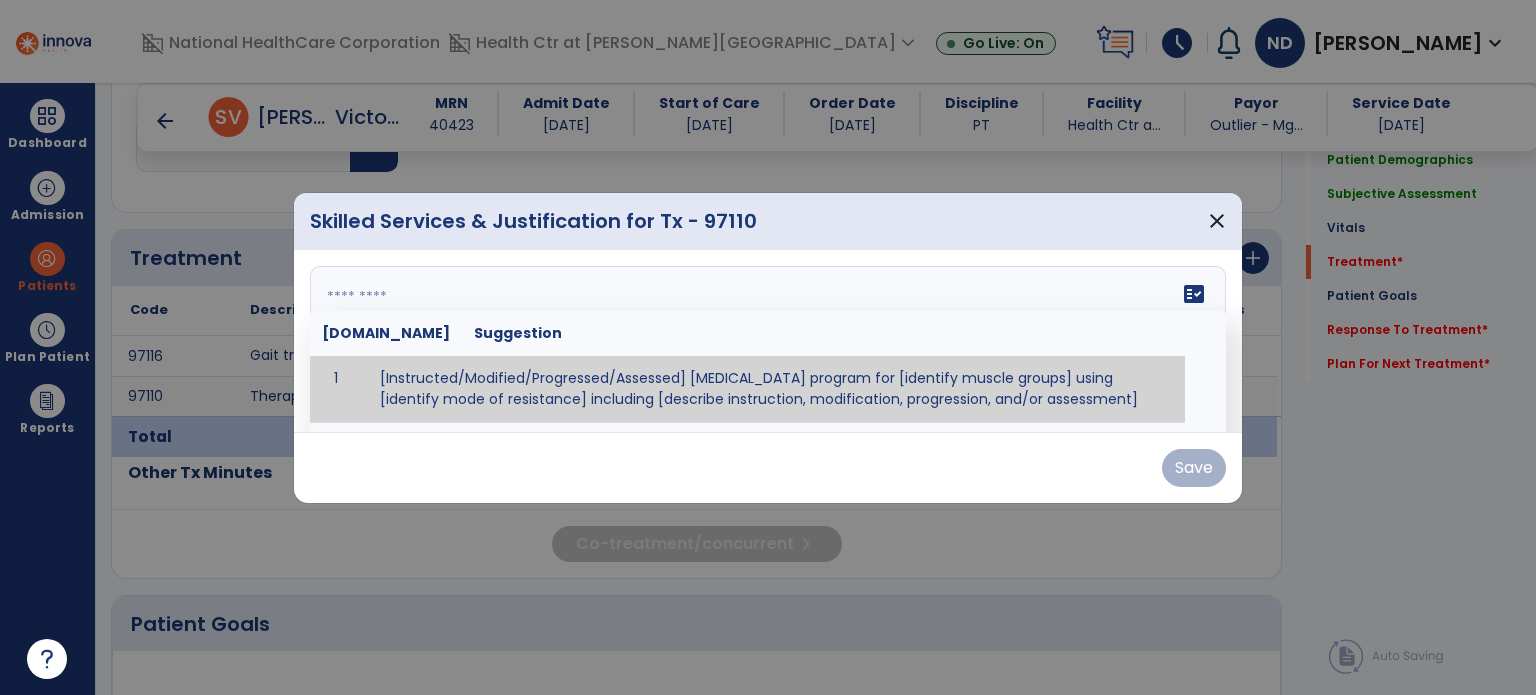 click on "fact_check  [DOMAIN_NAME] Suggestion 1 [Instructed/Modified/Progressed/Assessed] [MEDICAL_DATA] program for [identify muscle groups] using [identify mode of resistance] including [describe instruction, modification, progression, and/or assessment] 2 [Instructed/Modified/Progressed/Assessed] aerobic exercise program using [identify equipment/mode] including [describe instruction, modification,progression, and/or assessment] 3 [Instructed/Modified/Progressed/Assessed] [PROM/A/AROM/AROM] program for [identify joint movements] using [contract-relax, over-pressure, inhibitory techniques, other] 4 [Assessed/Tested] aerobic capacity with administration of [aerobic capacity test]" at bounding box center (768, 341) 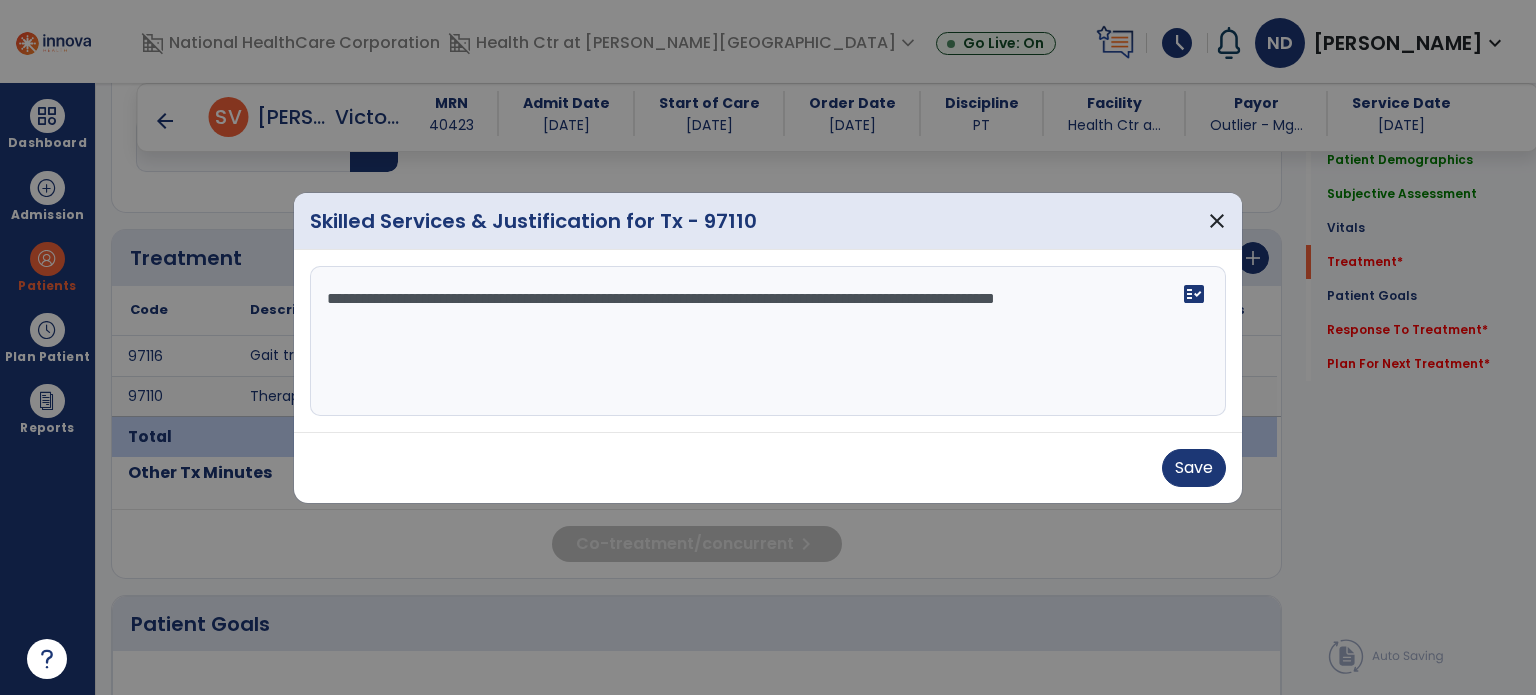 type on "**********" 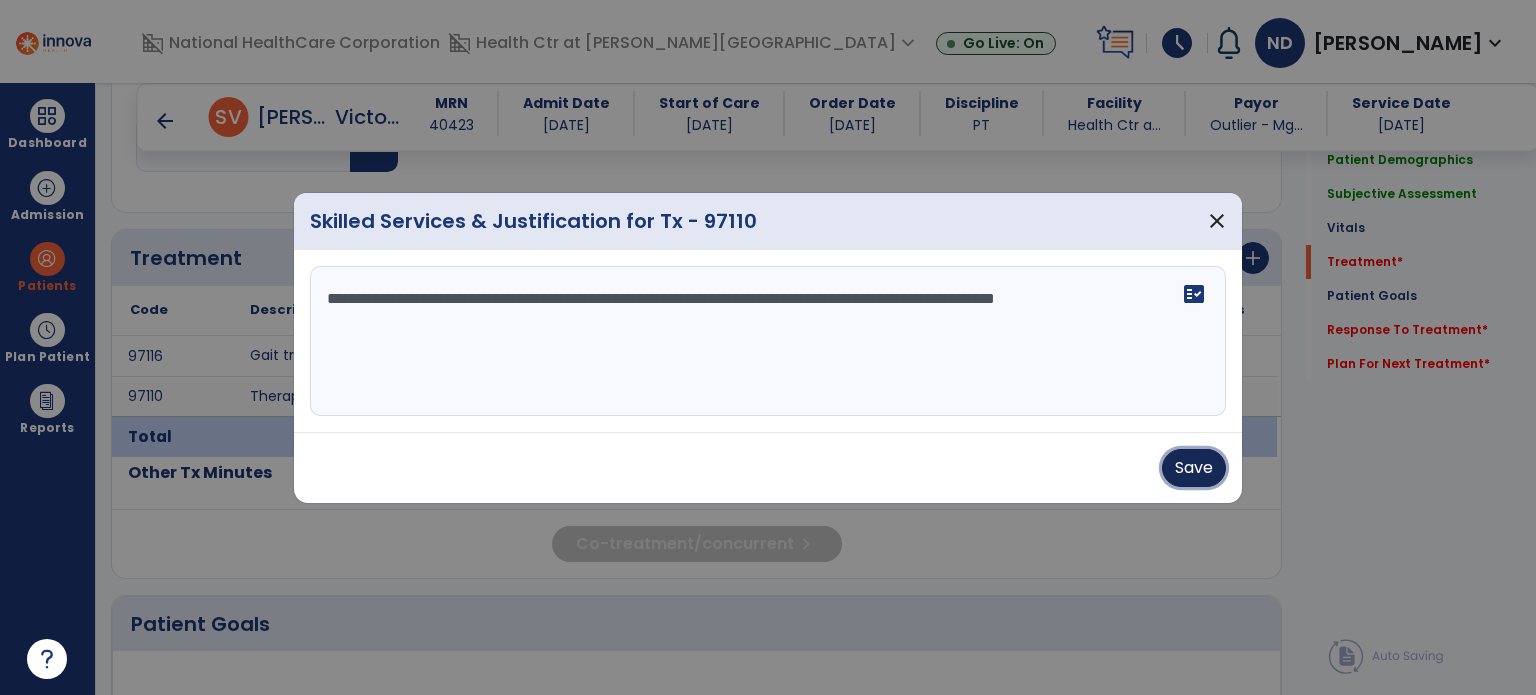 click on "Save" at bounding box center [1194, 468] 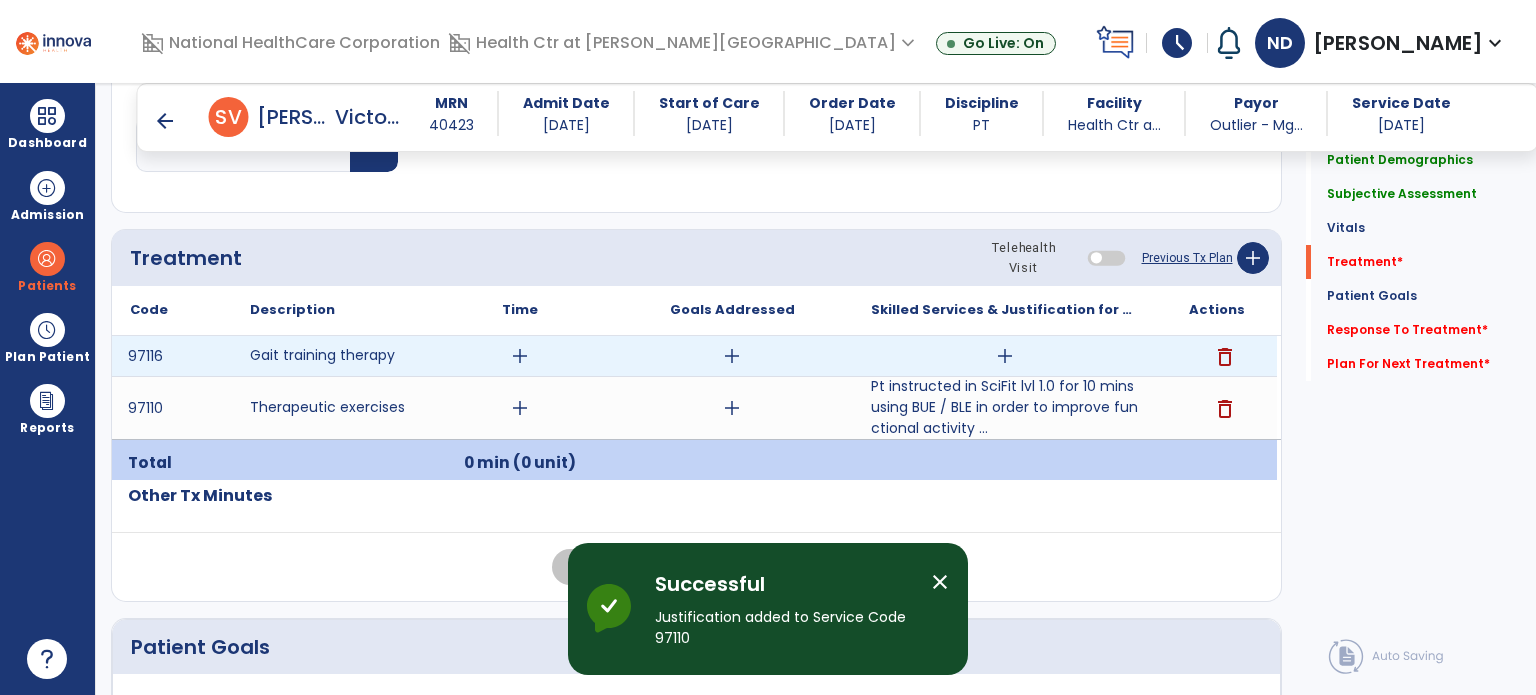 click on "add" at bounding box center (1004, 356) 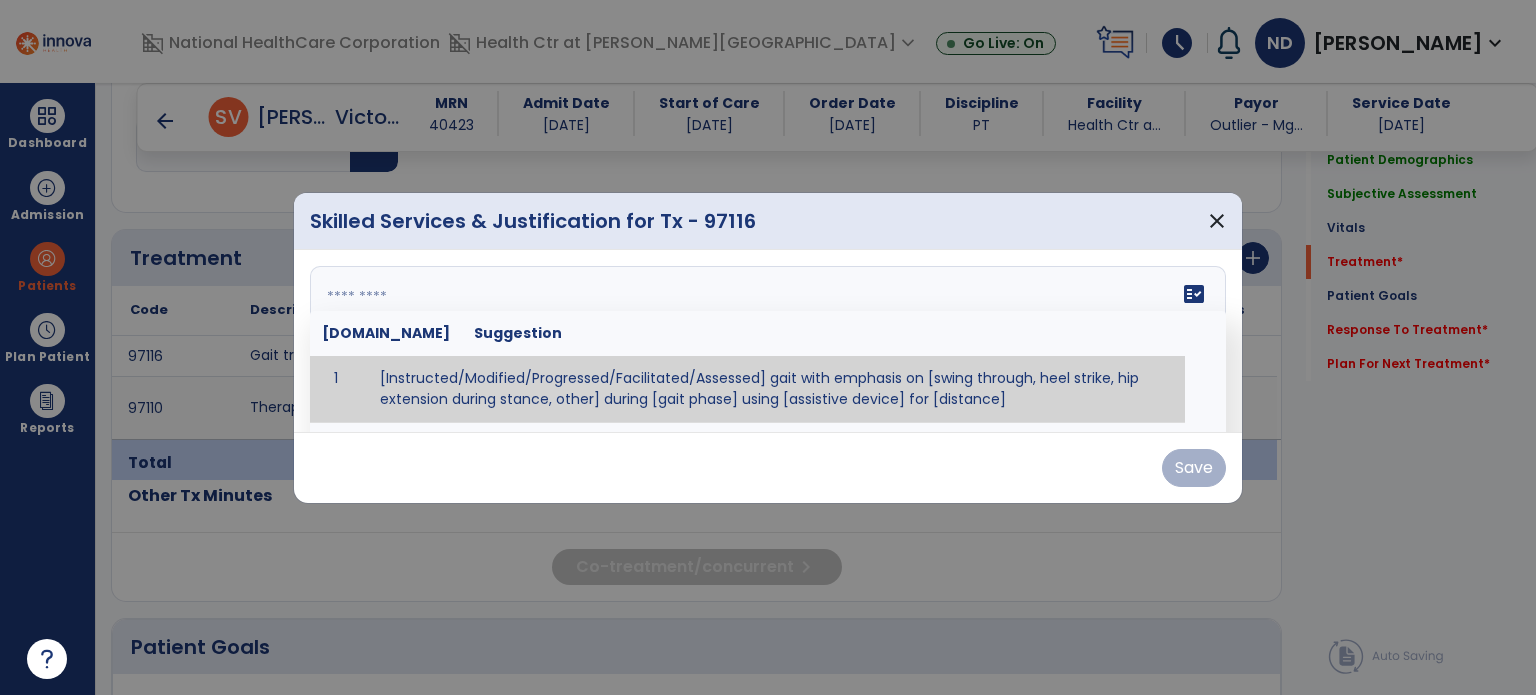 click on "fact_check  [DOMAIN_NAME] Suggestion 1 [Instructed/Modified/Progressed/Facilitated/Assessed] gait with emphasis on [swing through, heel strike, hip extension during stance, other] during [gait phase] using [assistive device] for [distance] 2 [Instructed/Modified/Progressed/Facilitated/Assessed] use of [assistive device] and [NWB, PWB, step-to gait pattern, step through gait pattern] 3 [Instructed/Modified/Progressed/Facilitated/Assessed] patient's ability to [ascend/descend # of steps, perform directional changes, walk on even/uneven surfaces, pick-up objects off floor, velocity changes, other] using [assistive device]. 4 [Instructed/Modified/Progressed/Facilitated/Assessed] pre-gait activities including [identify exercise] in order to prepare for gait training. 5" at bounding box center [768, 341] 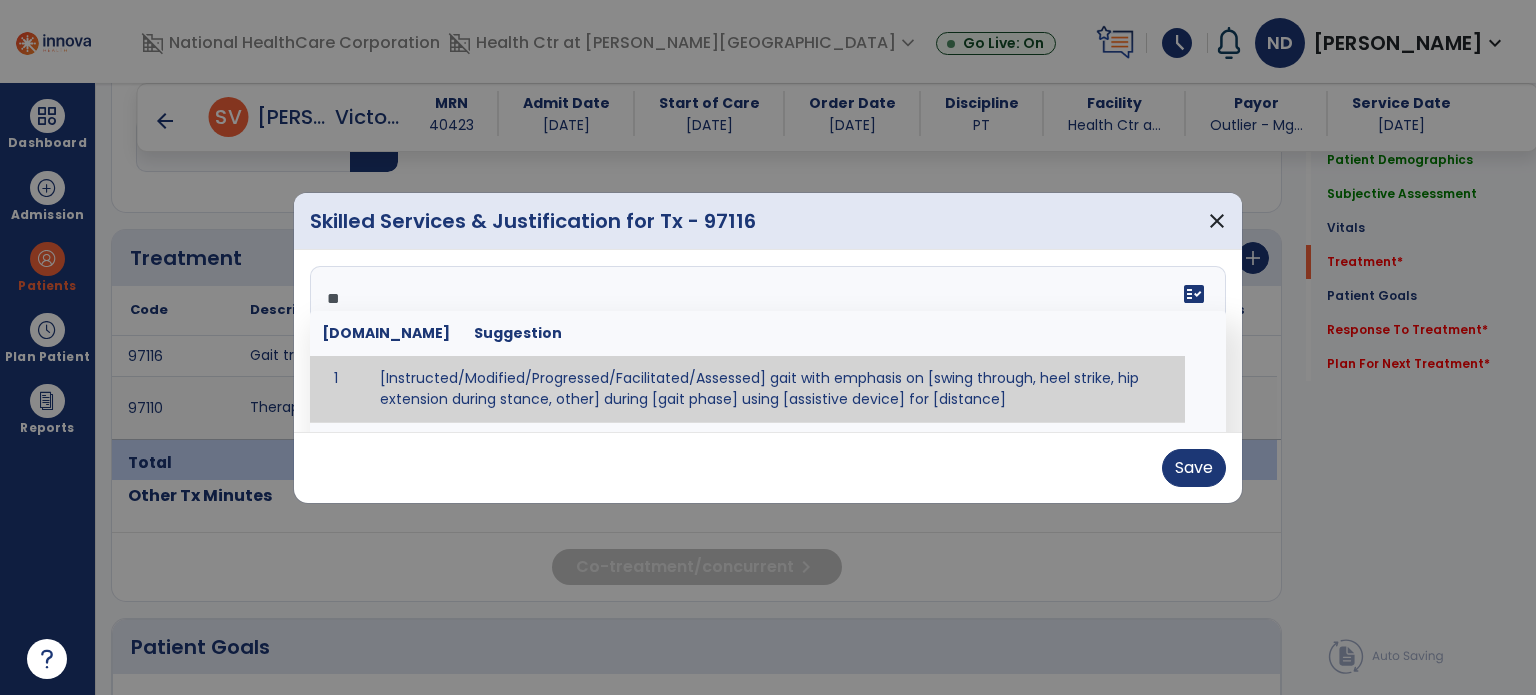 type on "*" 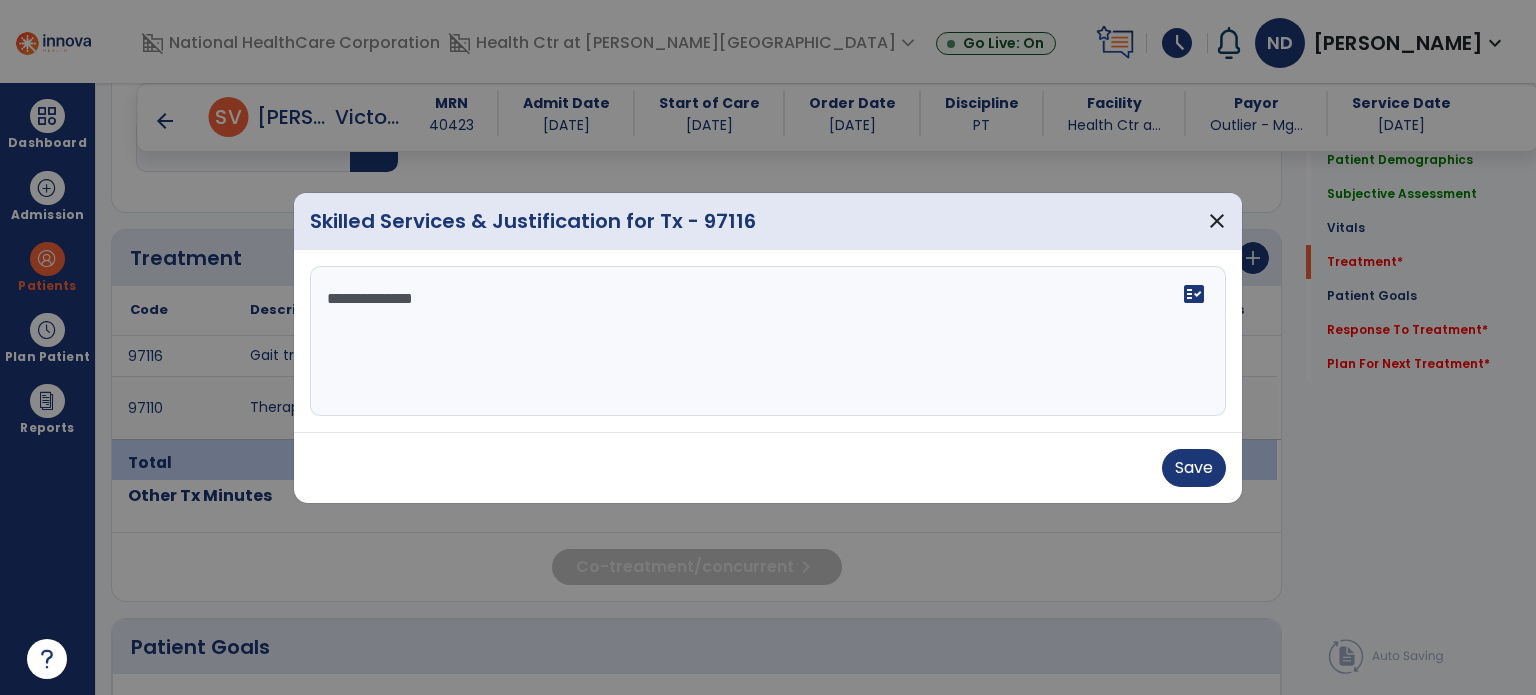 click on "**********" at bounding box center (768, 341) 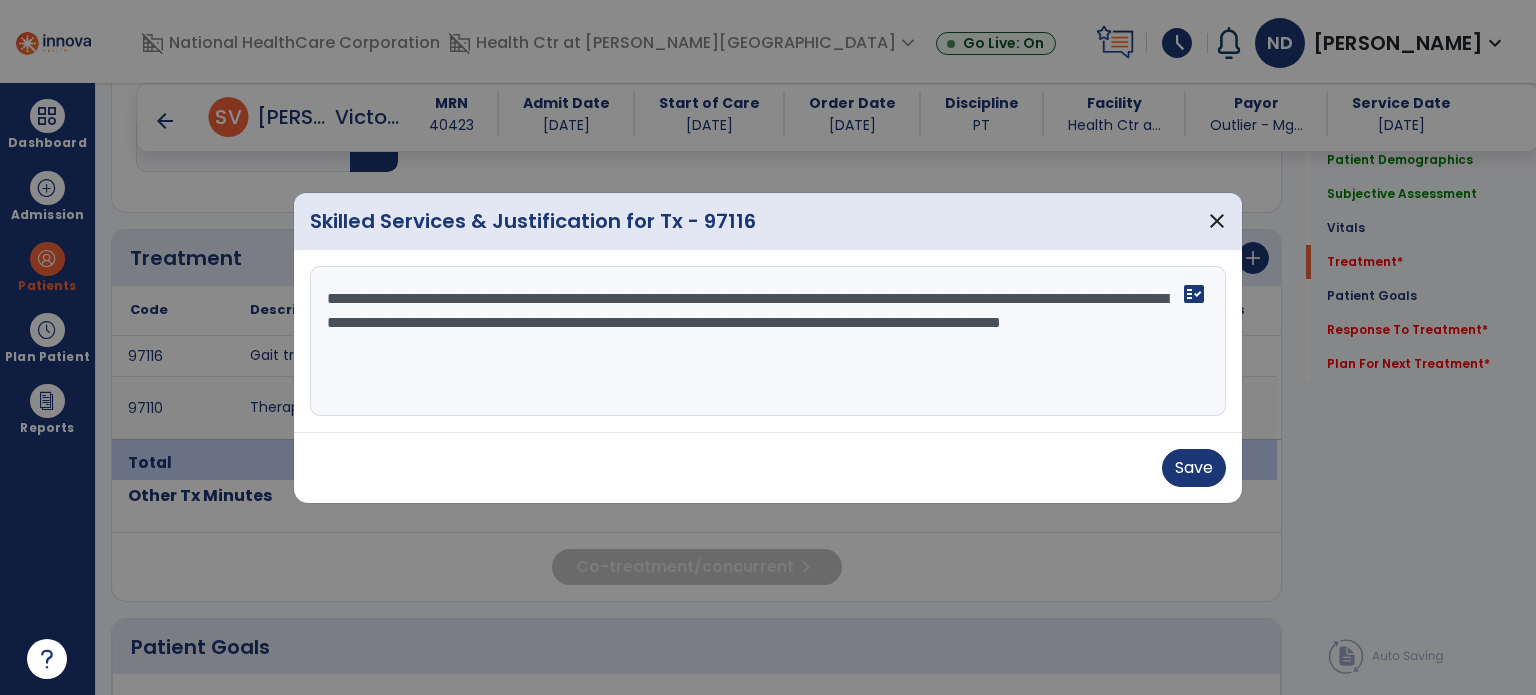 type on "**********" 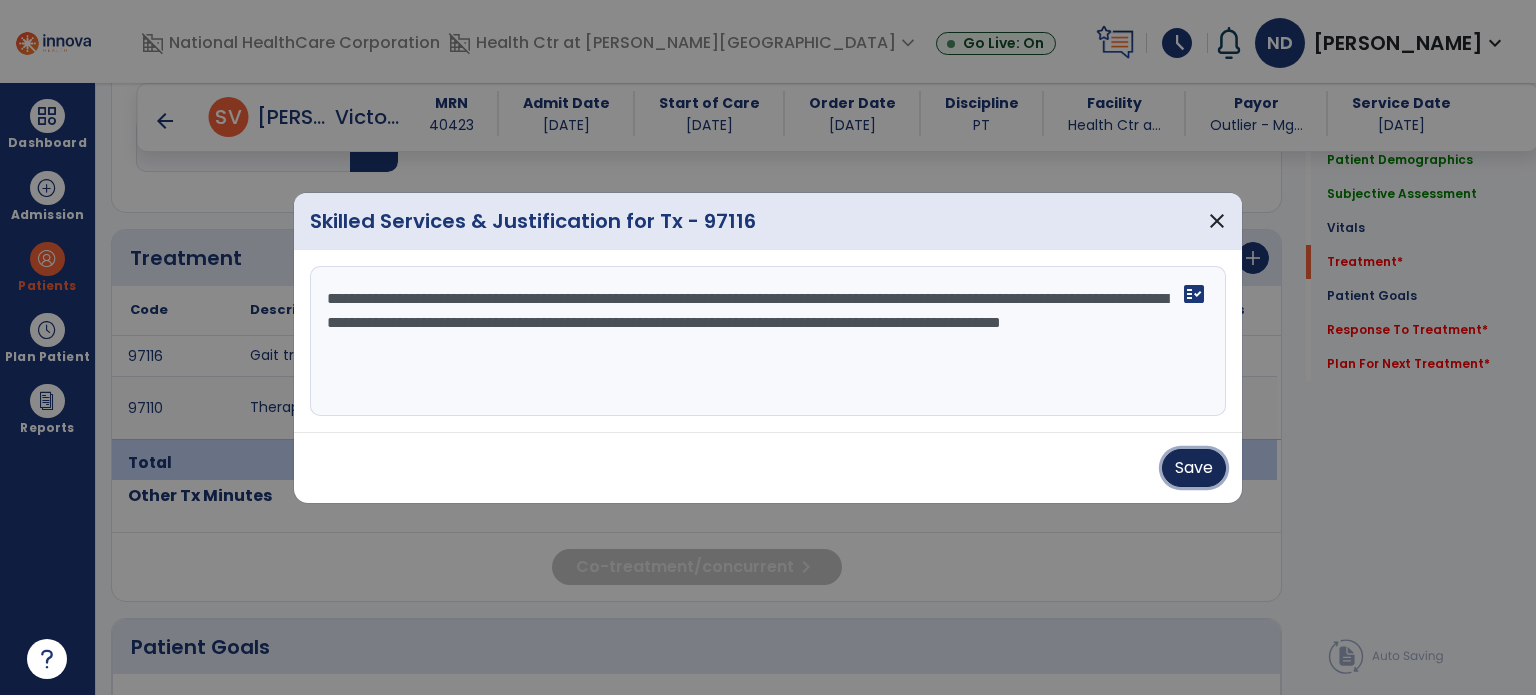 click on "Save" at bounding box center (1194, 468) 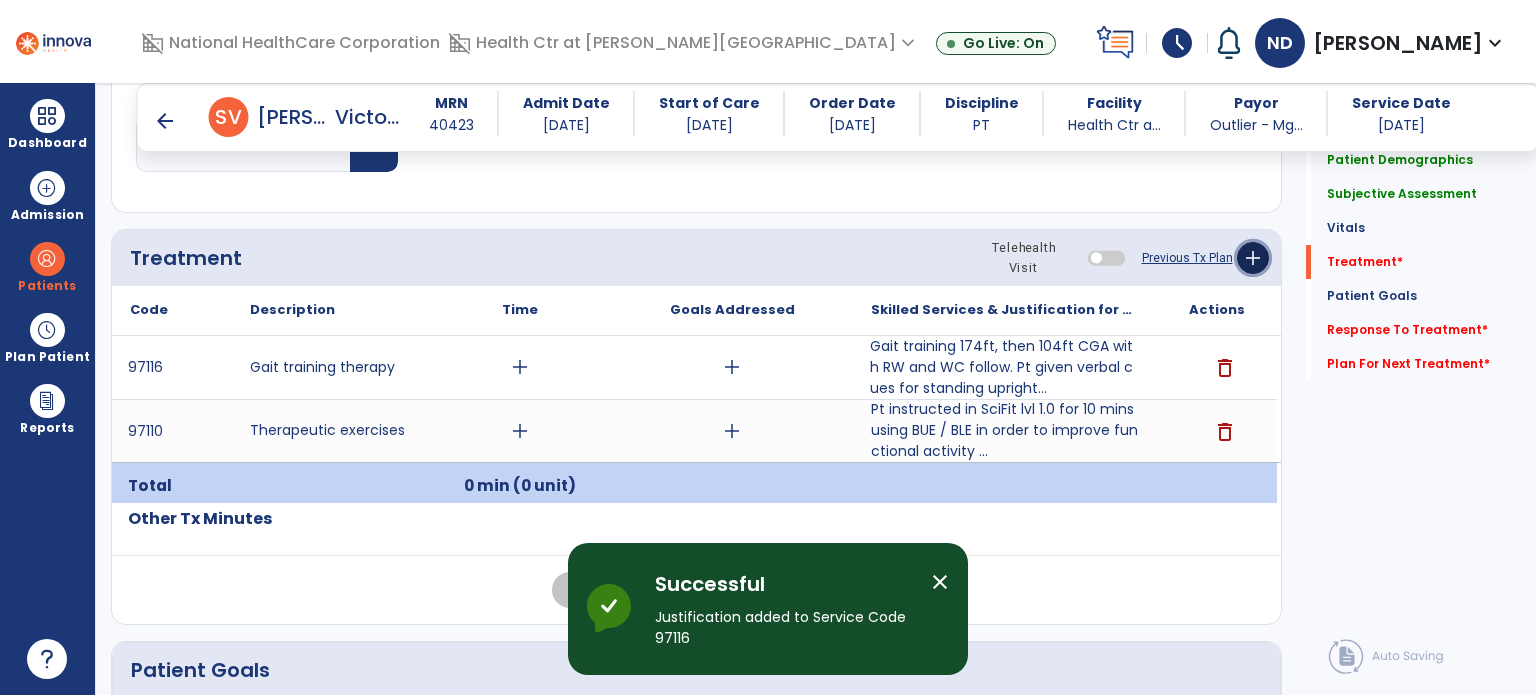 click on "add" 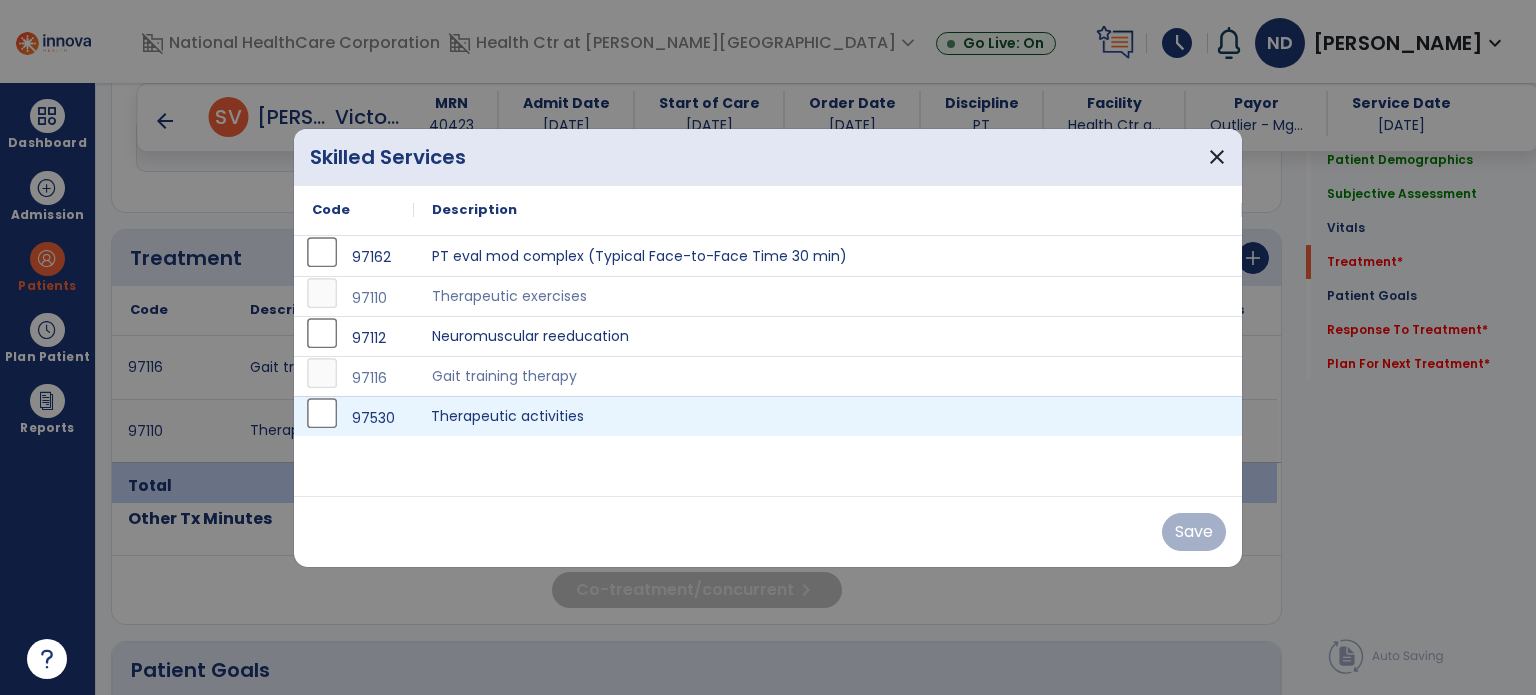click on "Therapeutic activities" at bounding box center [828, 416] 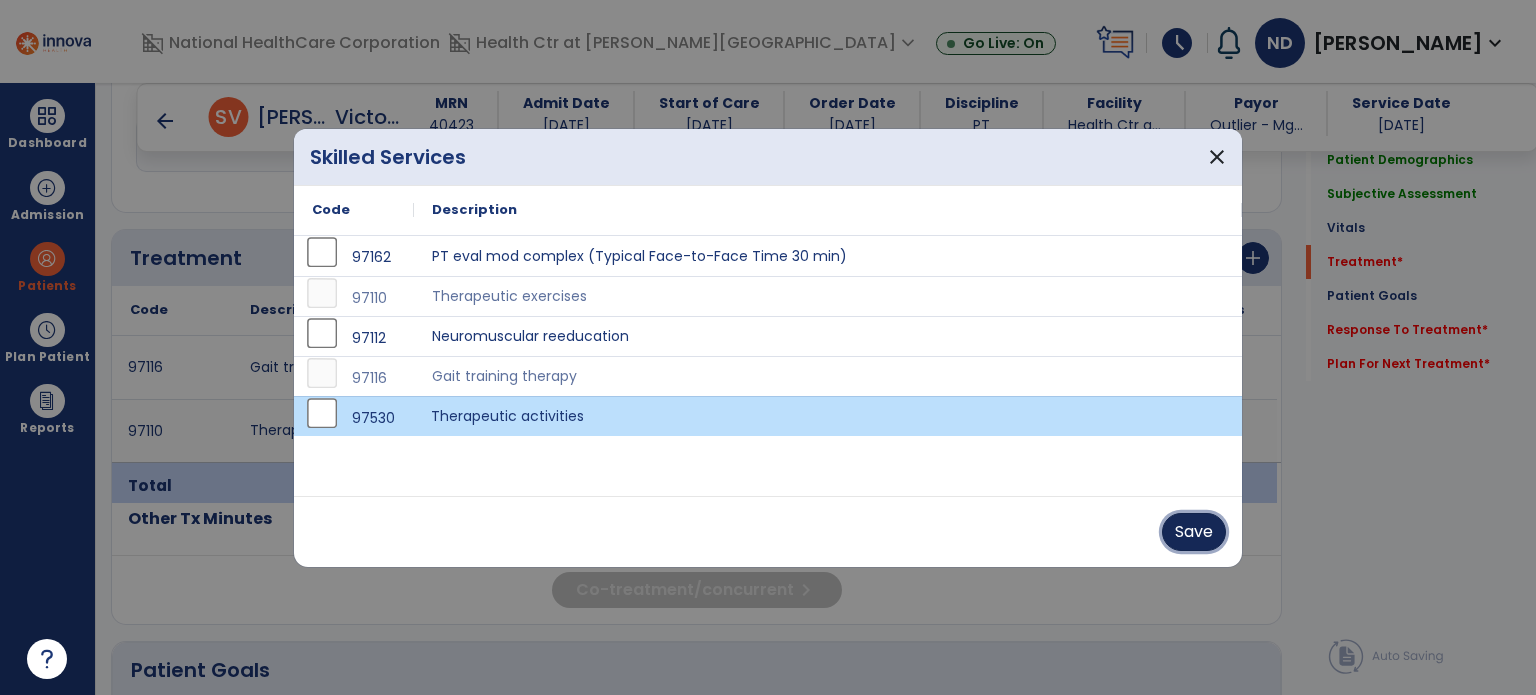 click on "Save" at bounding box center (1194, 532) 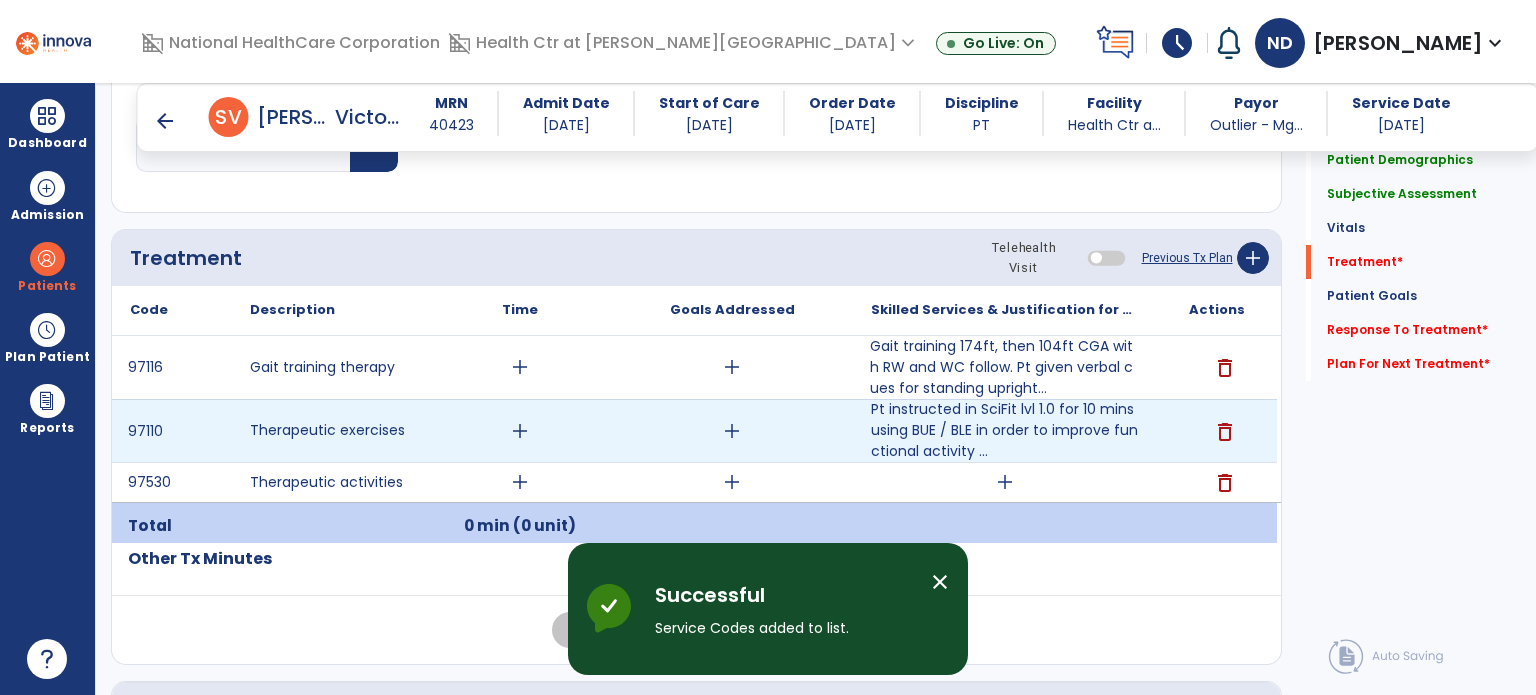 click on "add" at bounding box center (732, 431) 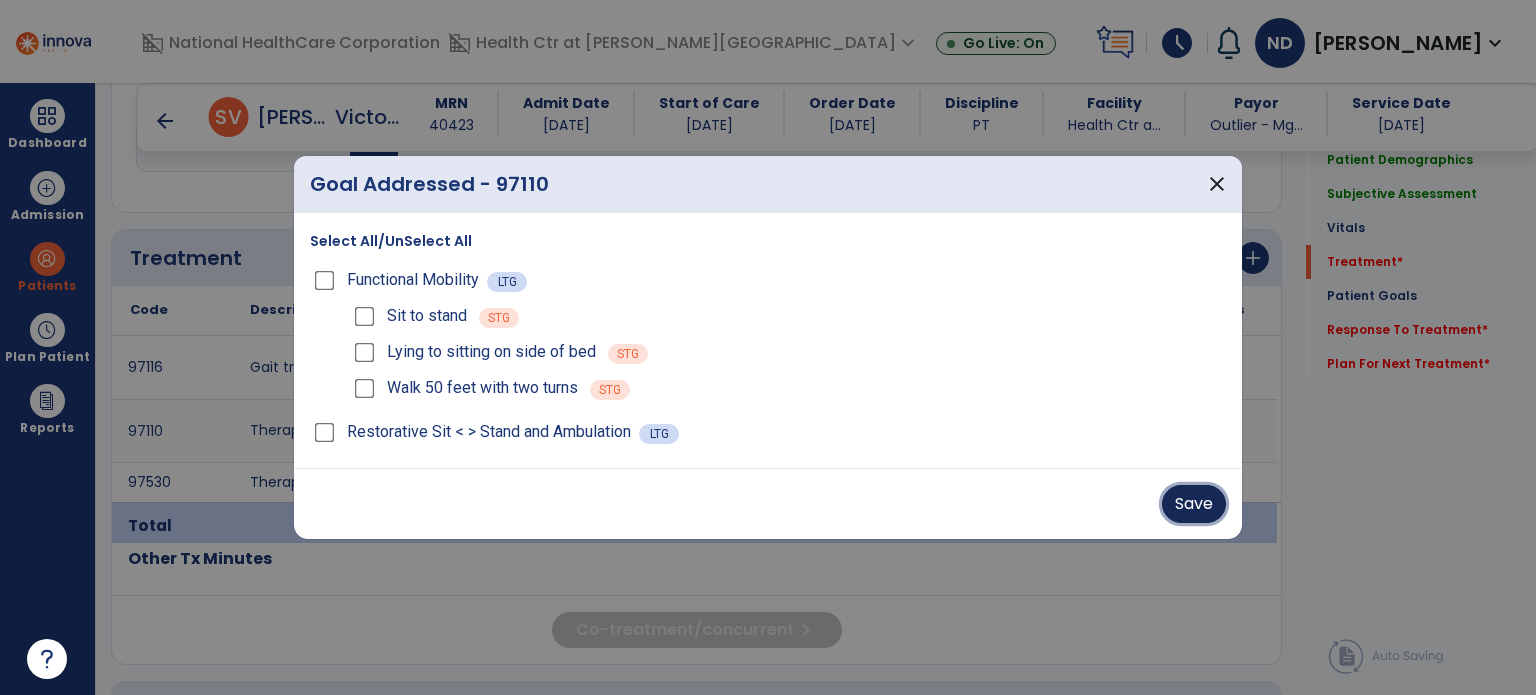 click on "Save" at bounding box center (1194, 504) 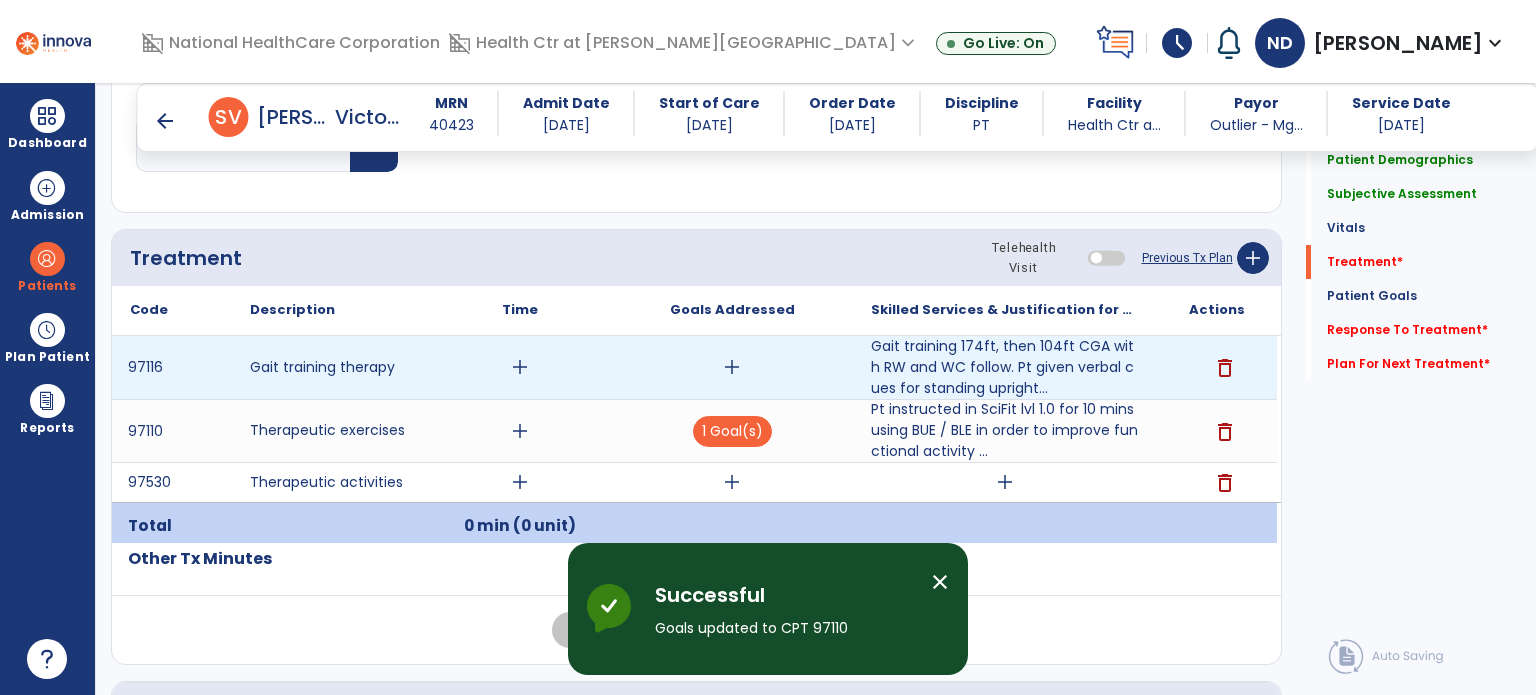 click on "add" at bounding box center [732, 367] 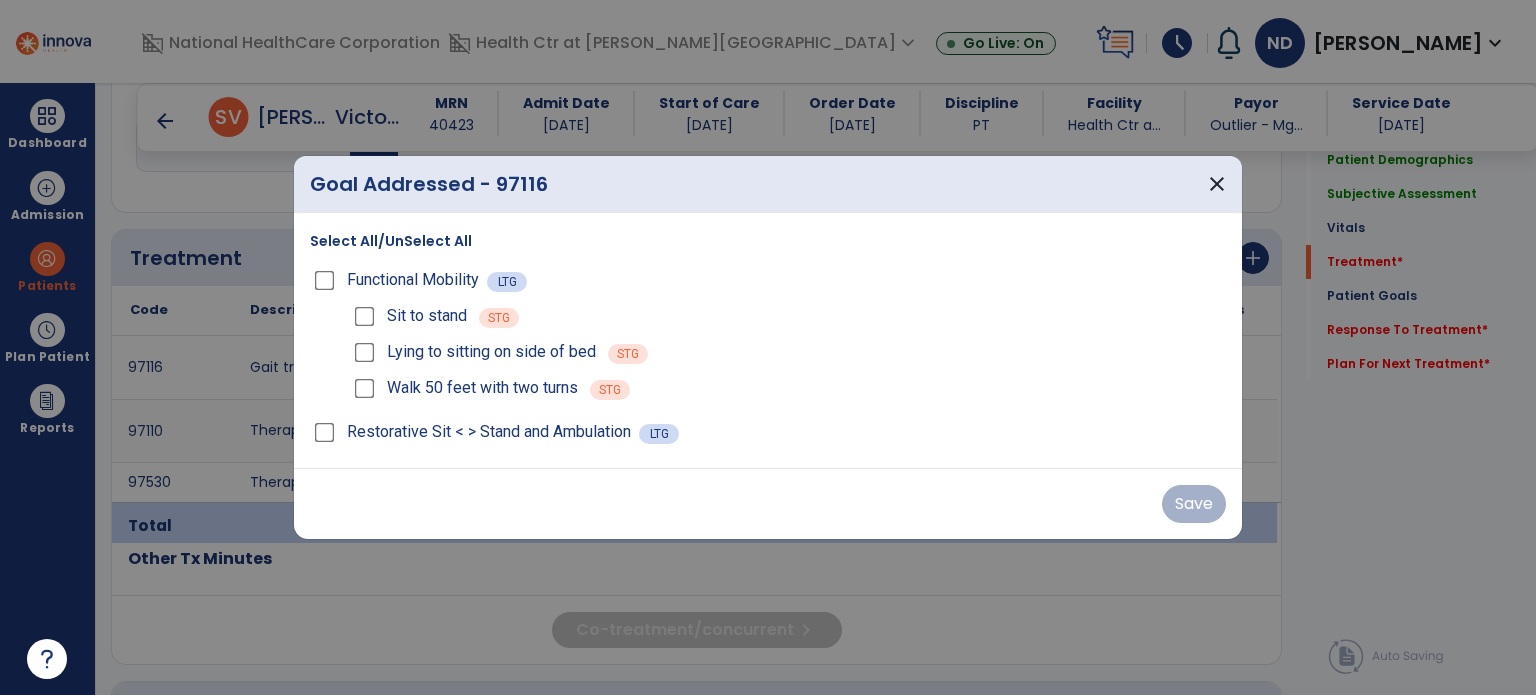 click on "Walk 50 feet with two turns  STG" at bounding box center (788, 388) 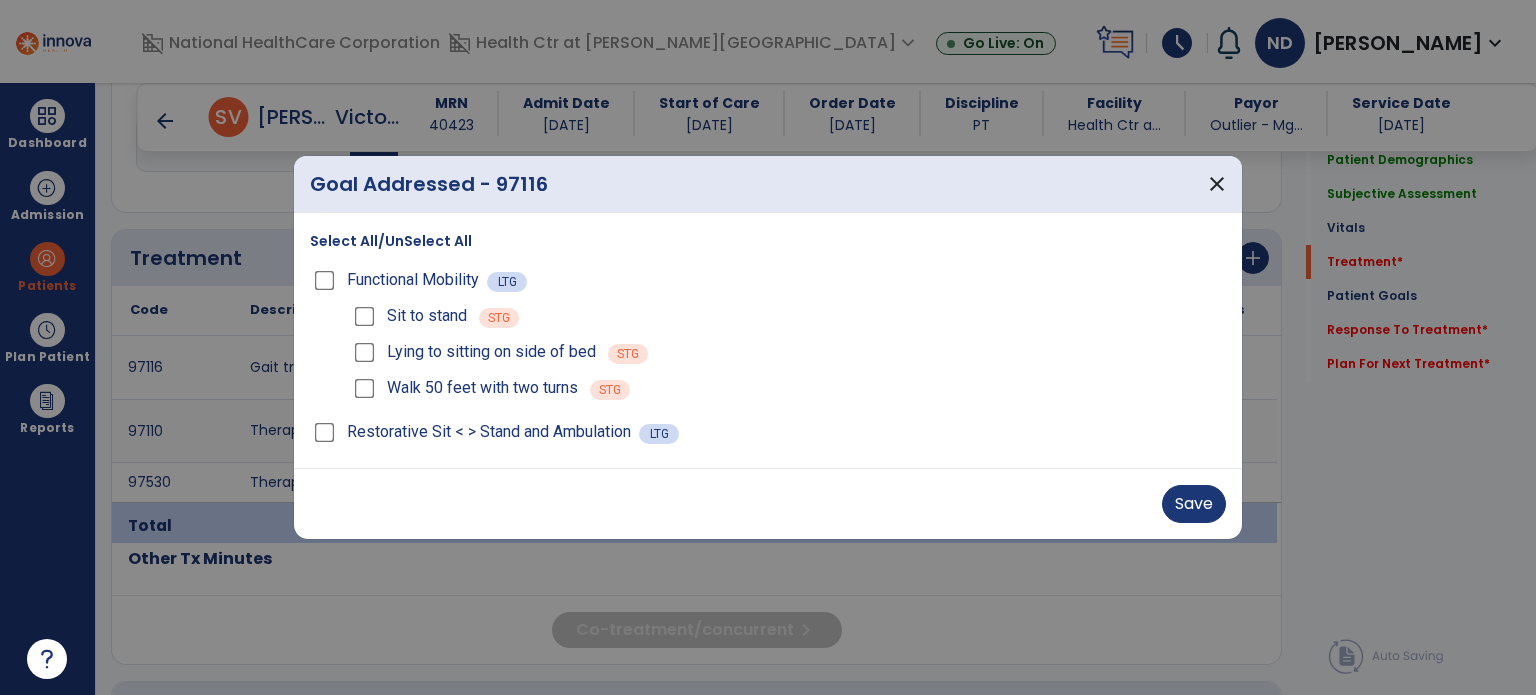 click on "Save" at bounding box center [768, 504] 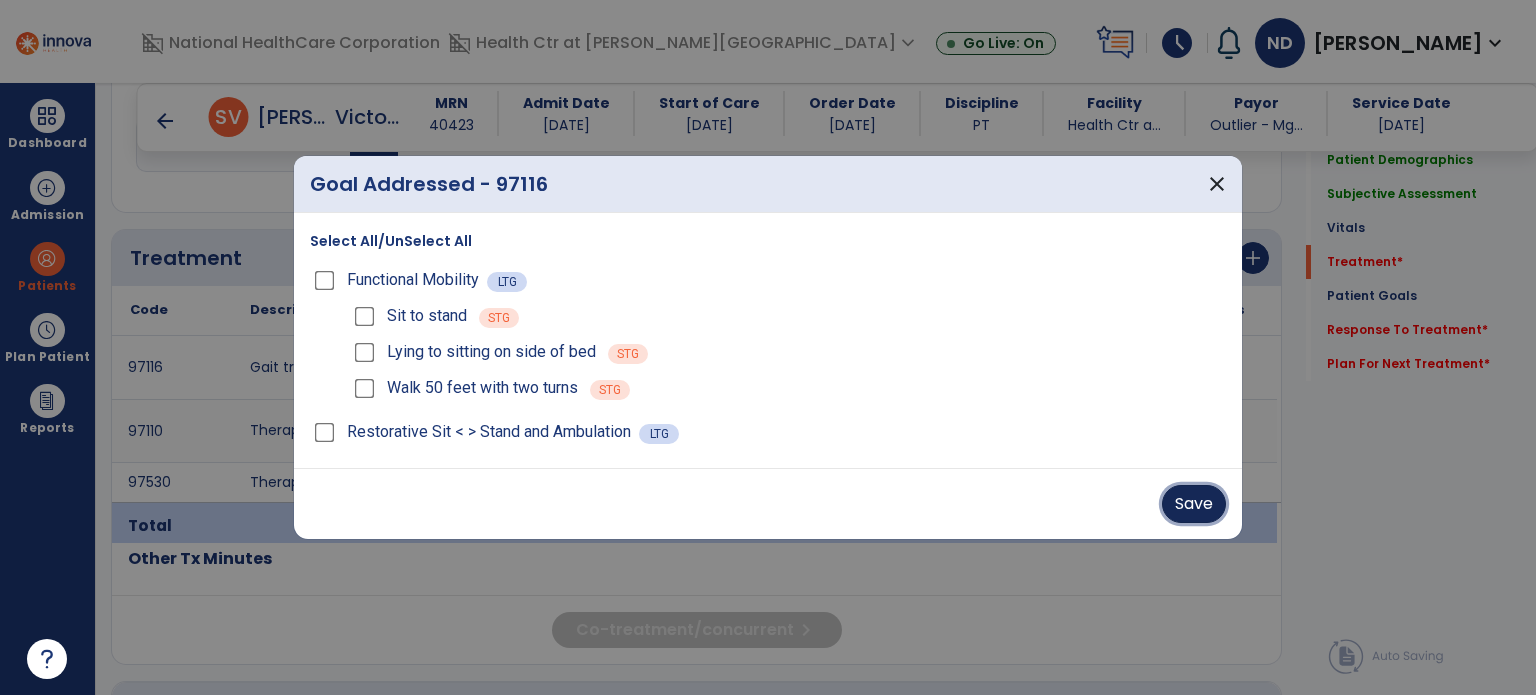click on "Save" at bounding box center [1194, 504] 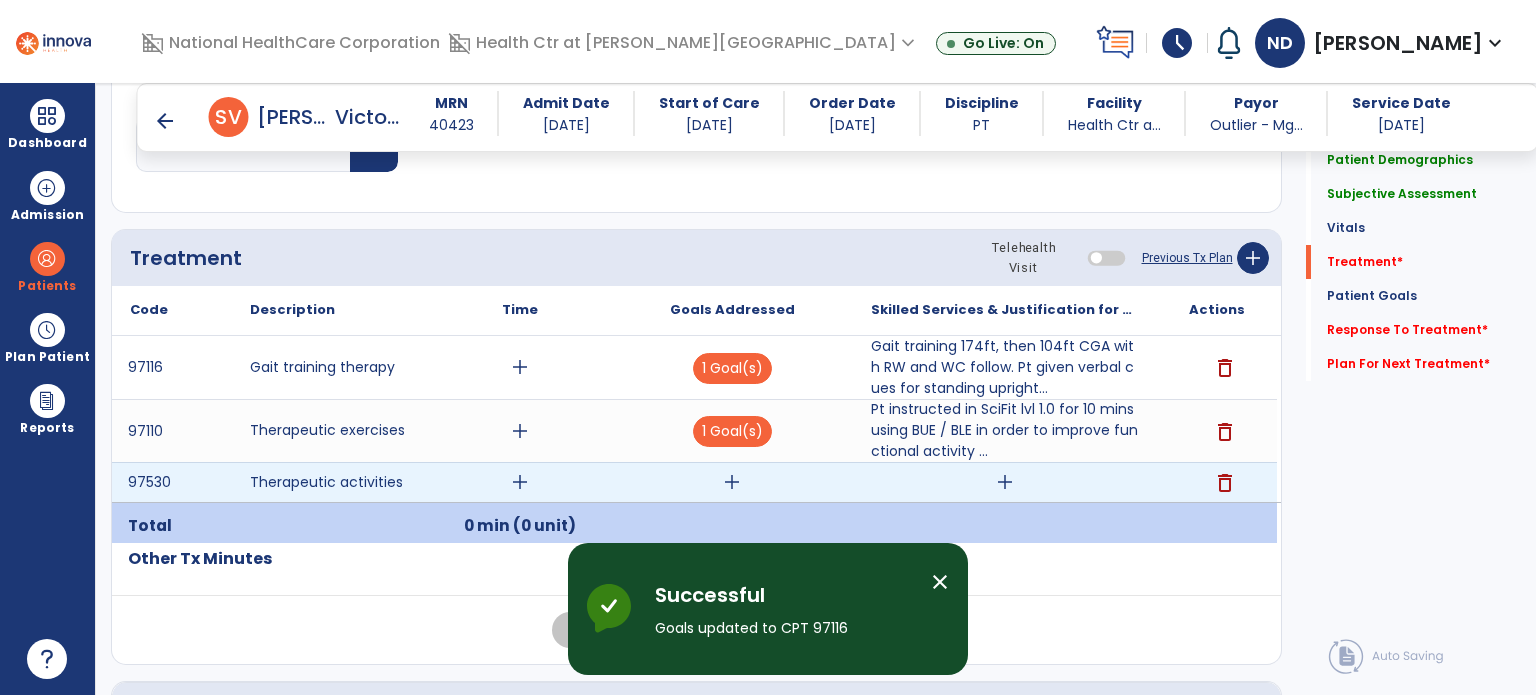 click on "add" at bounding box center [732, 482] 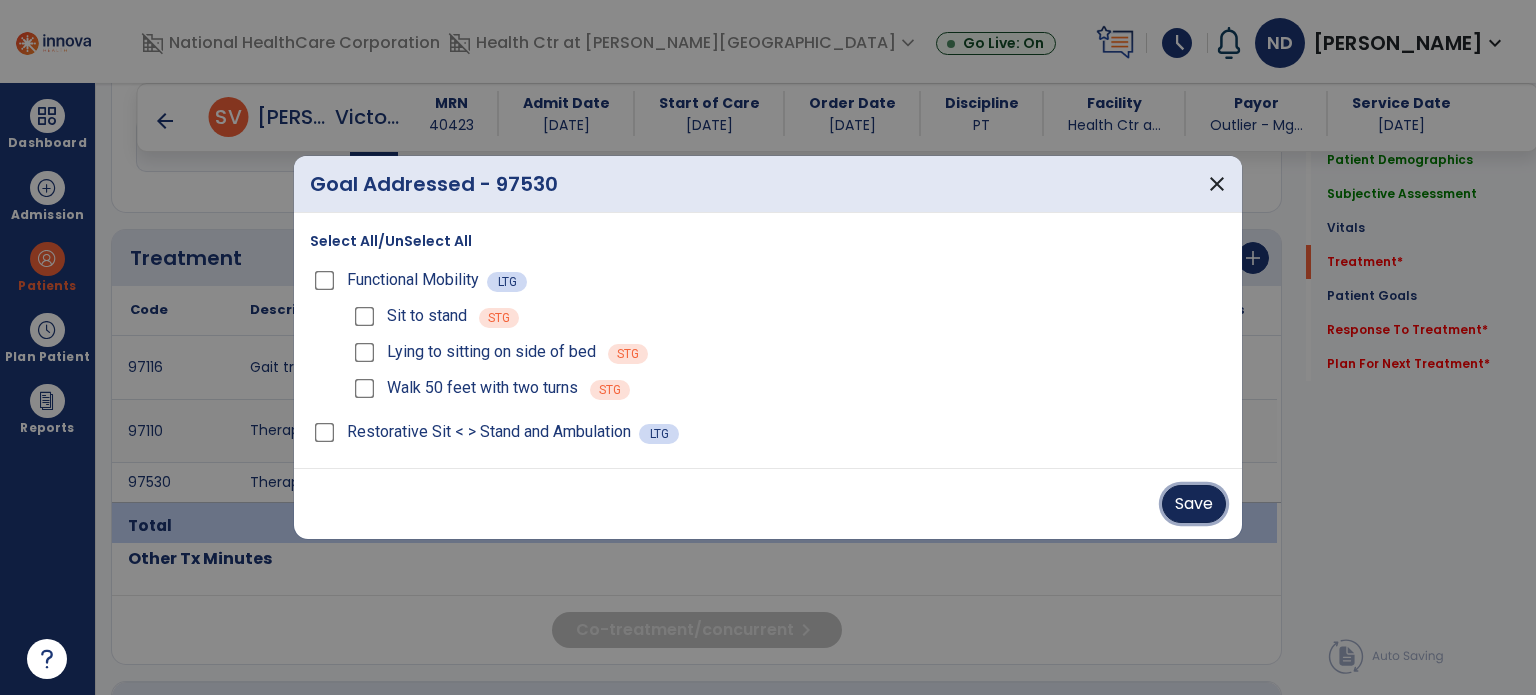 click on "Save" at bounding box center [1194, 504] 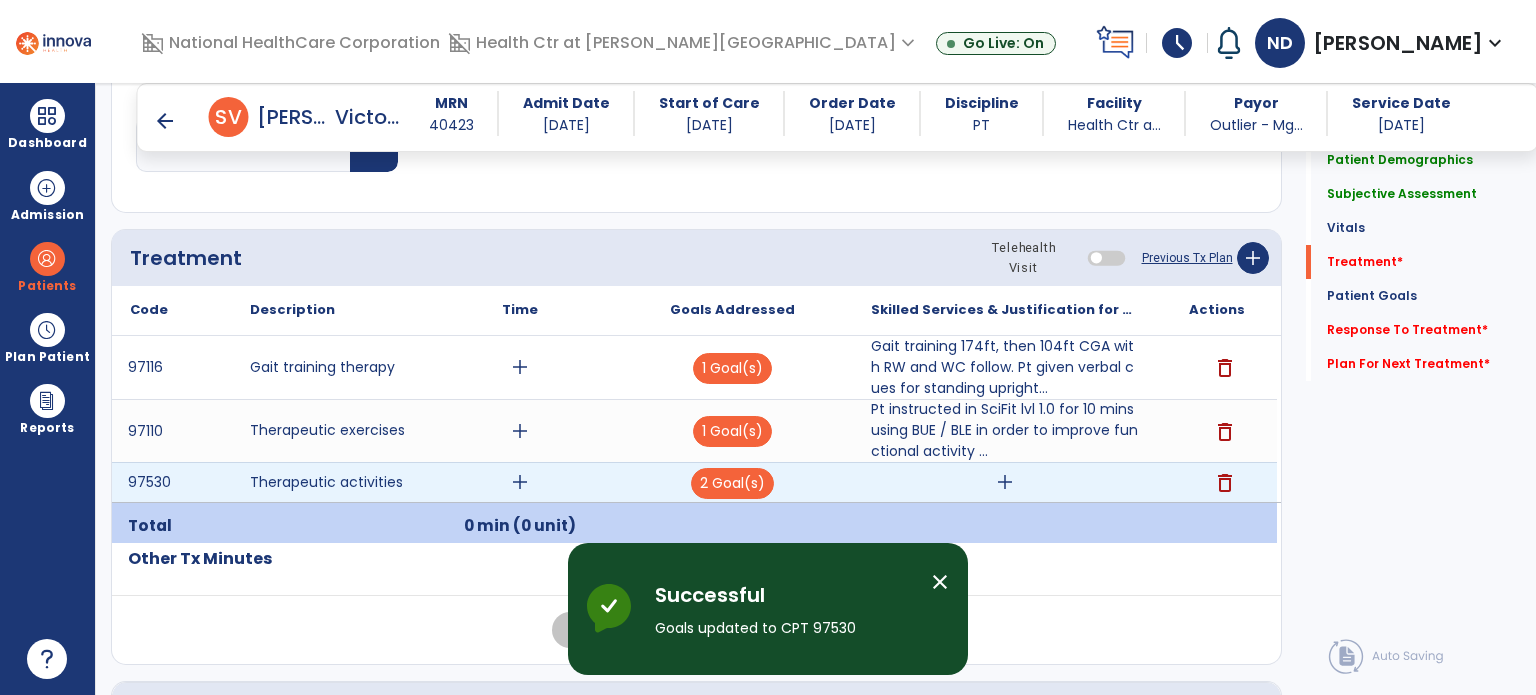 click on "add" at bounding box center [1004, 482] 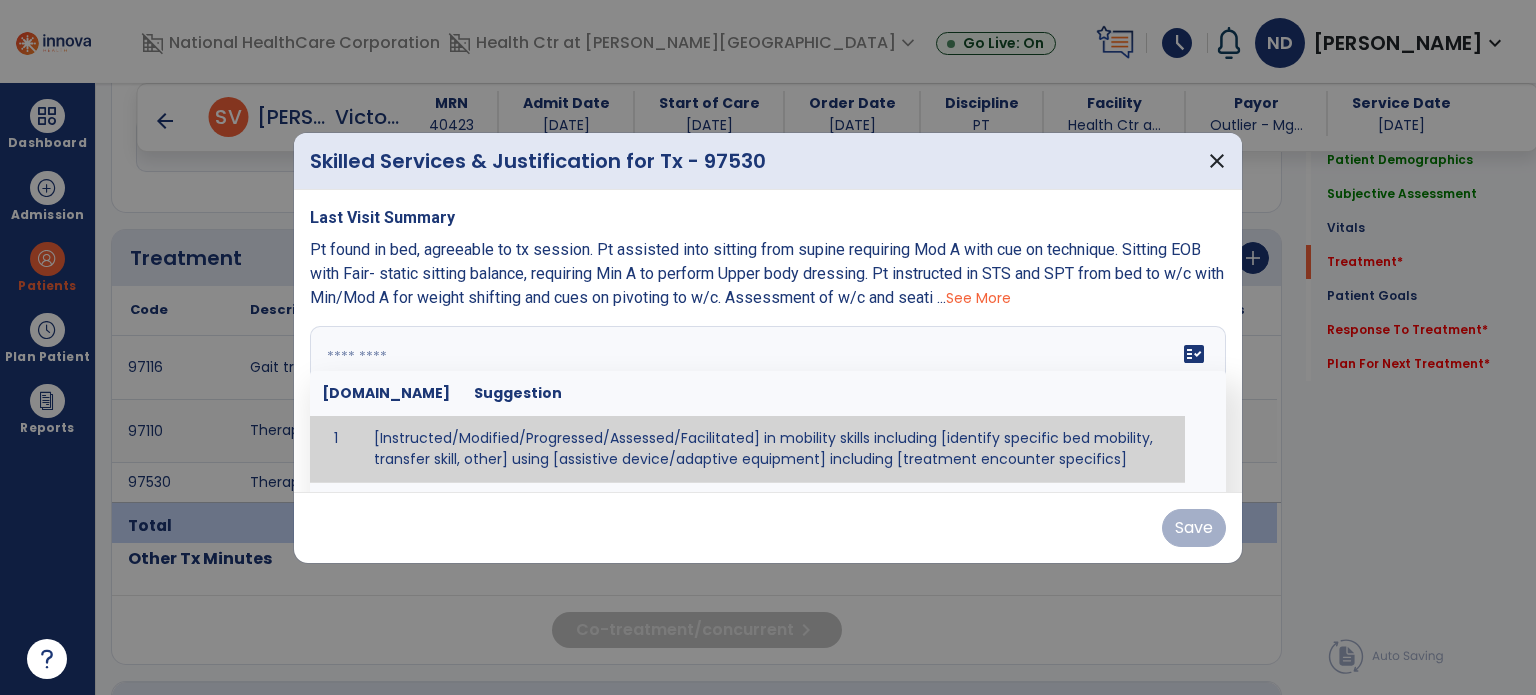 click on "fact_check  [DOMAIN_NAME] Suggestion 1 [Instructed/Modified/Progressed/Assessed/Facilitated] in mobility skills including [identify specific bed mobility, transfer skill, other] using [assistive device/adaptive equipment] including [treatment encounter specifics]" at bounding box center [768, 401] 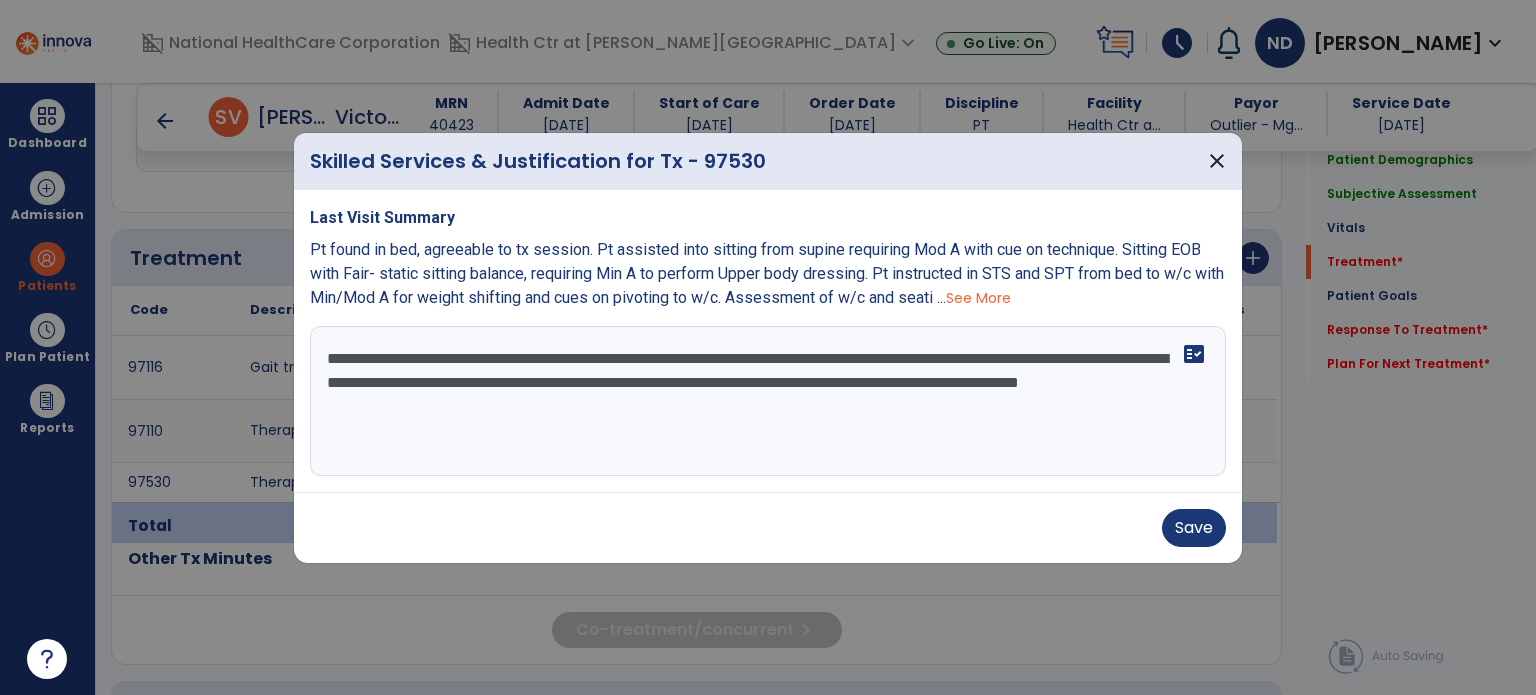 click on "**********" at bounding box center [768, 401] 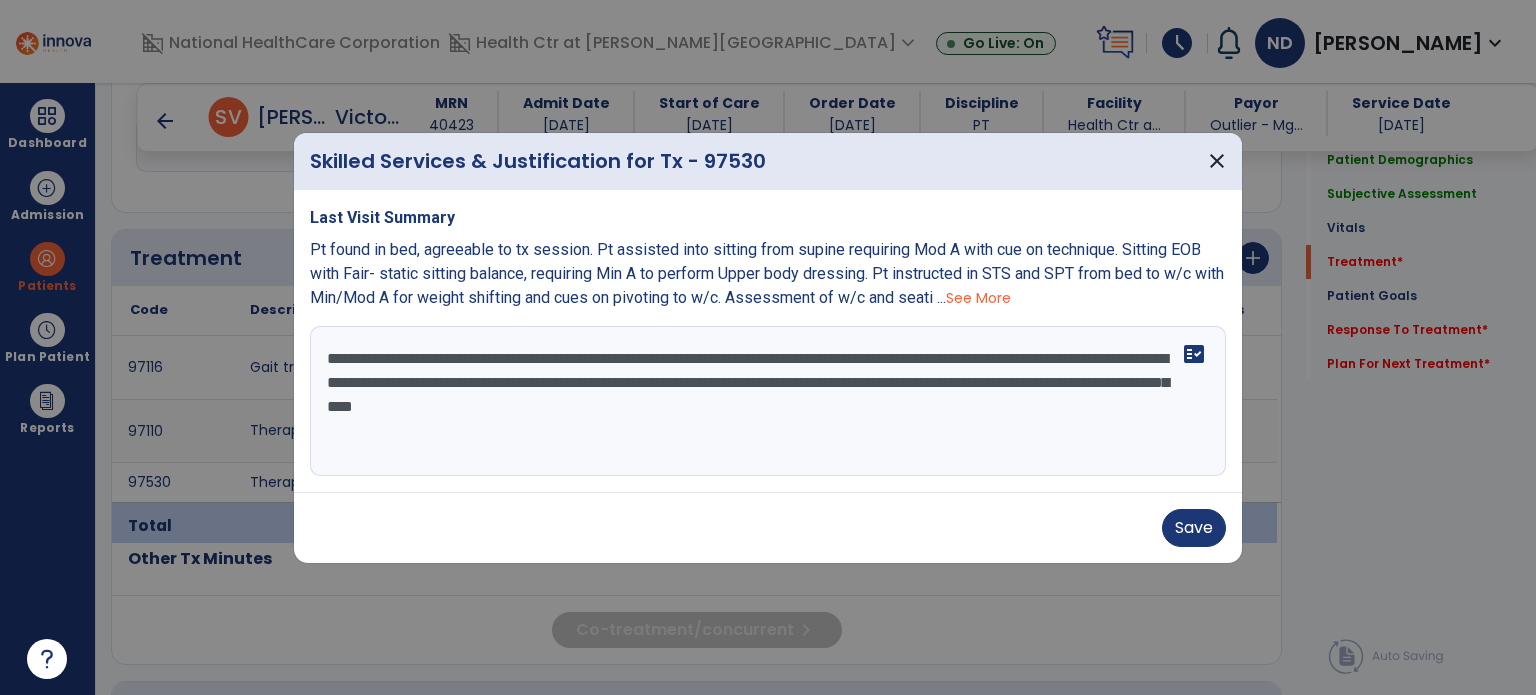 click on "**********" at bounding box center (768, 401) 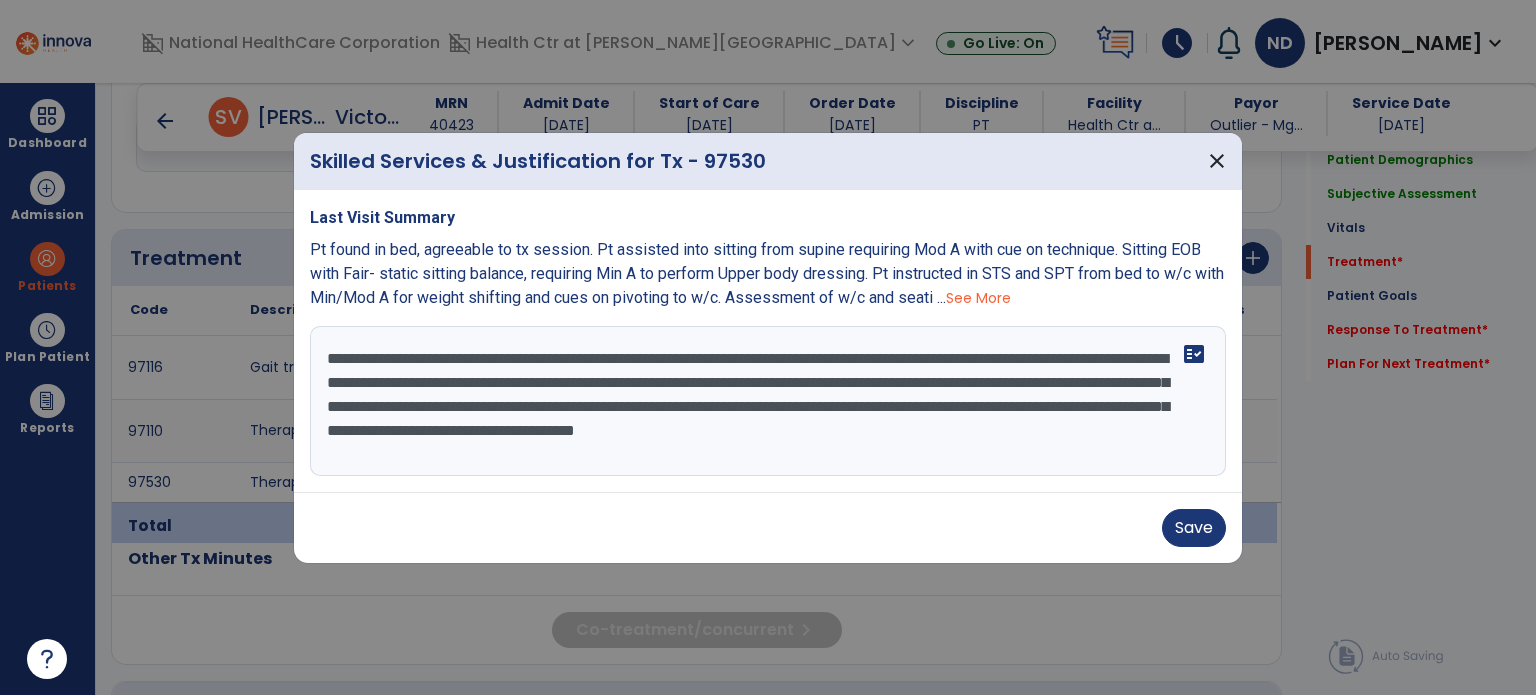 click on "**********" at bounding box center [768, 401] 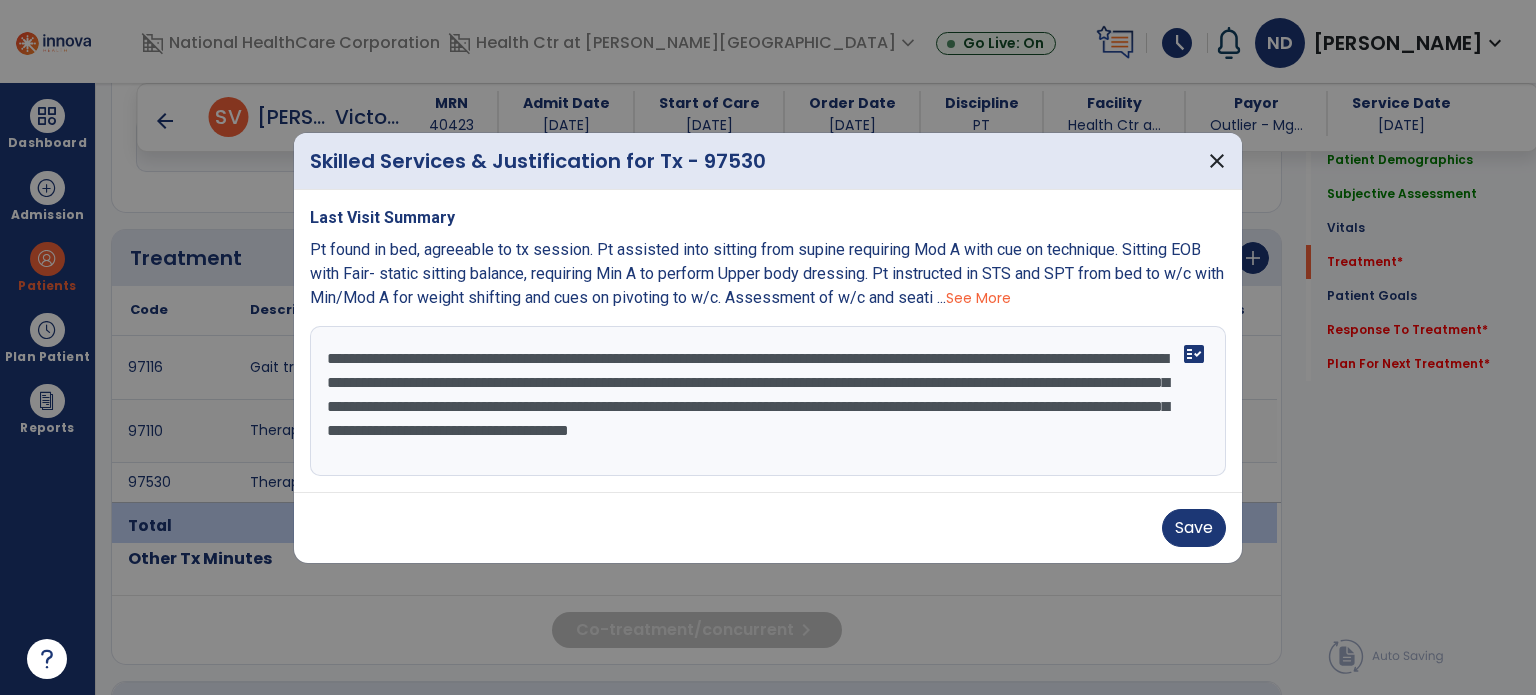 type on "**********" 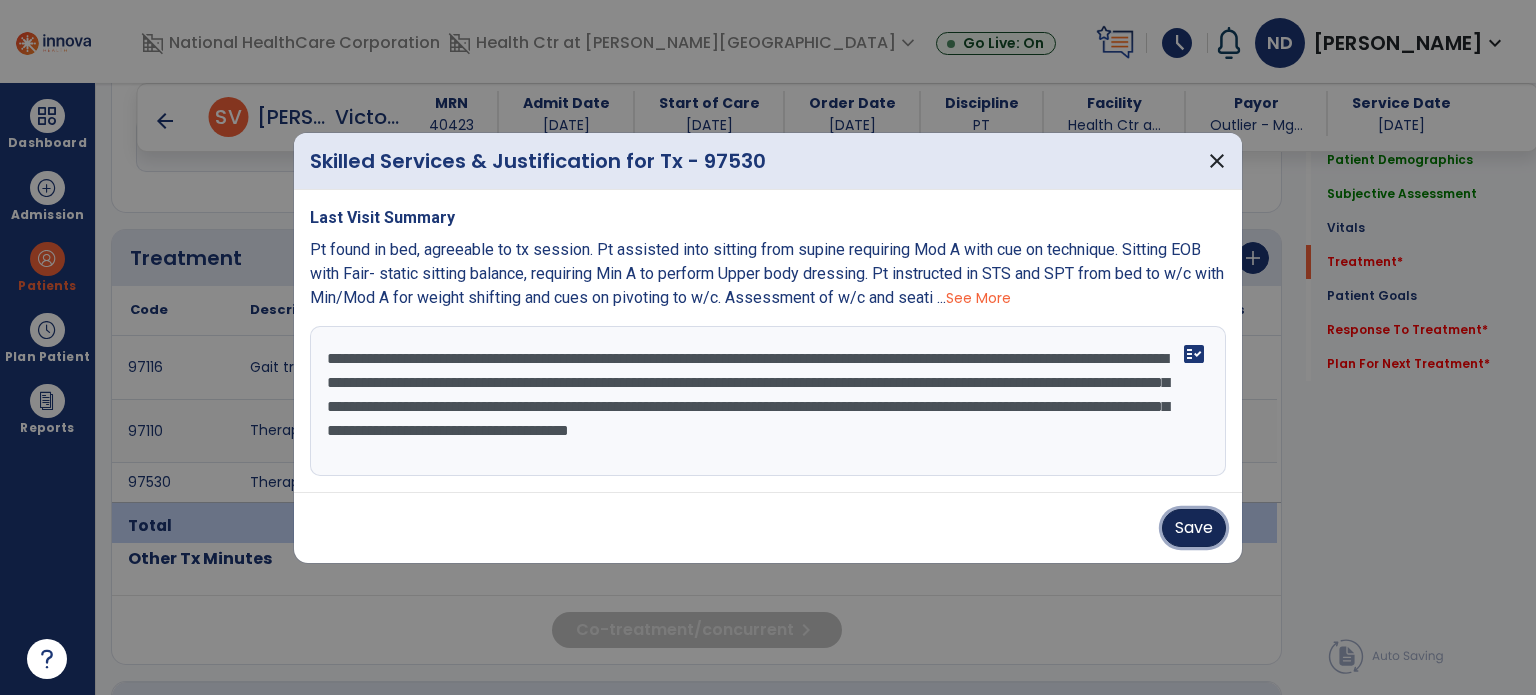 click on "Save" at bounding box center [1194, 528] 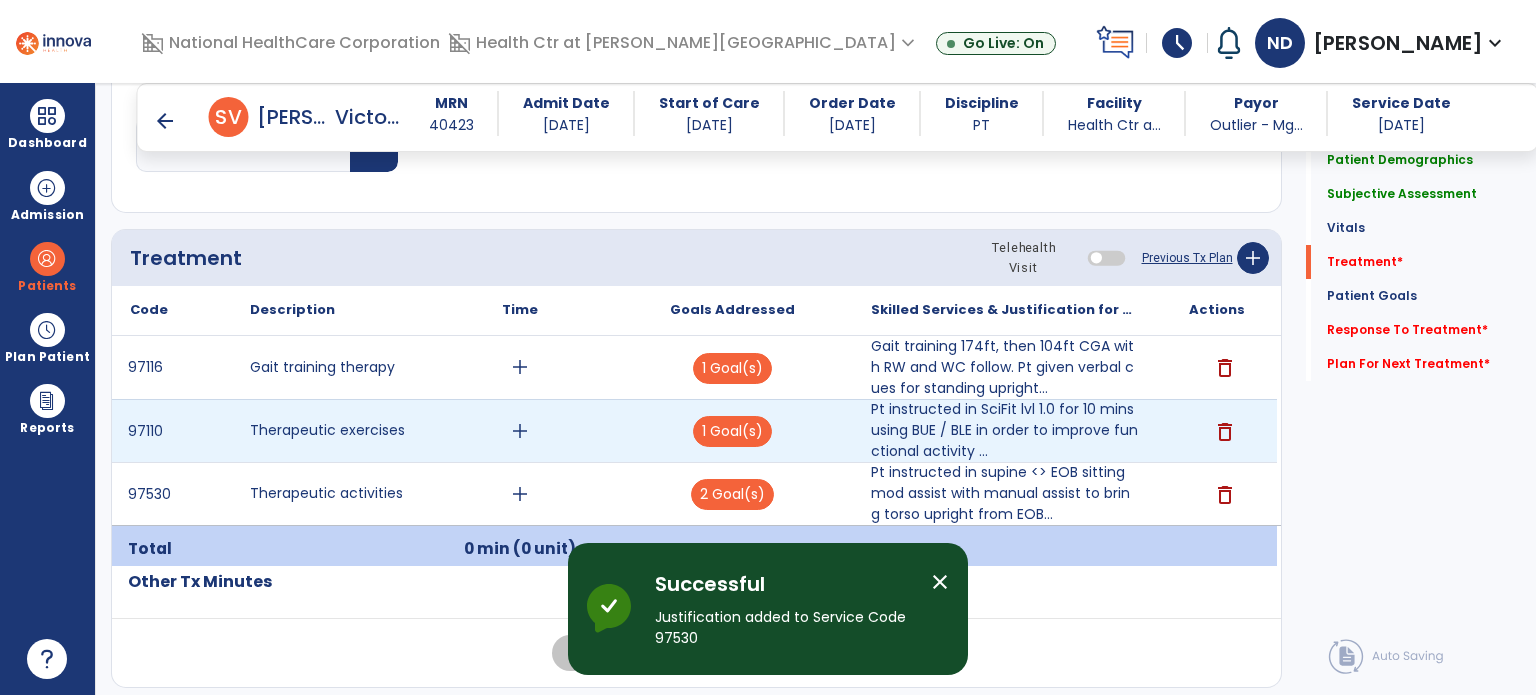 click on "add" at bounding box center [520, 431] 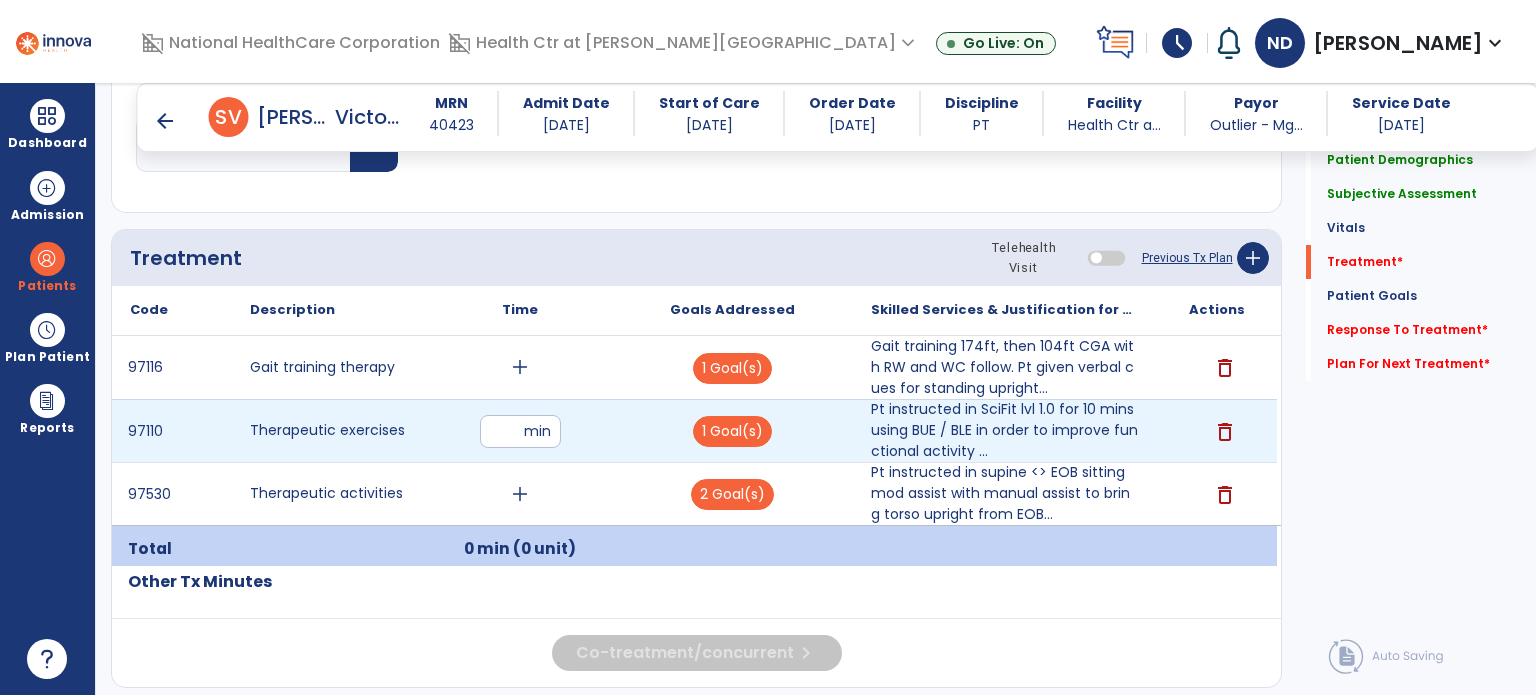 type on "**" 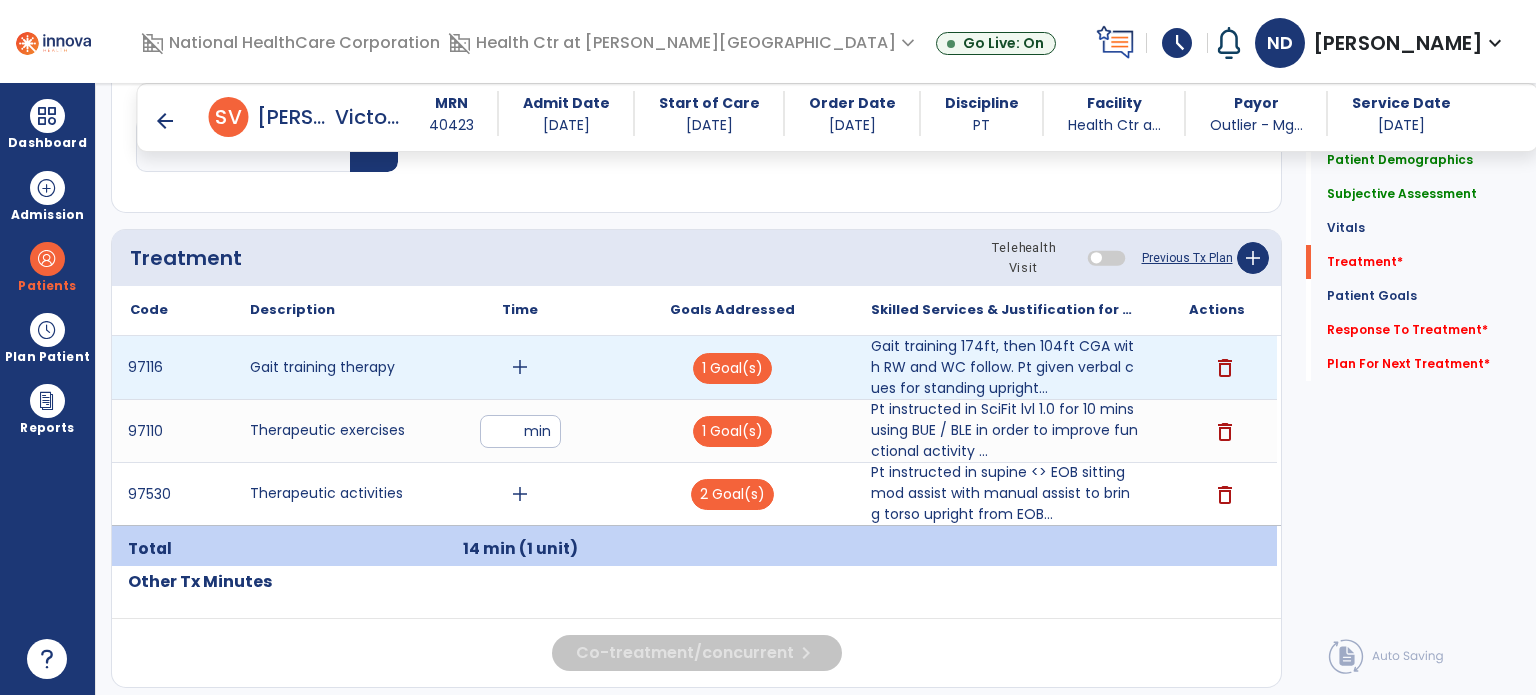 click on "add" at bounding box center [520, 367] 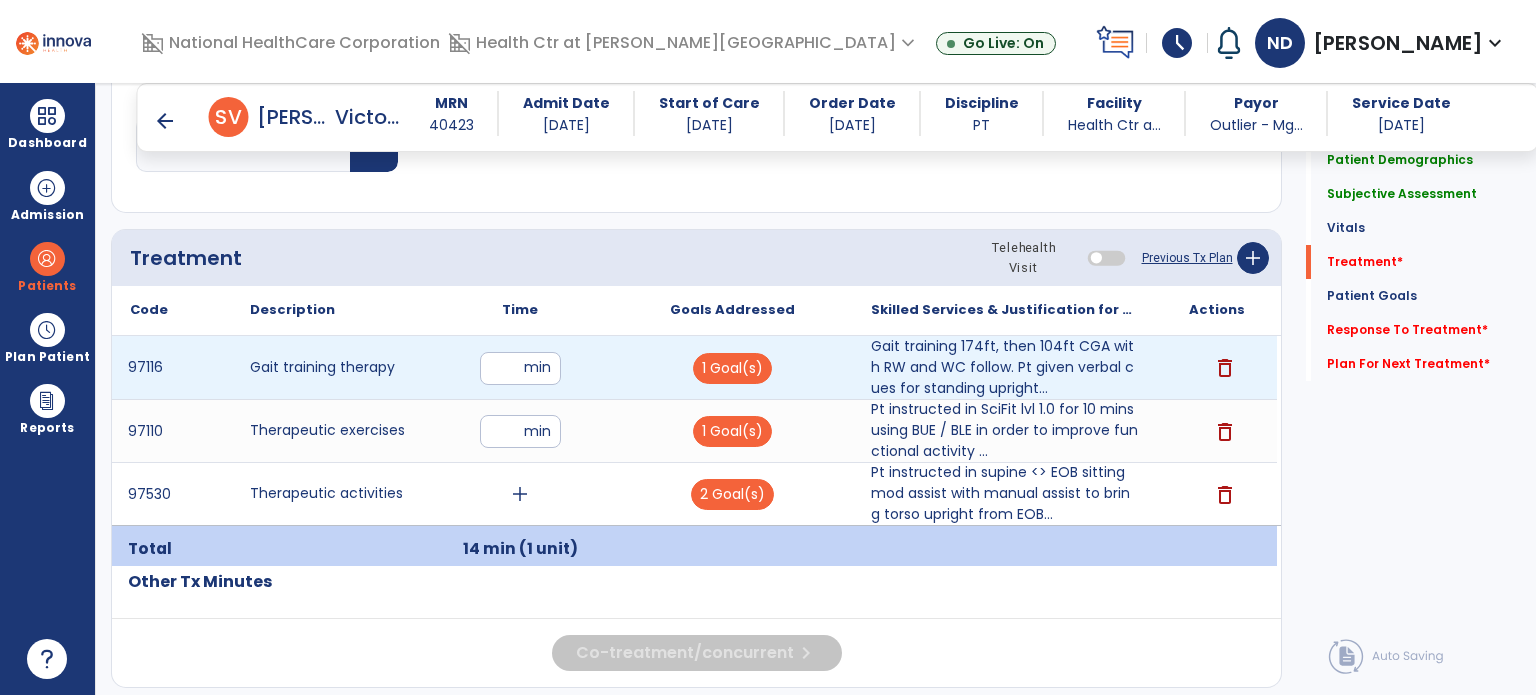 click at bounding box center [520, 368] 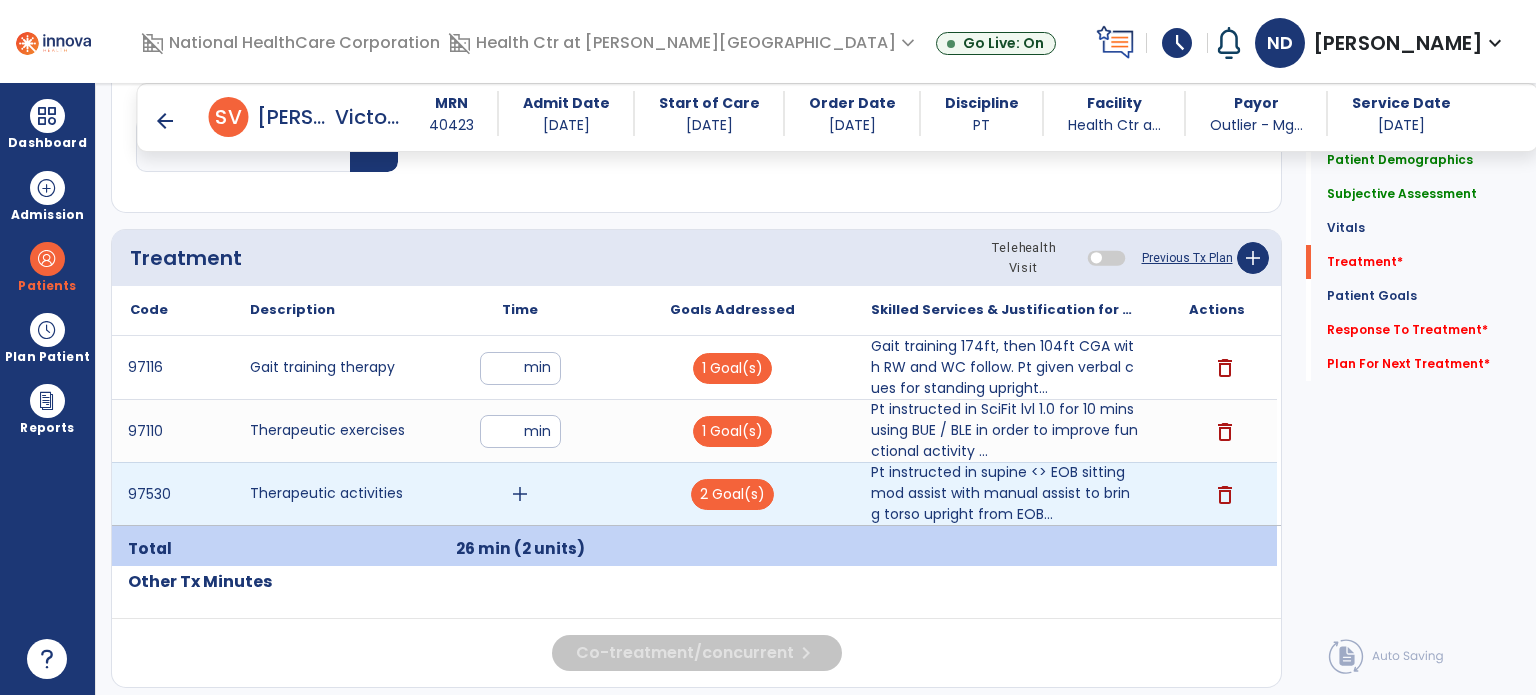 click on "add" at bounding box center [520, 494] 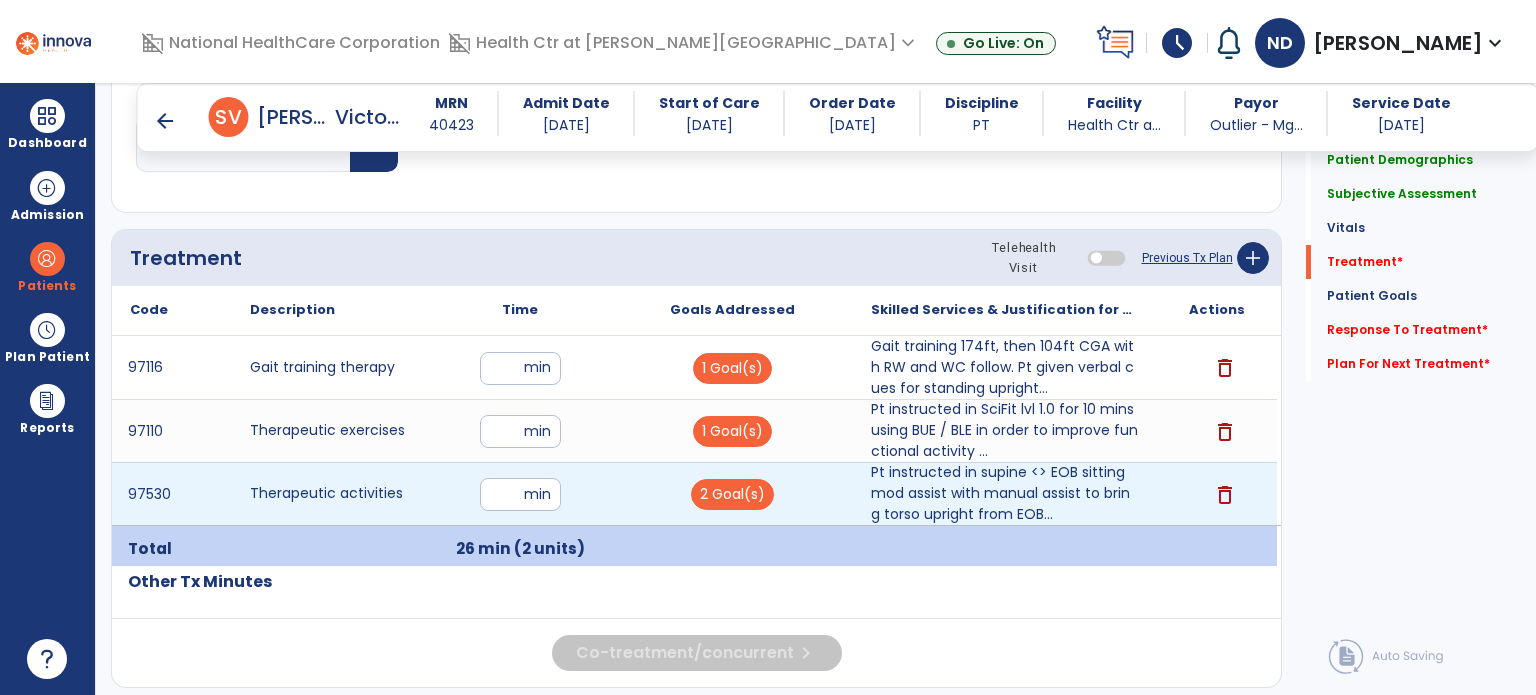 type on "*" 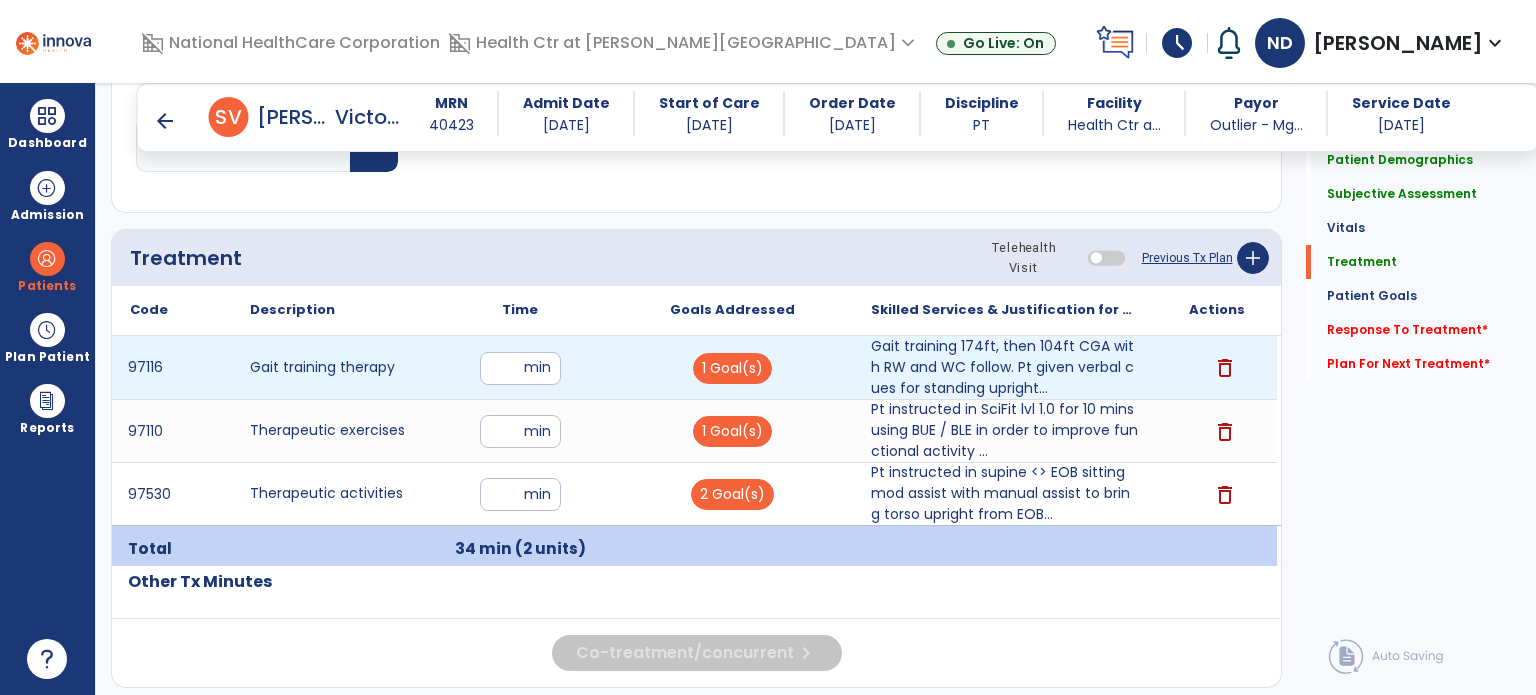 click on "**" at bounding box center [520, 368] 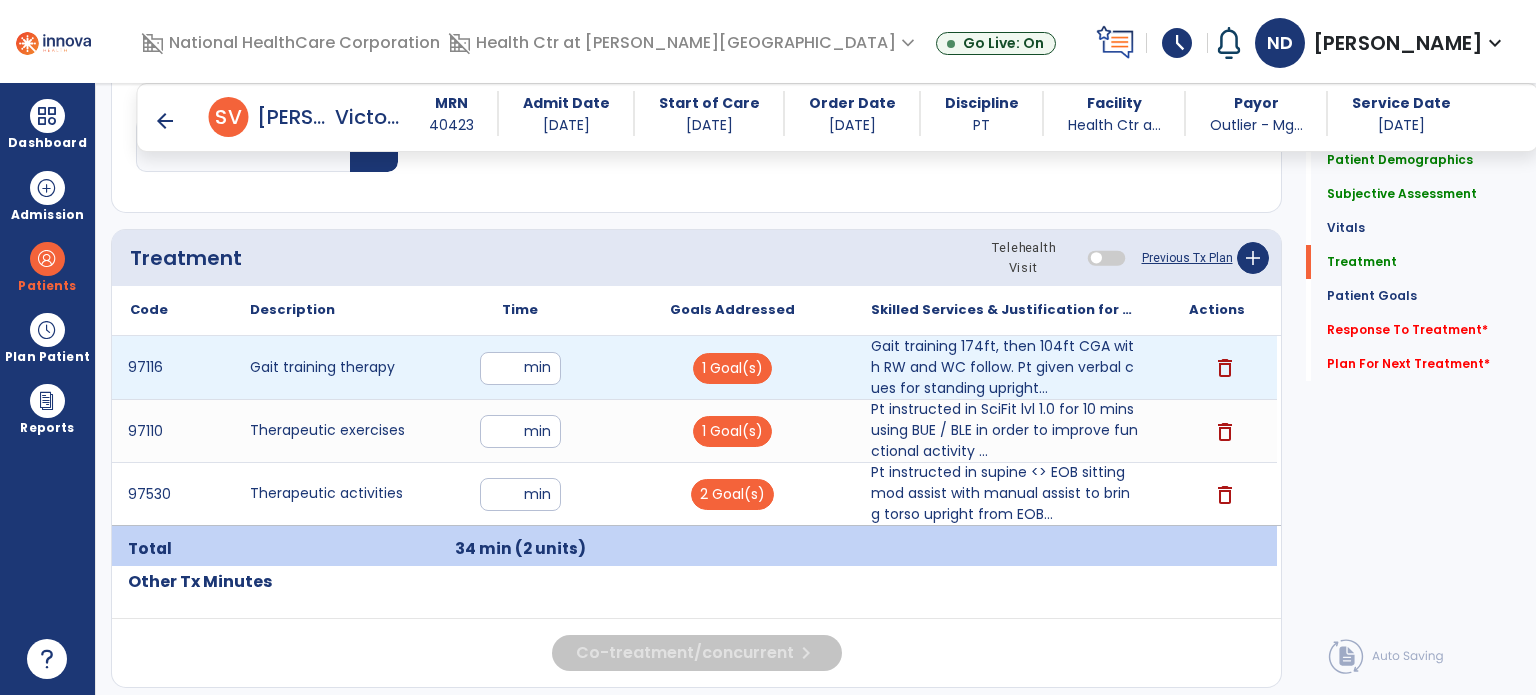 type on "**" 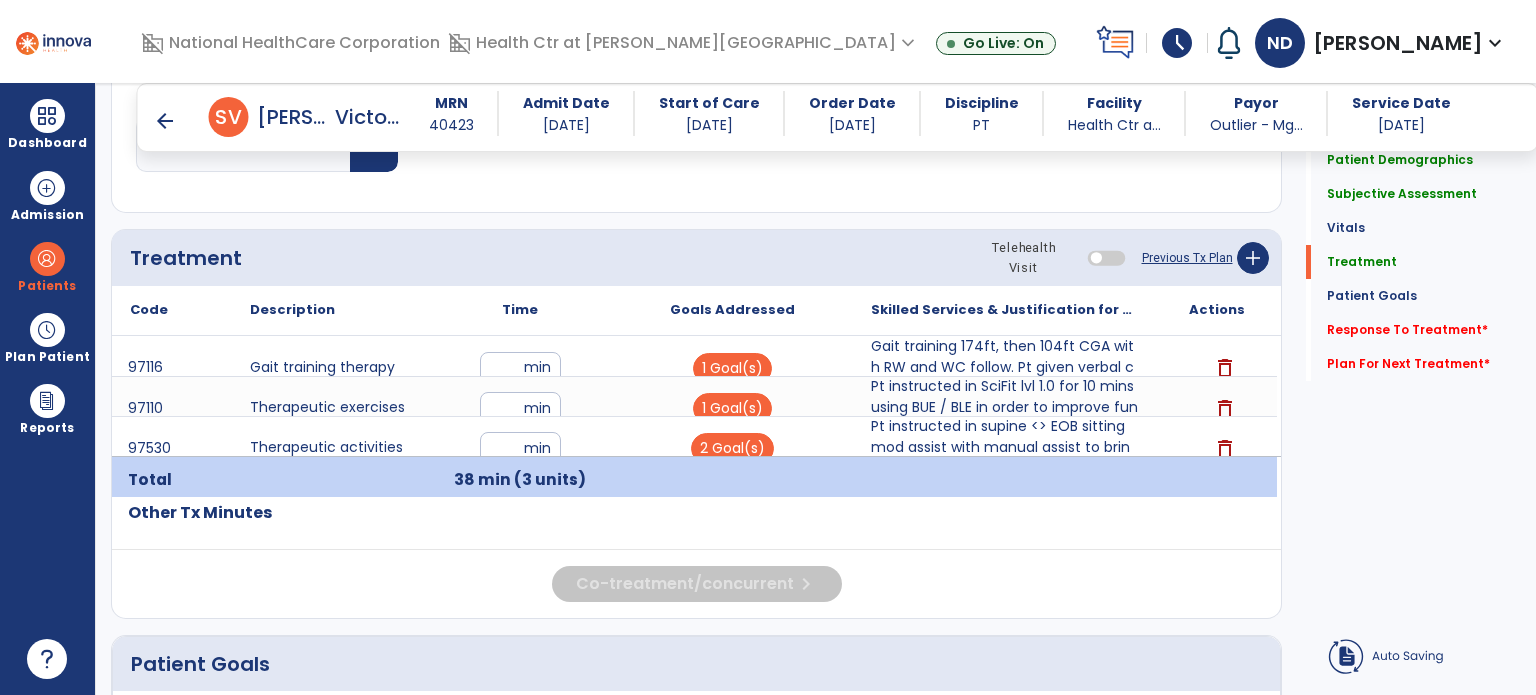 click on "Treatment Telehealth Visit  Previous Tx Plan   add" 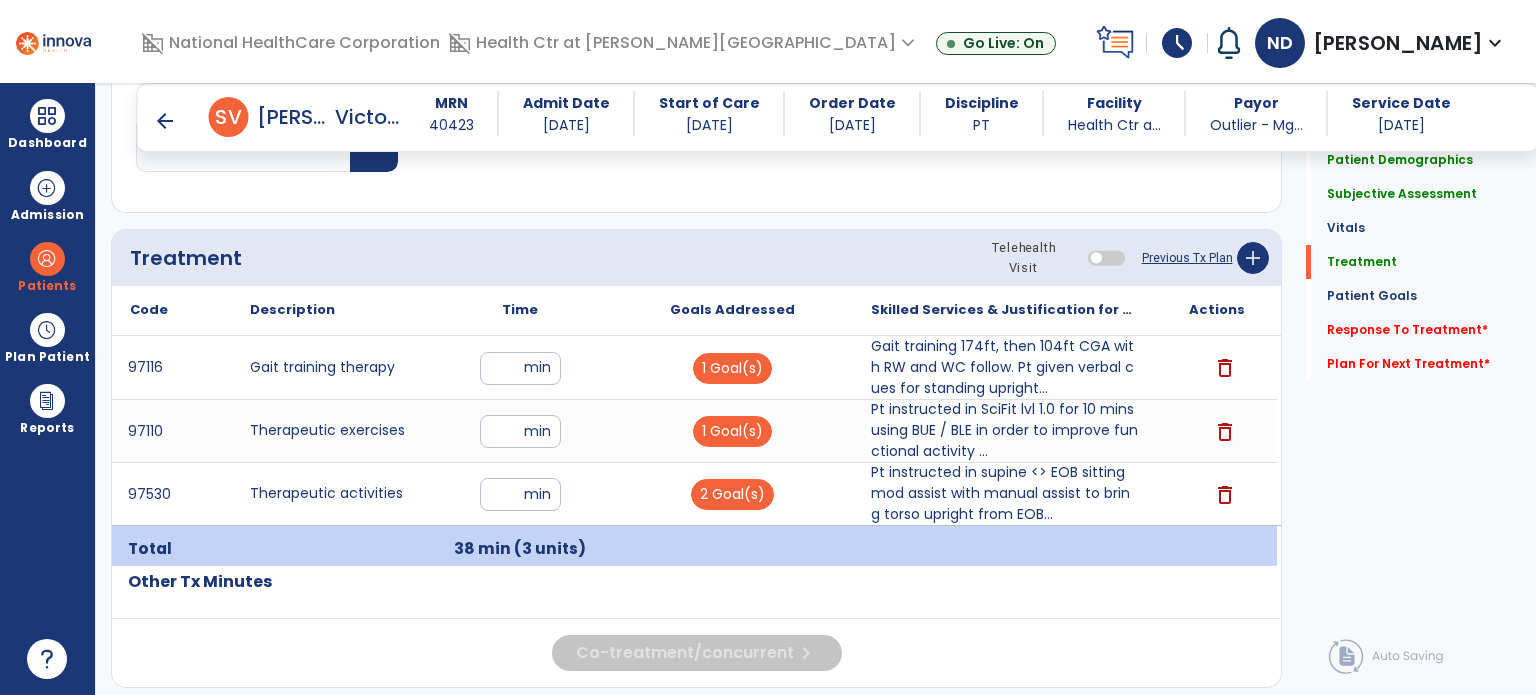 click on "Response To Treatment   *" 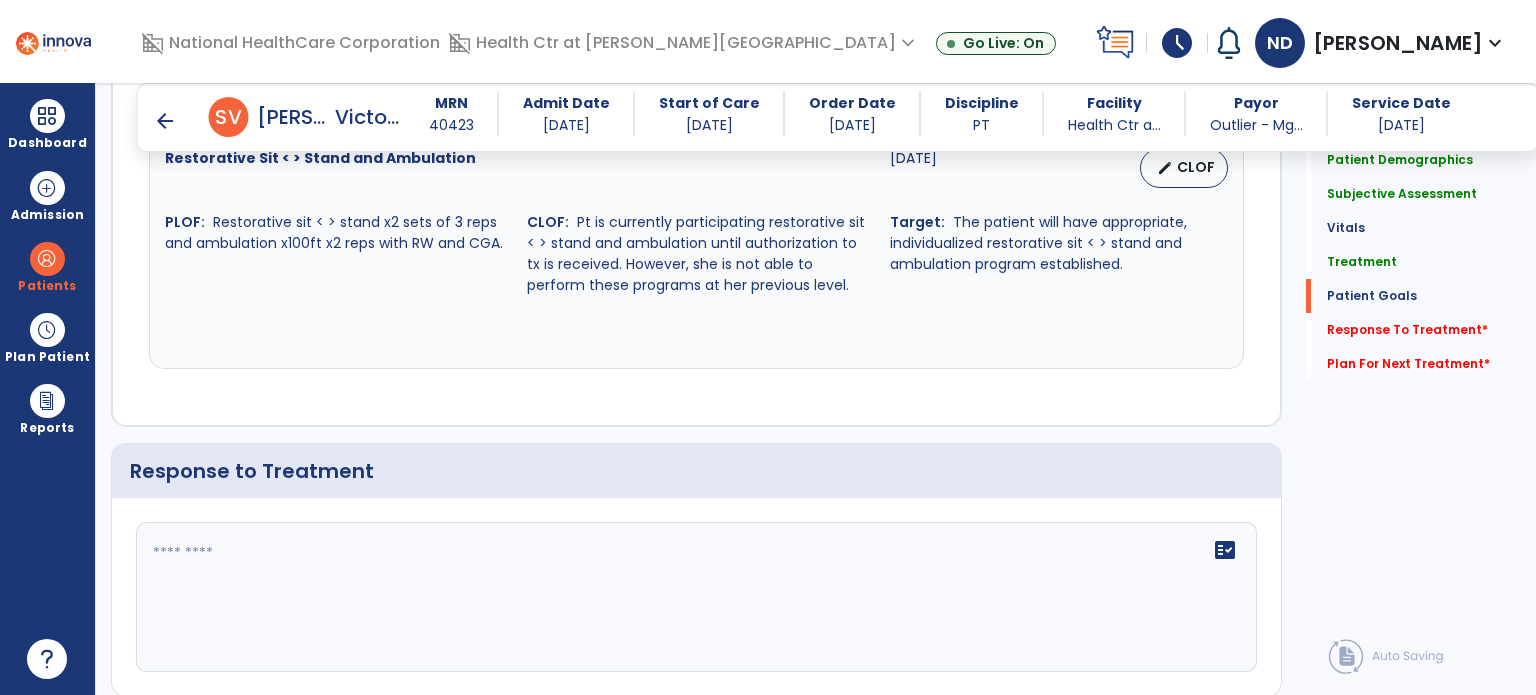 scroll, scrollTop: 2666, scrollLeft: 0, axis: vertical 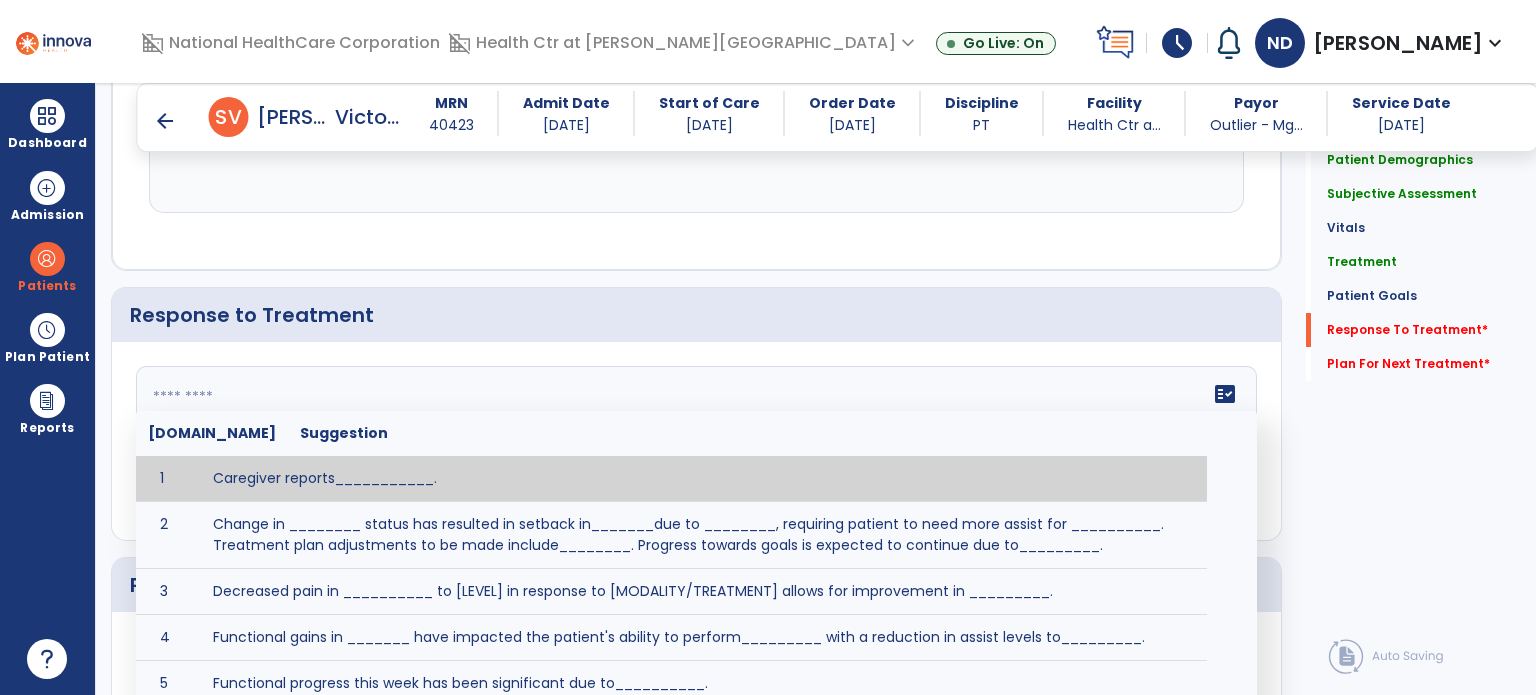 click on "fact_check  [DOMAIN_NAME] Suggestion 1 Caregiver reports___________. 2 Change in ________ status has resulted in setback in_______due to ________, requiring patient to need more assist for __________.   Treatment plan adjustments to be made include________.  Progress towards goals is expected to continue due to_________. 3 Decreased pain in __________ to [LEVEL] in response to [MODALITY/TREATMENT] allows for improvement in _________. 4 Functional gains in _______ have impacted the patient's ability to perform_________ with a reduction in assist levels to_________. 5 Functional progress this week has been significant due to__________. 6 Gains in ________ have improved the patient's ability to perform ______with decreased levels of assist to___________. 7 Improvement in ________allows patient to tolerate higher levels of challenges in_________. 8 Pain in [AREA] has decreased to [LEVEL] in response to [TREATMENT/MODALITY], allowing fore ease in completing__________. 9 10 11 12 13 14 15 16 17 18 19 20 21" 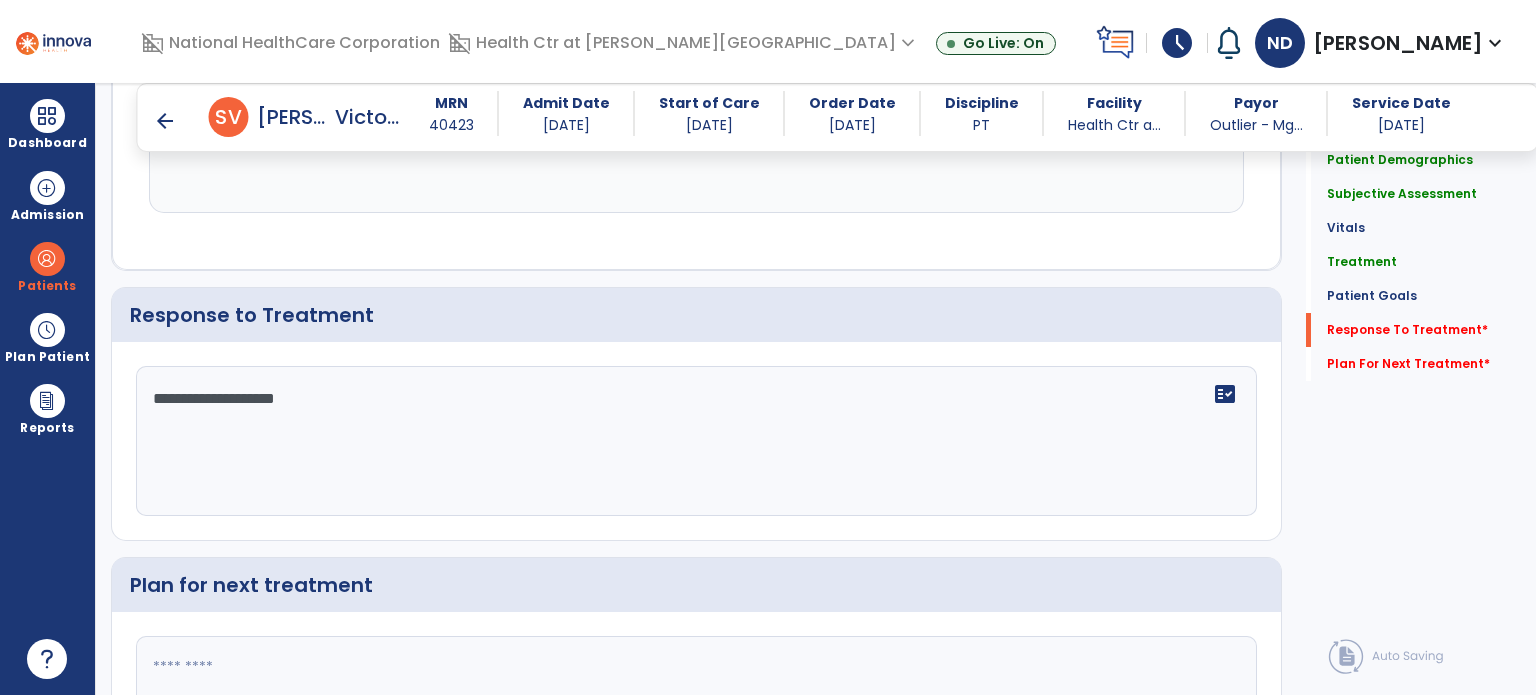 scroll, scrollTop: 2820, scrollLeft: 0, axis: vertical 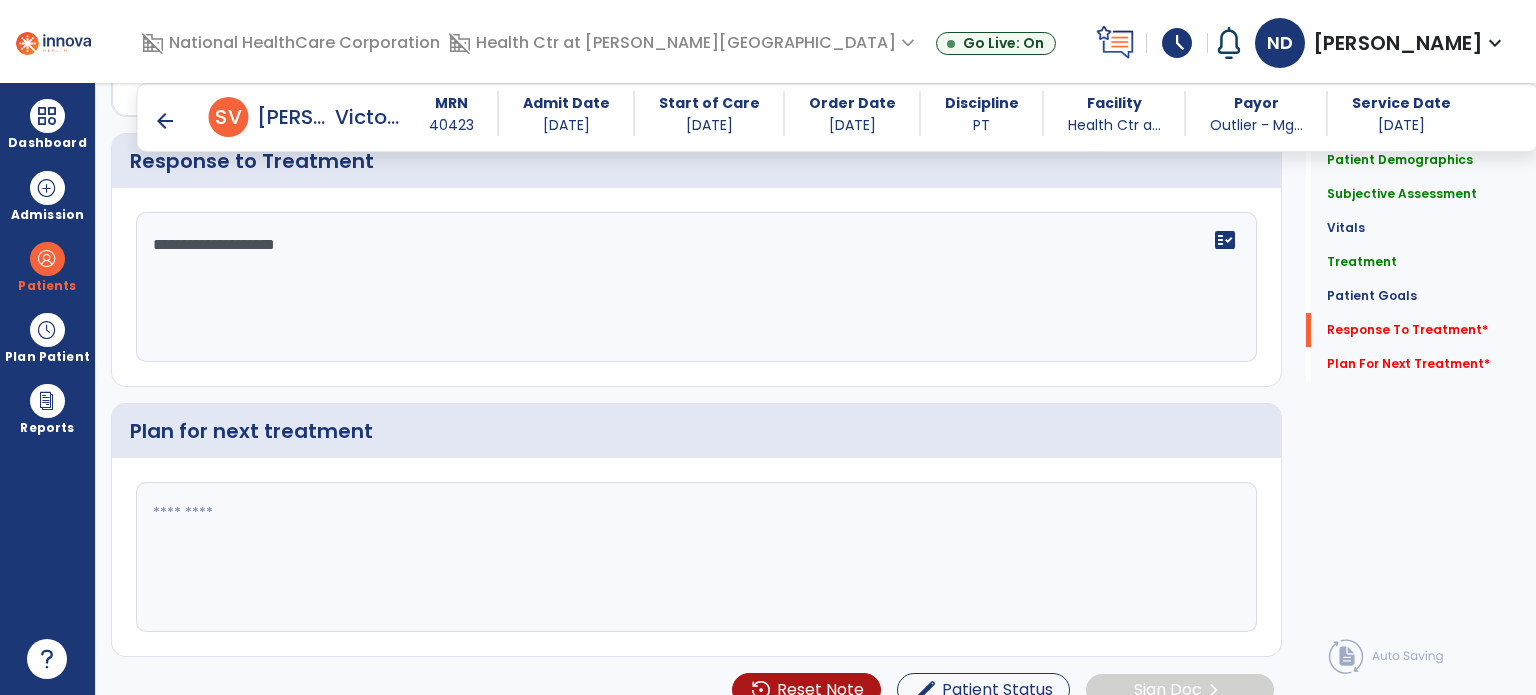 type on "**********" 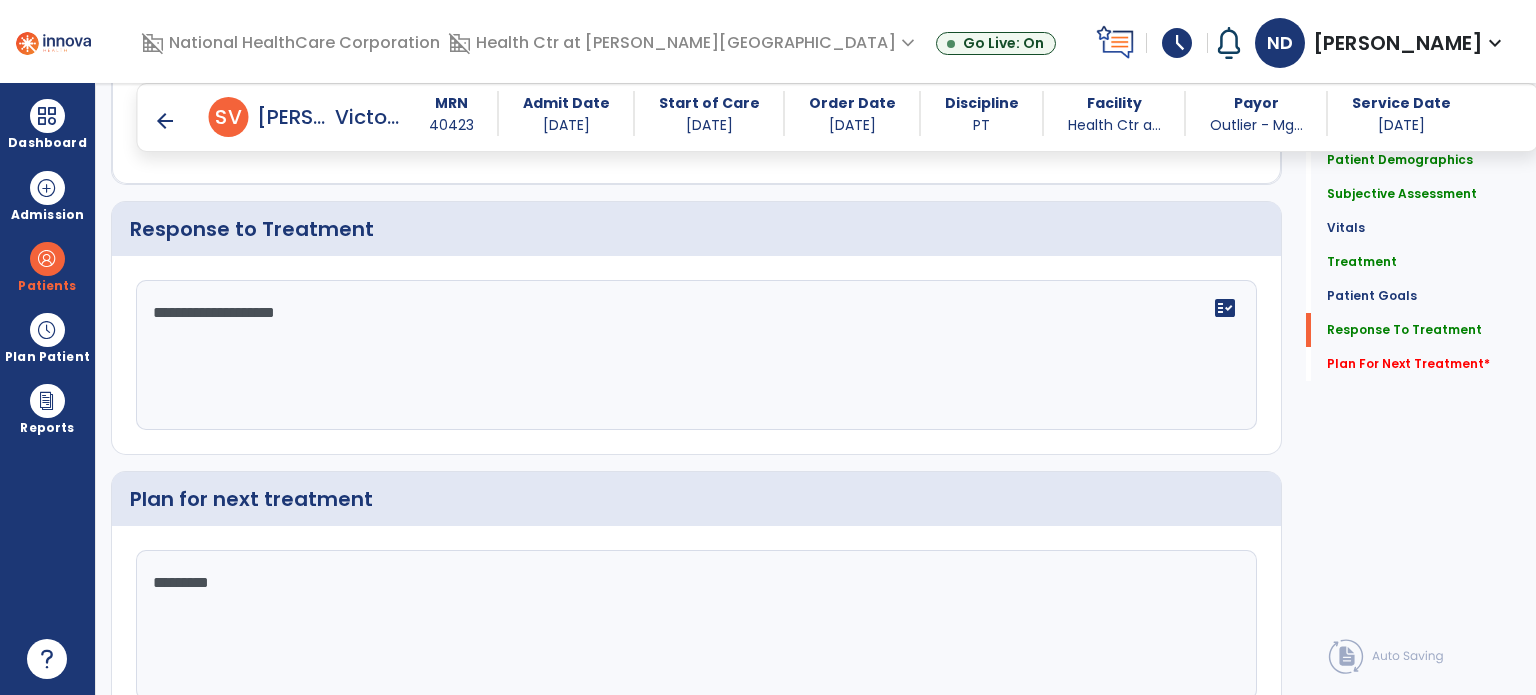 scroll, scrollTop: 2820, scrollLeft: 0, axis: vertical 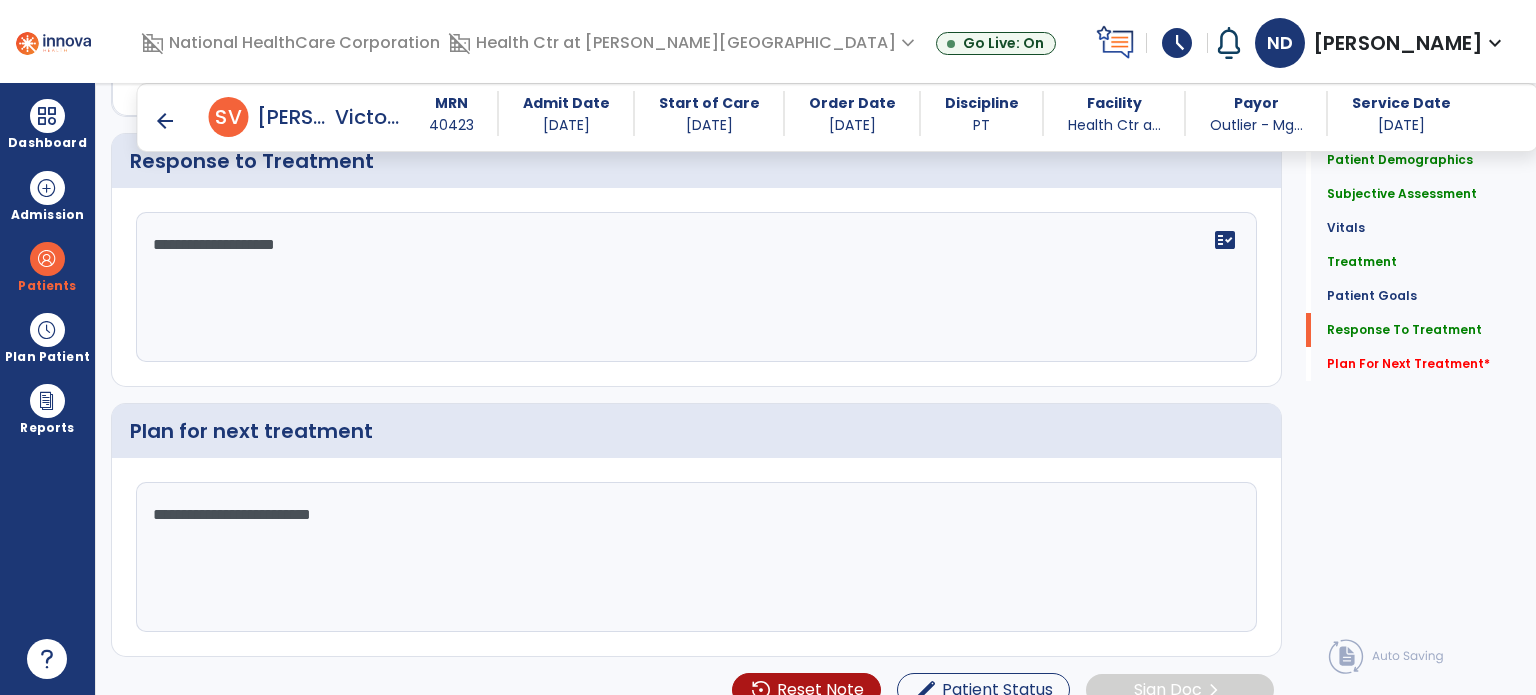type on "**********" 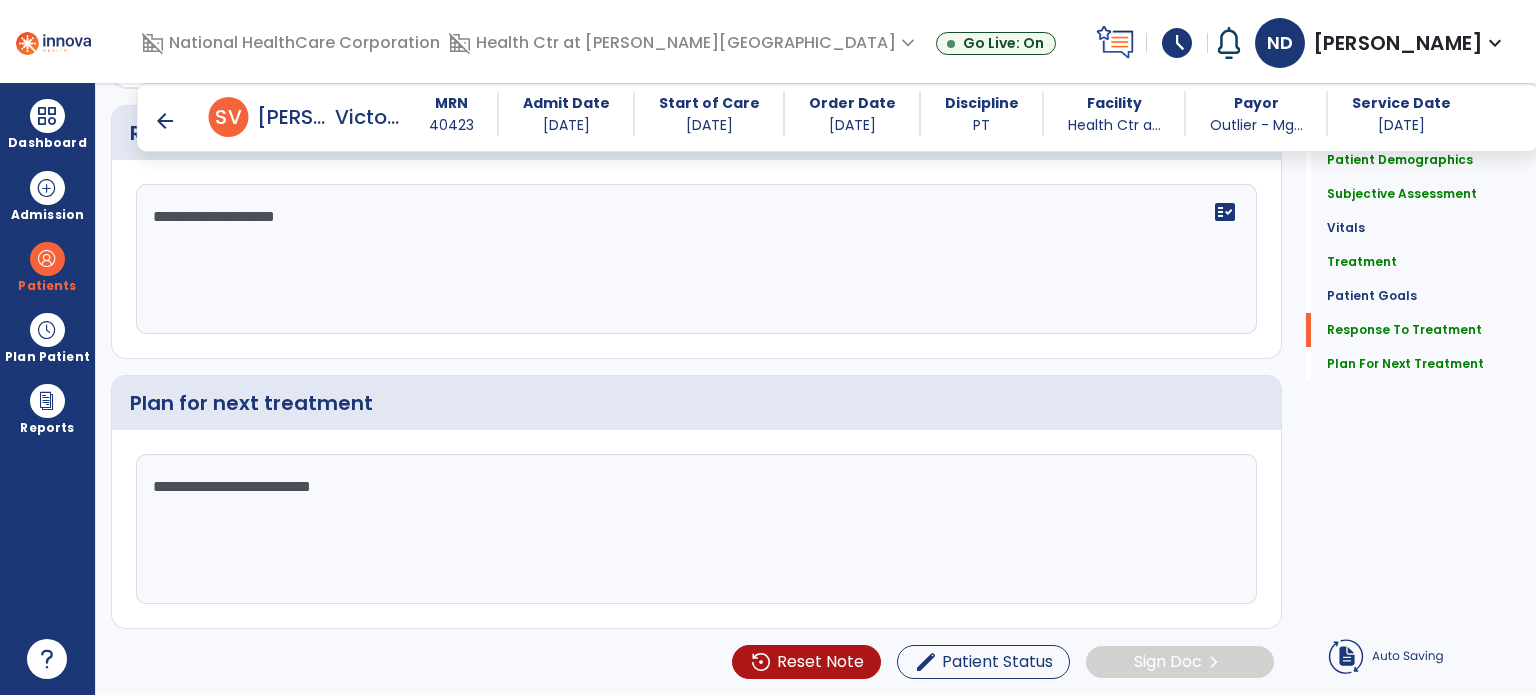 click on "Sign Doc" 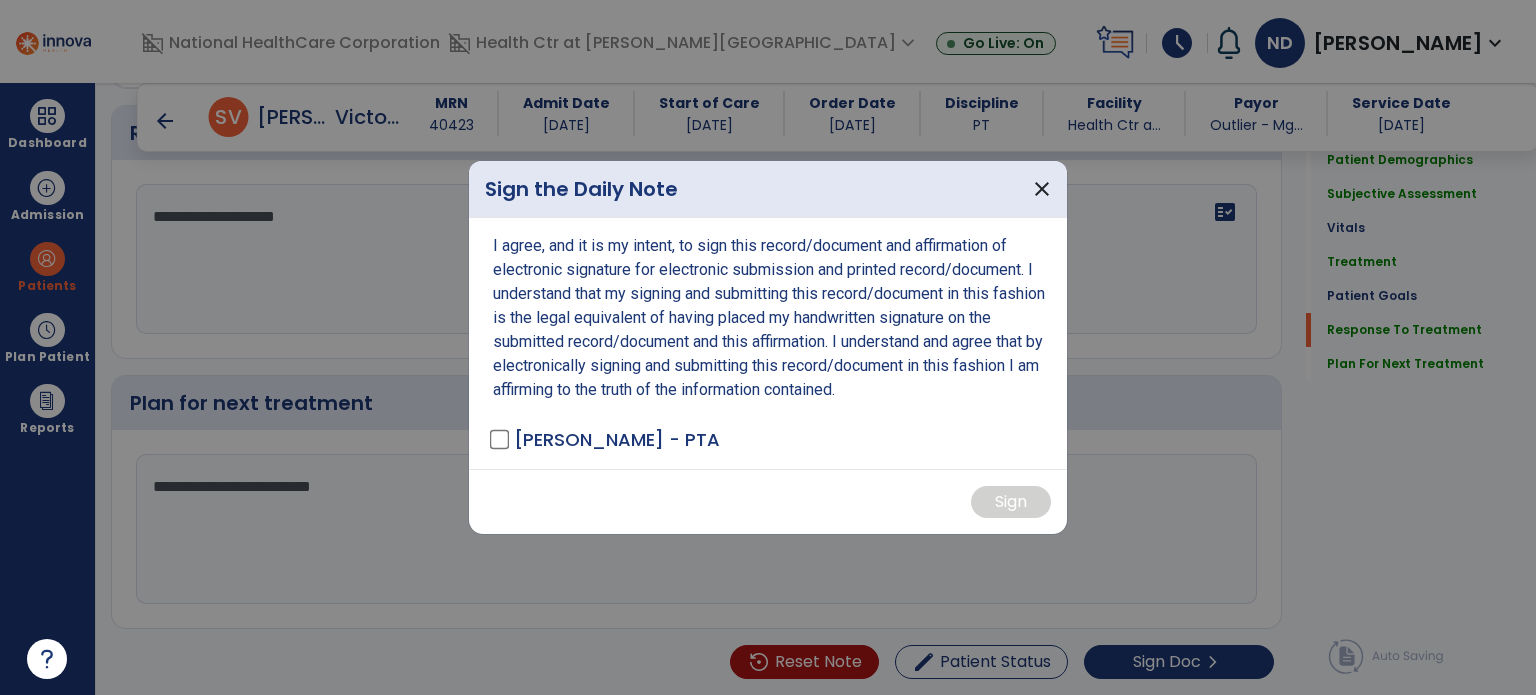 click at bounding box center (768, 347) 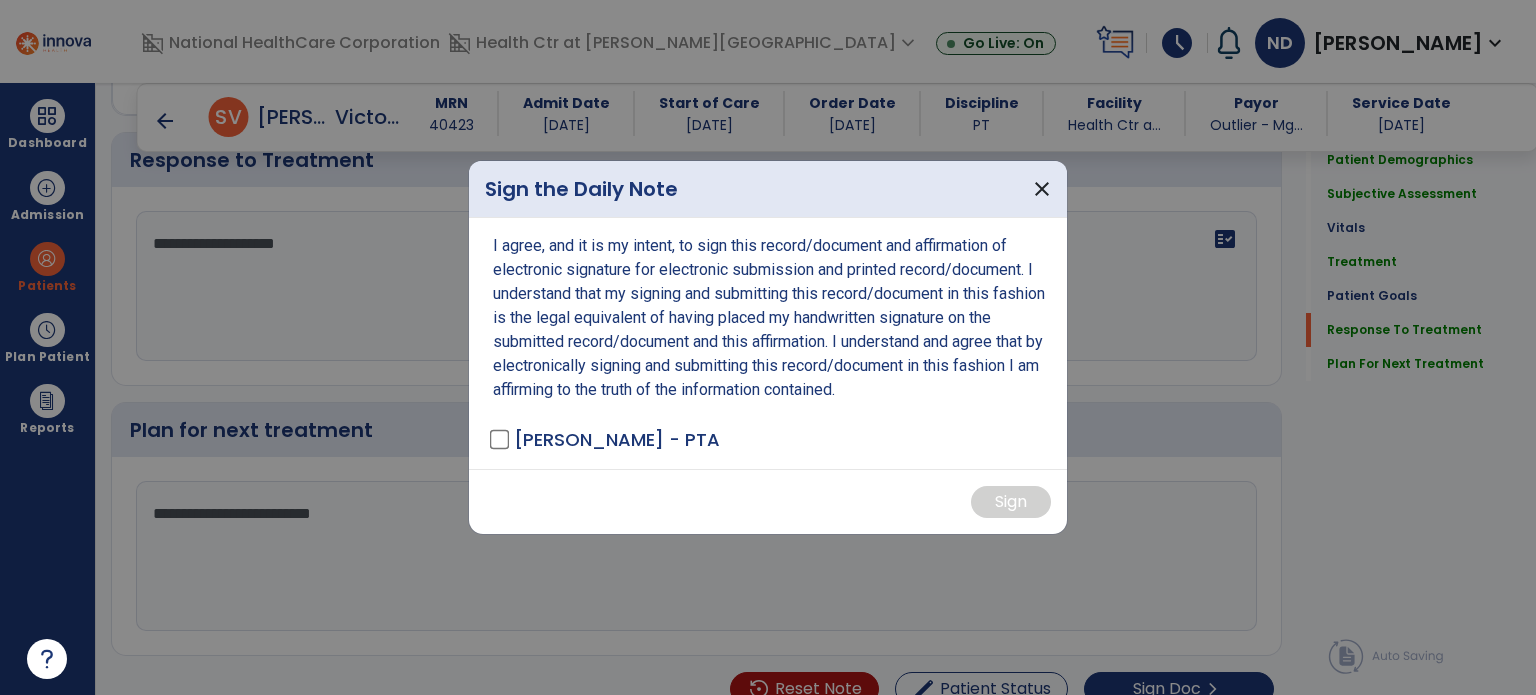 click at bounding box center (768, 347) 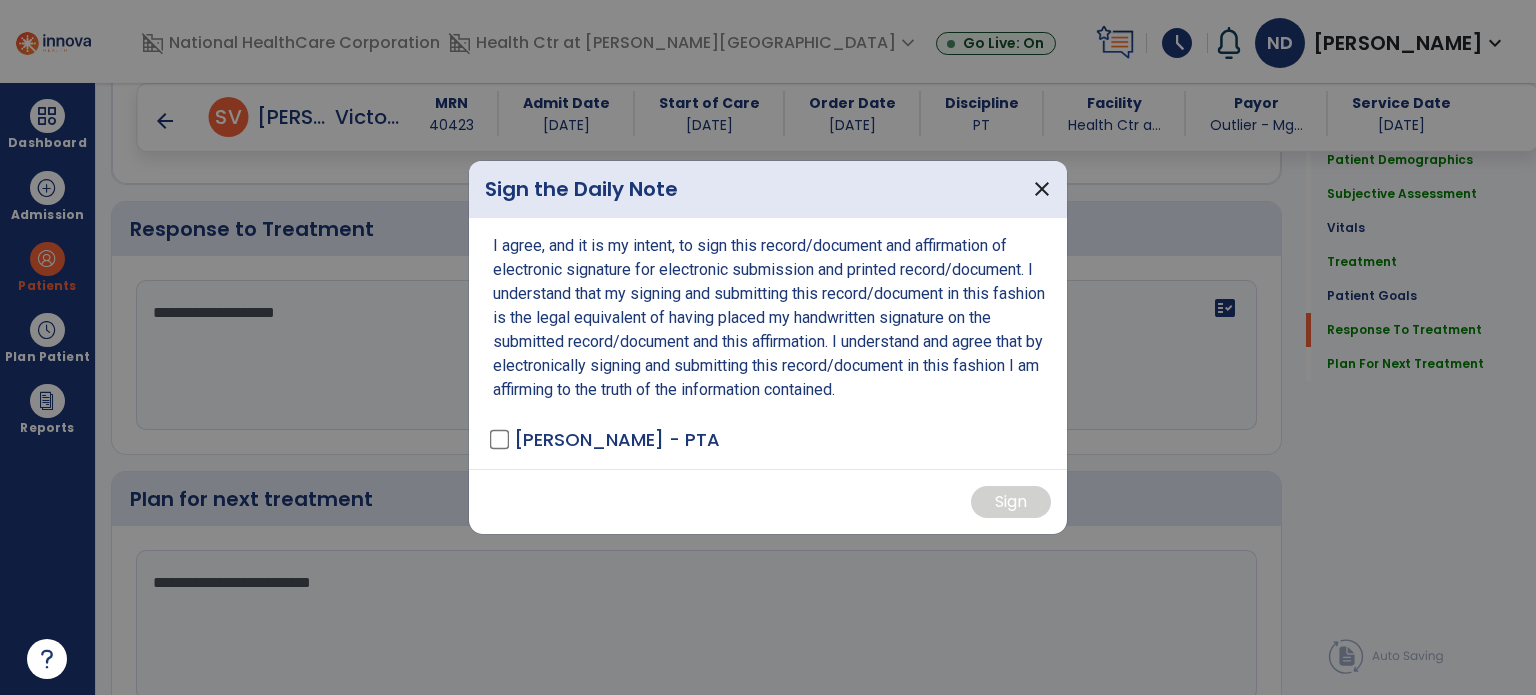 scroll, scrollTop: 2820, scrollLeft: 0, axis: vertical 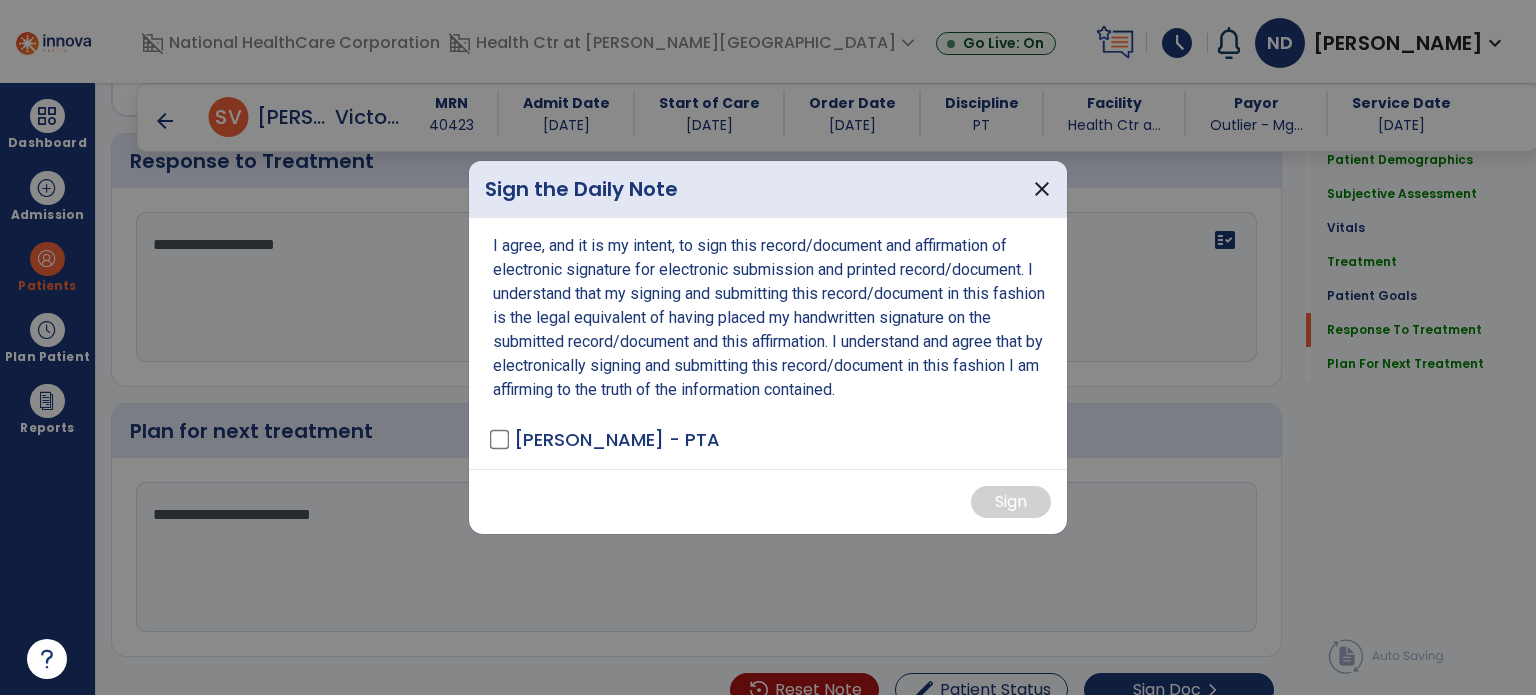click at bounding box center (768, 347) 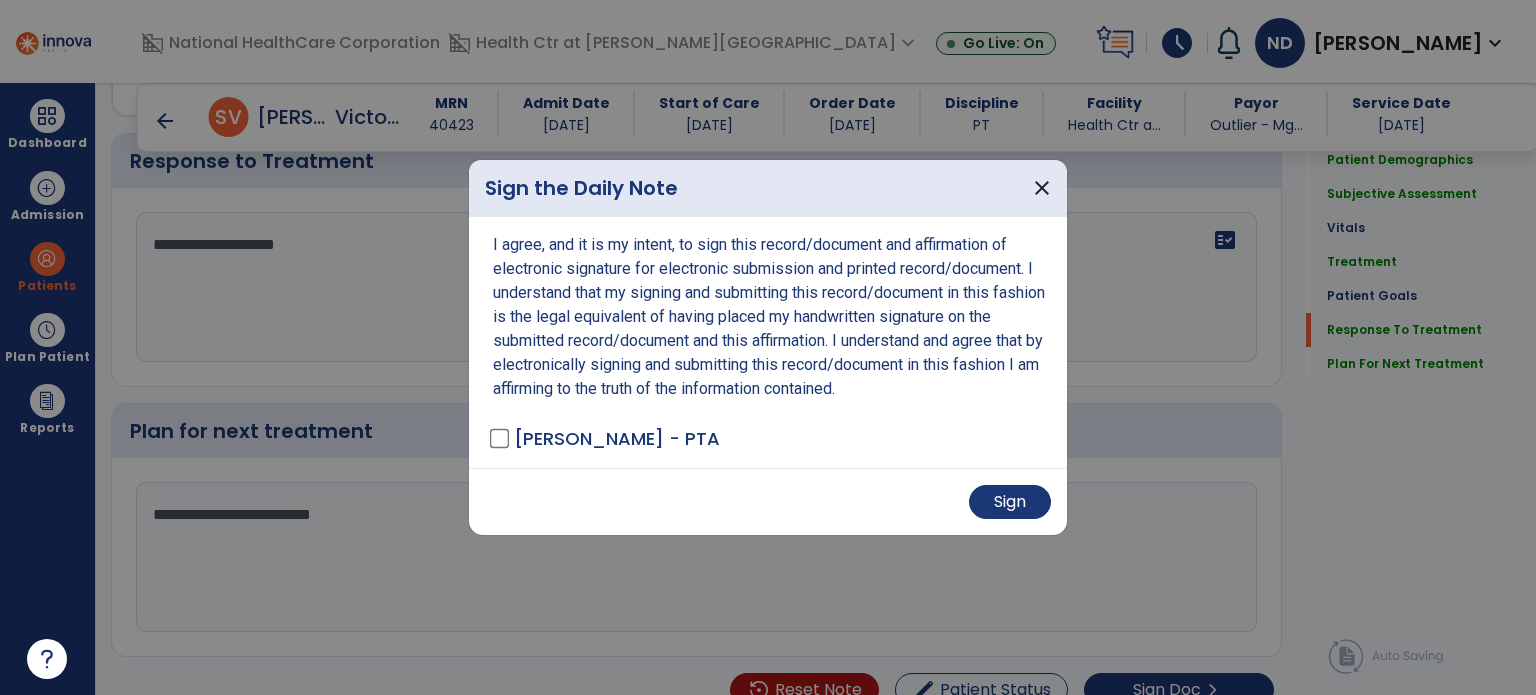 click on "Sign" at bounding box center (768, 501) 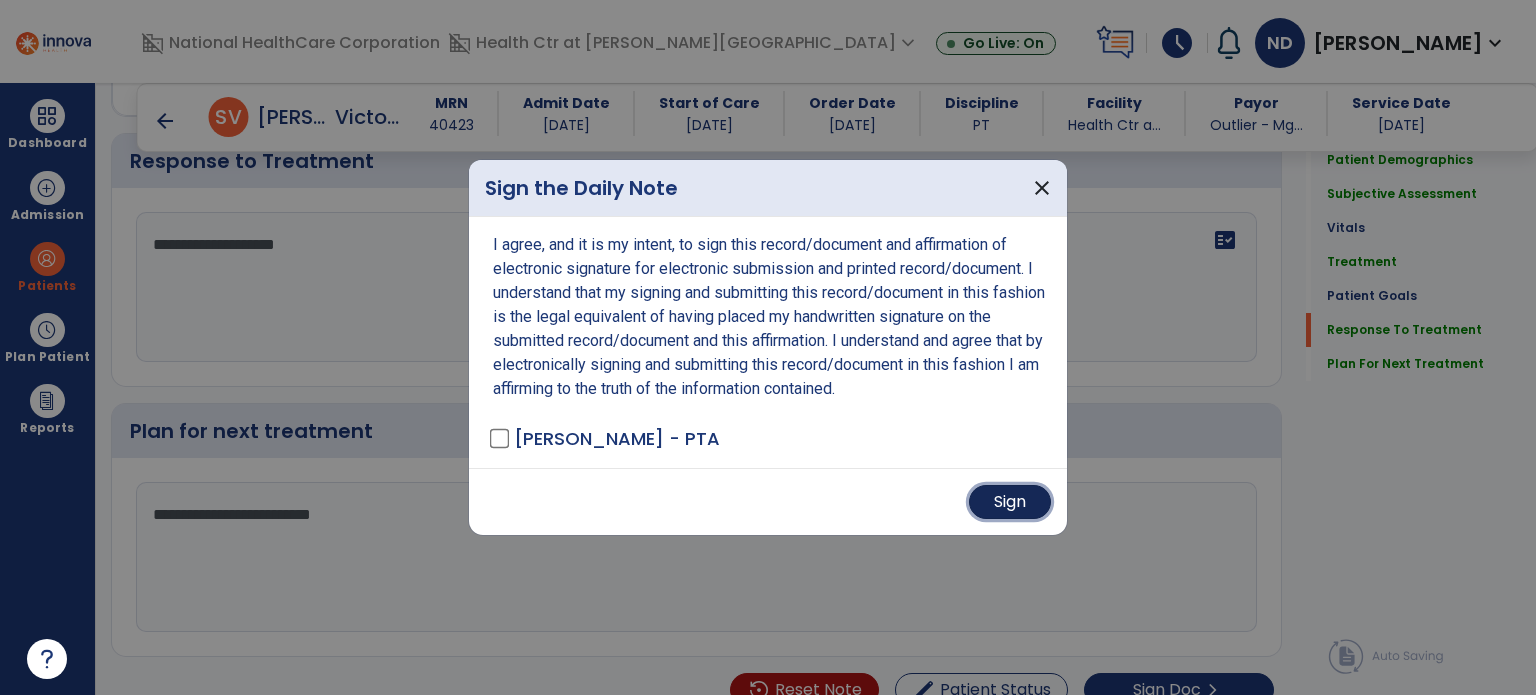 click on "Sign" at bounding box center [1010, 502] 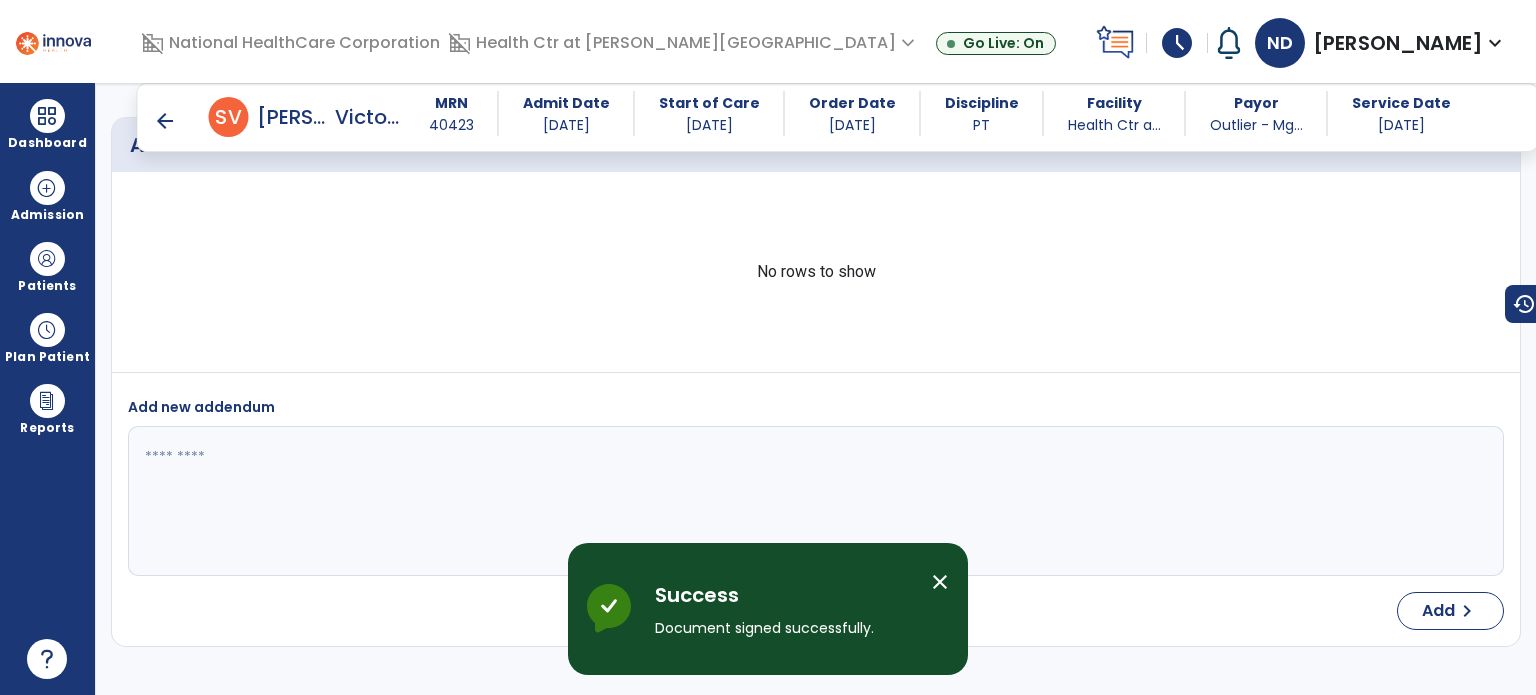 click on "arrow_back   Daily Note   arrow_back      [PERSON_NAME],   [PERSON_NAME]  MRN [MEDICAL_RECORD_NUMBER] Admit Date [DATE] Start of Care [DATE] Order Date [DATE] Discipline PT Facility Health Ctr a... Payor Outlier - Mg... Service Date [DATE]  add  Add Addendum Edit  edit  Medical Diagnosis
No.
Code
1" 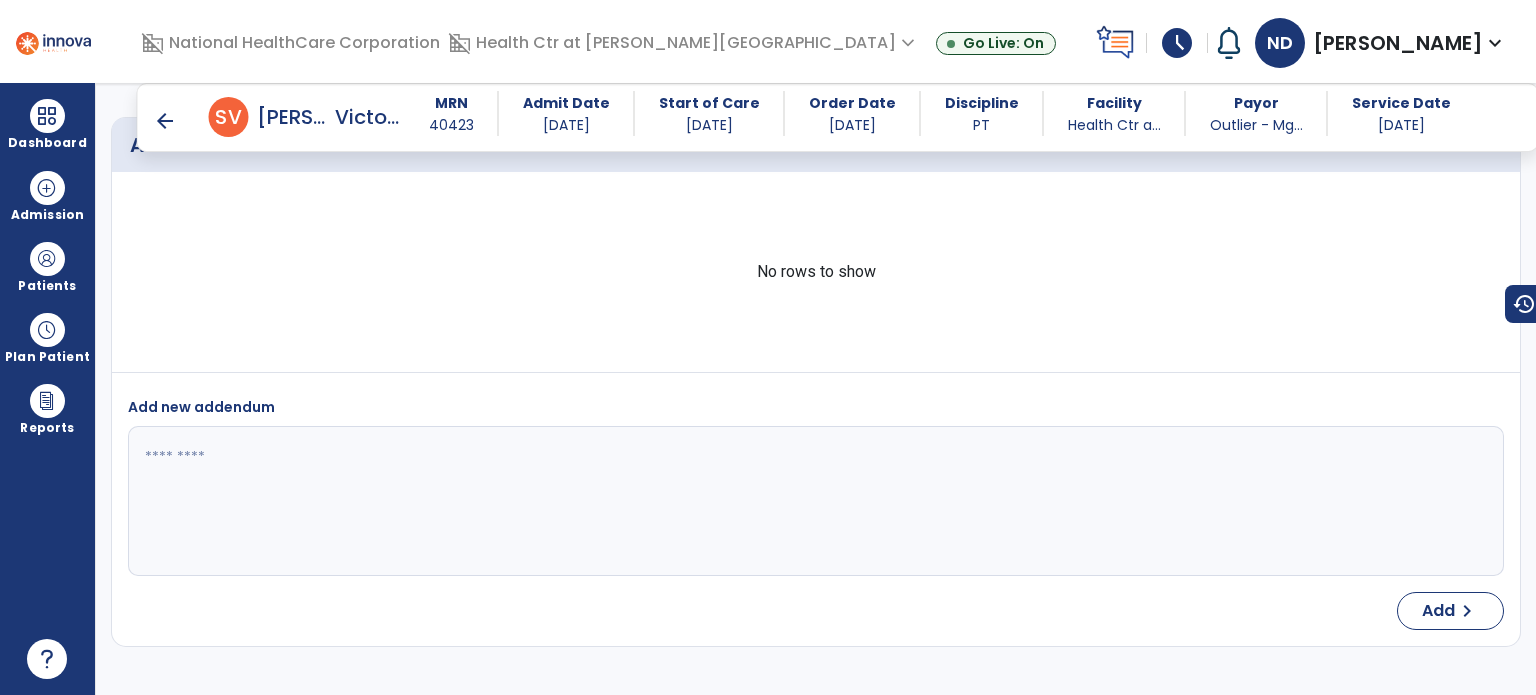 scroll, scrollTop: 4354, scrollLeft: 0, axis: vertical 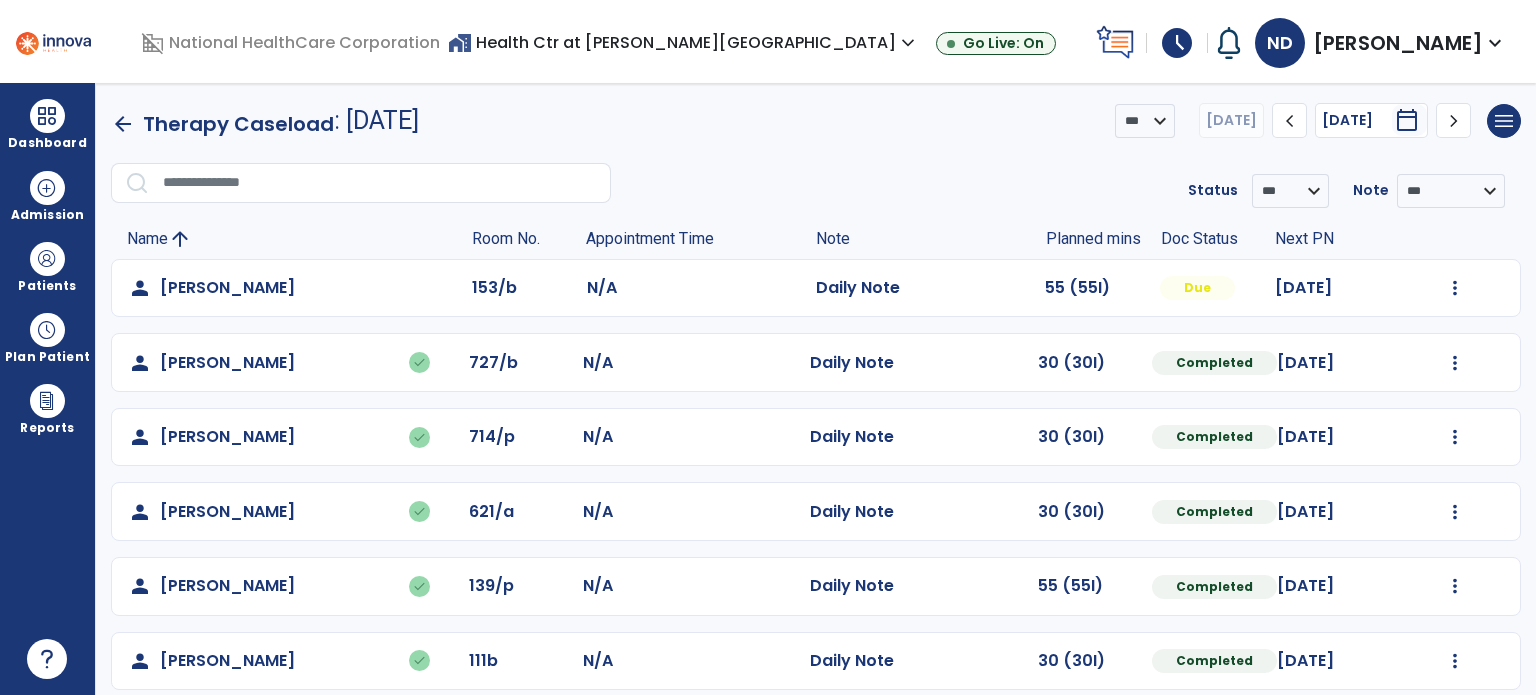 click on "Patients" at bounding box center [47, 286] 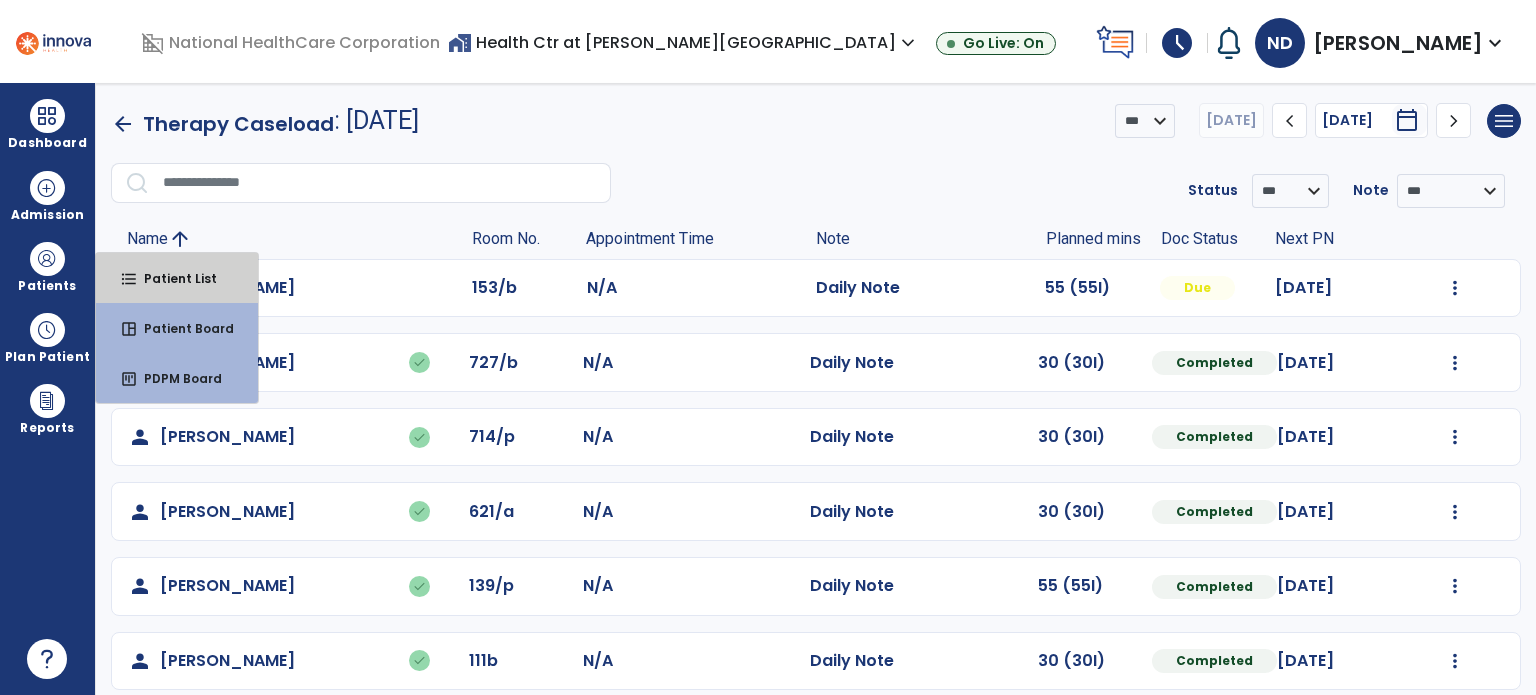 click on "format_list_bulleted  Patient List" at bounding box center (177, 278) 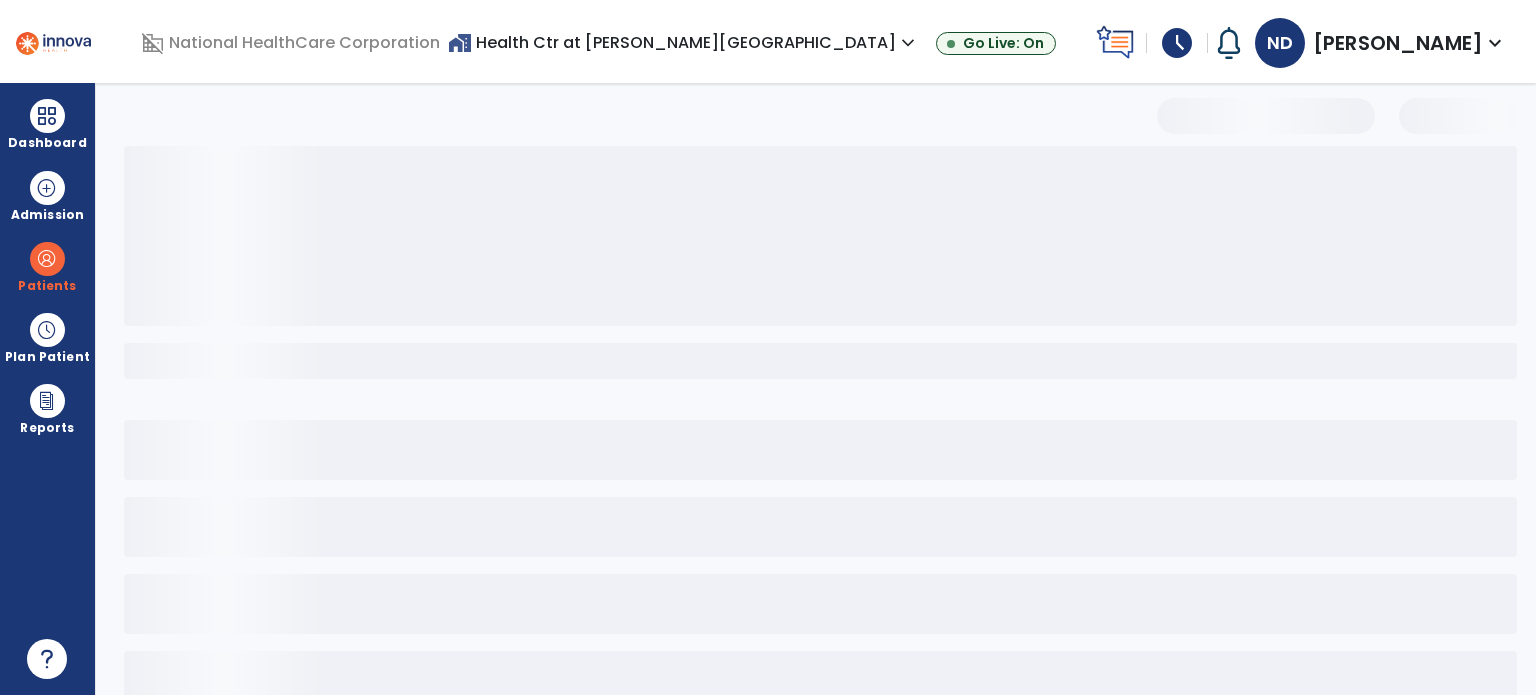 select on "***" 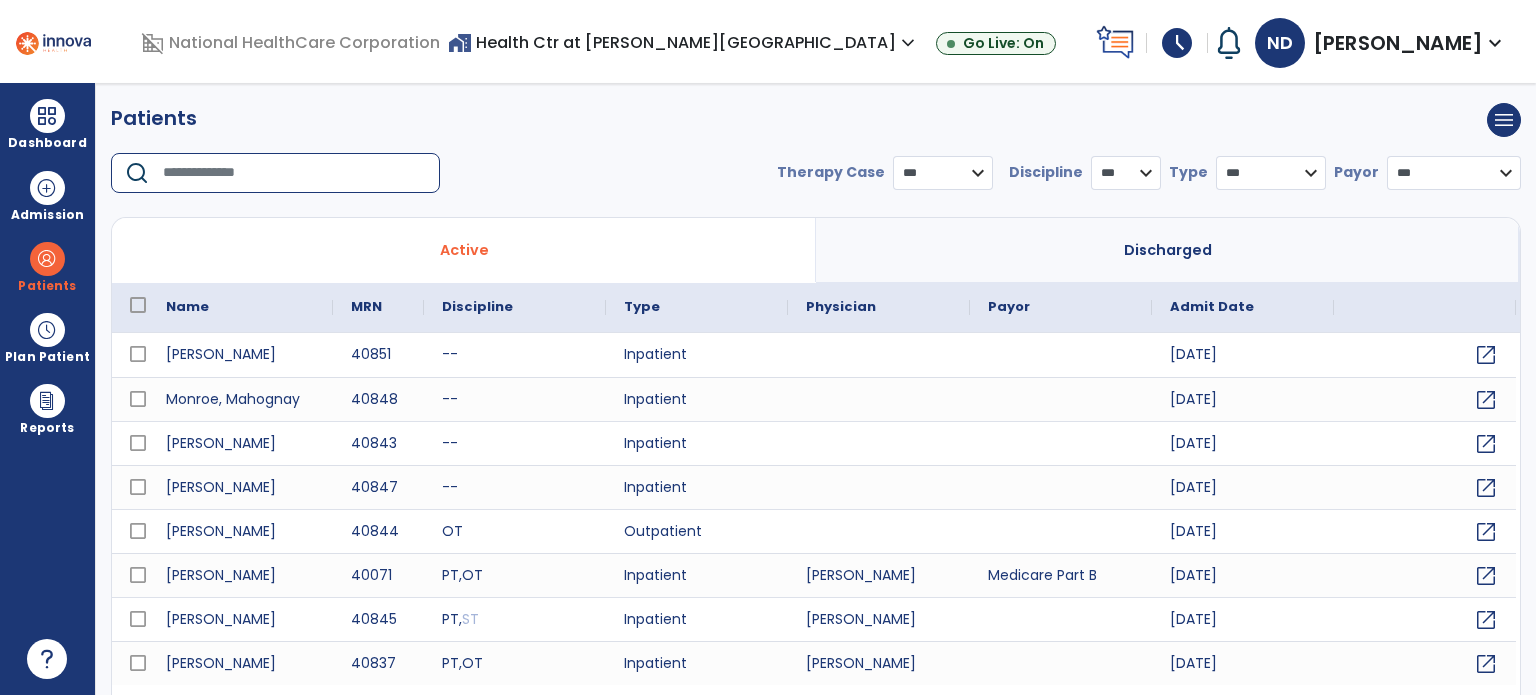 click at bounding box center [294, 173] 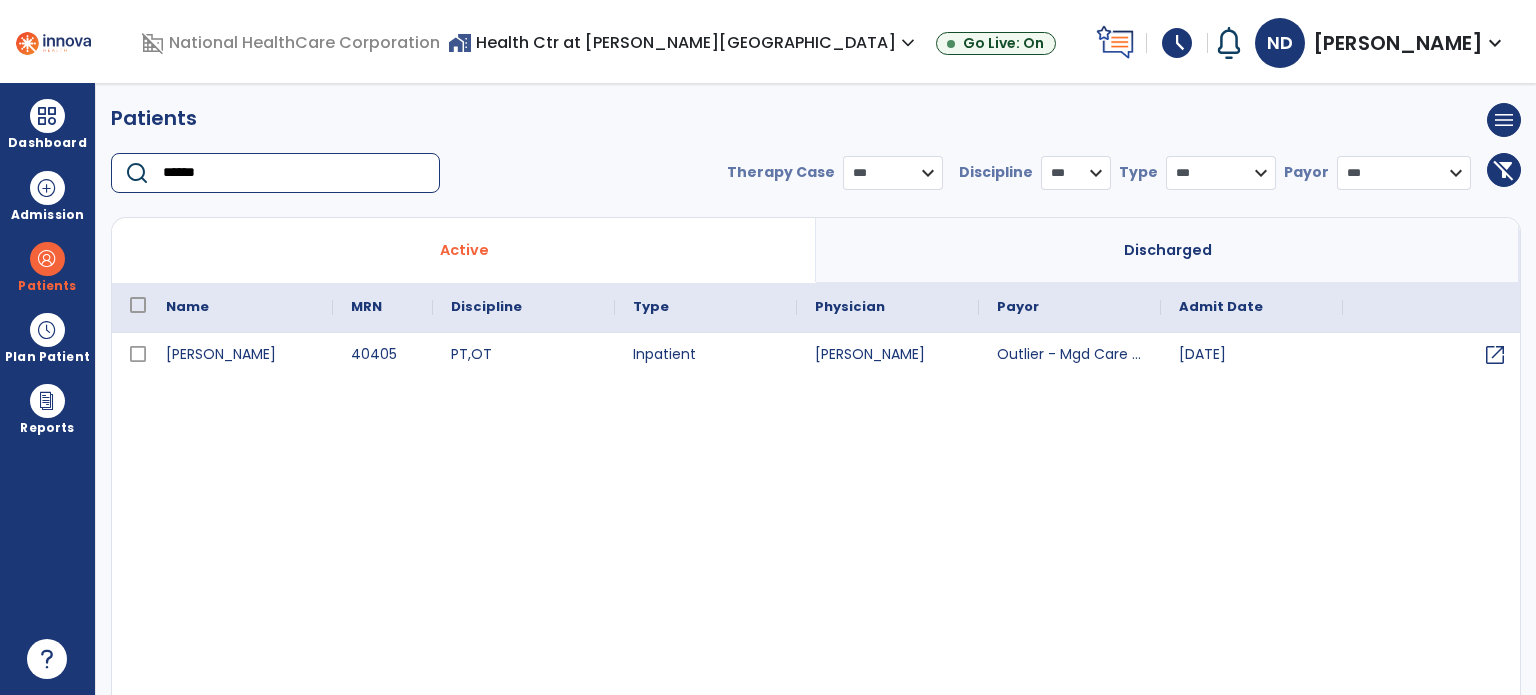 type on "******" 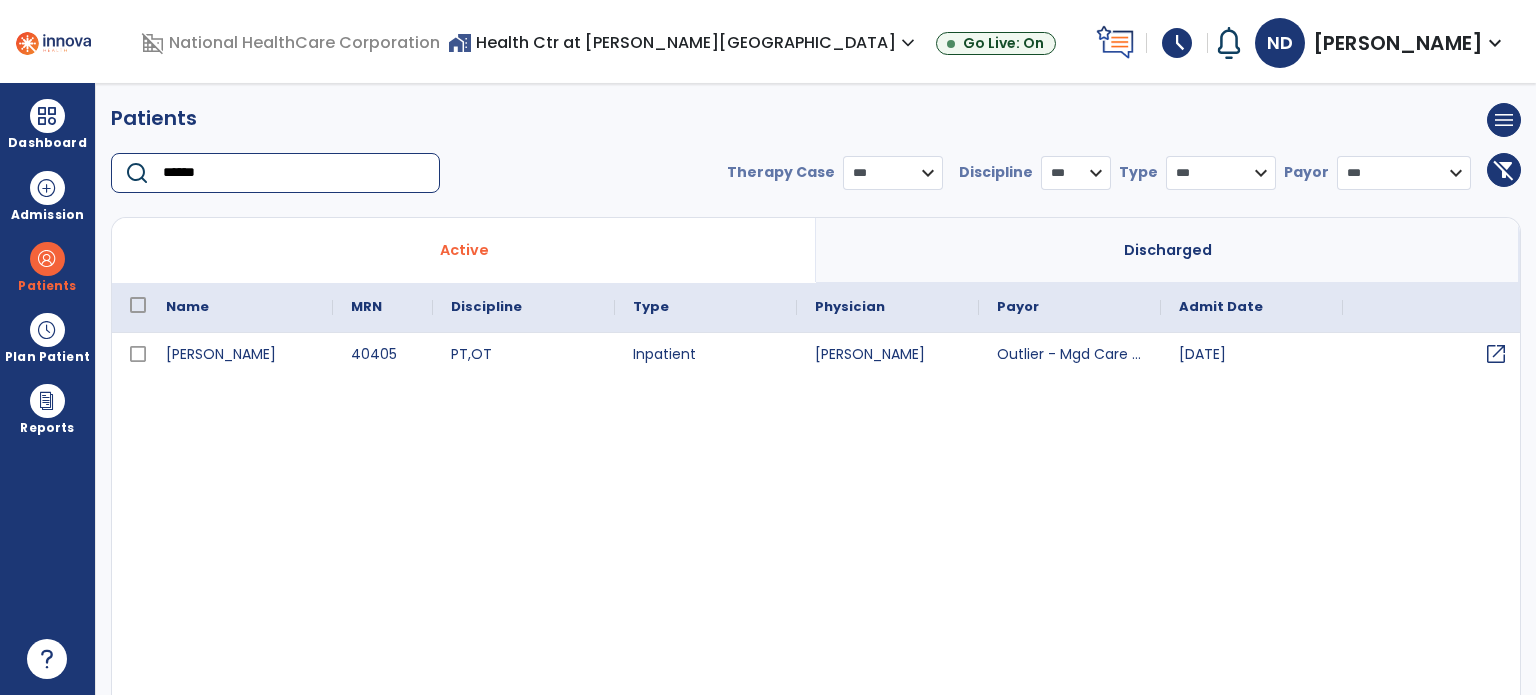 click on "open_in_new" at bounding box center [1434, 355] 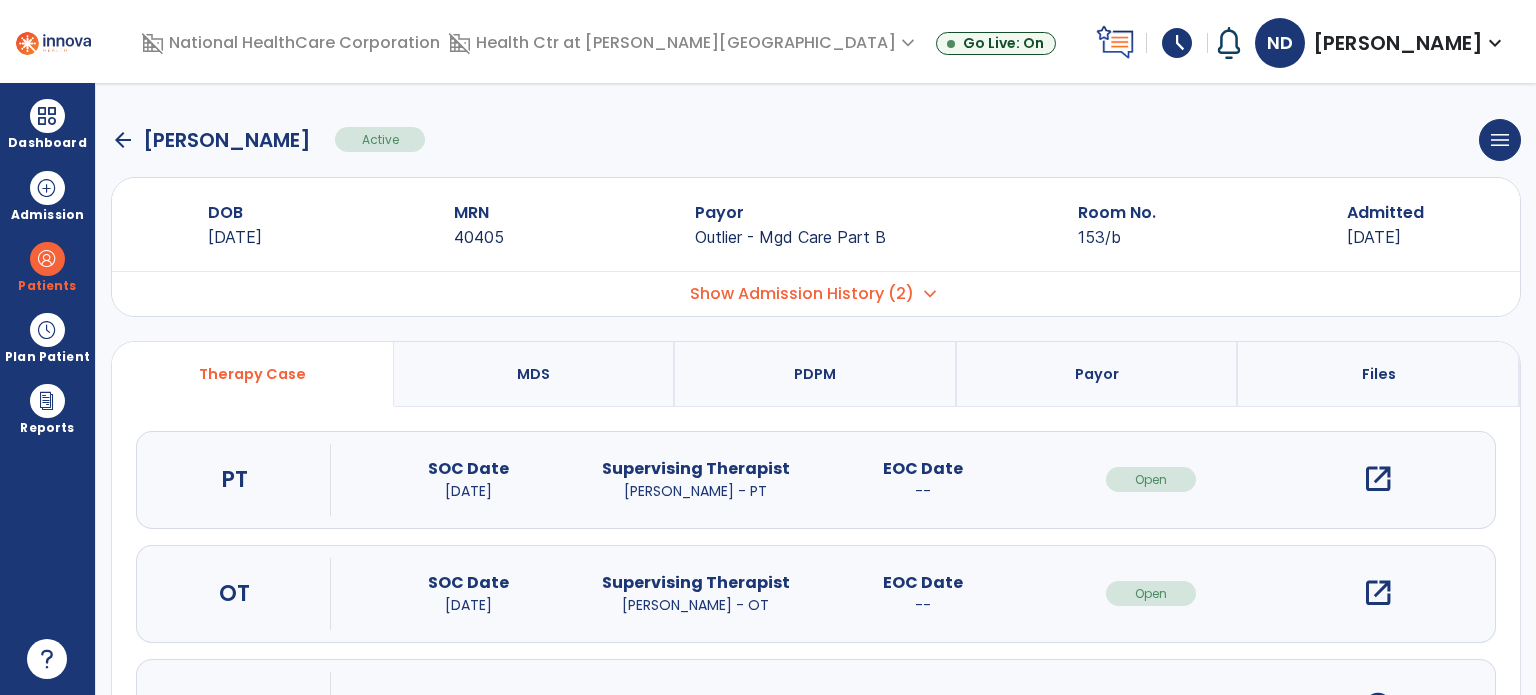 click on "open_in_new" at bounding box center (1378, 479) 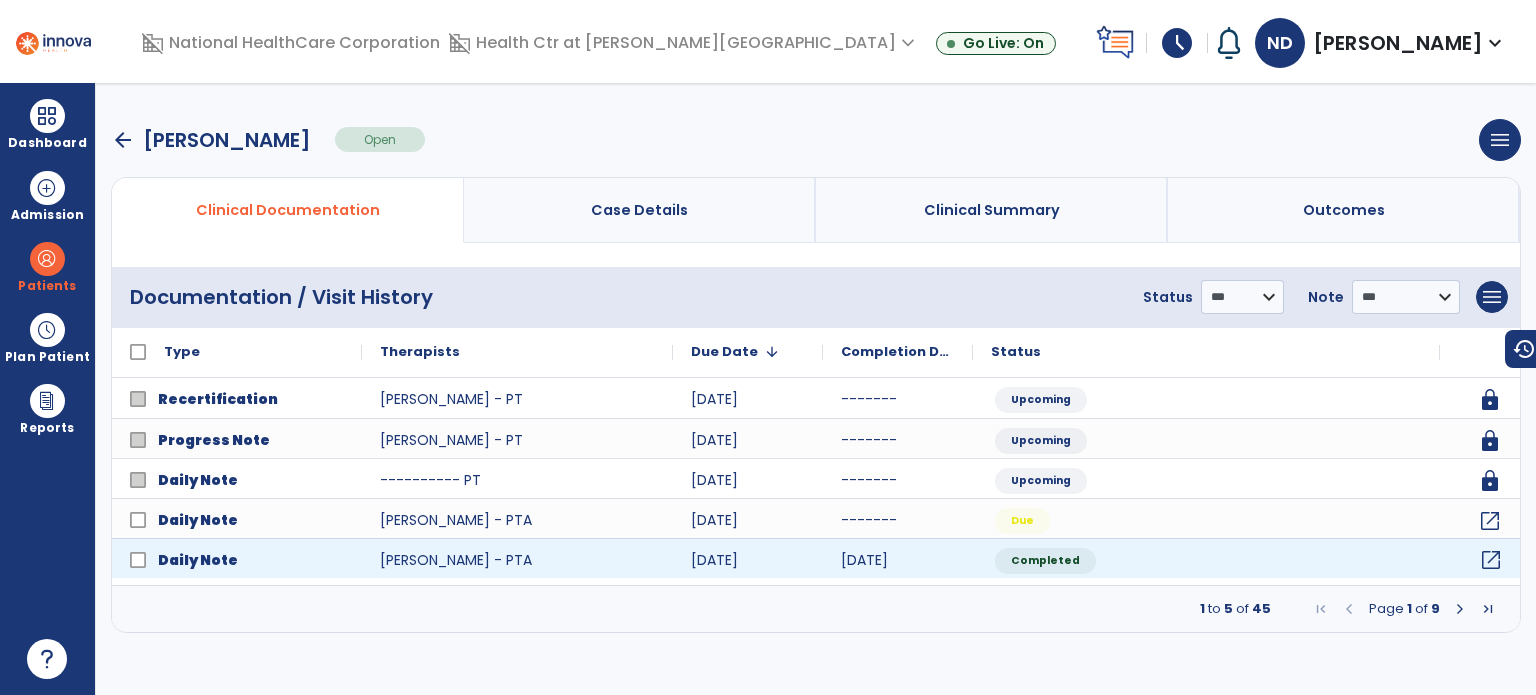 click on "open_in_new" 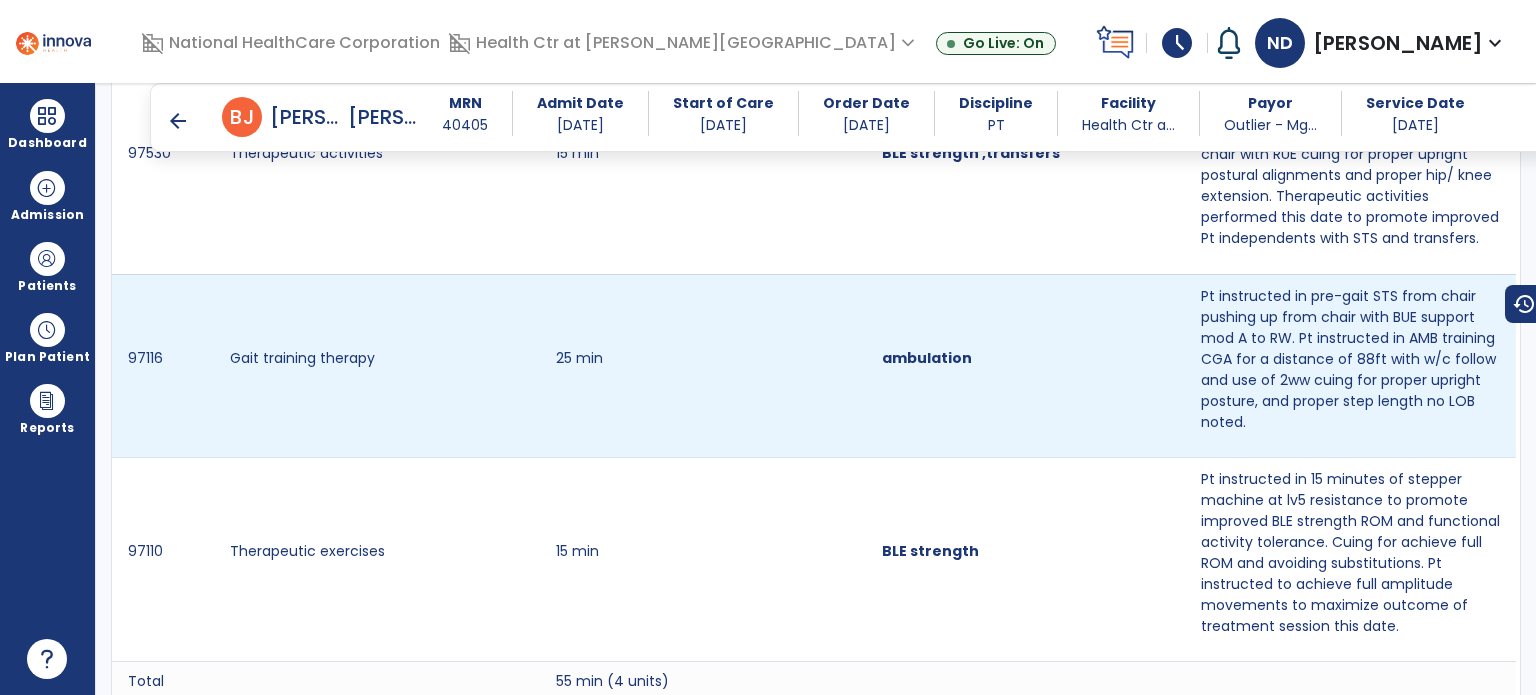 scroll, scrollTop: 1431, scrollLeft: 0, axis: vertical 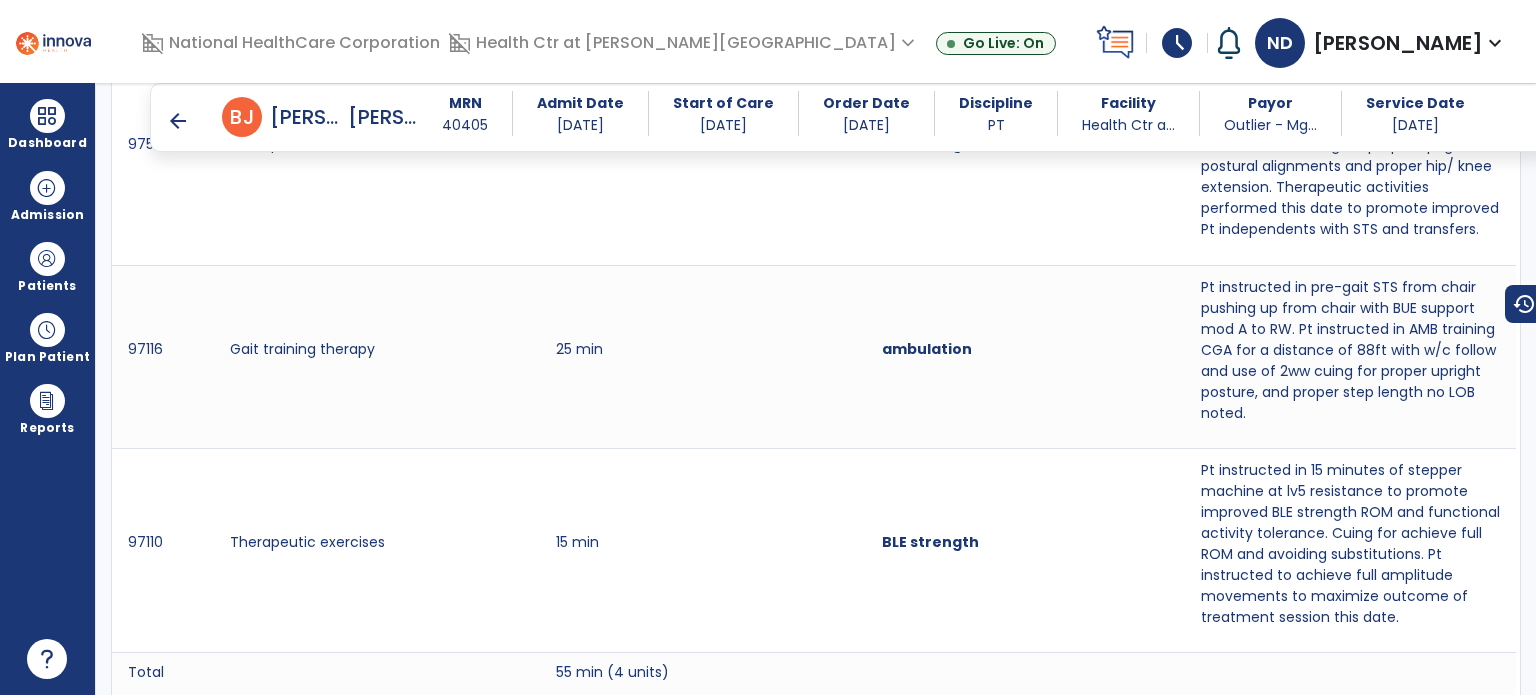 click on "arrow_back" at bounding box center [178, 121] 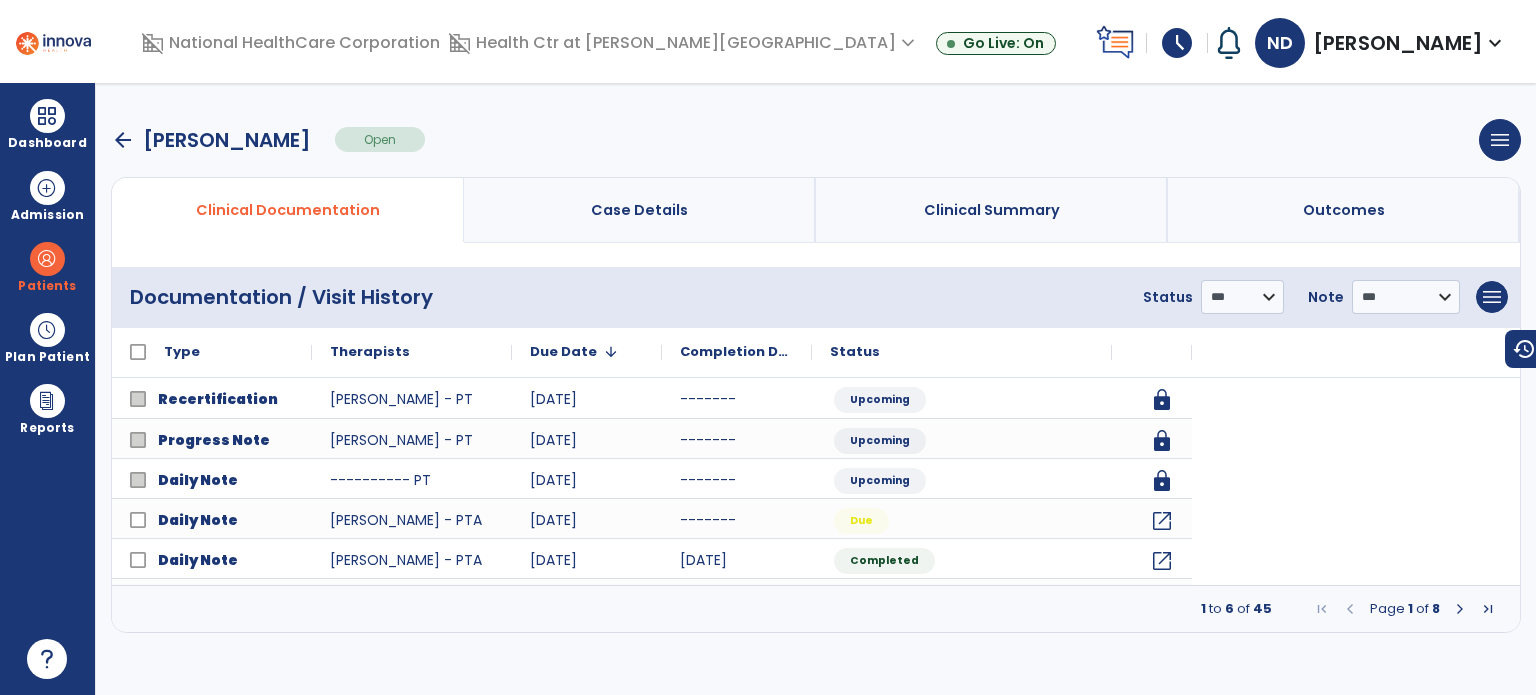 scroll, scrollTop: 0, scrollLeft: 0, axis: both 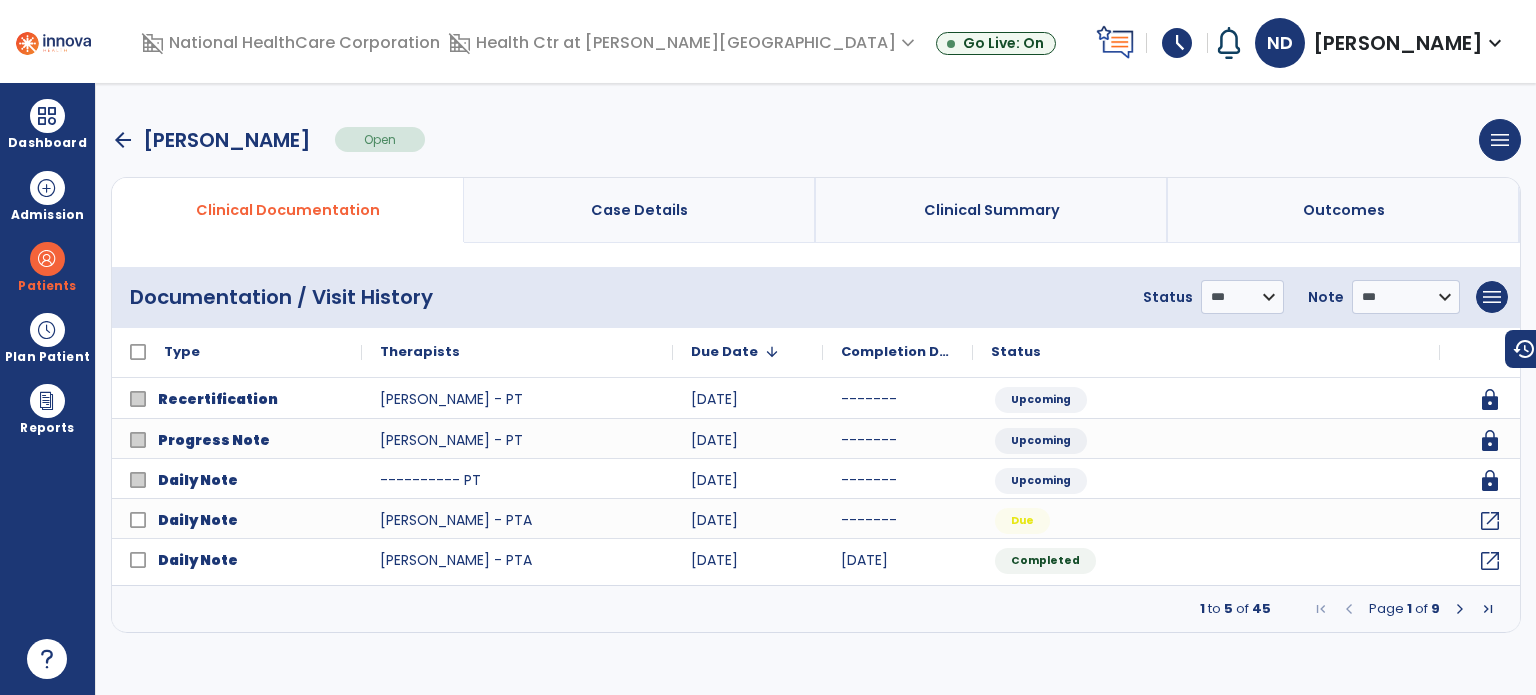 click at bounding box center [1460, 609] 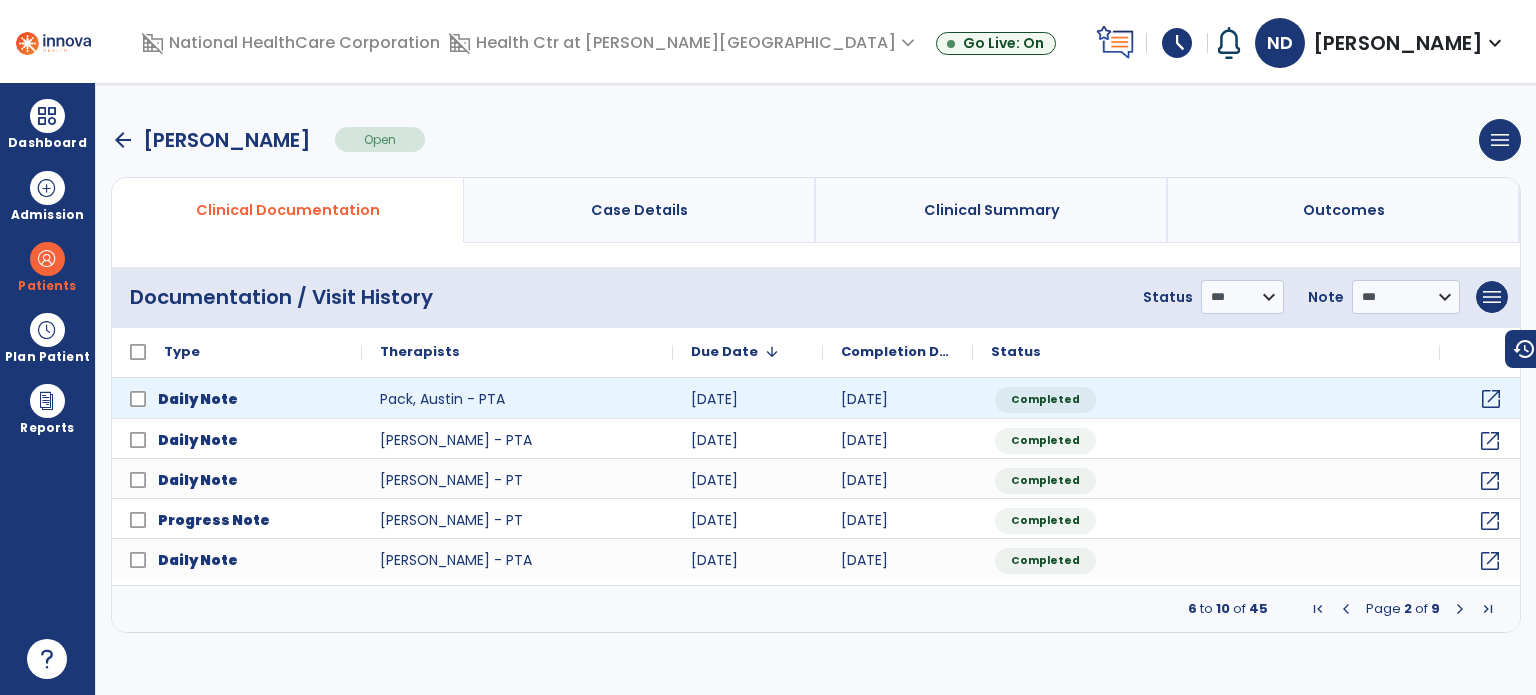 click on "open_in_new" 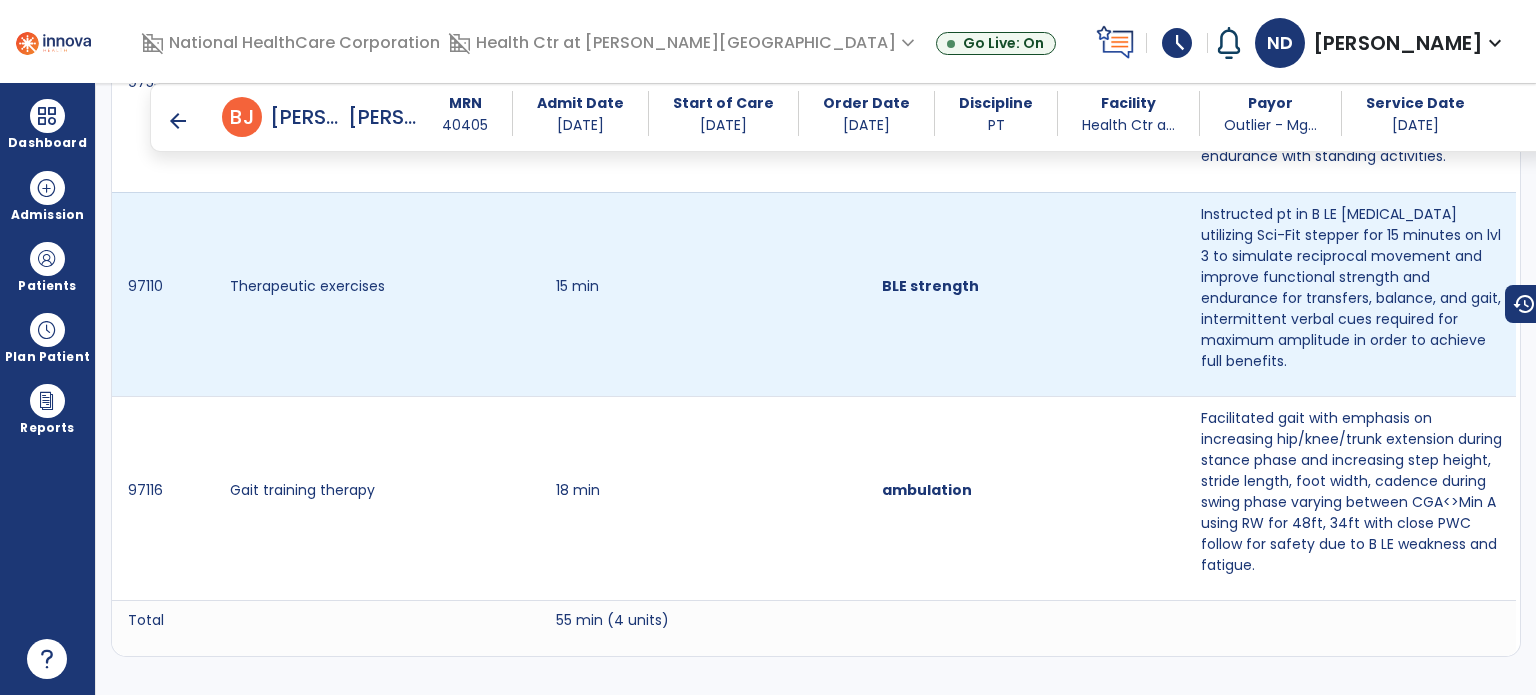 scroll, scrollTop: 1487, scrollLeft: 0, axis: vertical 